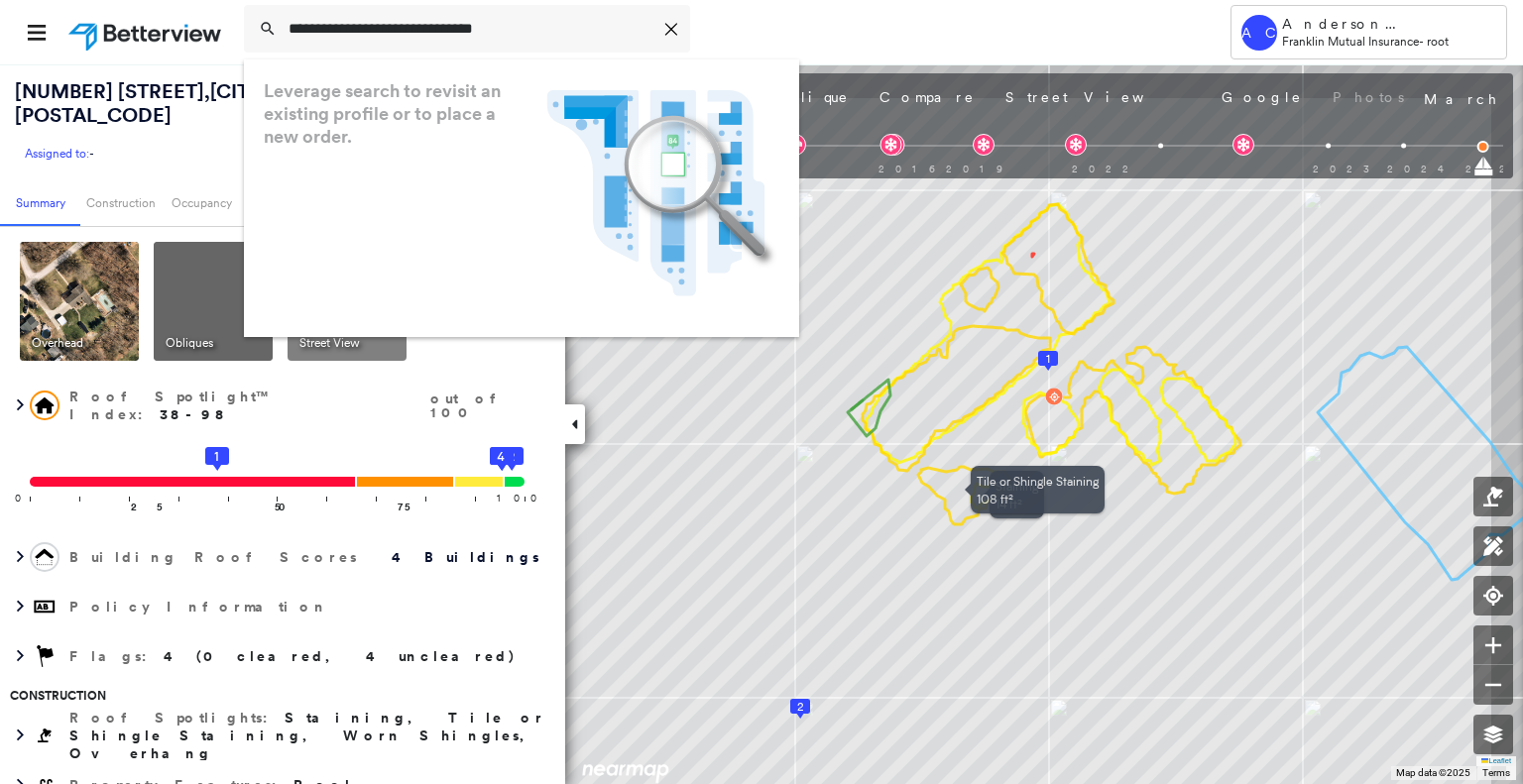 scroll, scrollTop: 0, scrollLeft: 0, axis: both 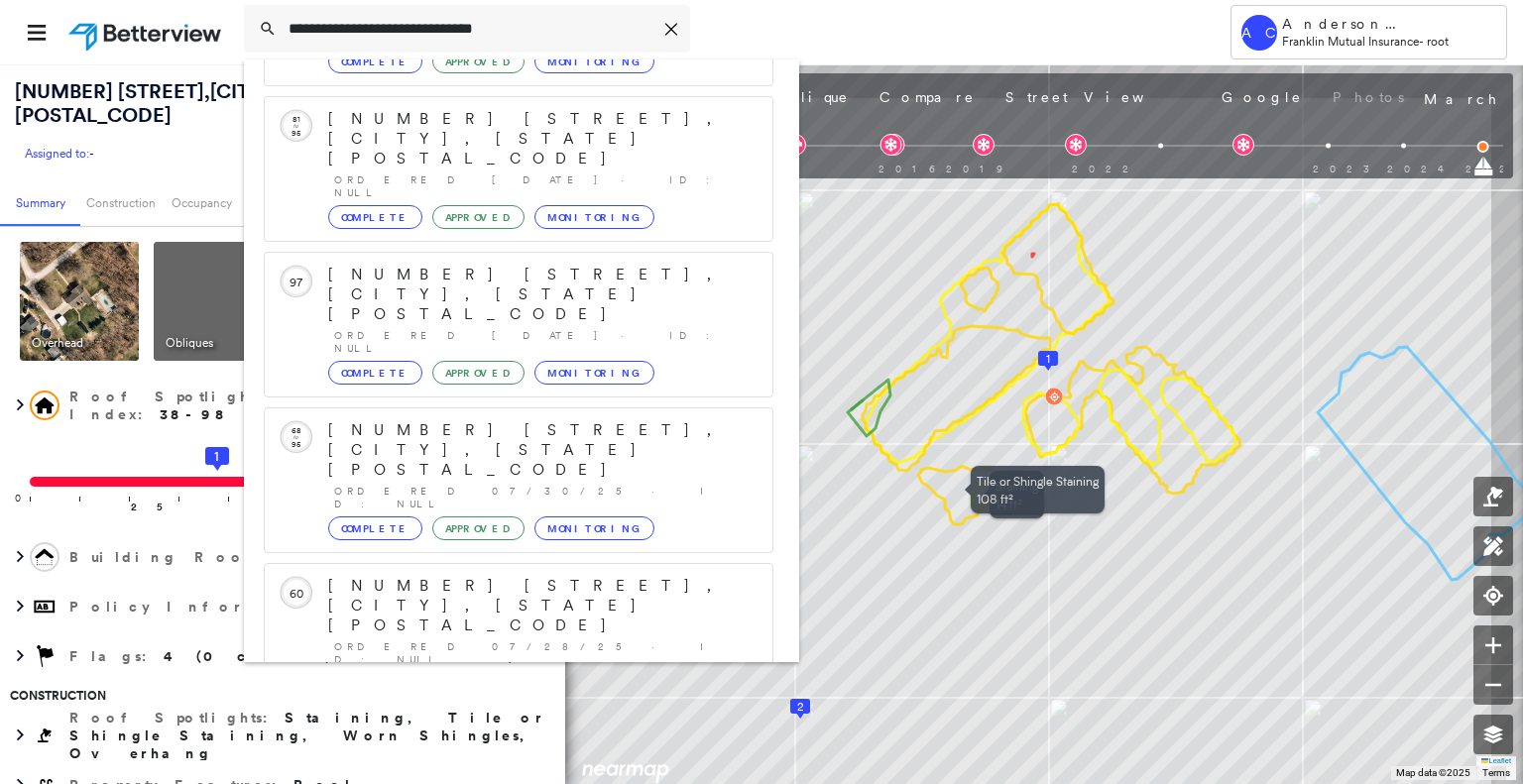 type on "**********" 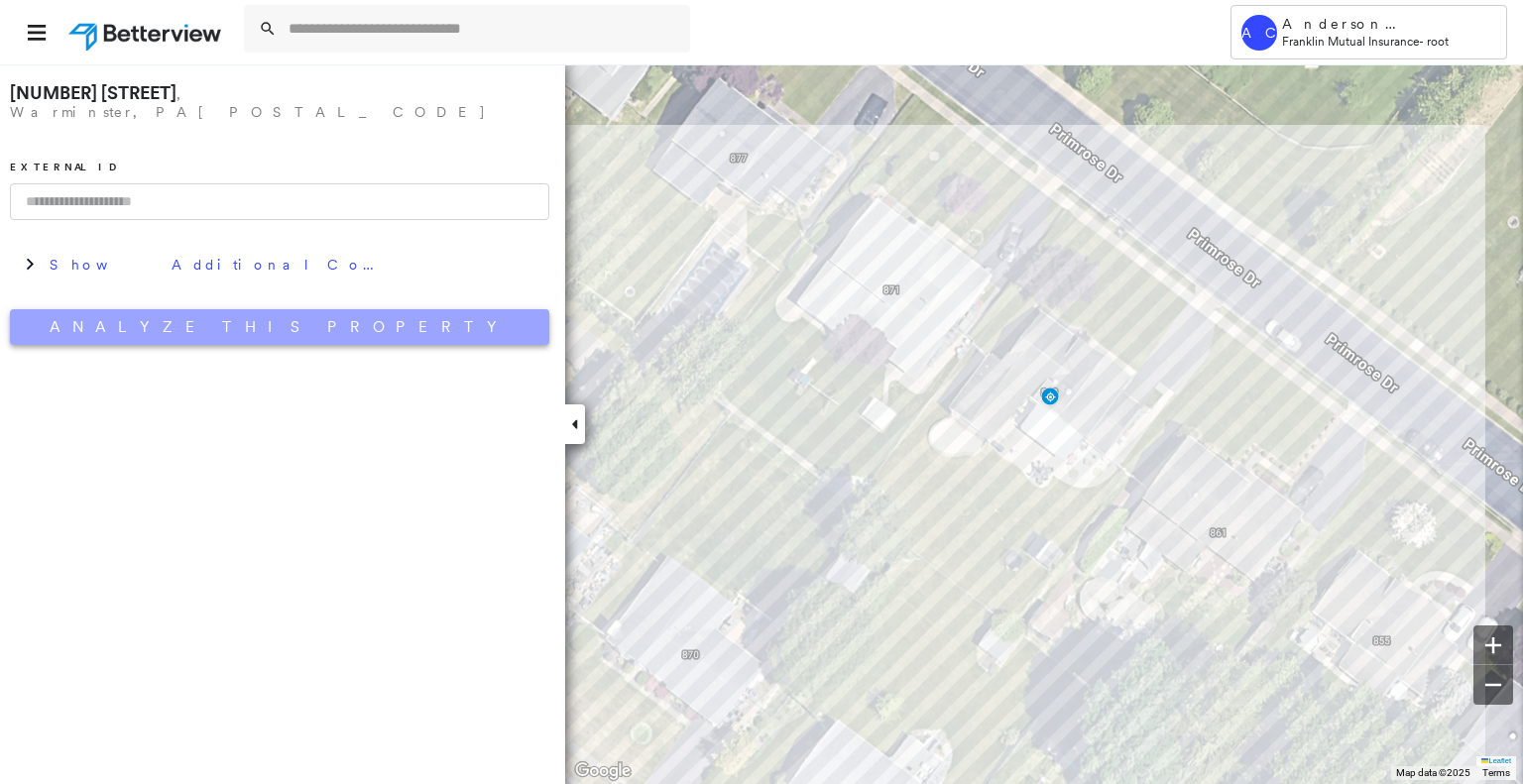 click on "Analyze This Property" at bounding box center [280, 327] 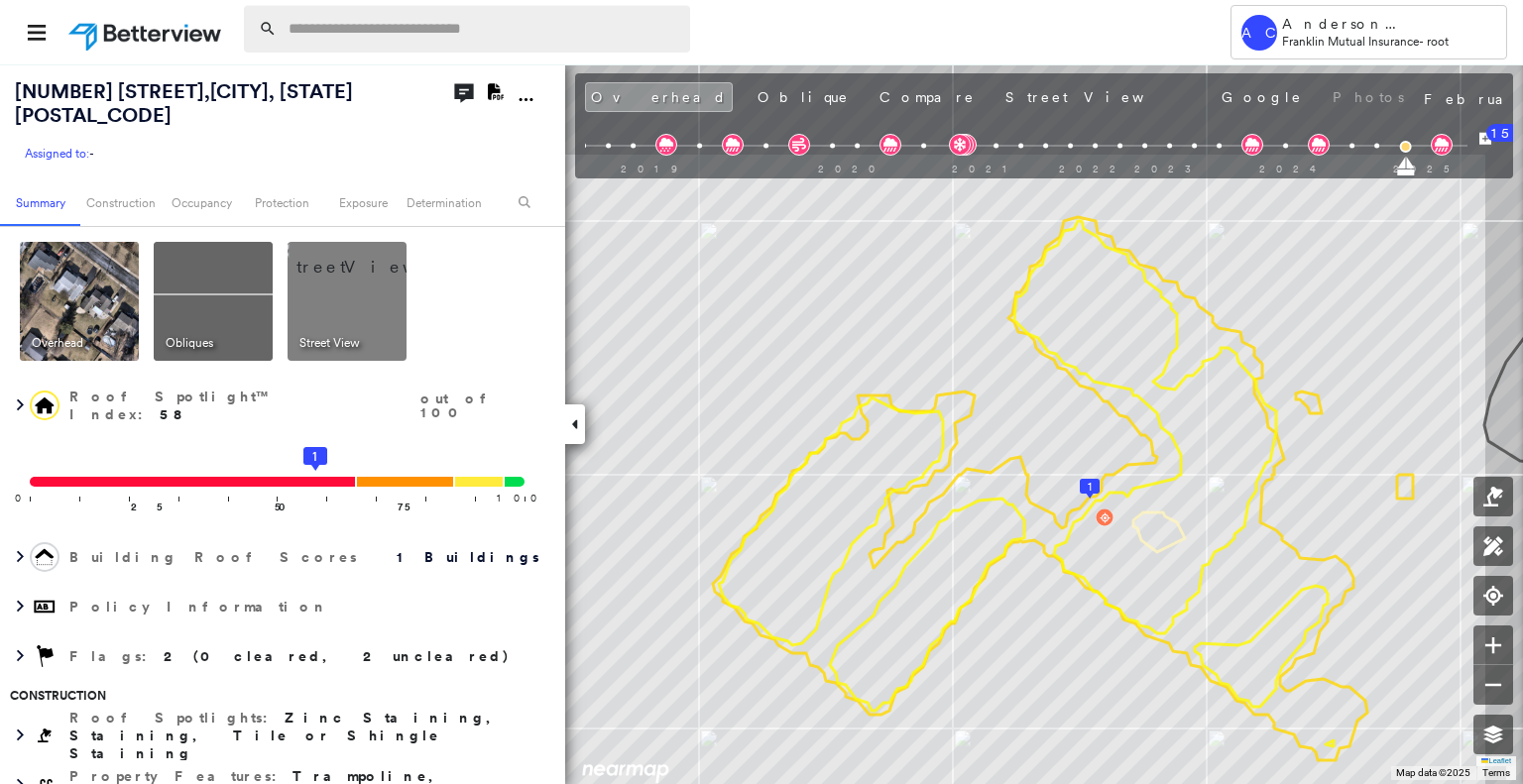 click at bounding box center (483, 29) 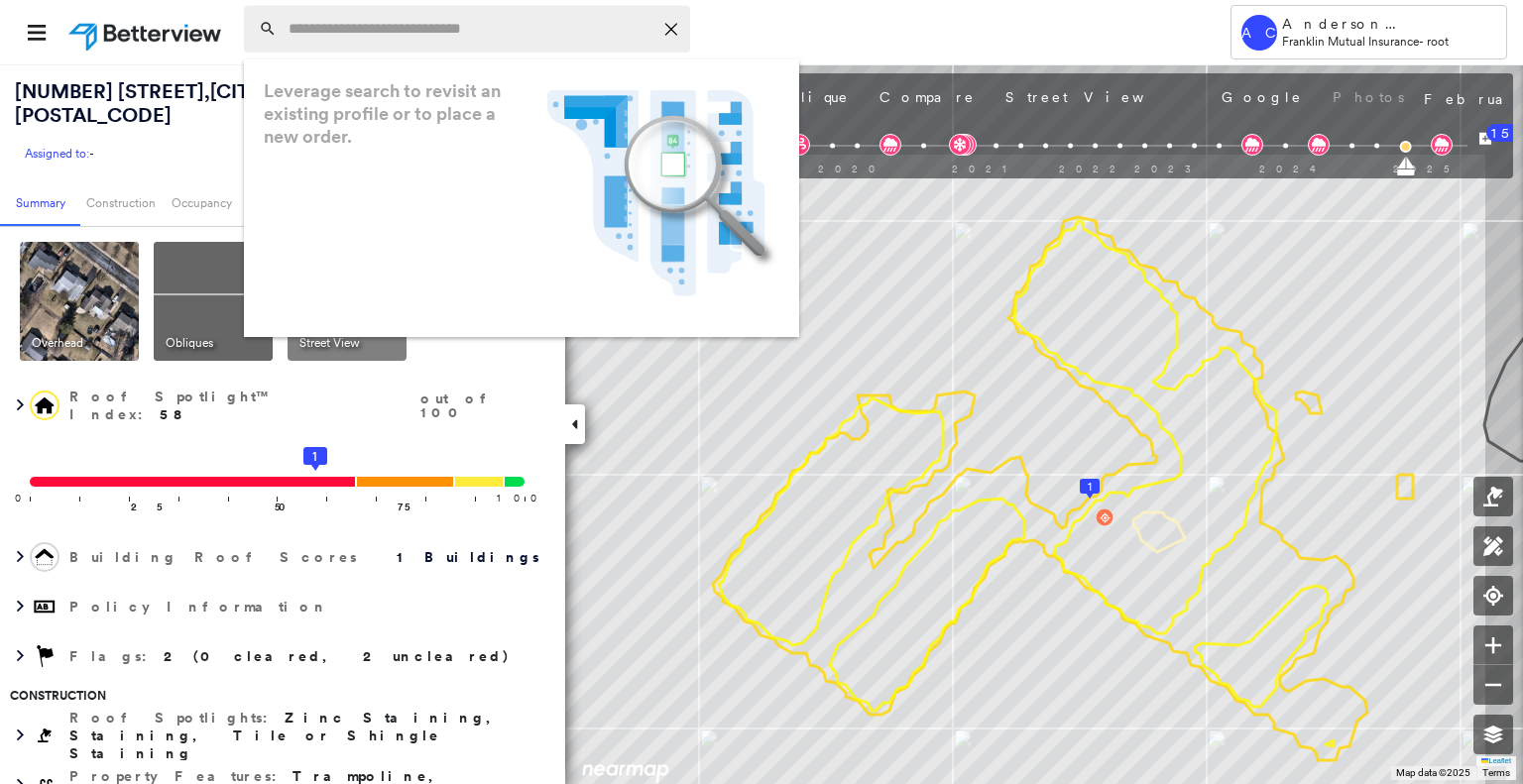 paste on "**********" 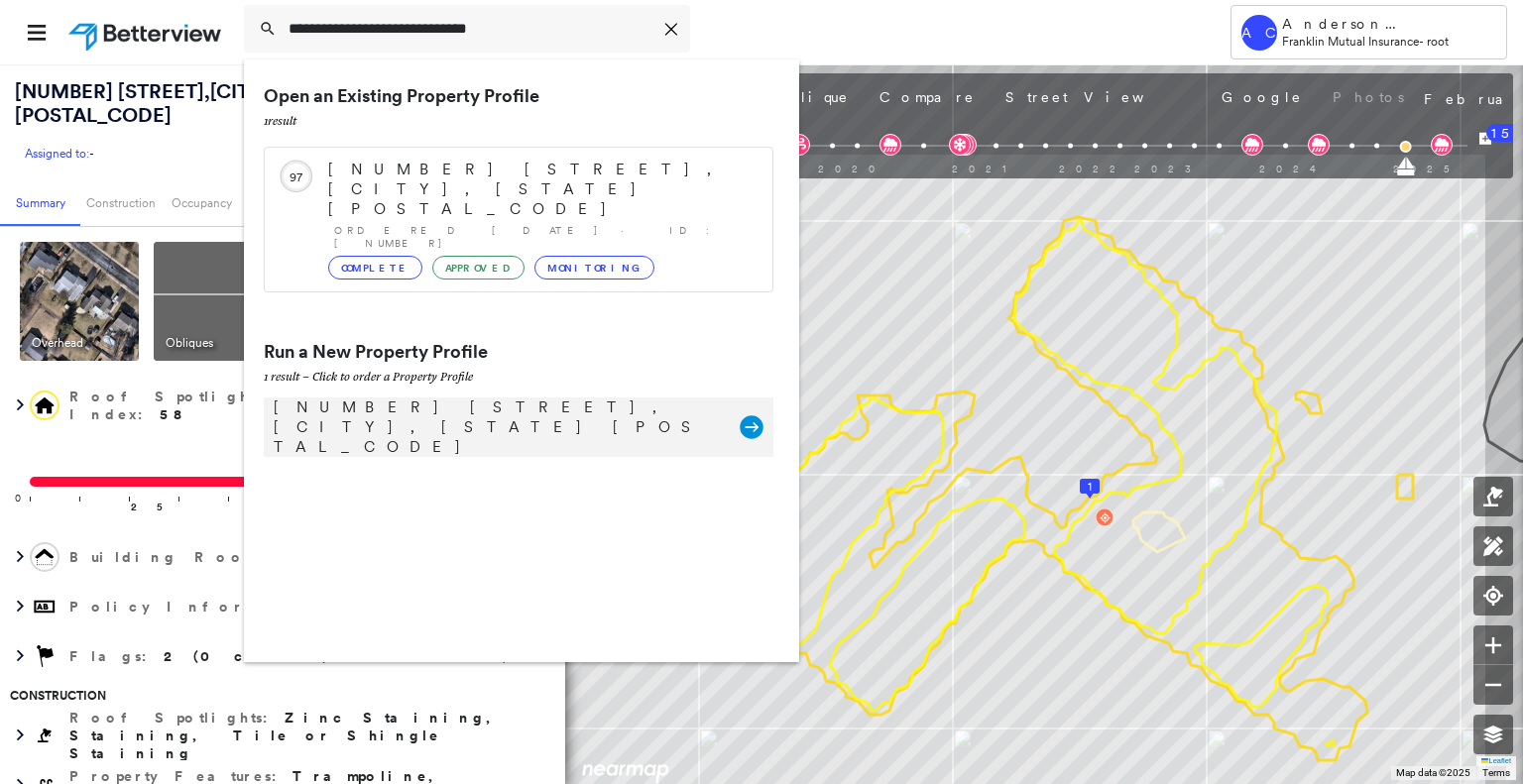 type on "**********" 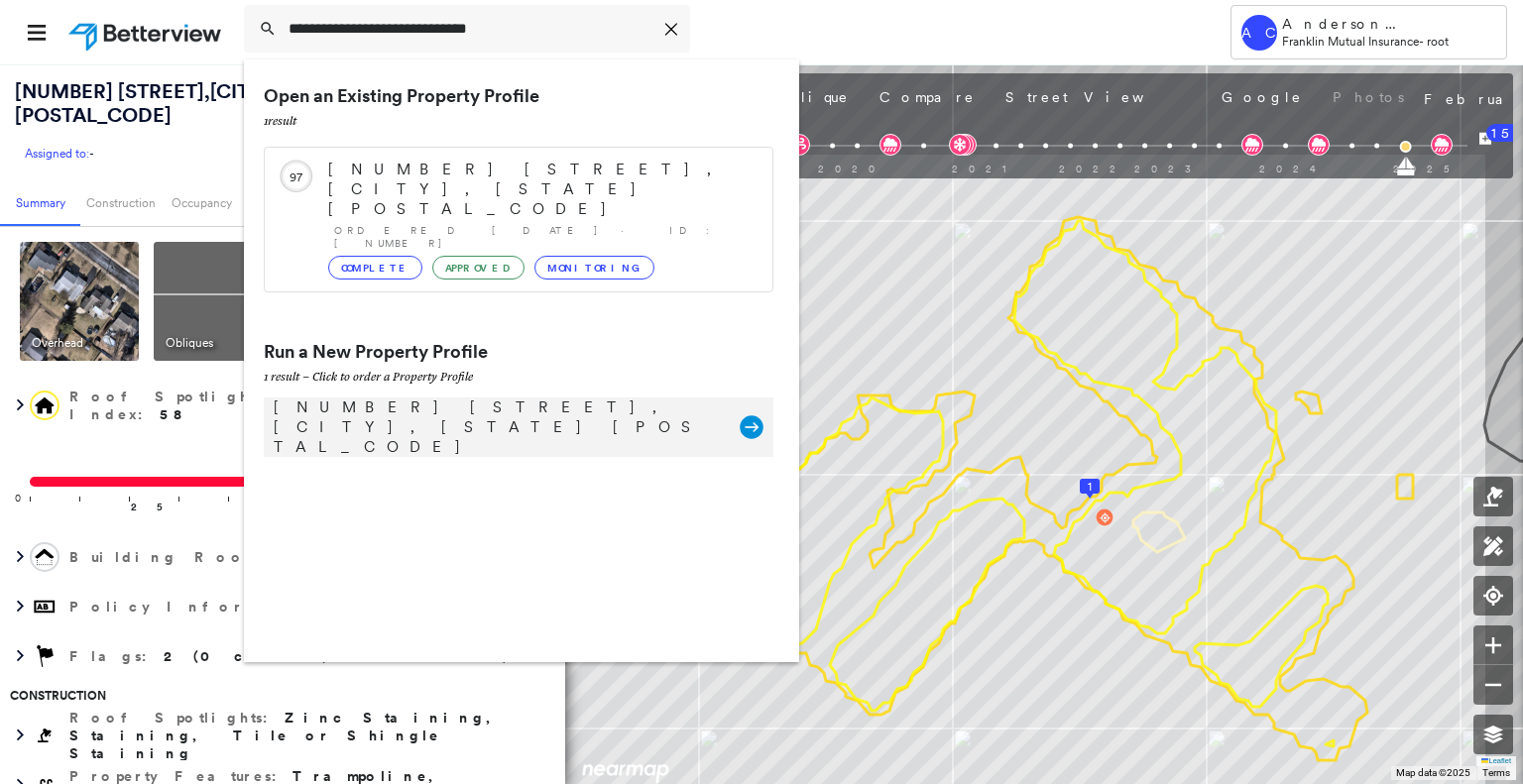click on "827 Pennsylvania Ave, York, PA 17404" at bounding box center (497, 427) 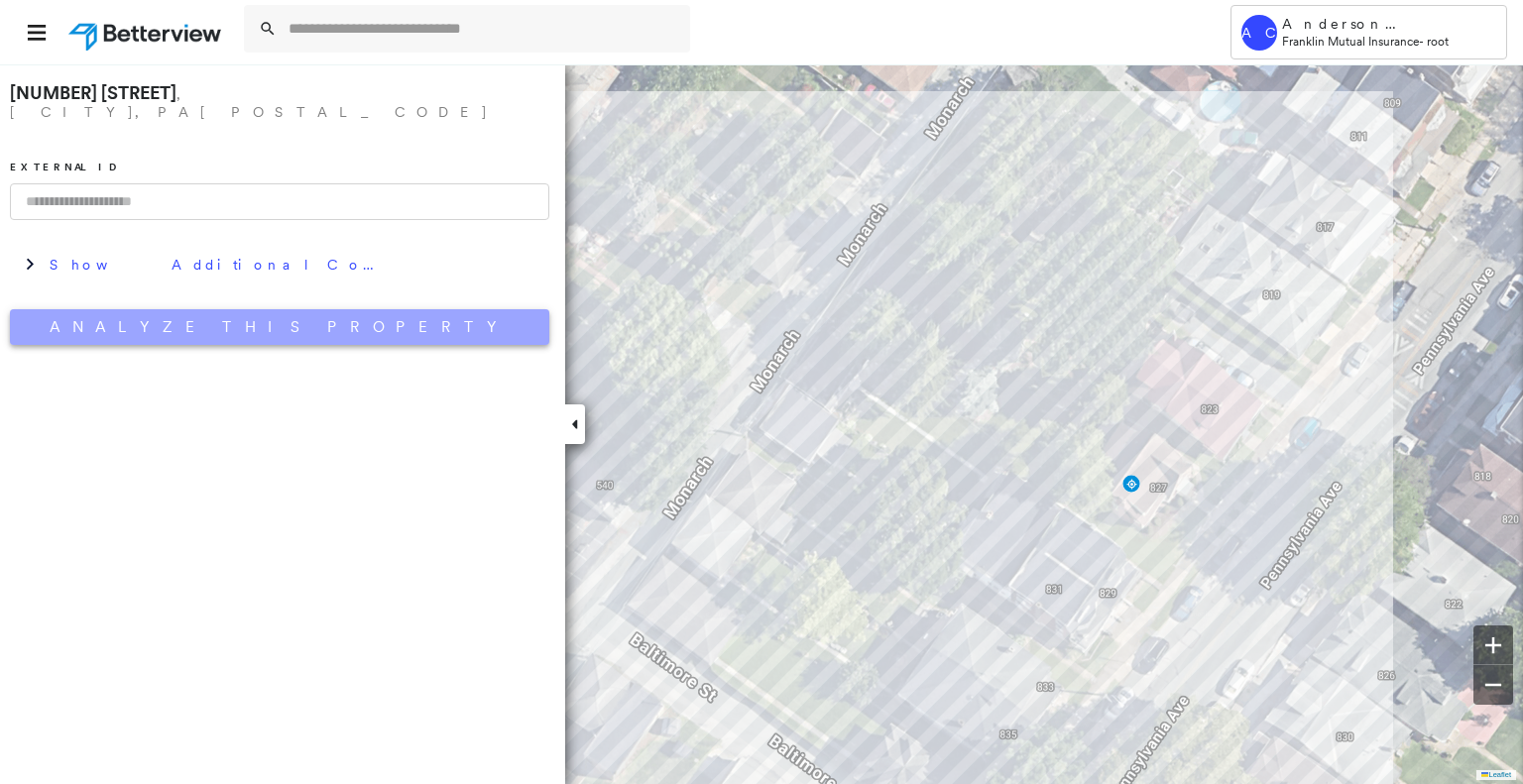 click on "Analyze This Property" at bounding box center [280, 327] 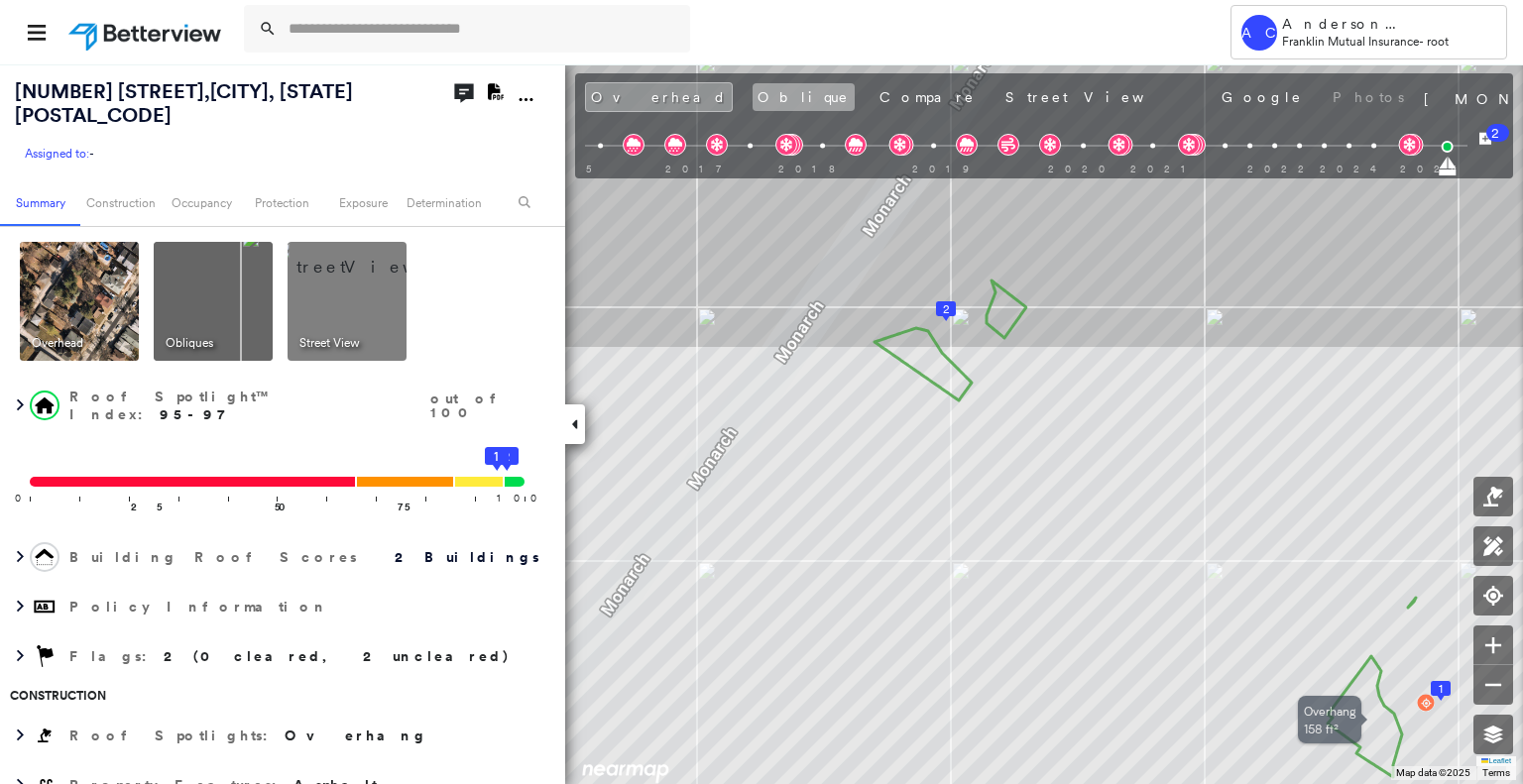 click on "Oblique" at bounding box center (803, 97) 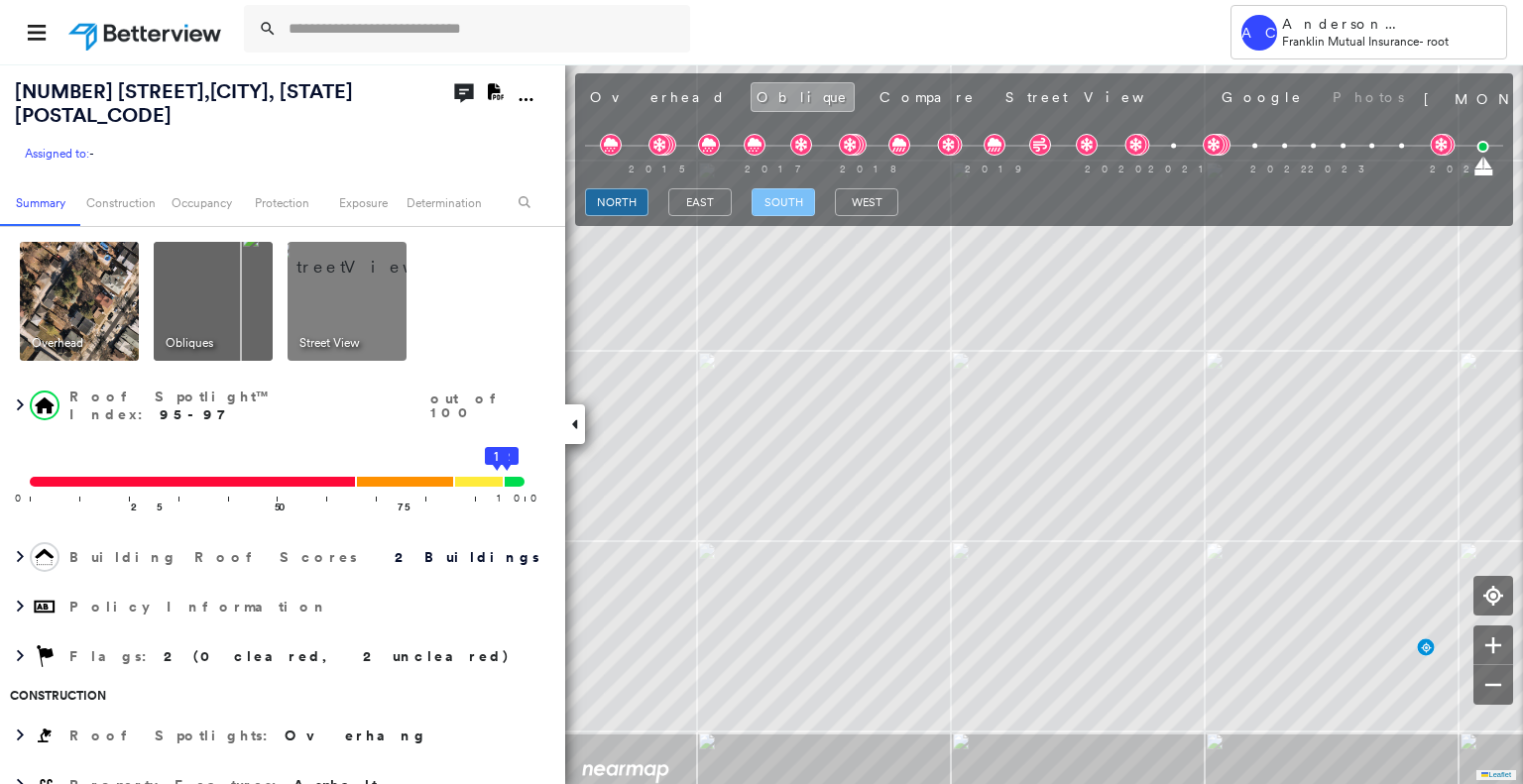 click on "south" at bounding box center [783, 202] 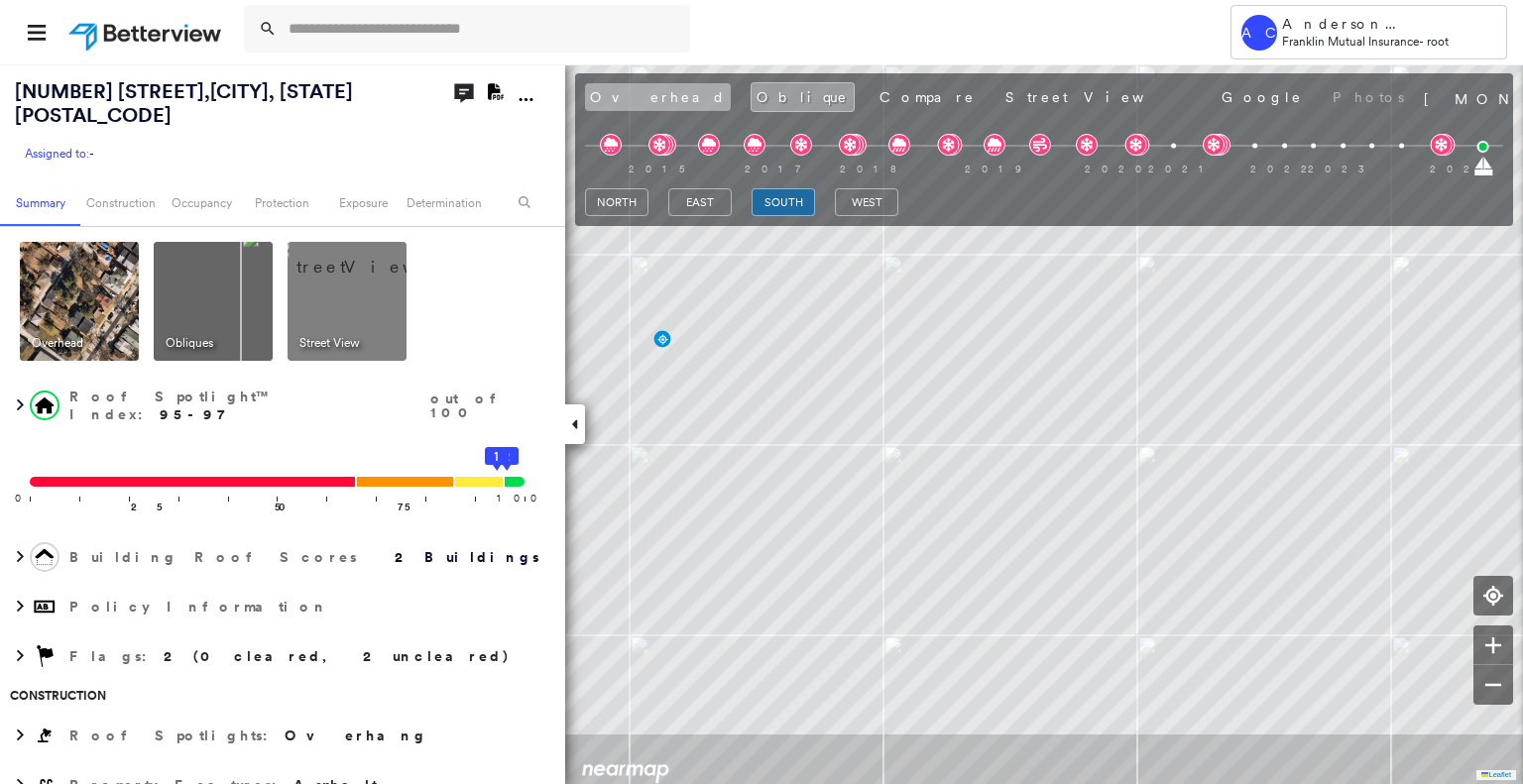 click on "Overhead" at bounding box center (657, 97) 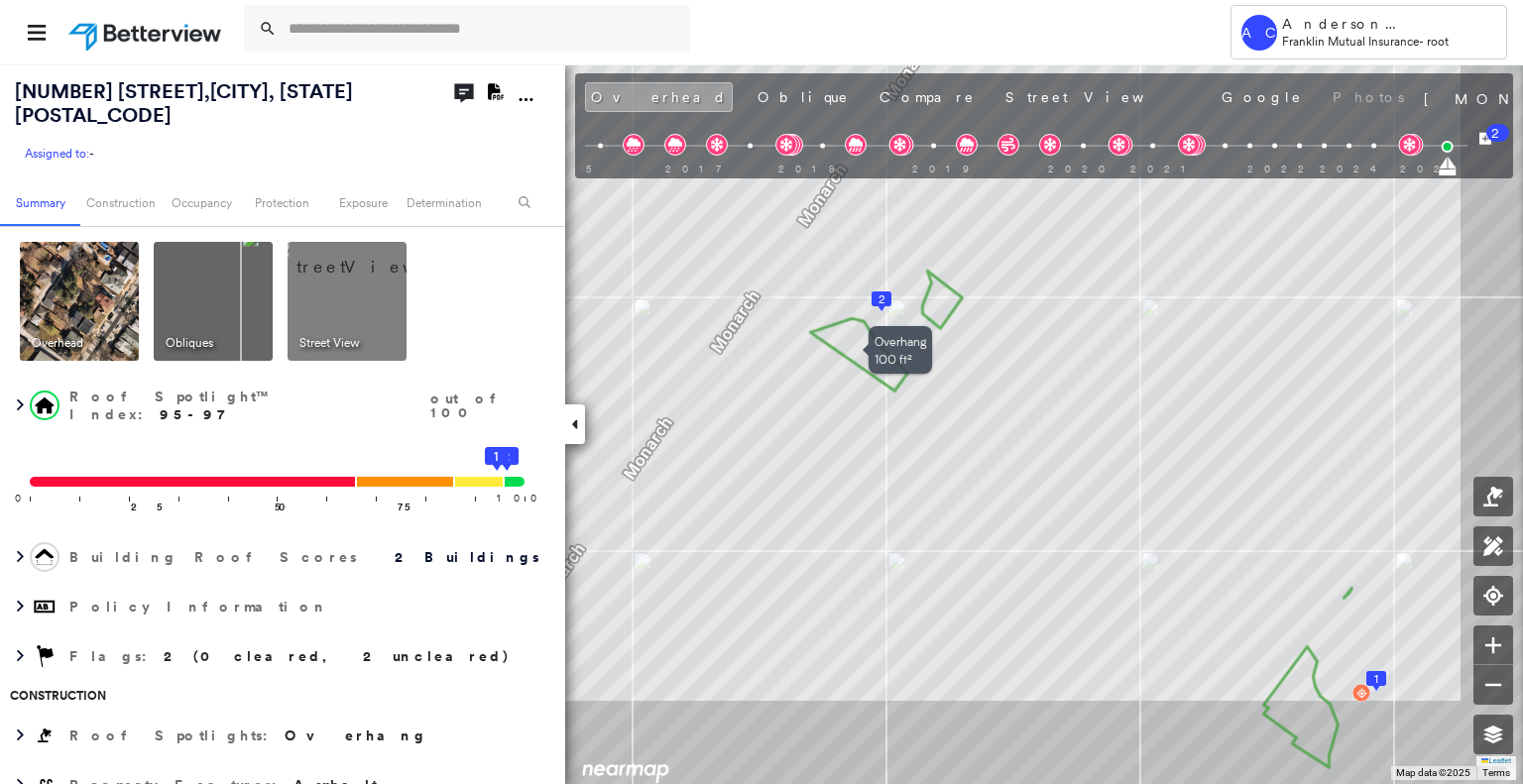 drag, startPoint x: 956, startPoint y: 423, endPoint x: 733, endPoint y: 286, distance: 261.72123 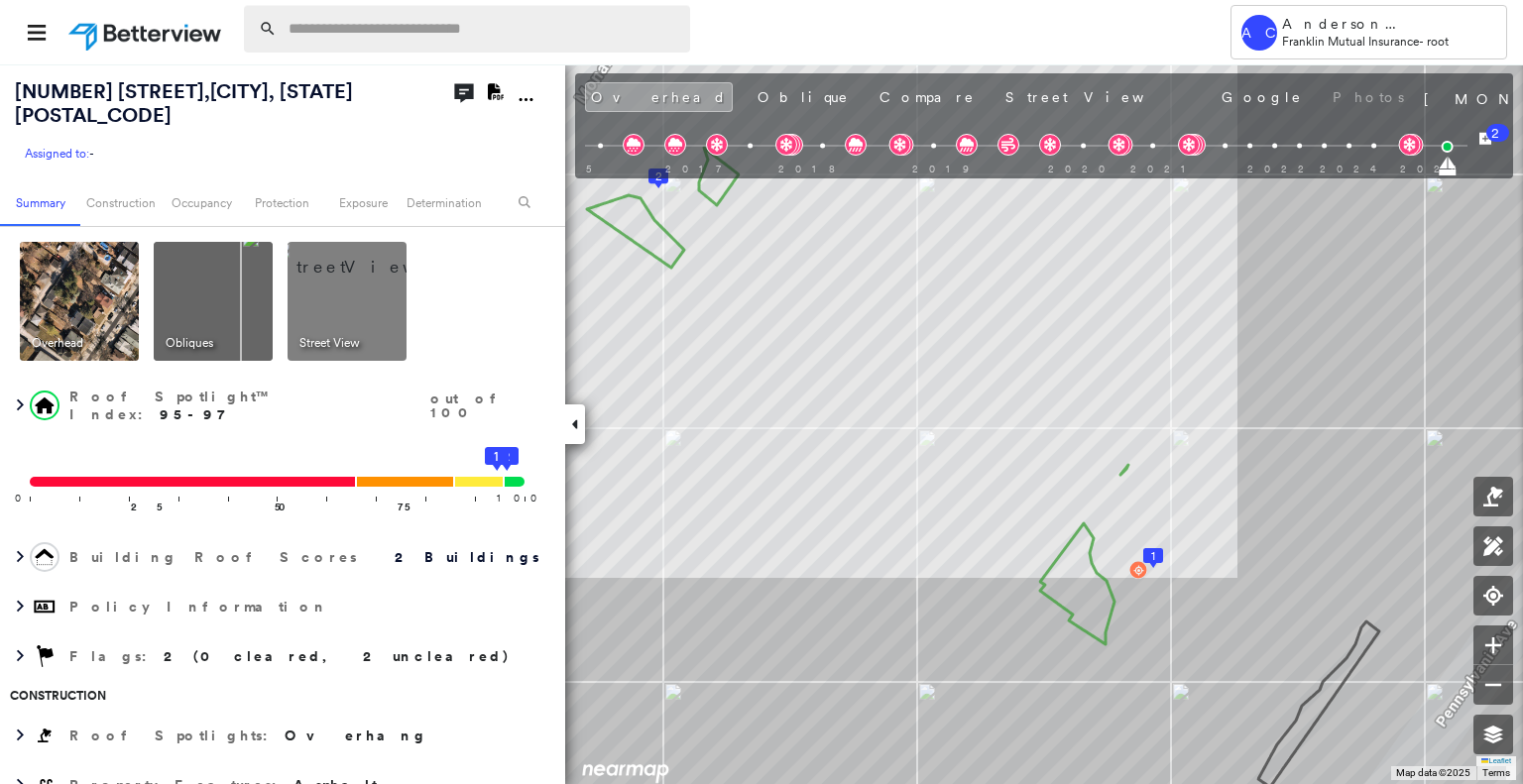 click at bounding box center (483, 29) 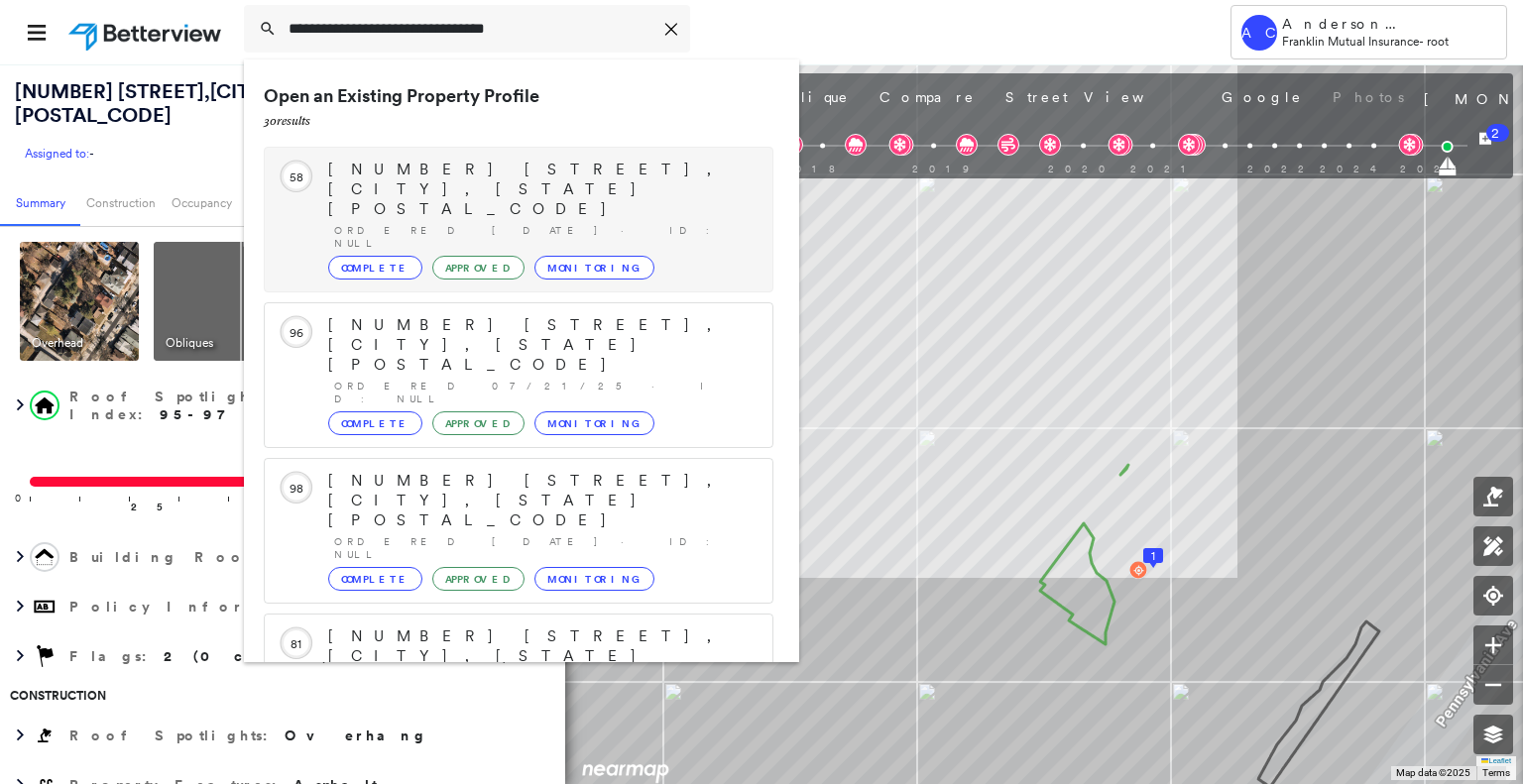 scroll, scrollTop: 206, scrollLeft: 0, axis: vertical 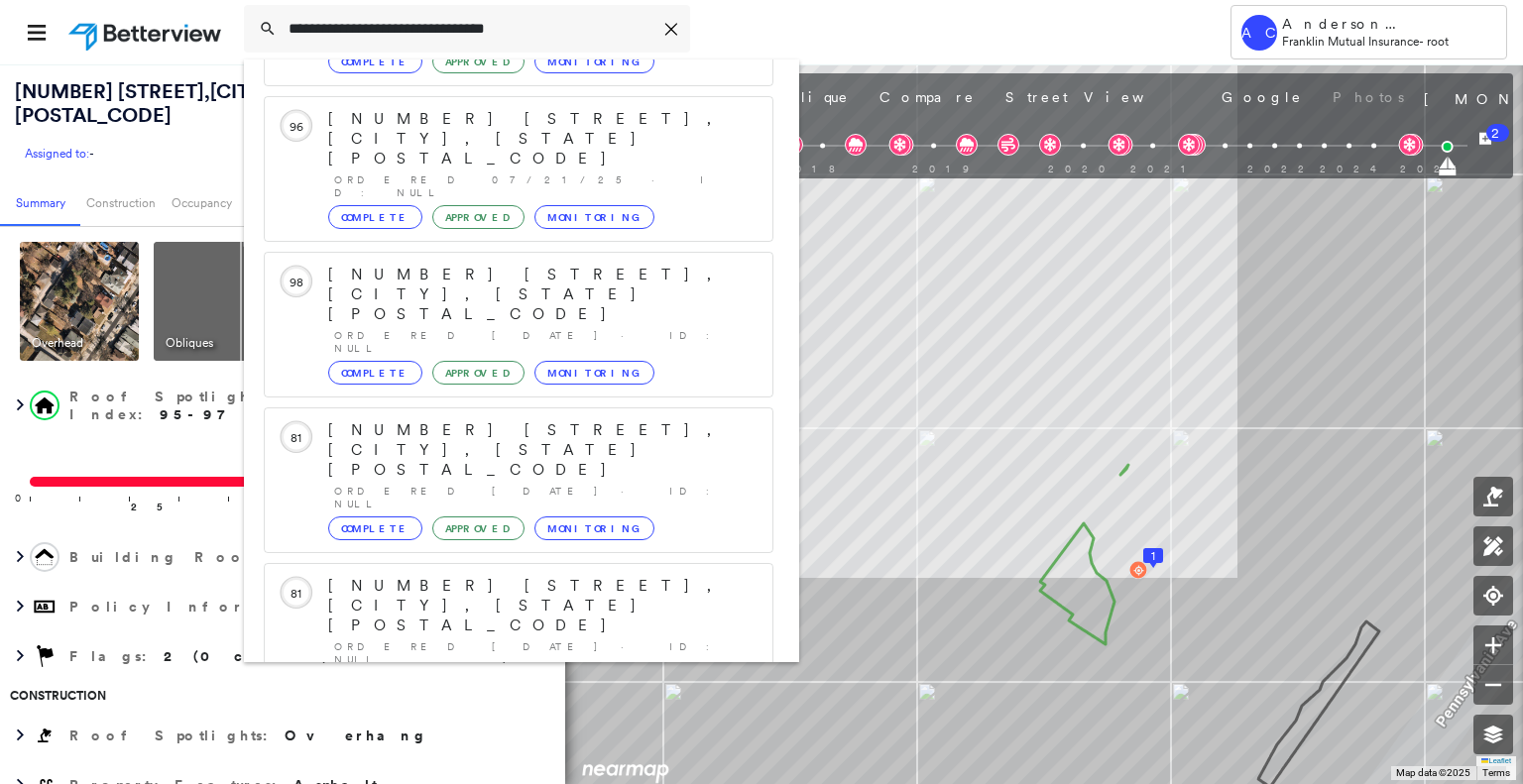 type on "**********" 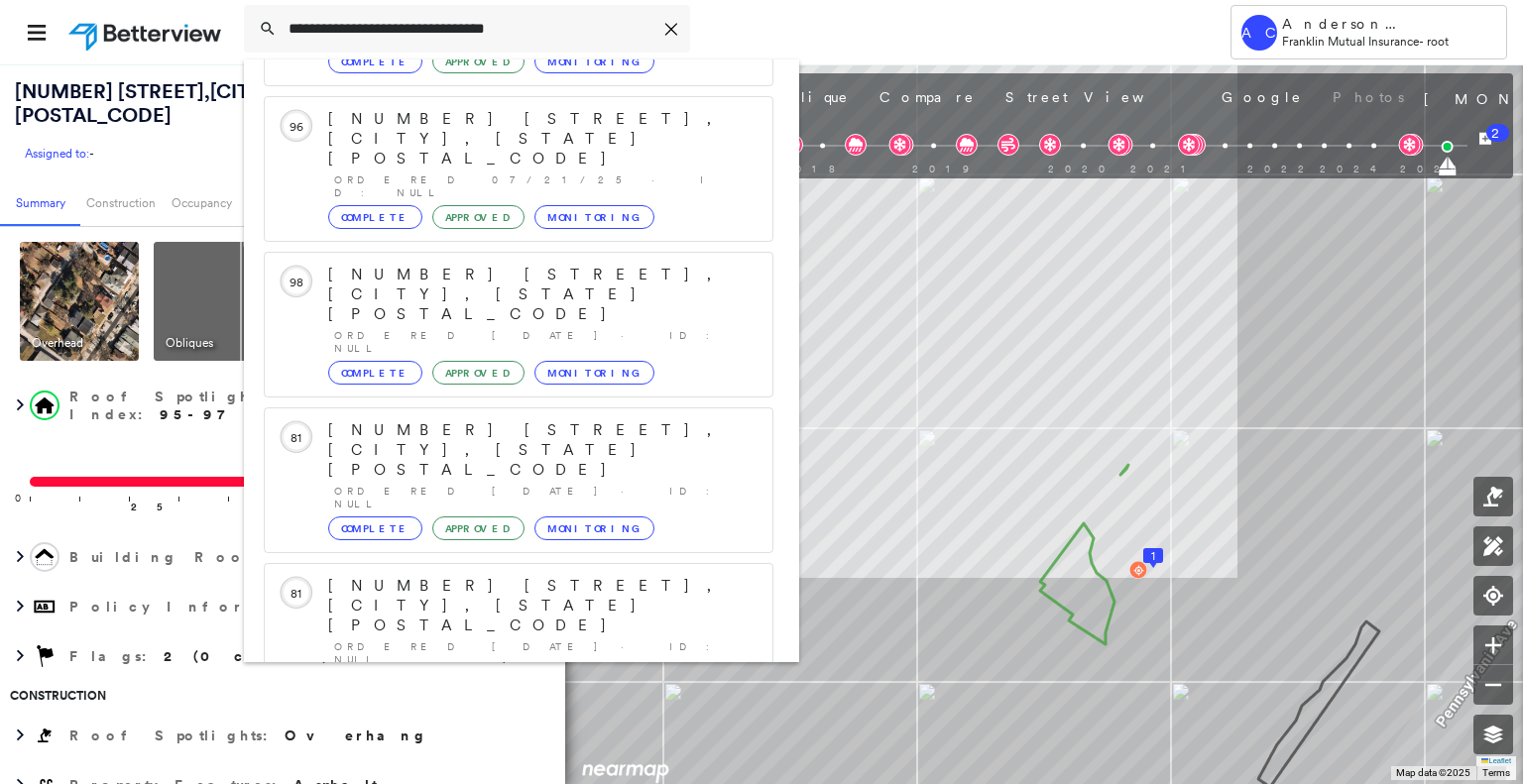 click on "419 Glendale Rd, Beaver Falls, PA 15010" at bounding box center [497, 895] 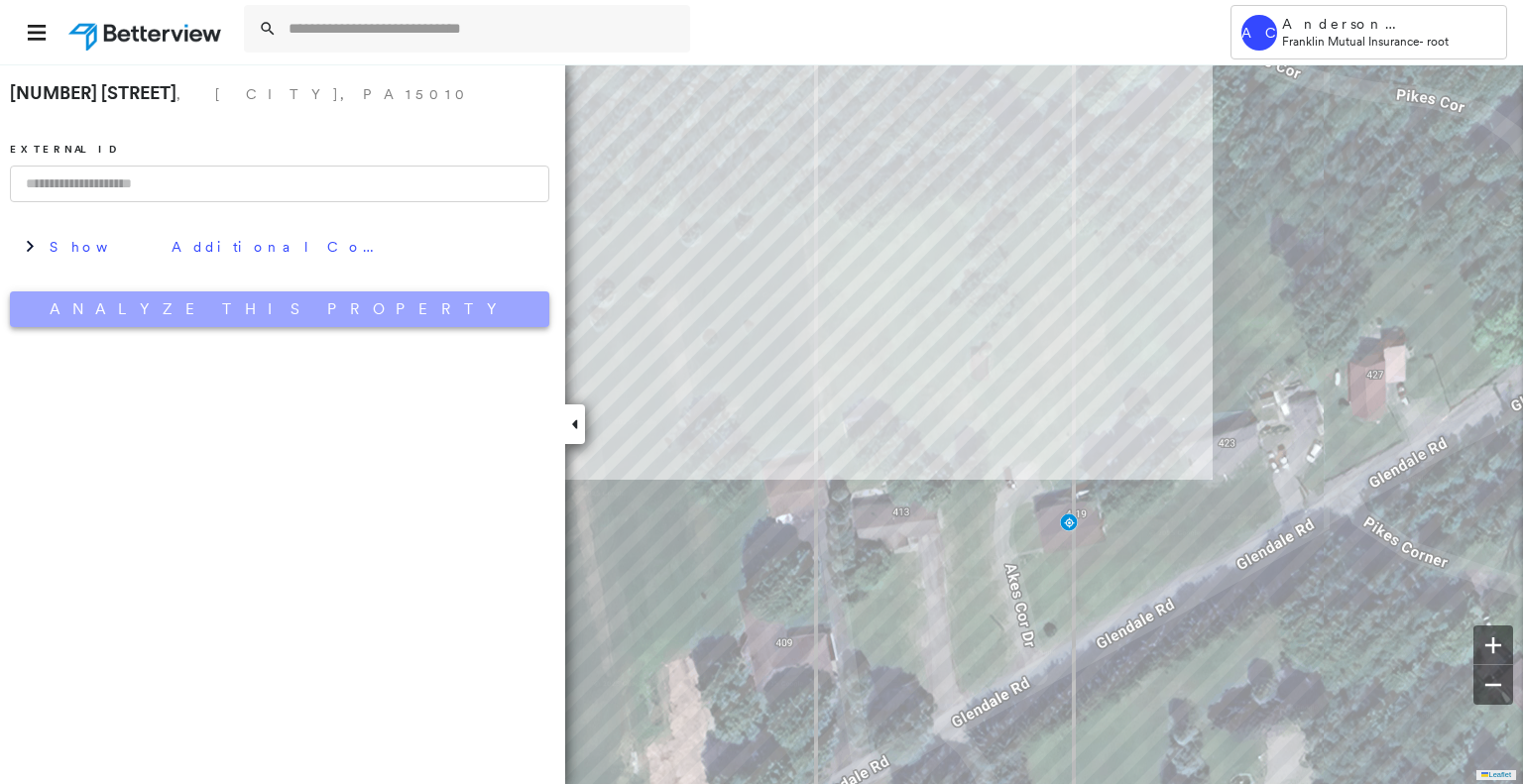 click on "Analyze This Property" at bounding box center (280, 309) 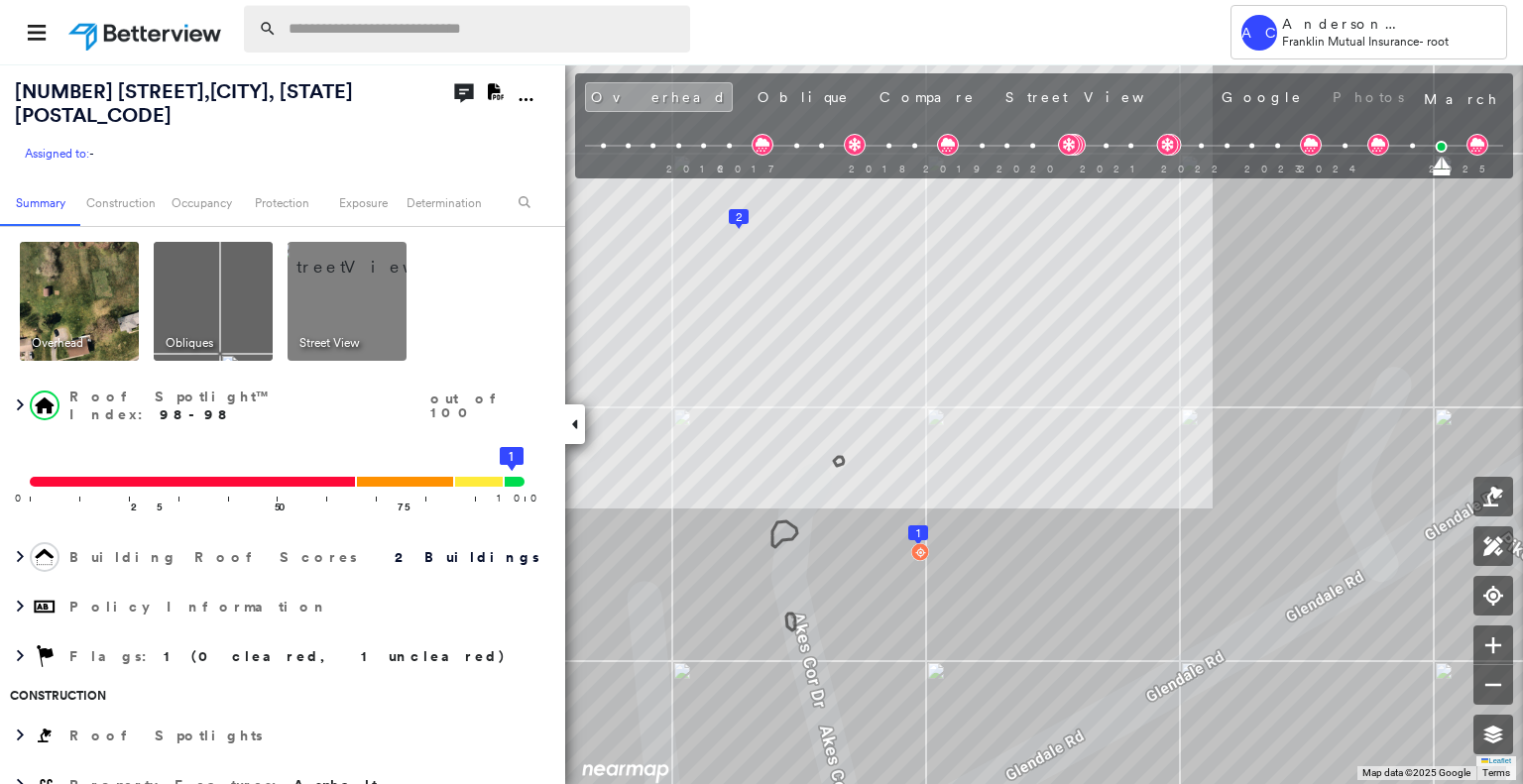 click at bounding box center (483, 29) 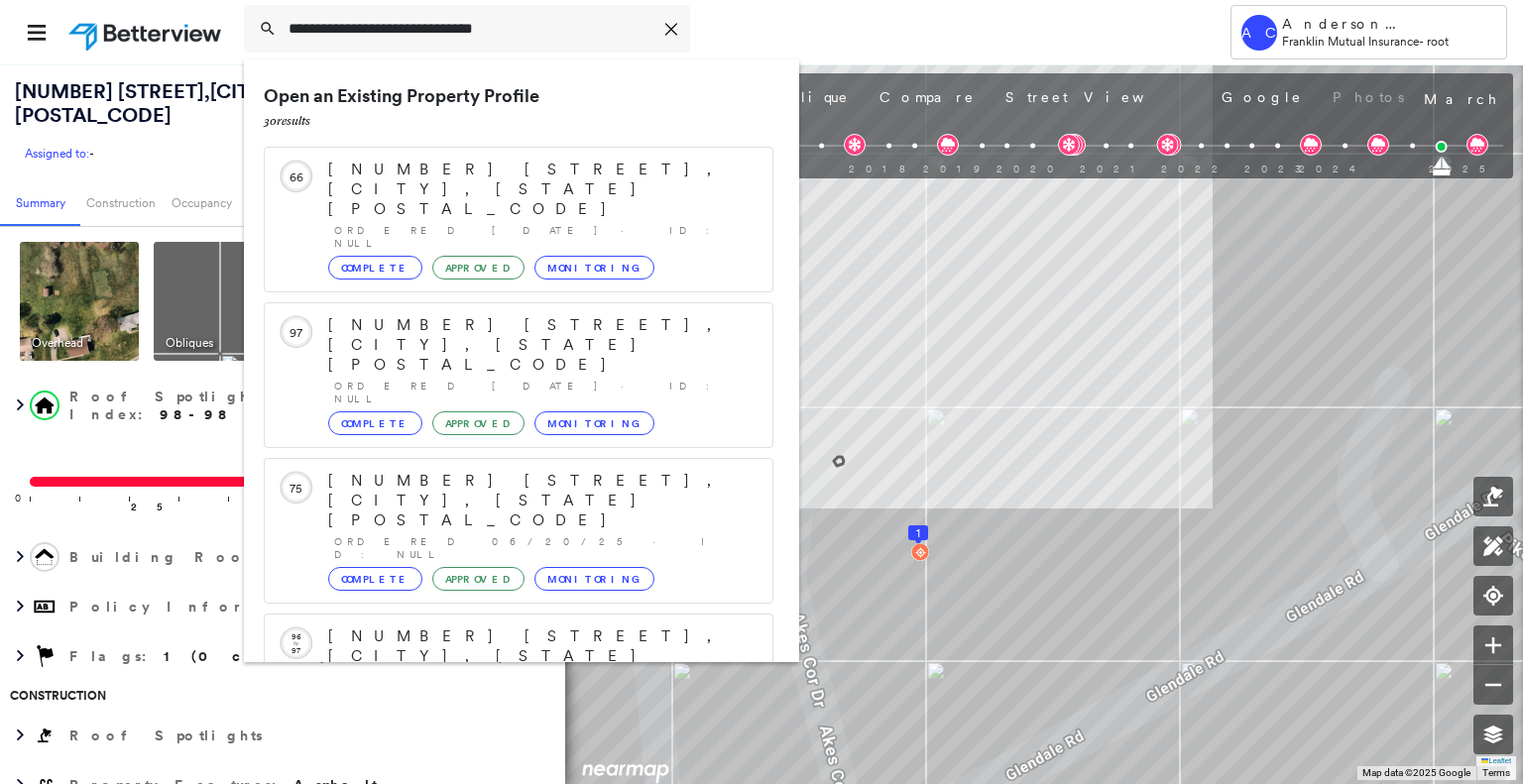 scroll, scrollTop: 206, scrollLeft: 0, axis: vertical 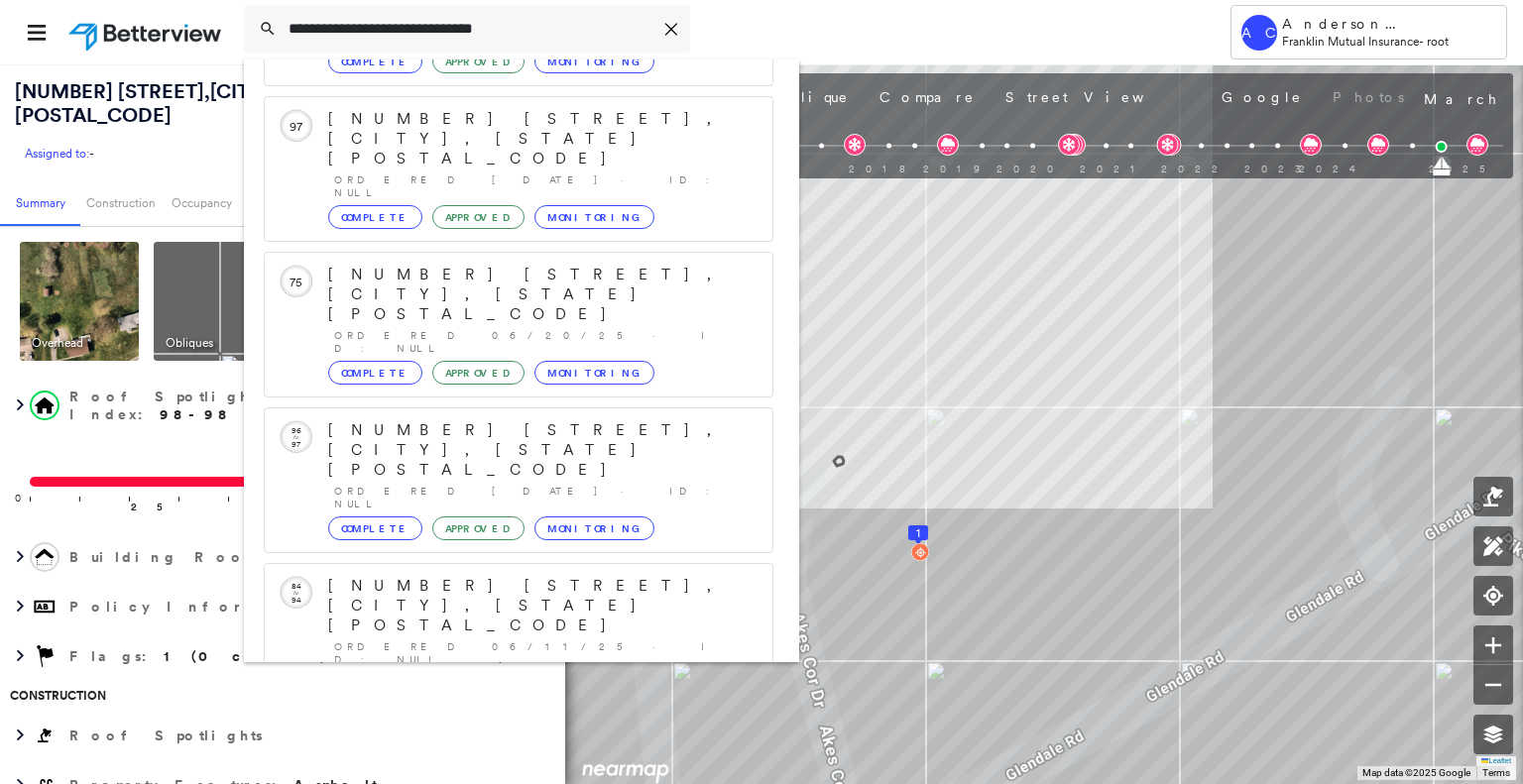 type on "**********" 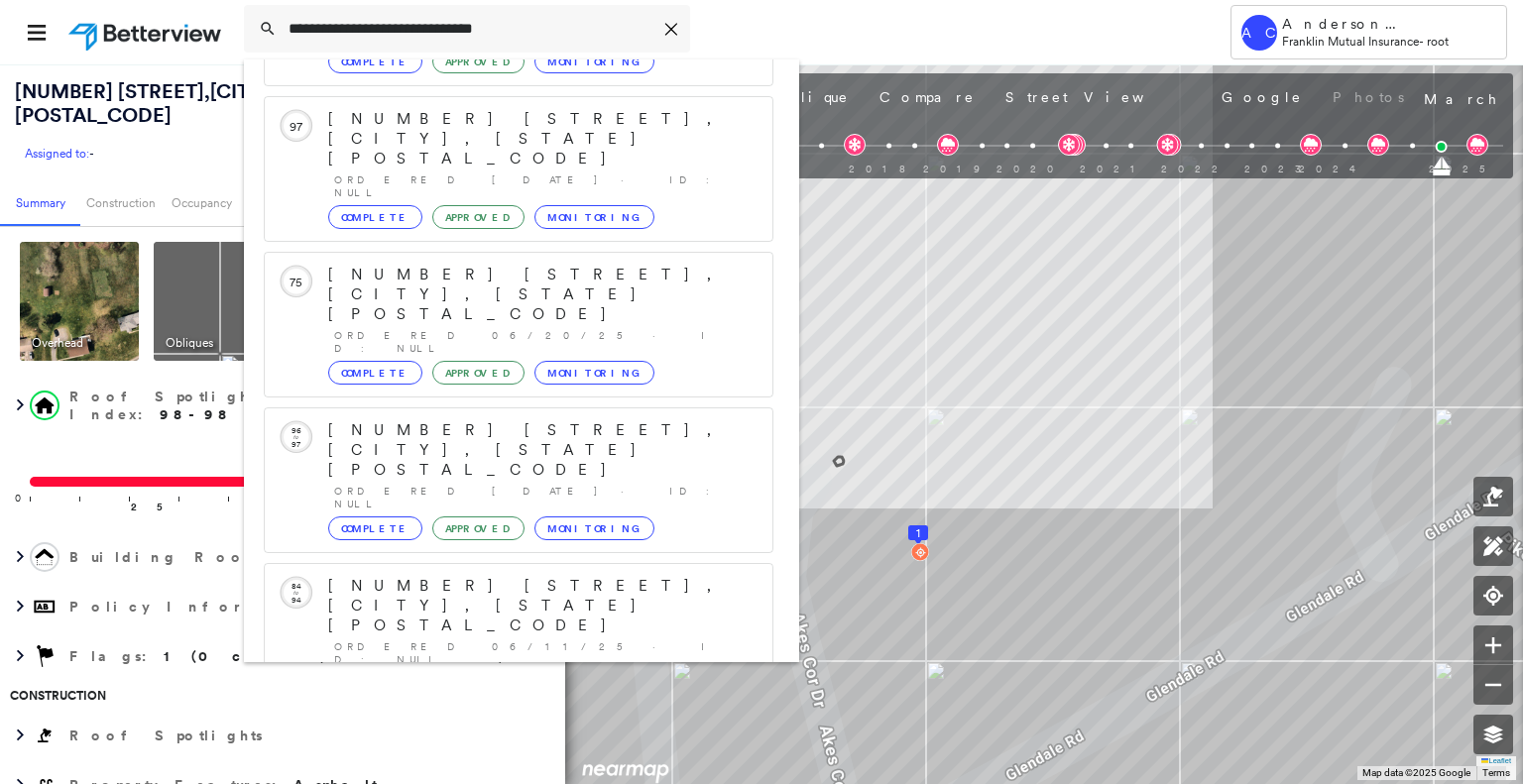 click on "315 Media Line Rd, Broomall, PA 19008" at bounding box center [497, 895] 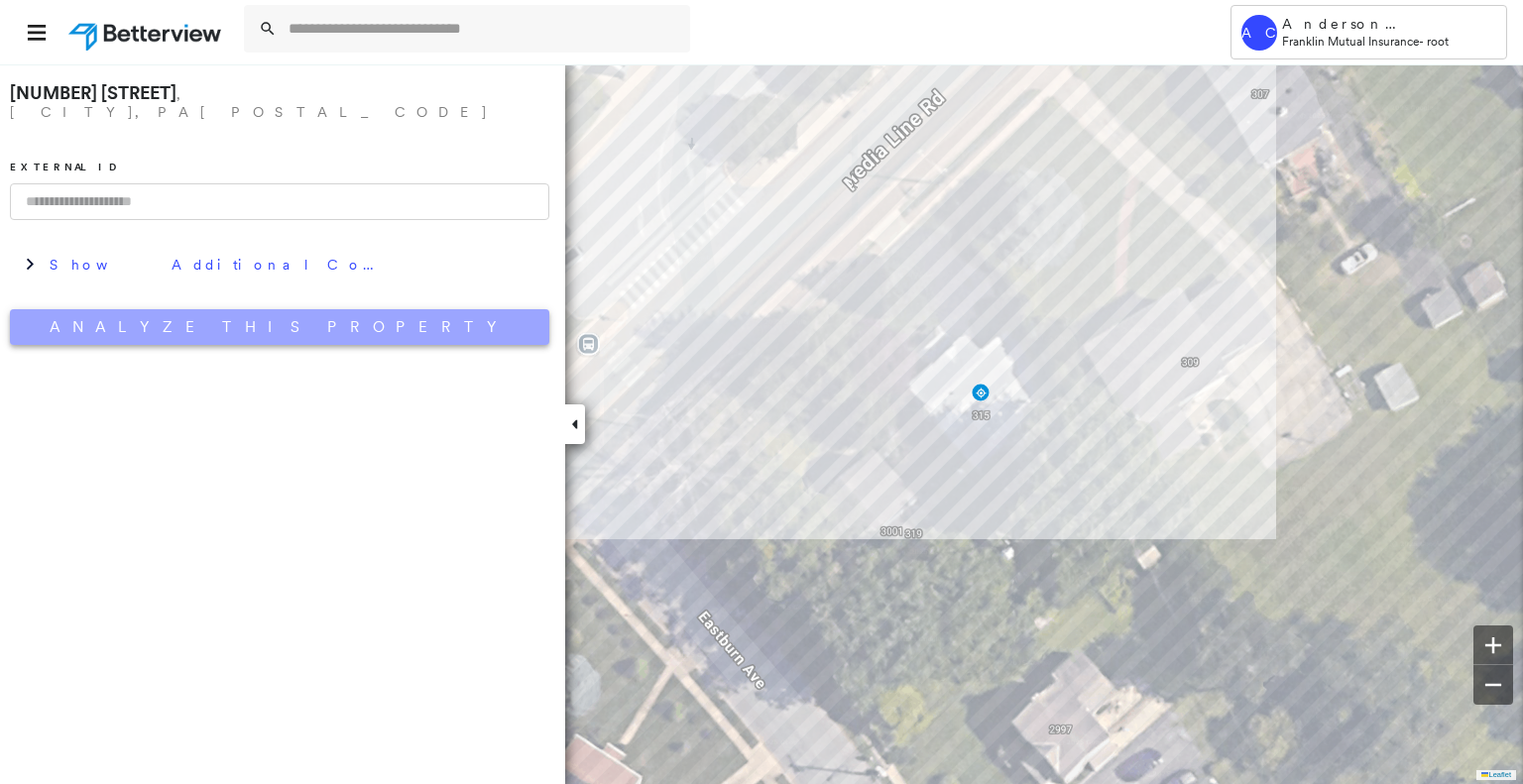 click on "Analyze This Property" at bounding box center (280, 327) 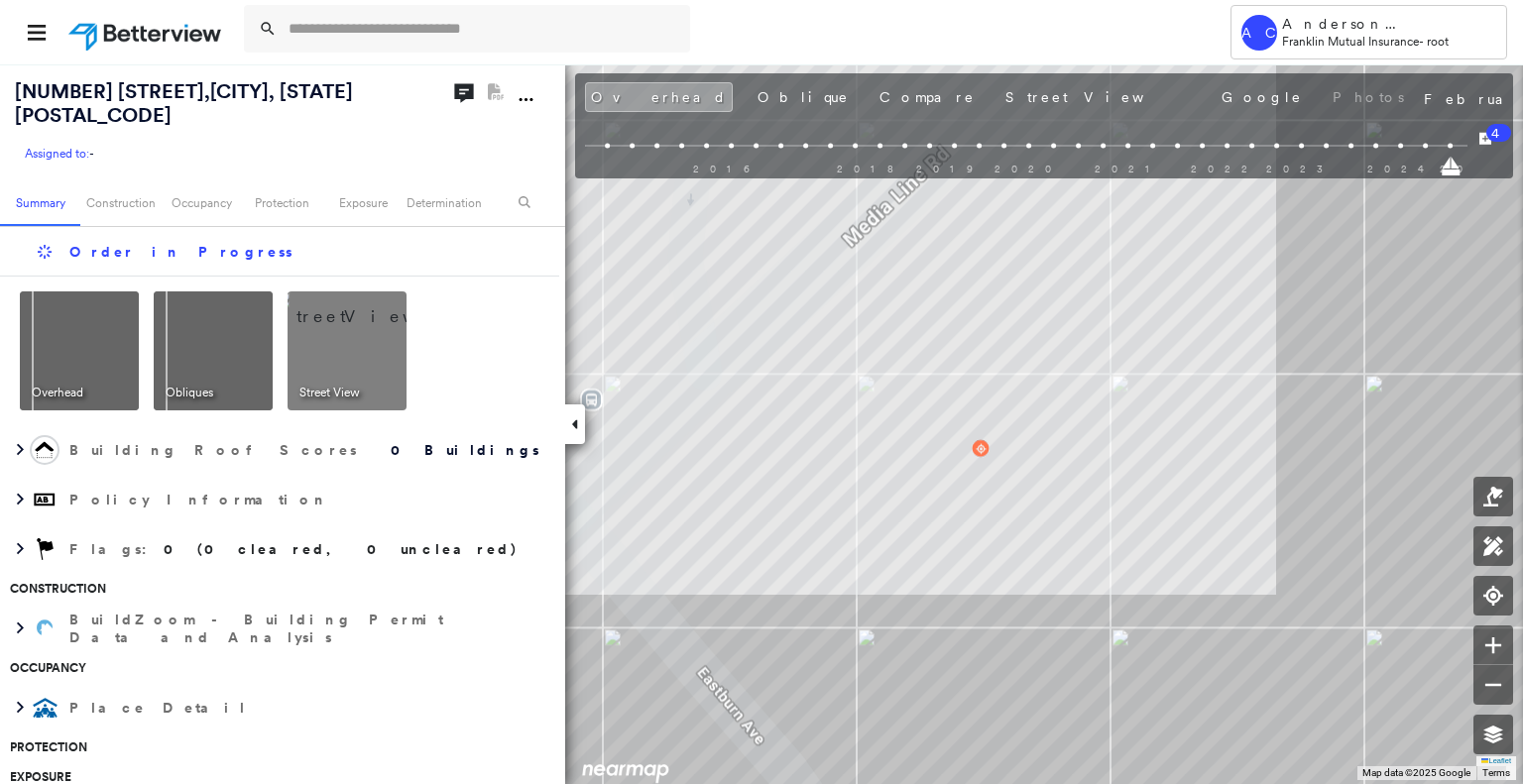 scroll, scrollTop: 0, scrollLeft: 0, axis: both 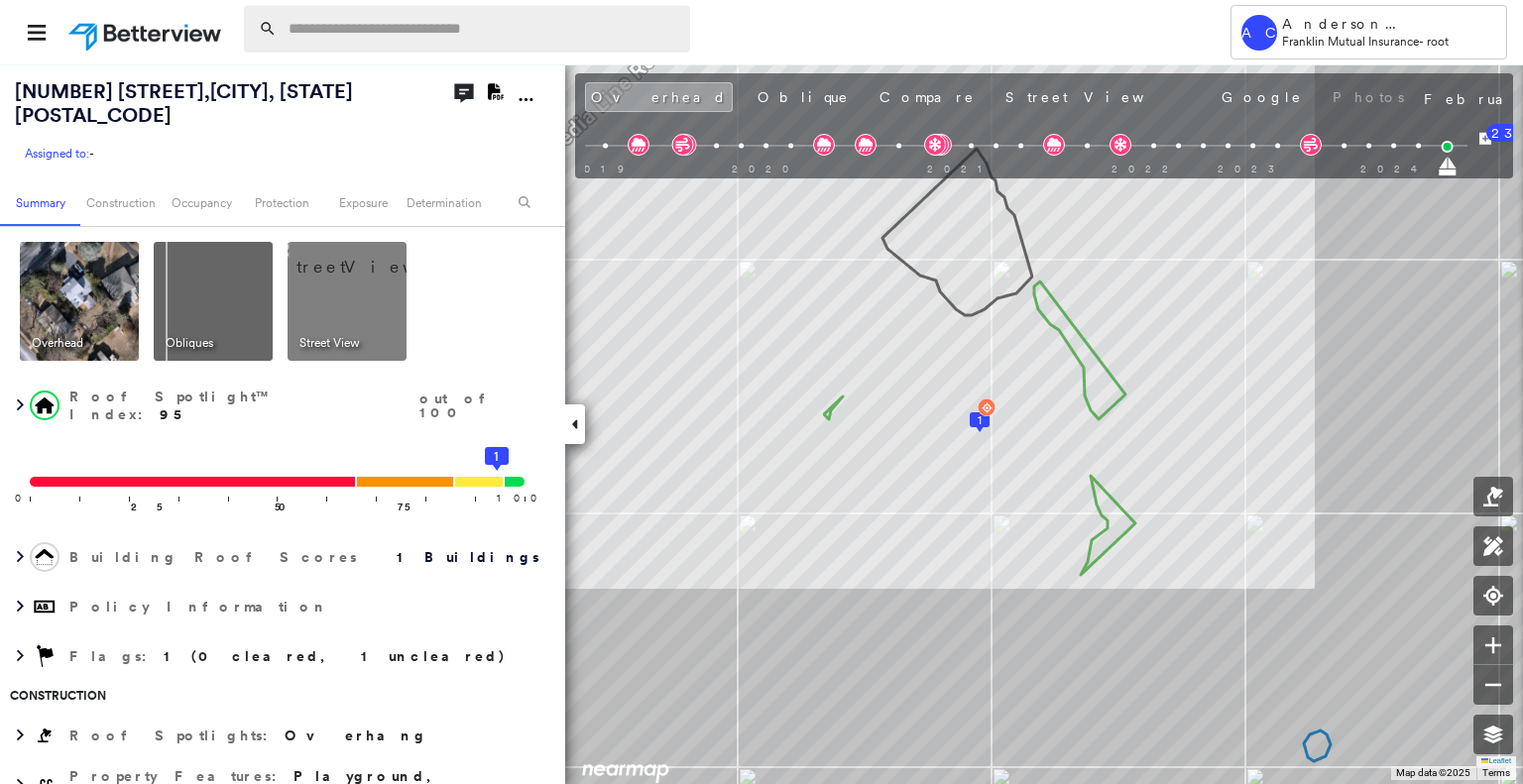 click at bounding box center [483, 29] 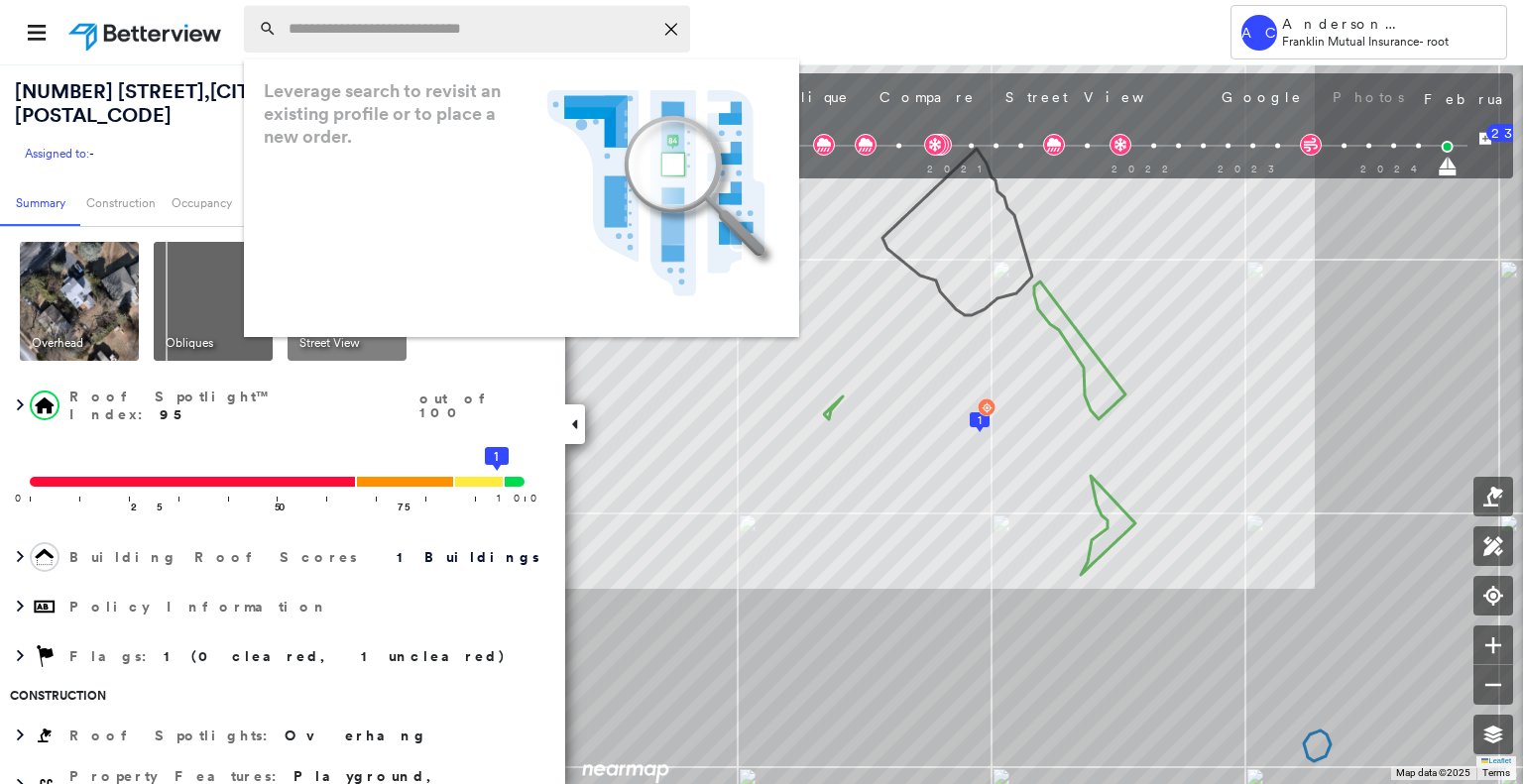 paste on "**********" 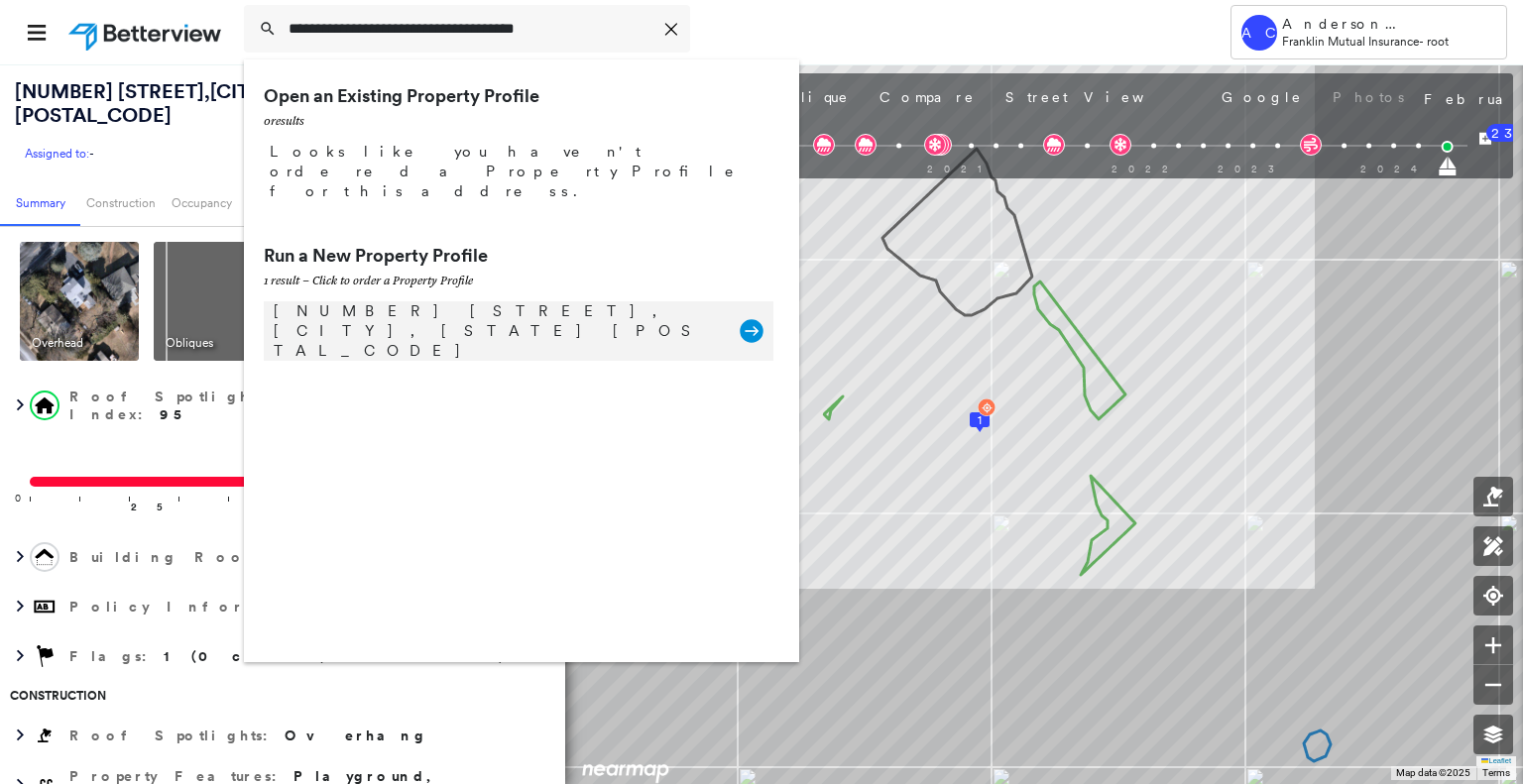 type on "**********" 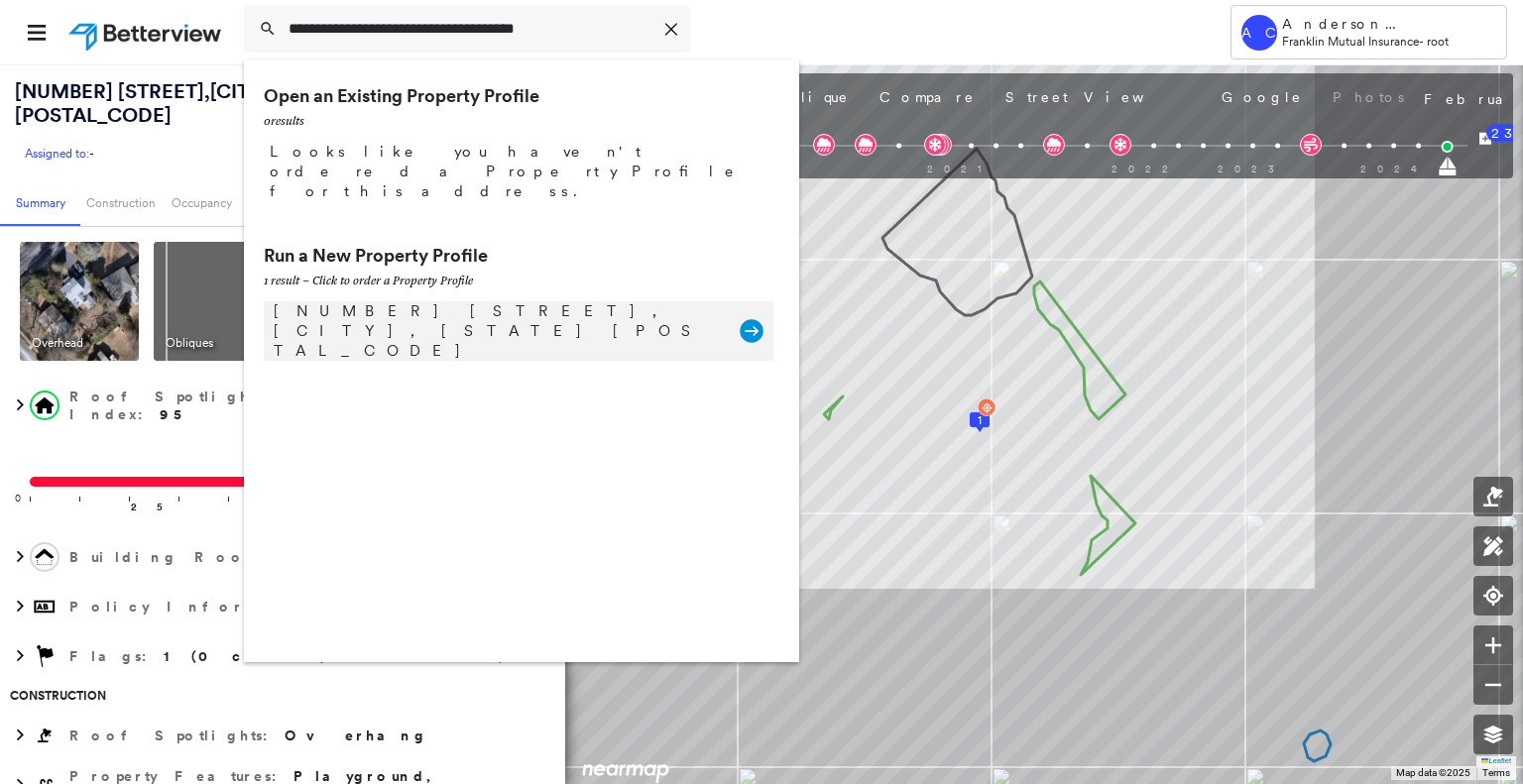 click on "2348 Pine Ridge Dr, Lafayette Hill, PA 19444 Group Created with Sketch." at bounding box center (519, 331) 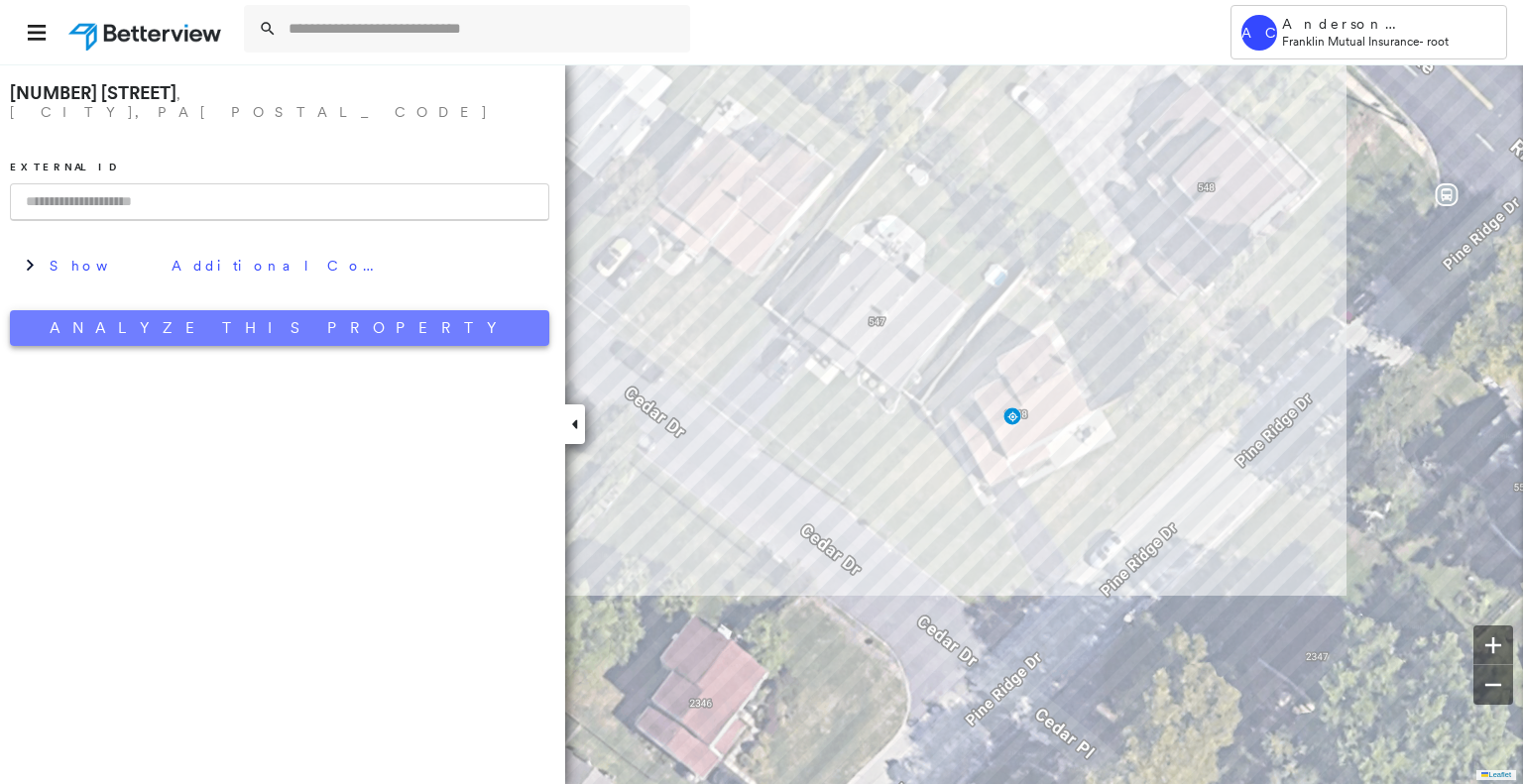 click on "Analyze This Property" at bounding box center (280, 328) 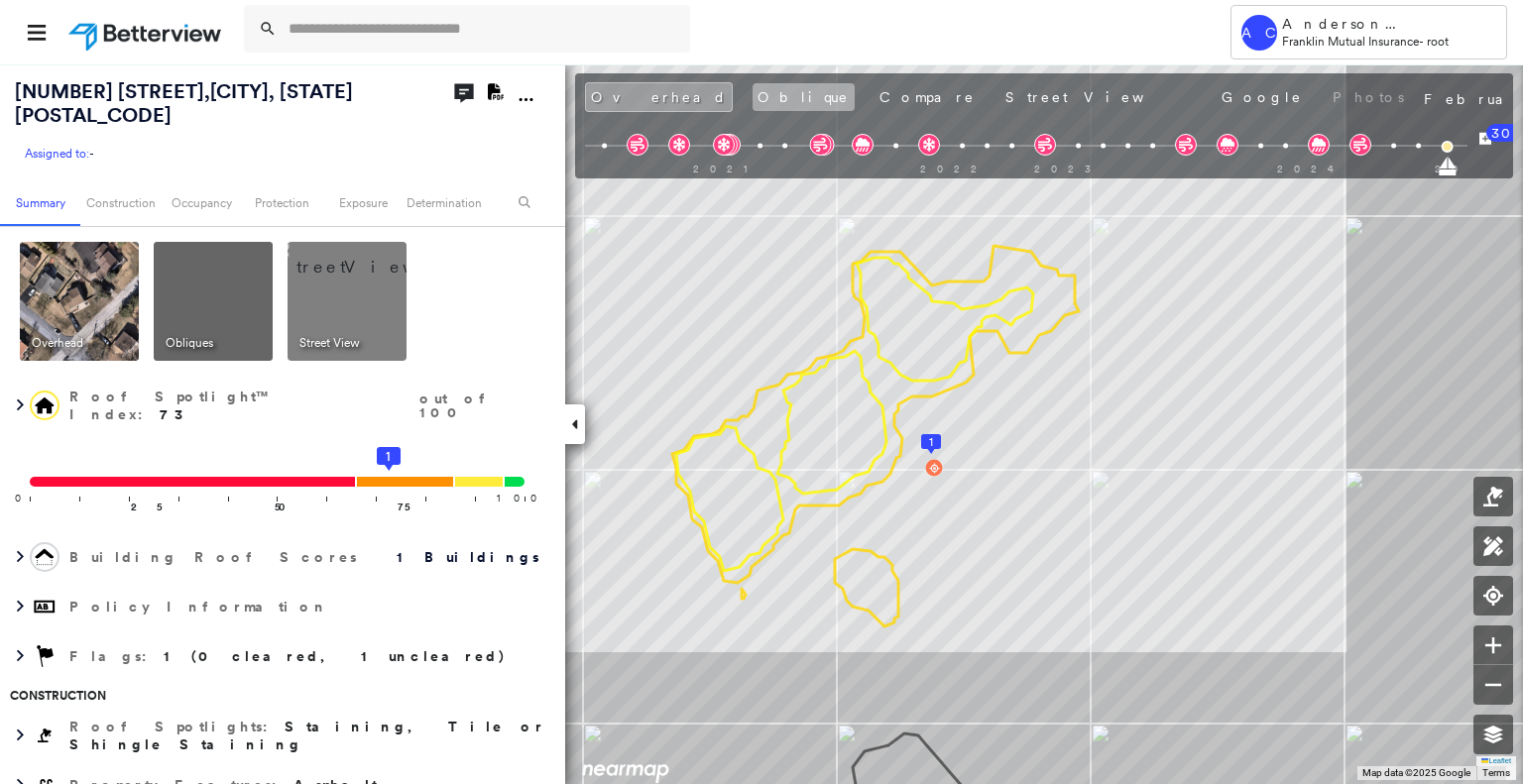 click on "Oblique" at bounding box center [803, 97] 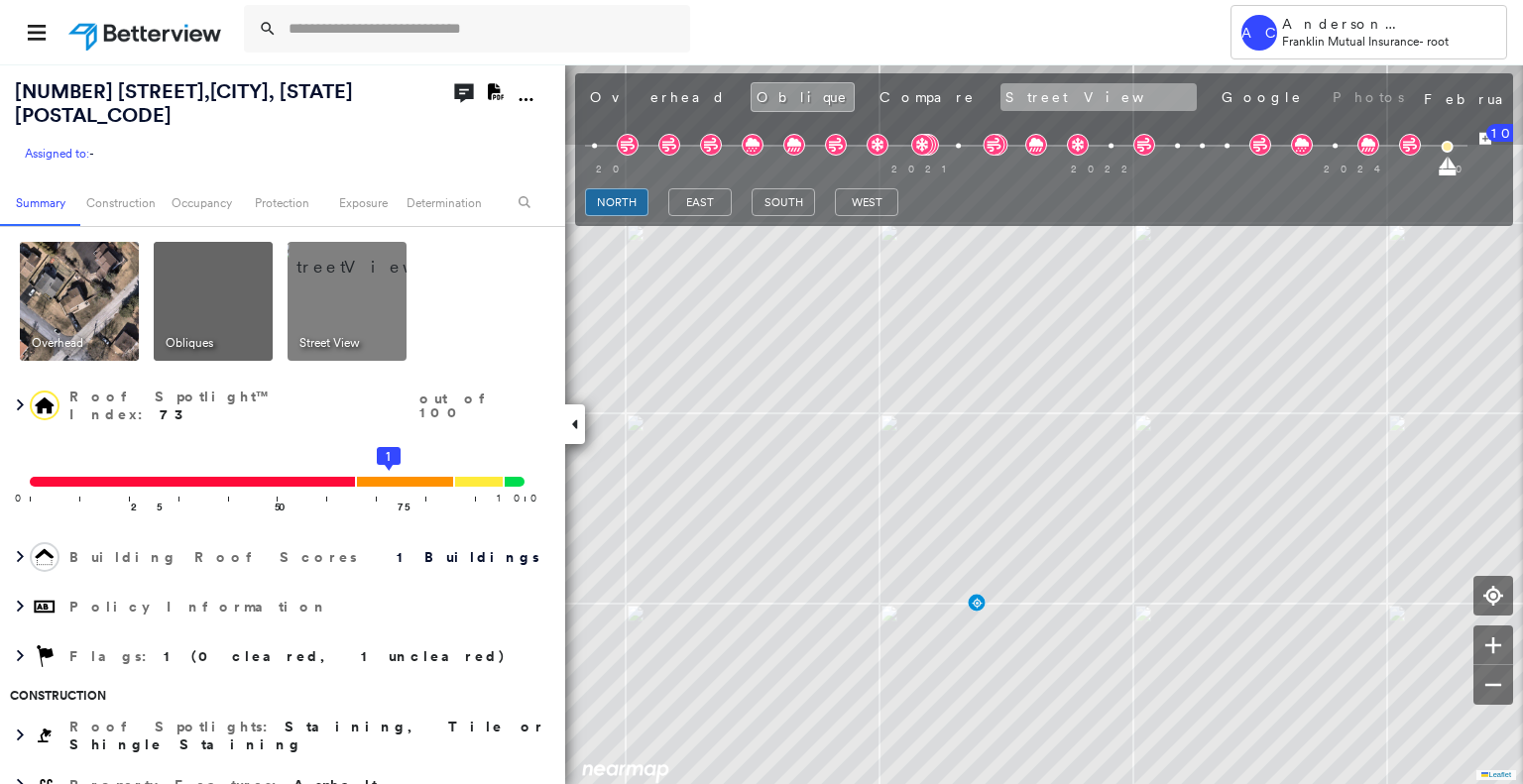 click on "Street View" at bounding box center [1099, 97] 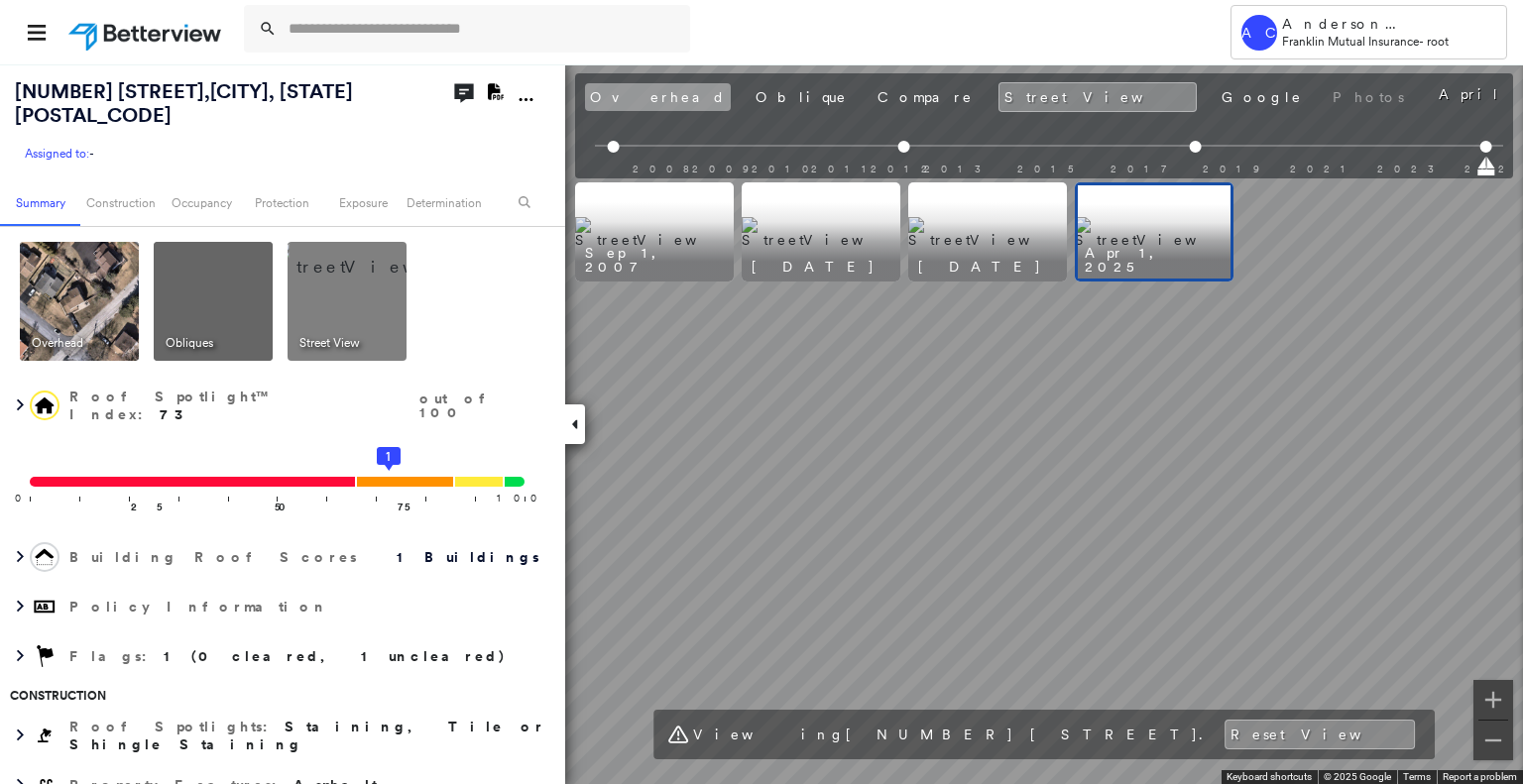 click on "Overhead" at bounding box center (657, 97) 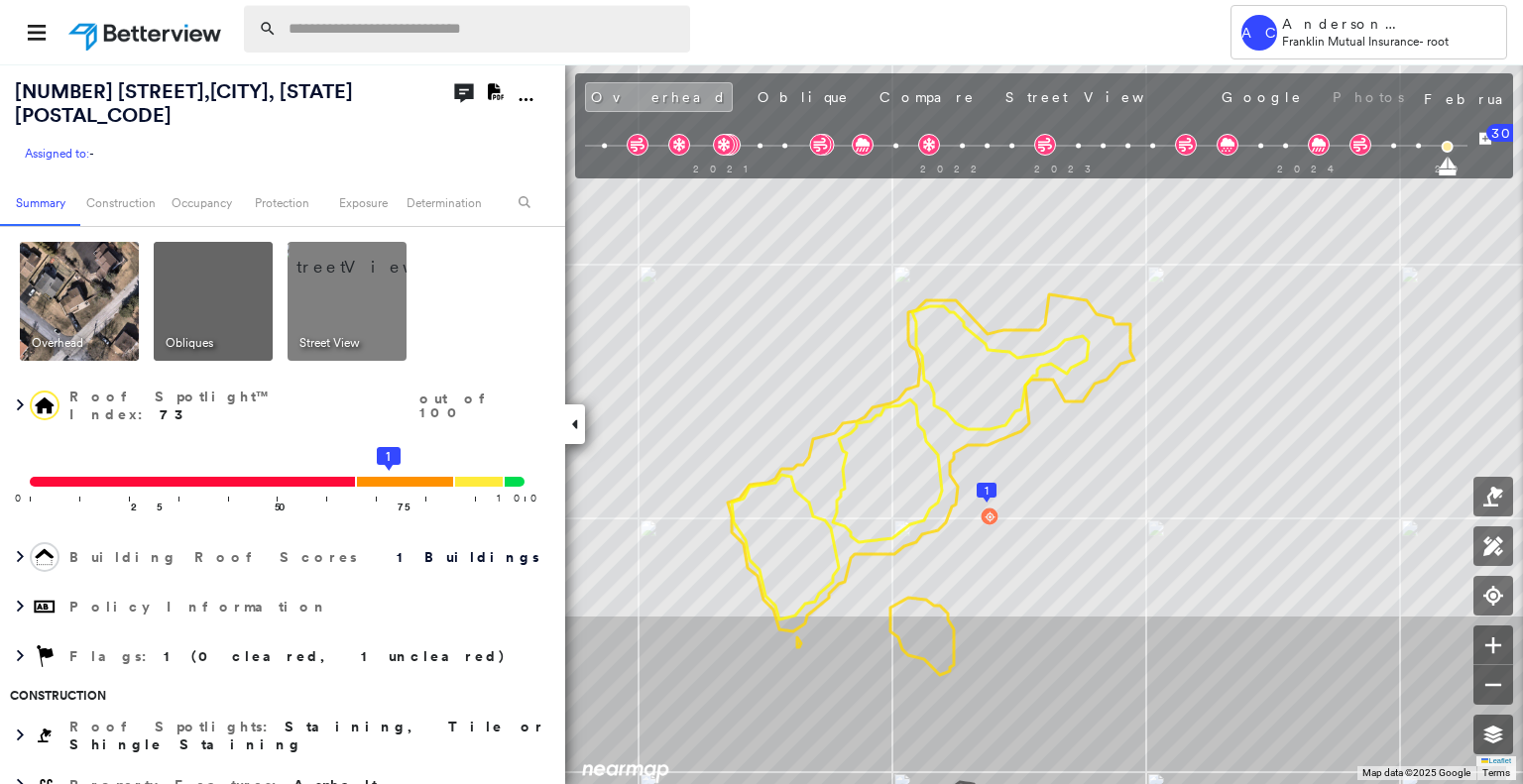 click at bounding box center (483, 29) 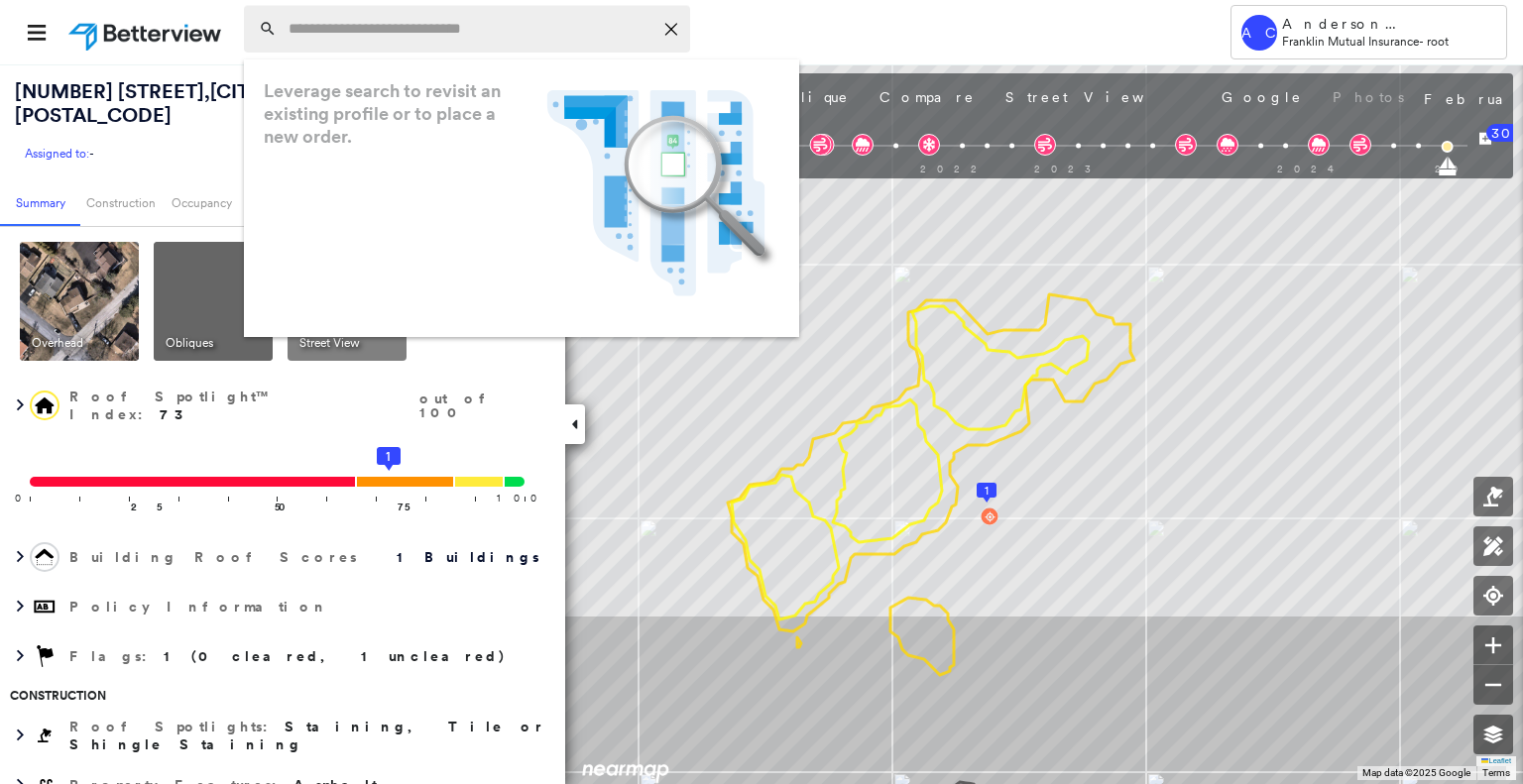 paste on "**********" 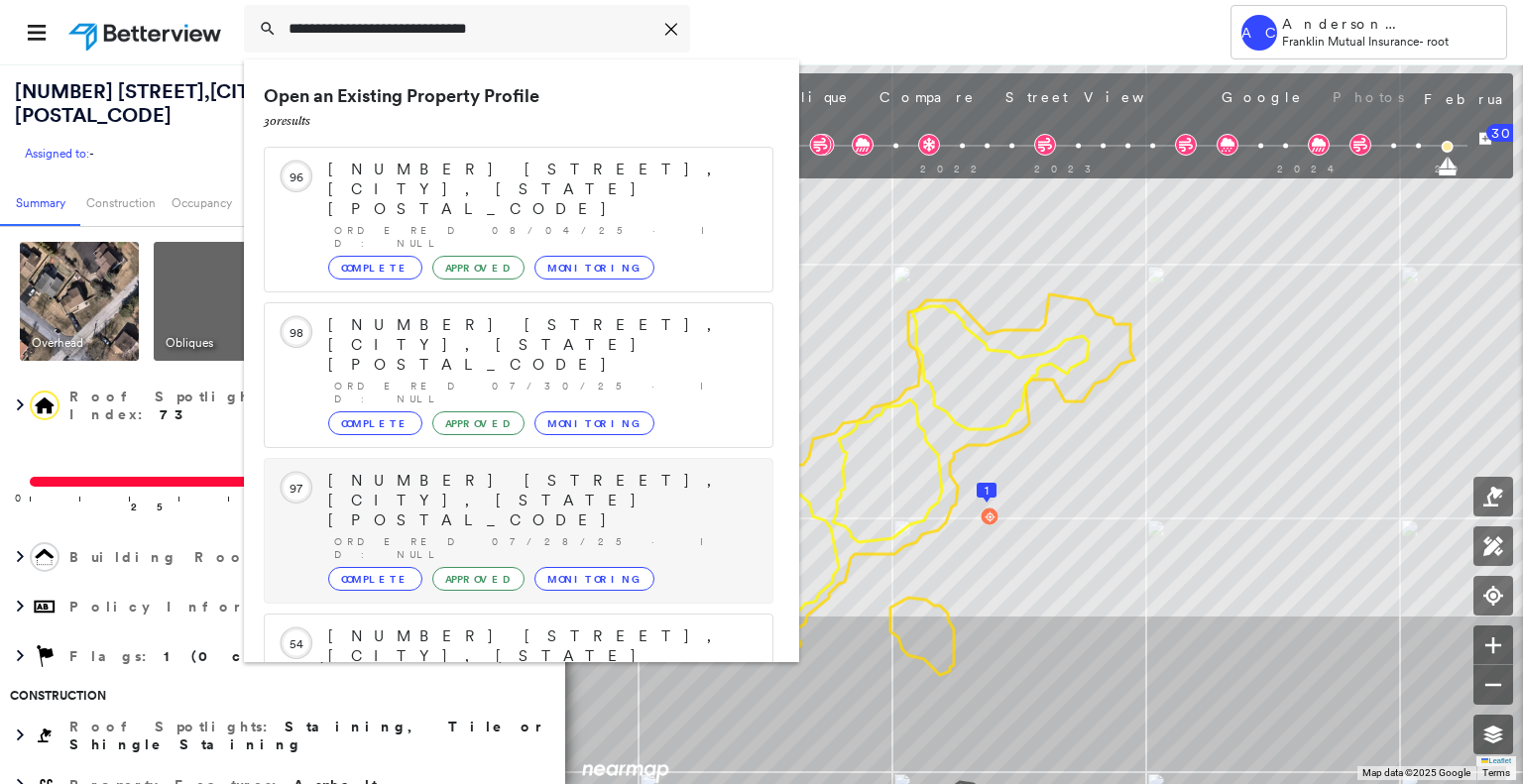 scroll, scrollTop: 206, scrollLeft: 0, axis: vertical 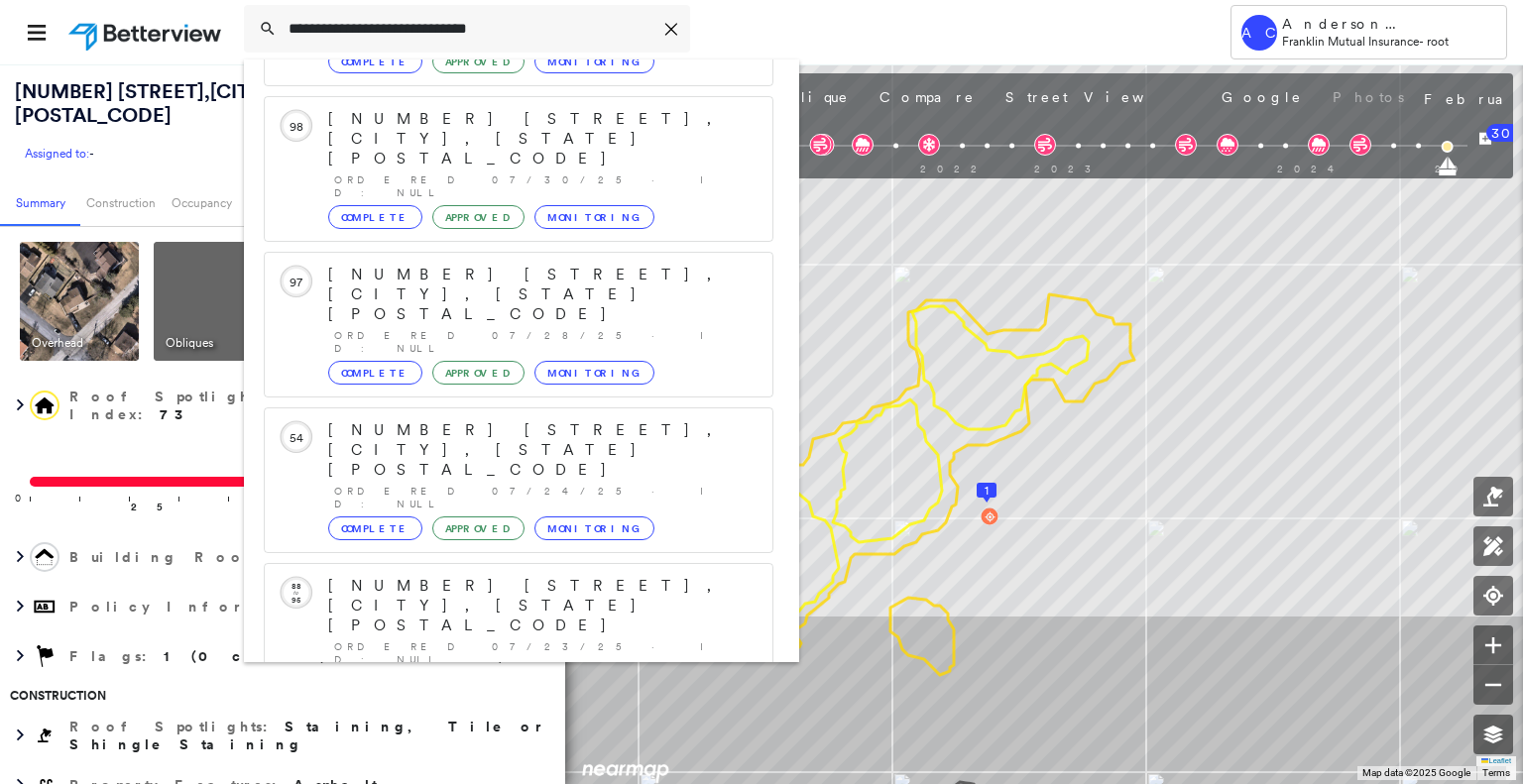 type on "**********" 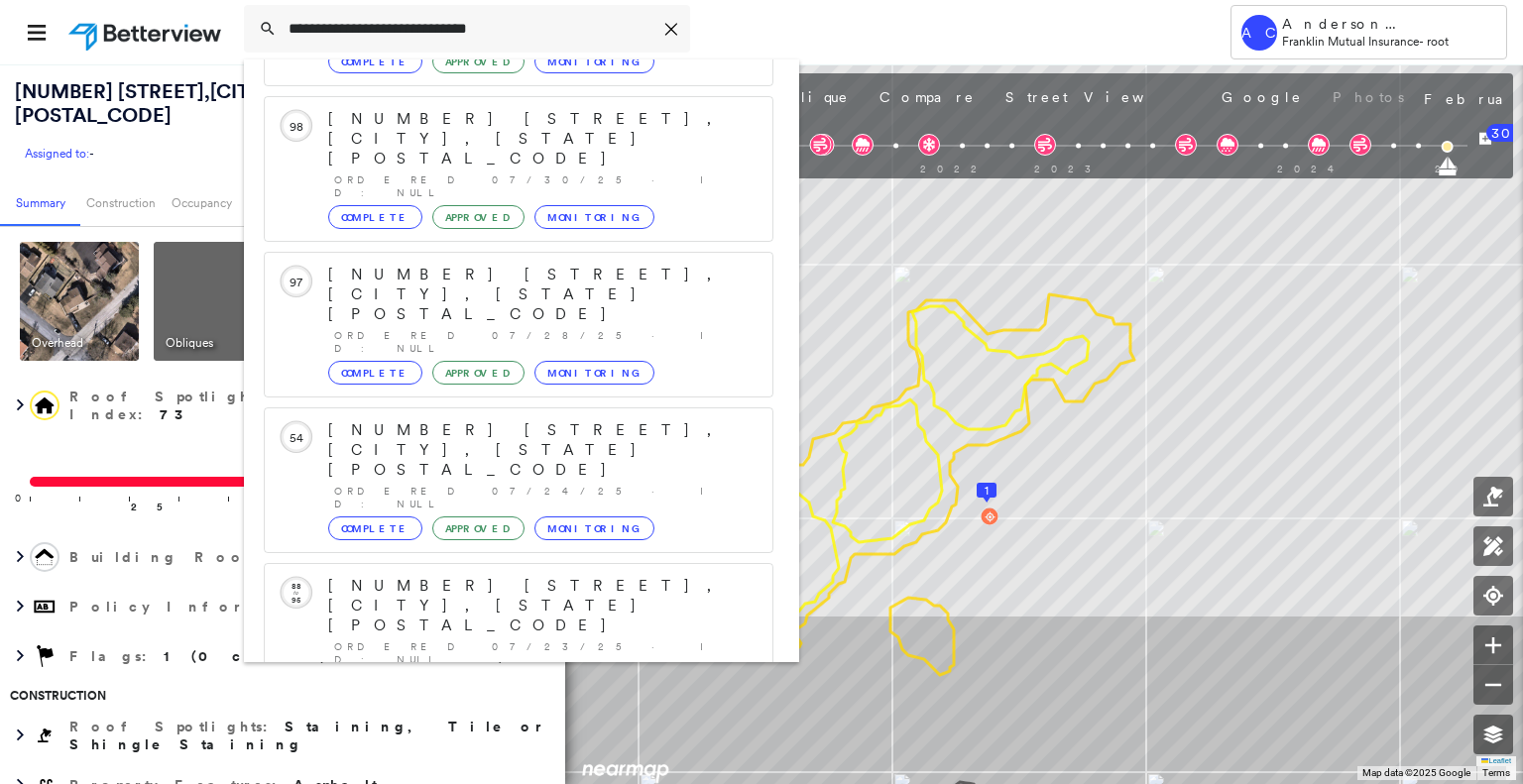 click on "604 Vernon Rd, Springfield, PA 19064" at bounding box center (497, 895) 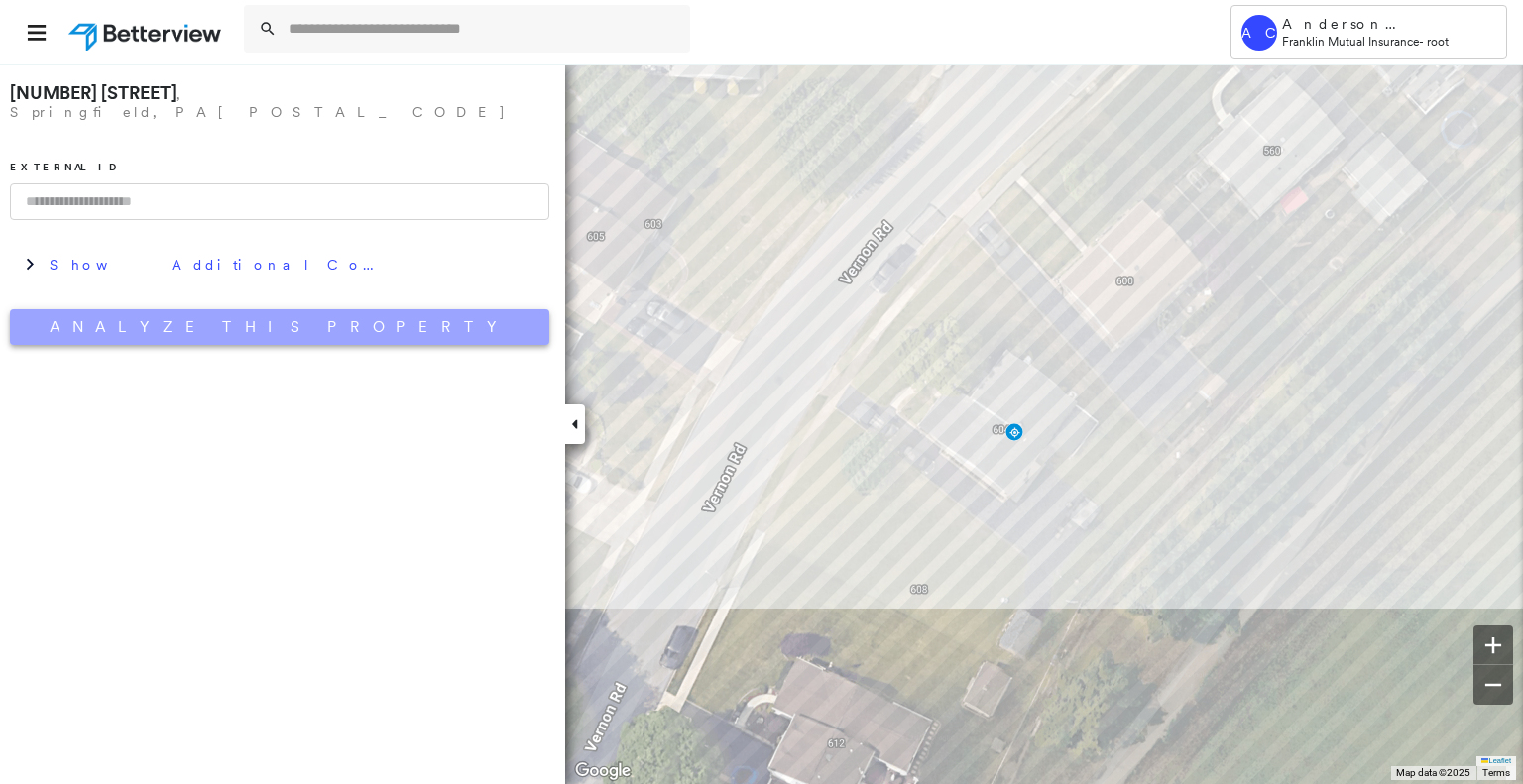 click on "Analyze This Property" at bounding box center (280, 327) 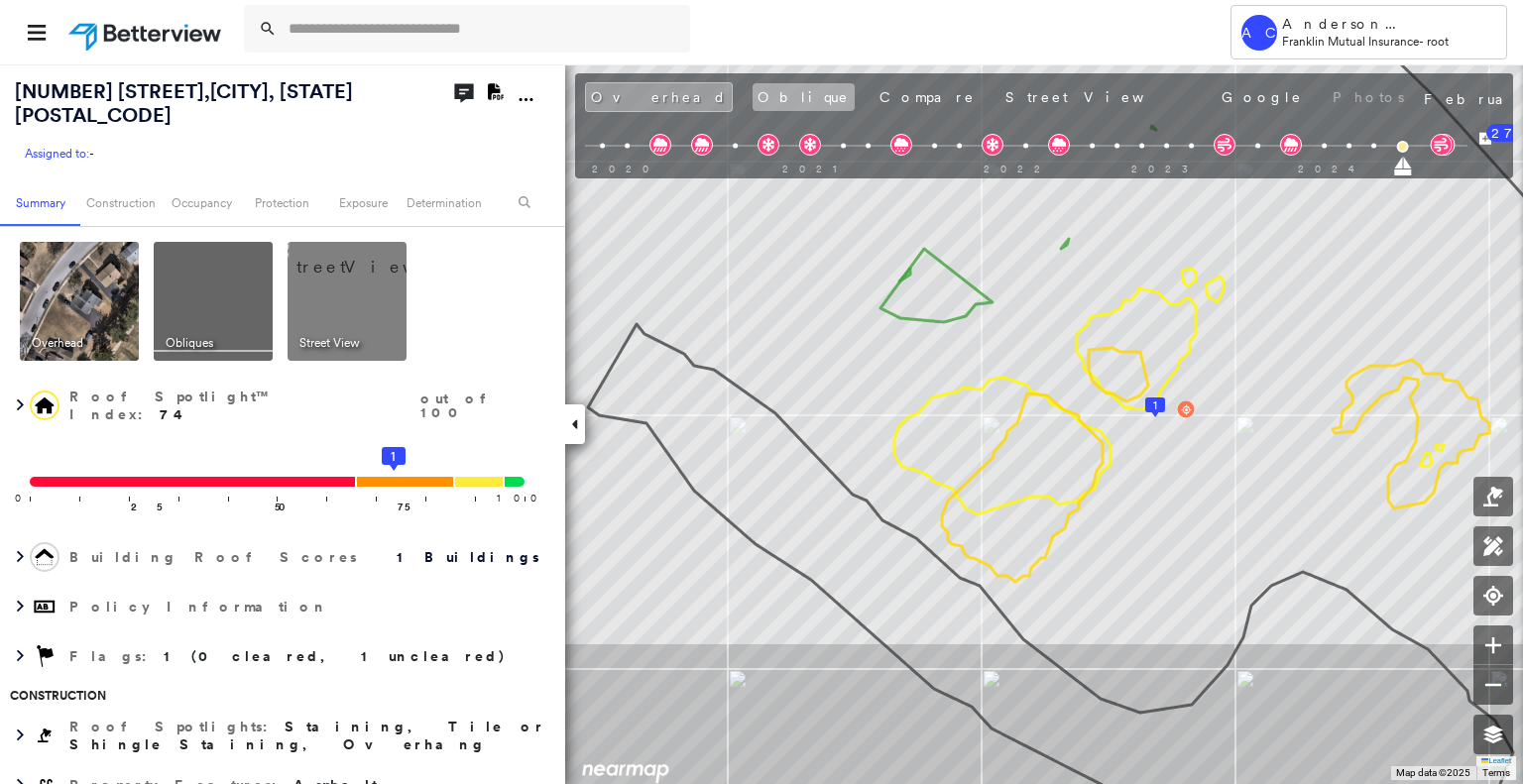 click on "Oblique" at bounding box center [803, 97] 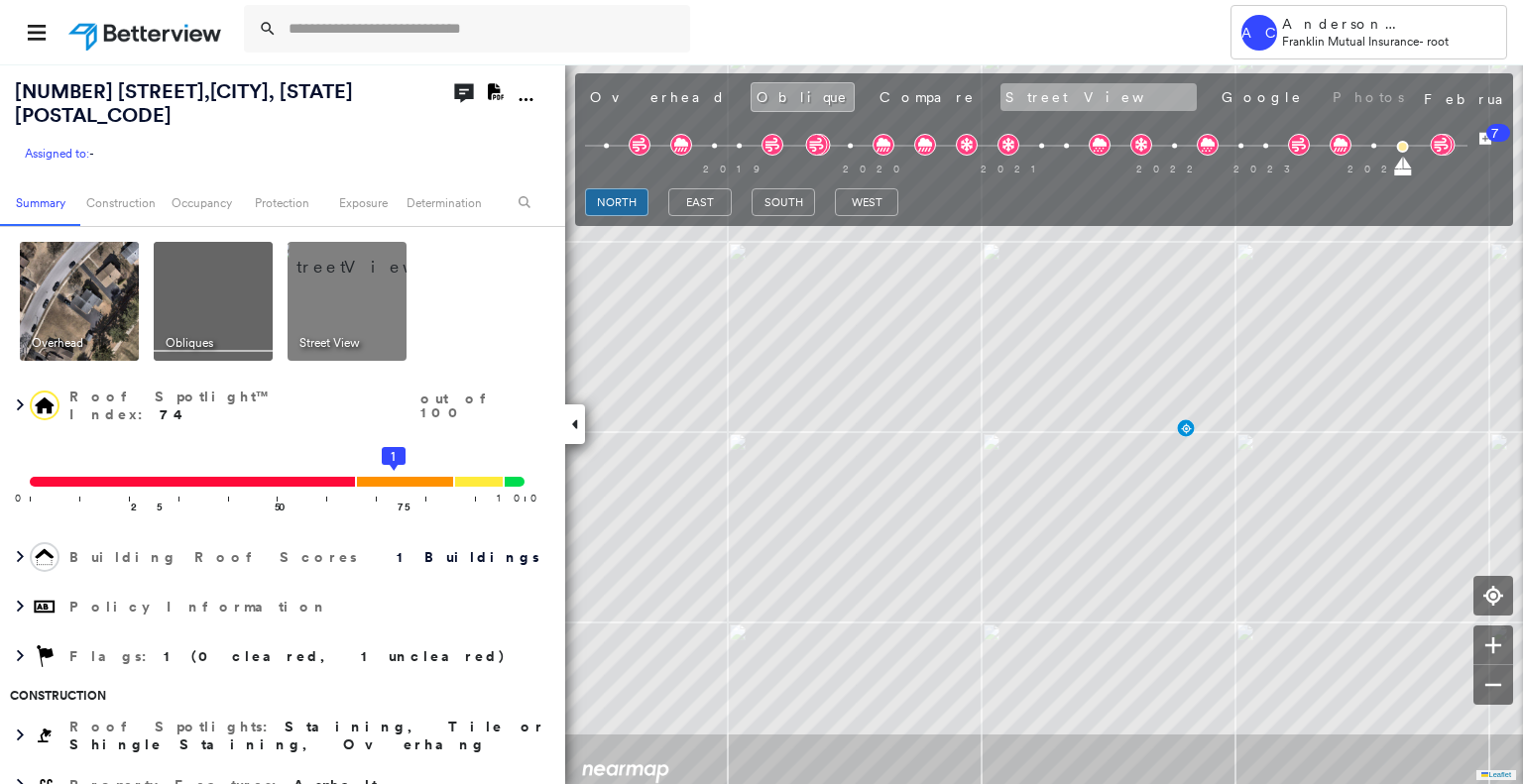 click on "Street View" at bounding box center (1099, 97) 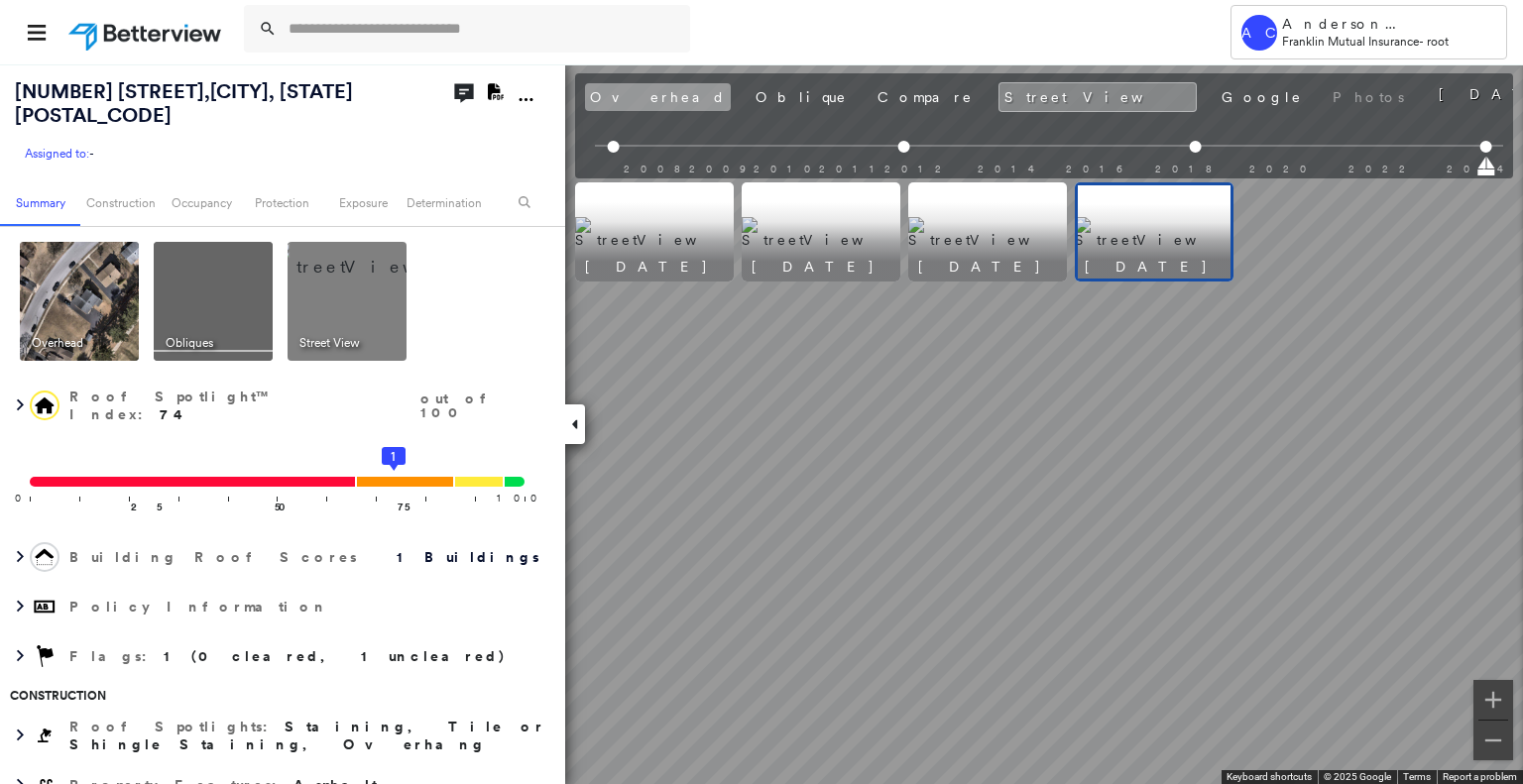 click on "Overhead" at bounding box center (657, 97) 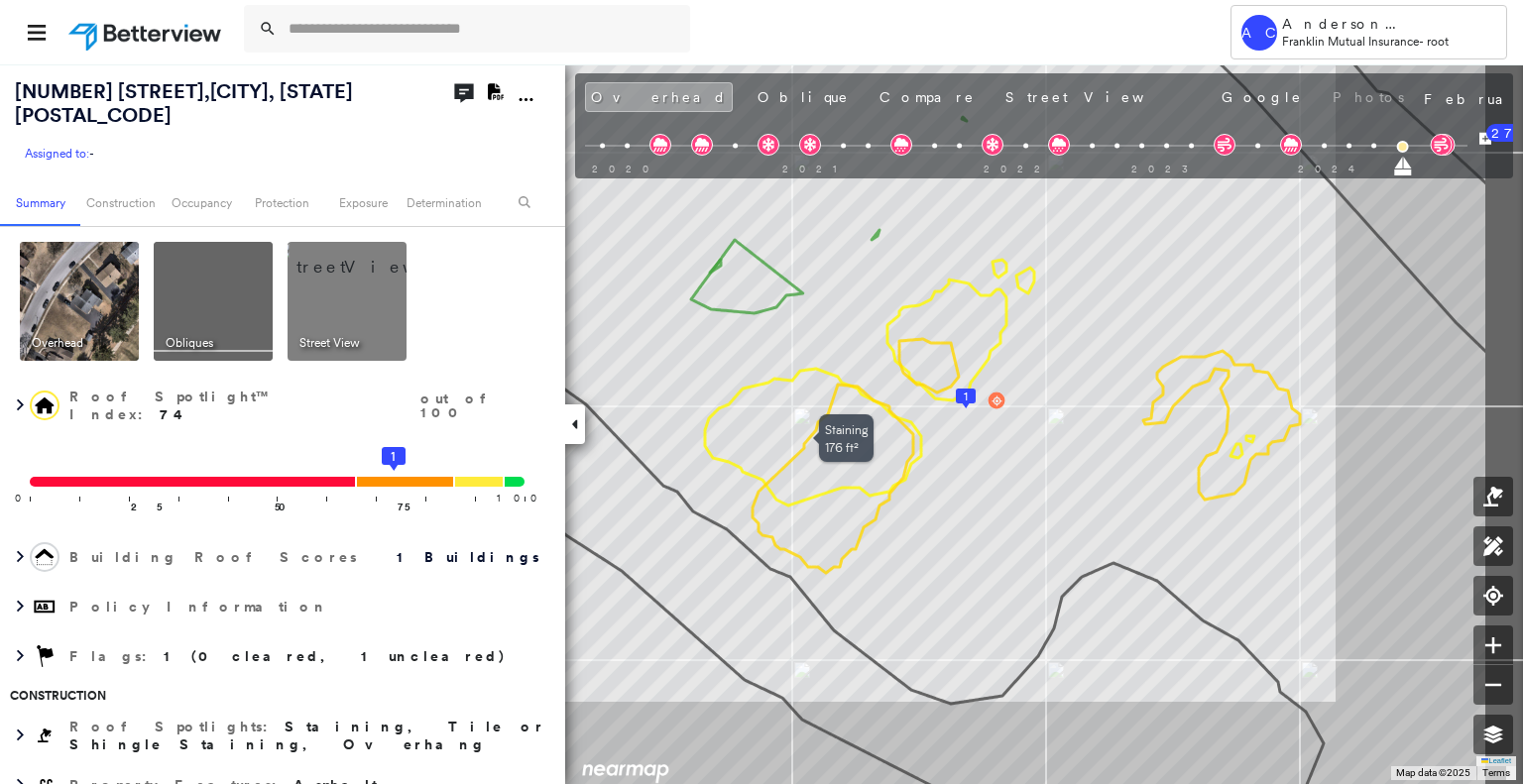 drag, startPoint x: 996, startPoint y: 449, endPoint x: 806, endPoint y: 384, distance: 200.81086 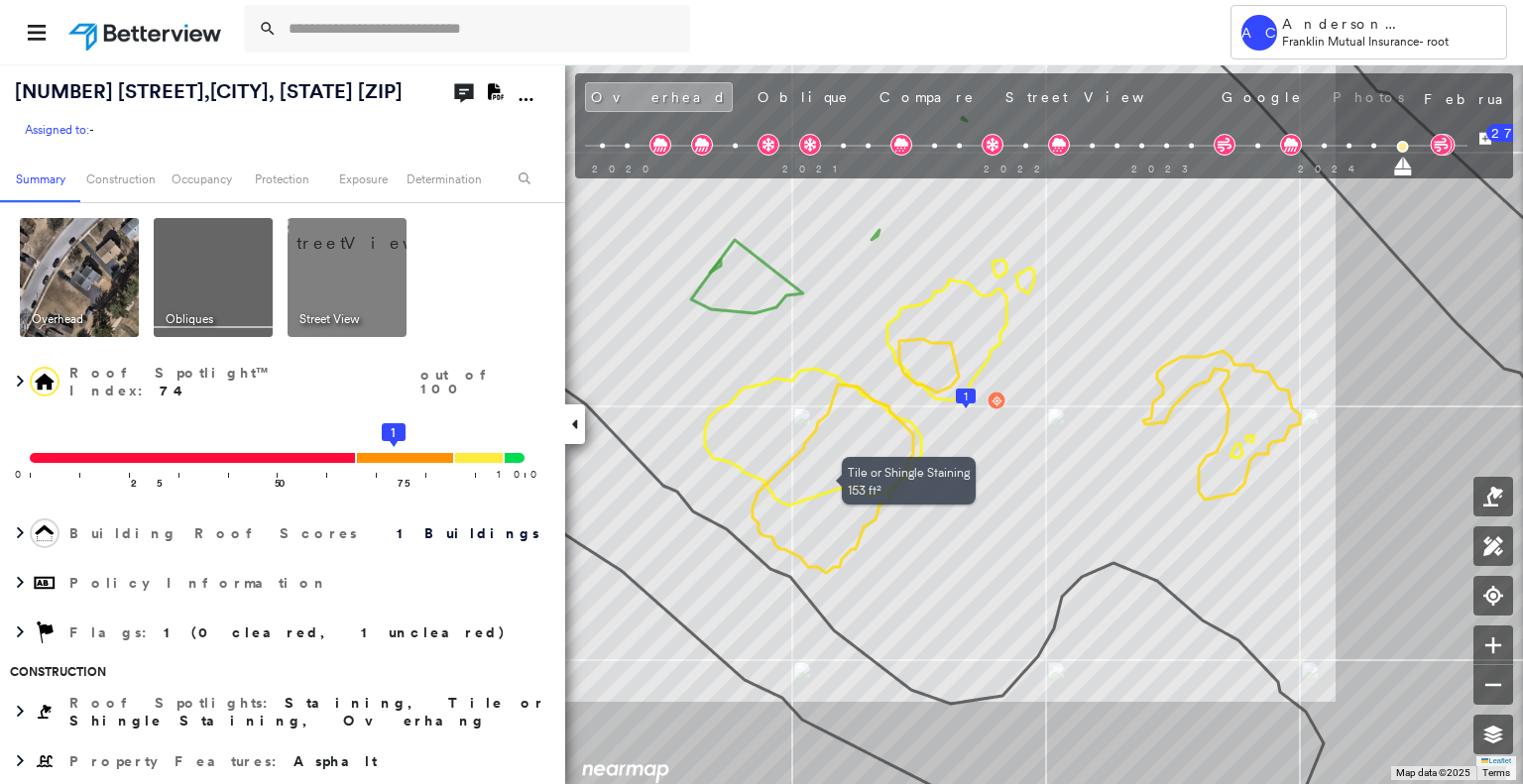 scroll, scrollTop: 0, scrollLeft: 0, axis: both 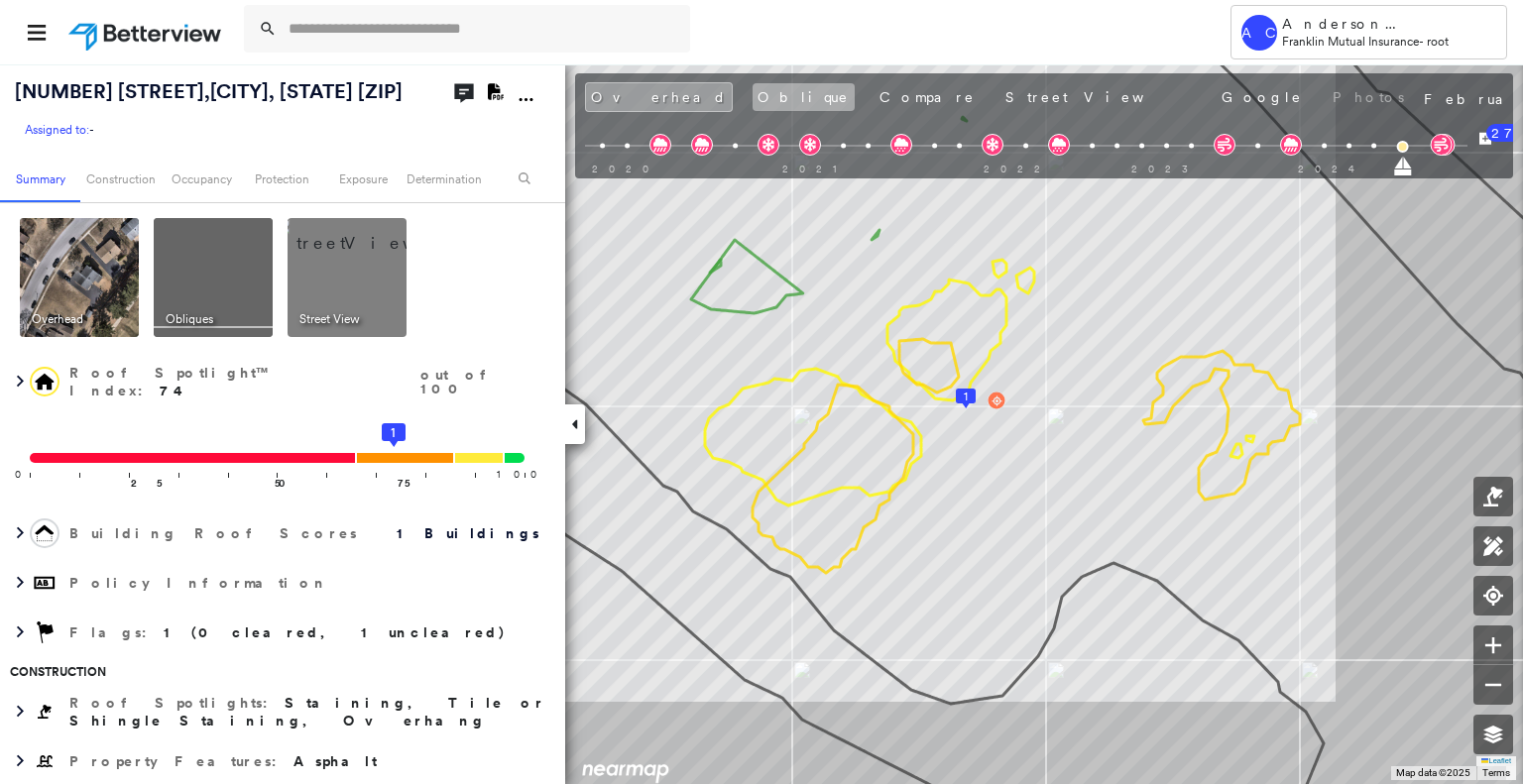 click on "Oblique" at bounding box center (803, 97) 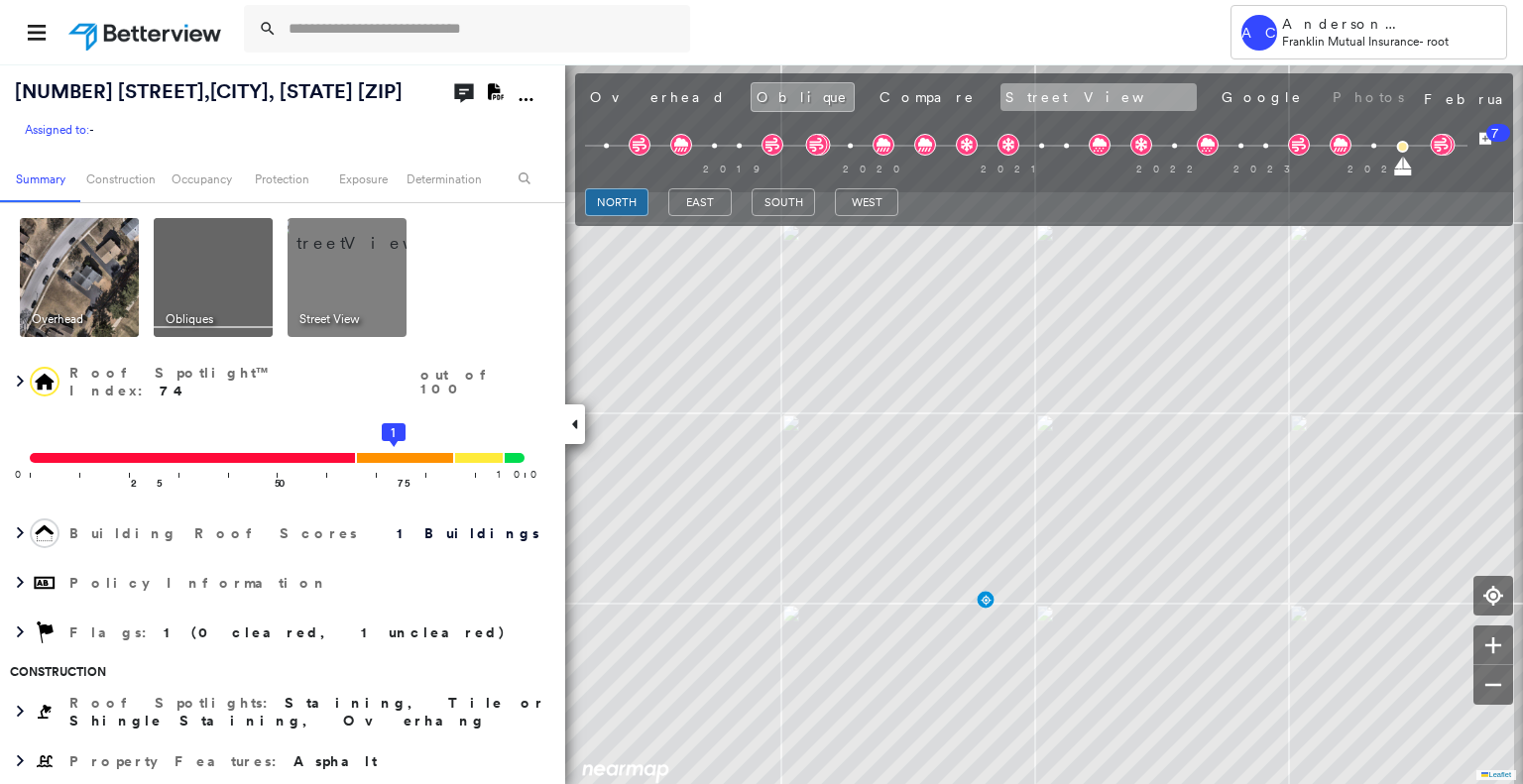 click on "Street View" at bounding box center [1099, 97] 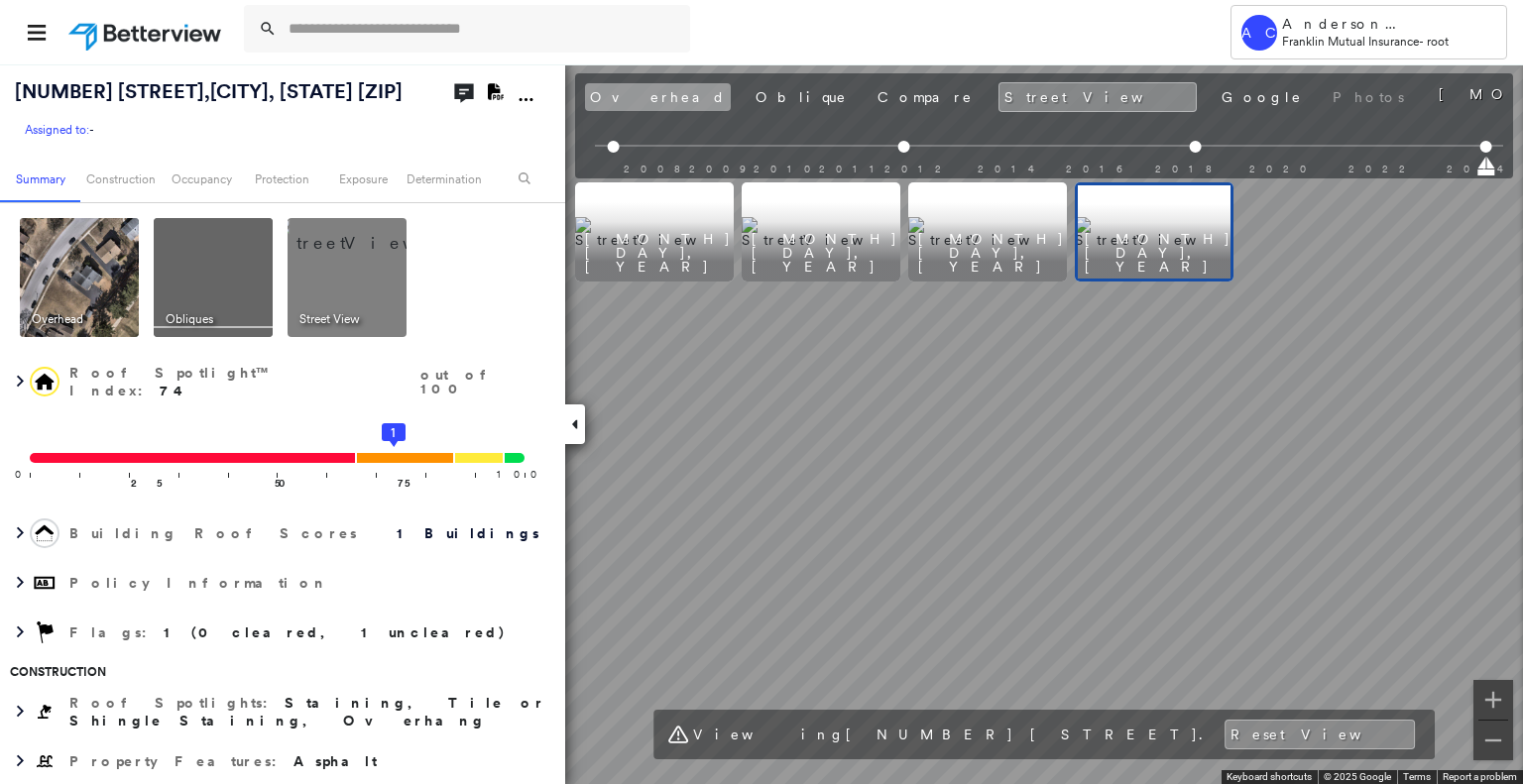 click on "Overhead" at bounding box center [657, 97] 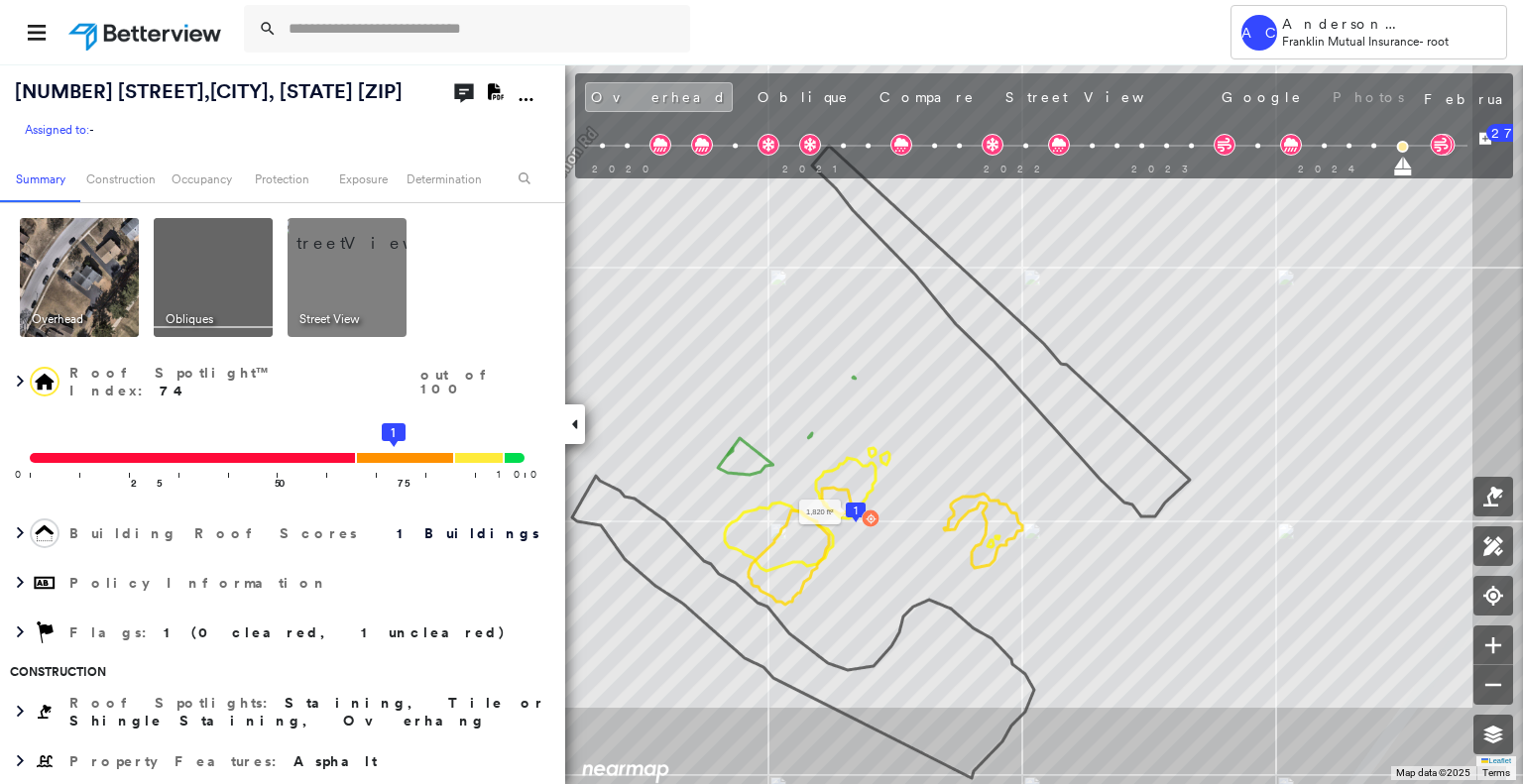 drag, startPoint x: 903, startPoint y: 569, endPoint x: 851, endPoint y: 508, distance: 80.1561 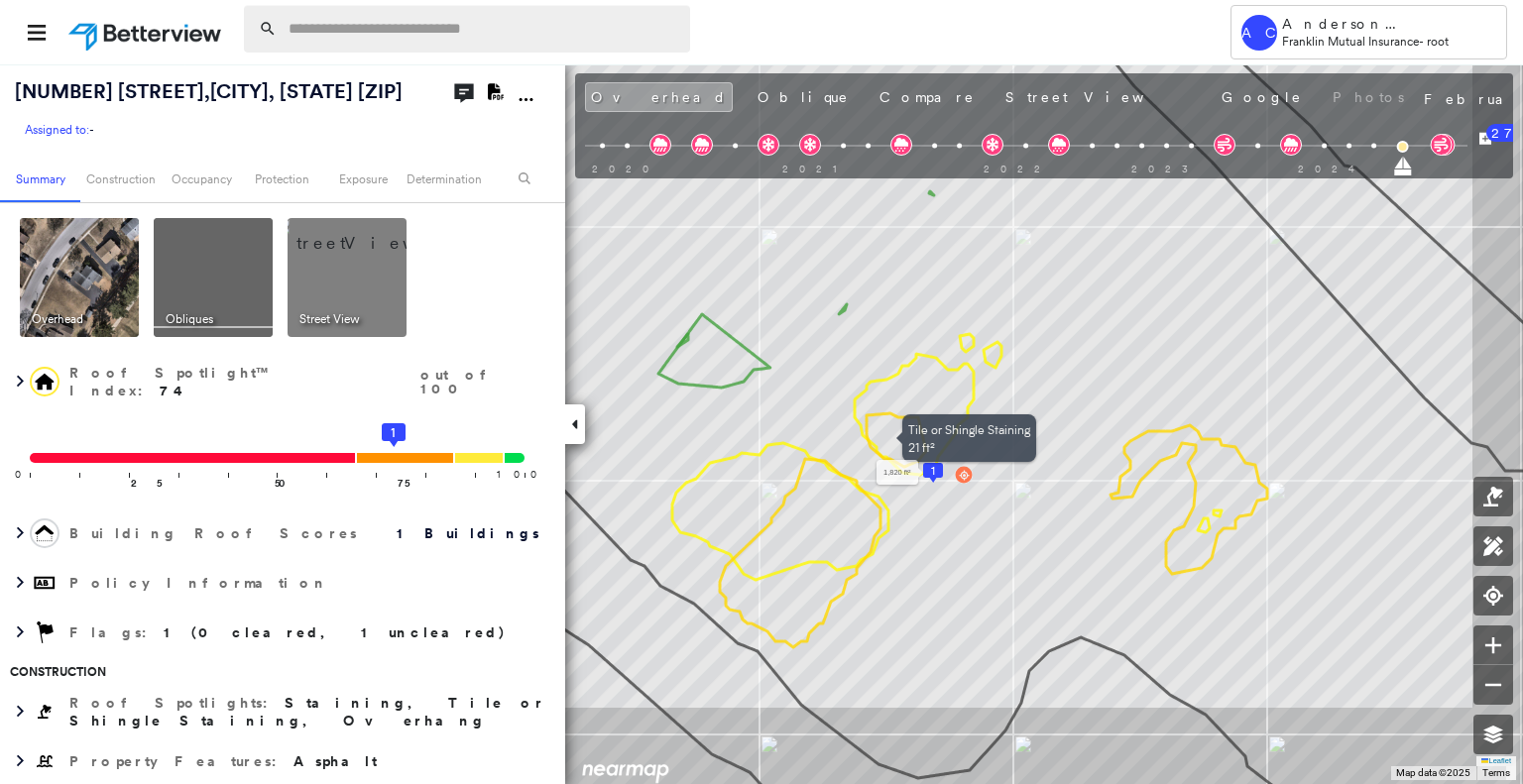 click at bounding box center [483, 29] 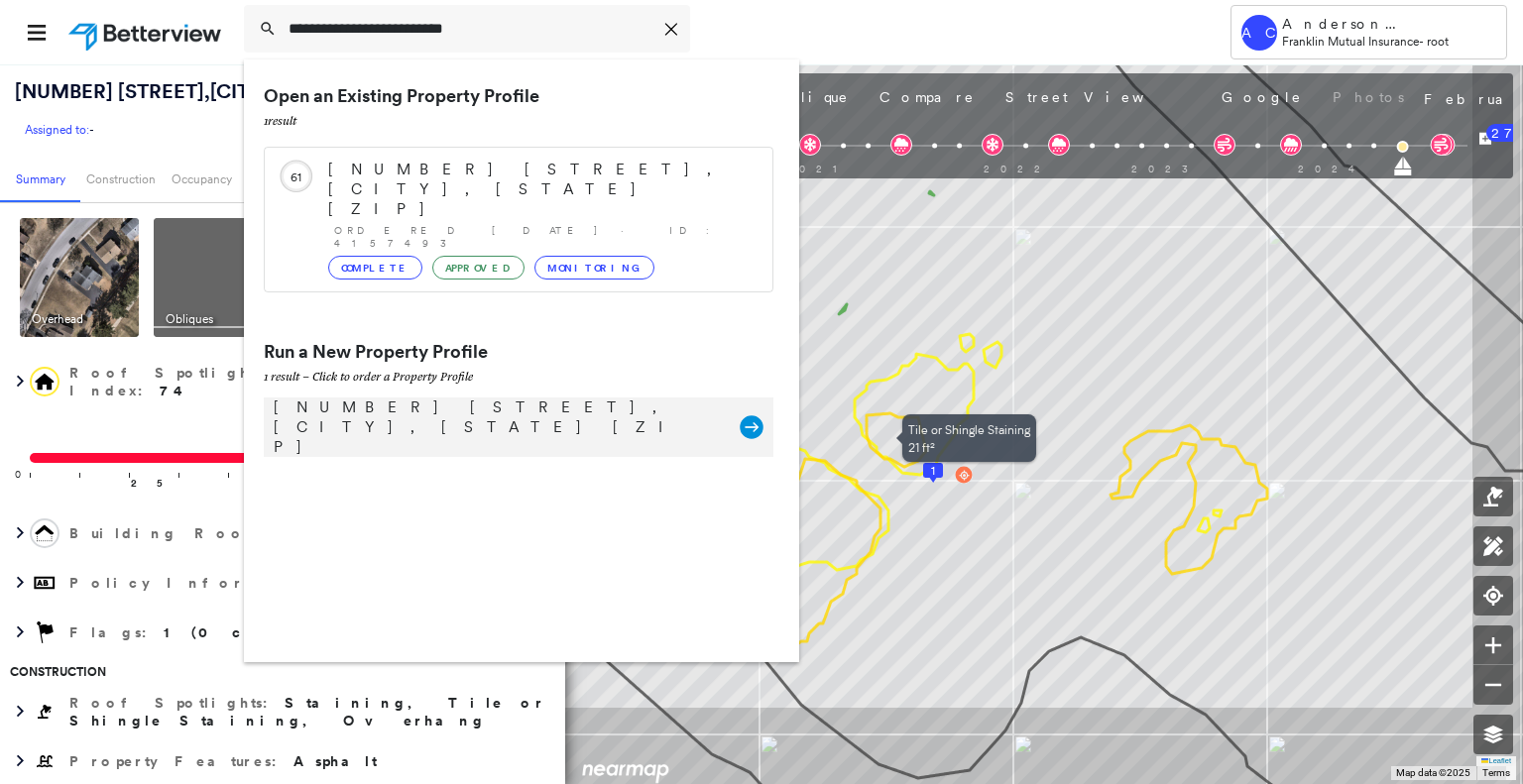 type on "**********" 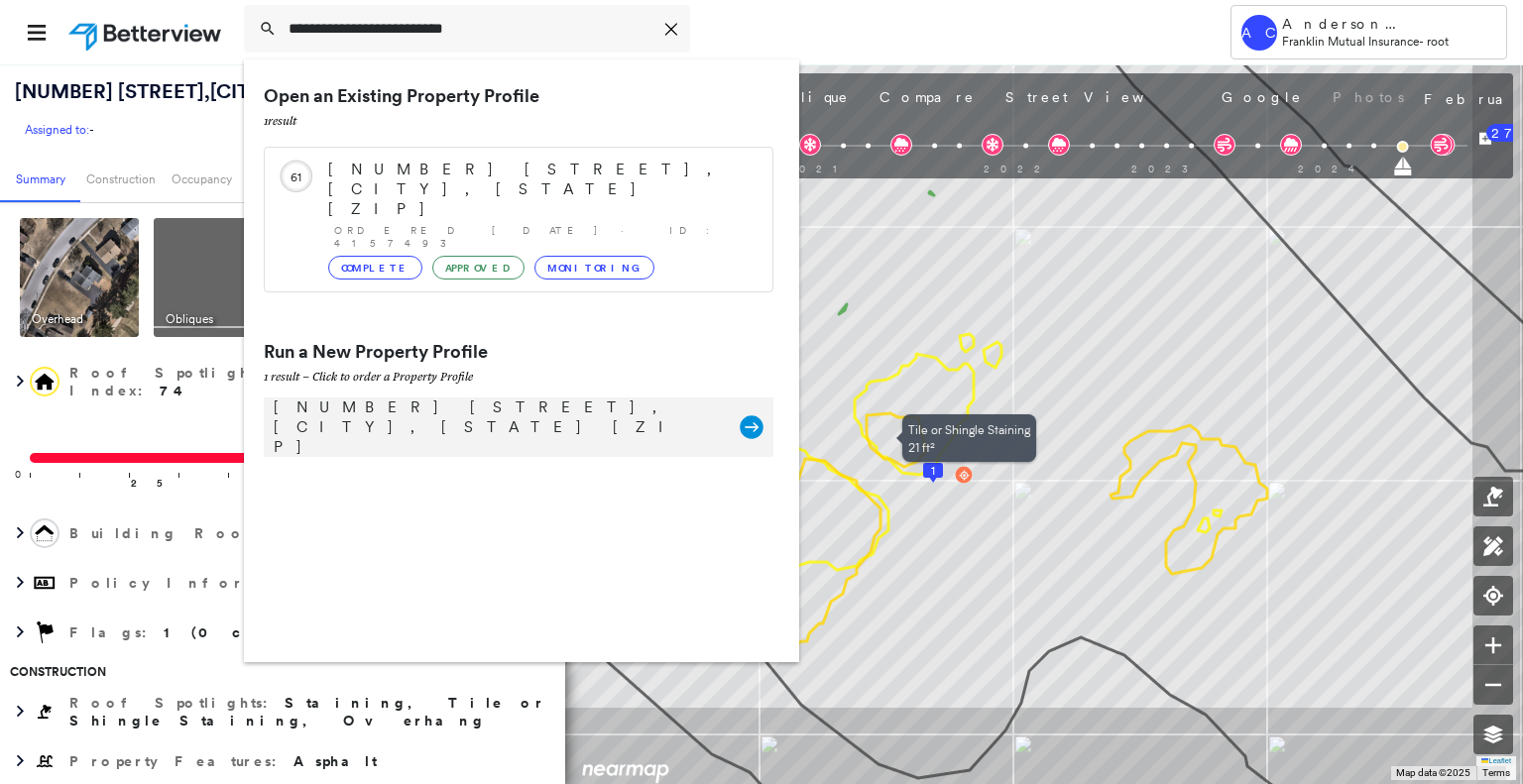 click on "140 E 7th St, Lakewood, NJ 08701" at bounding box center [497, 427] 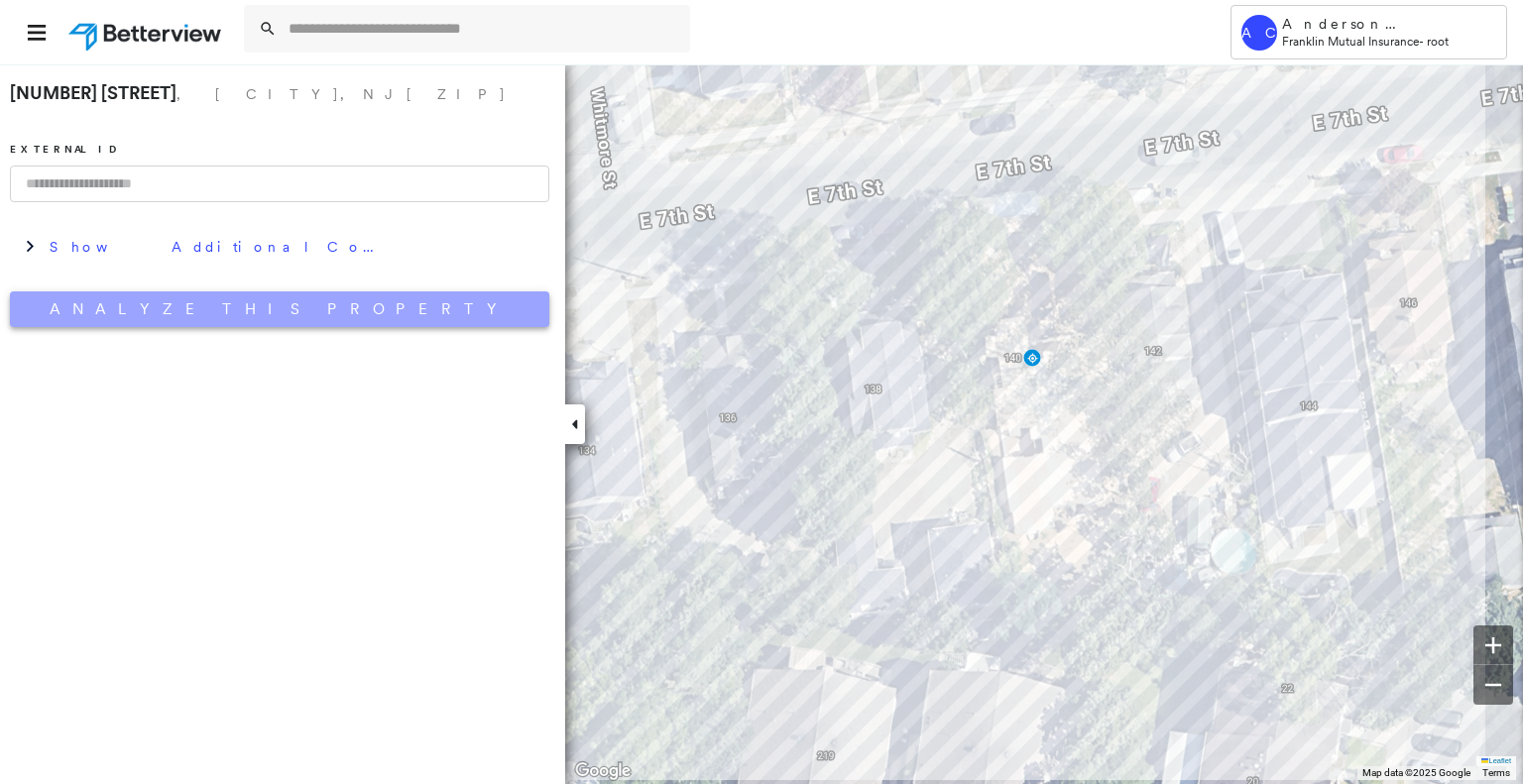 click on "Analyze This Property" at bounding box center (280, 309) 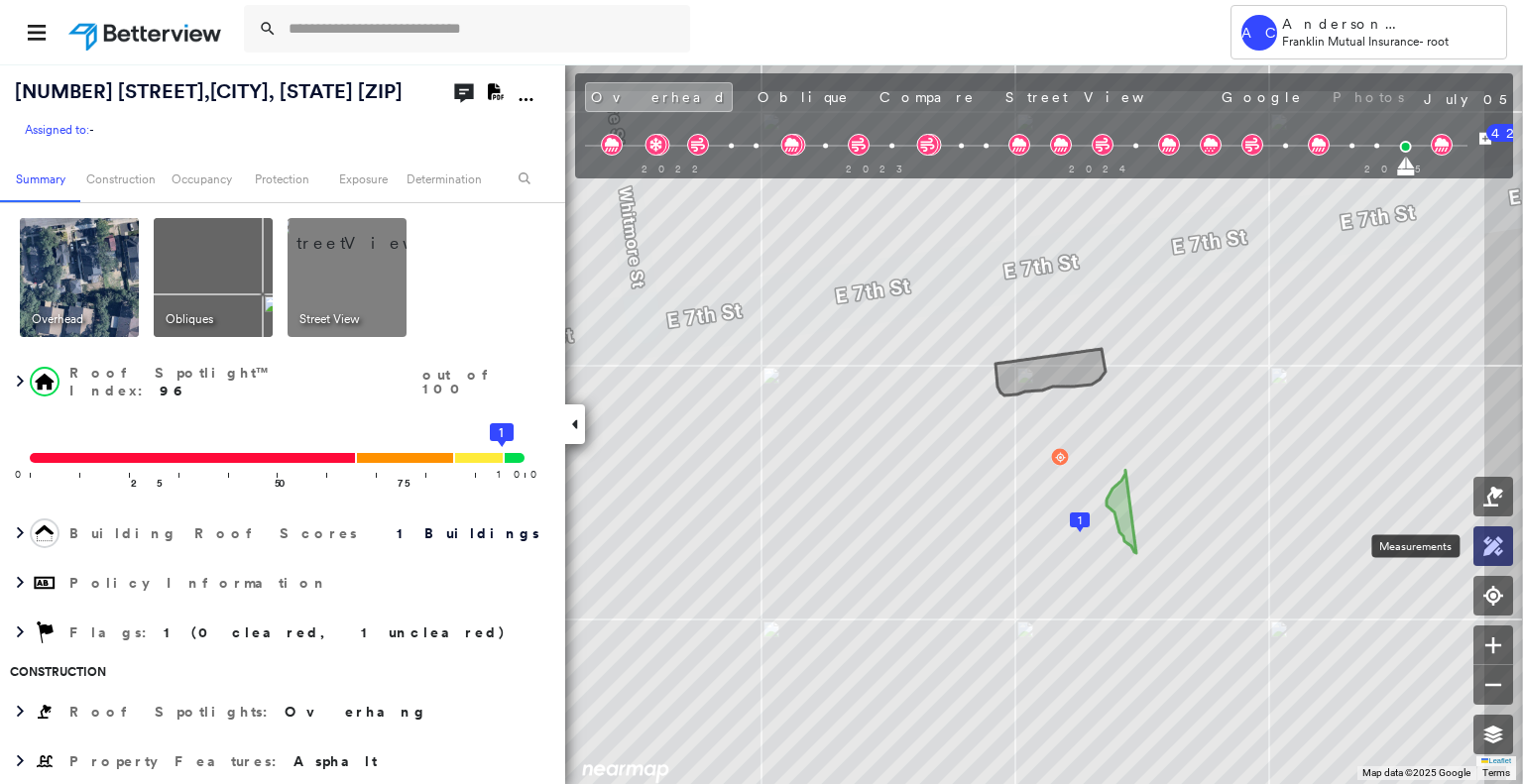 click at bounding box center [1493, 546] 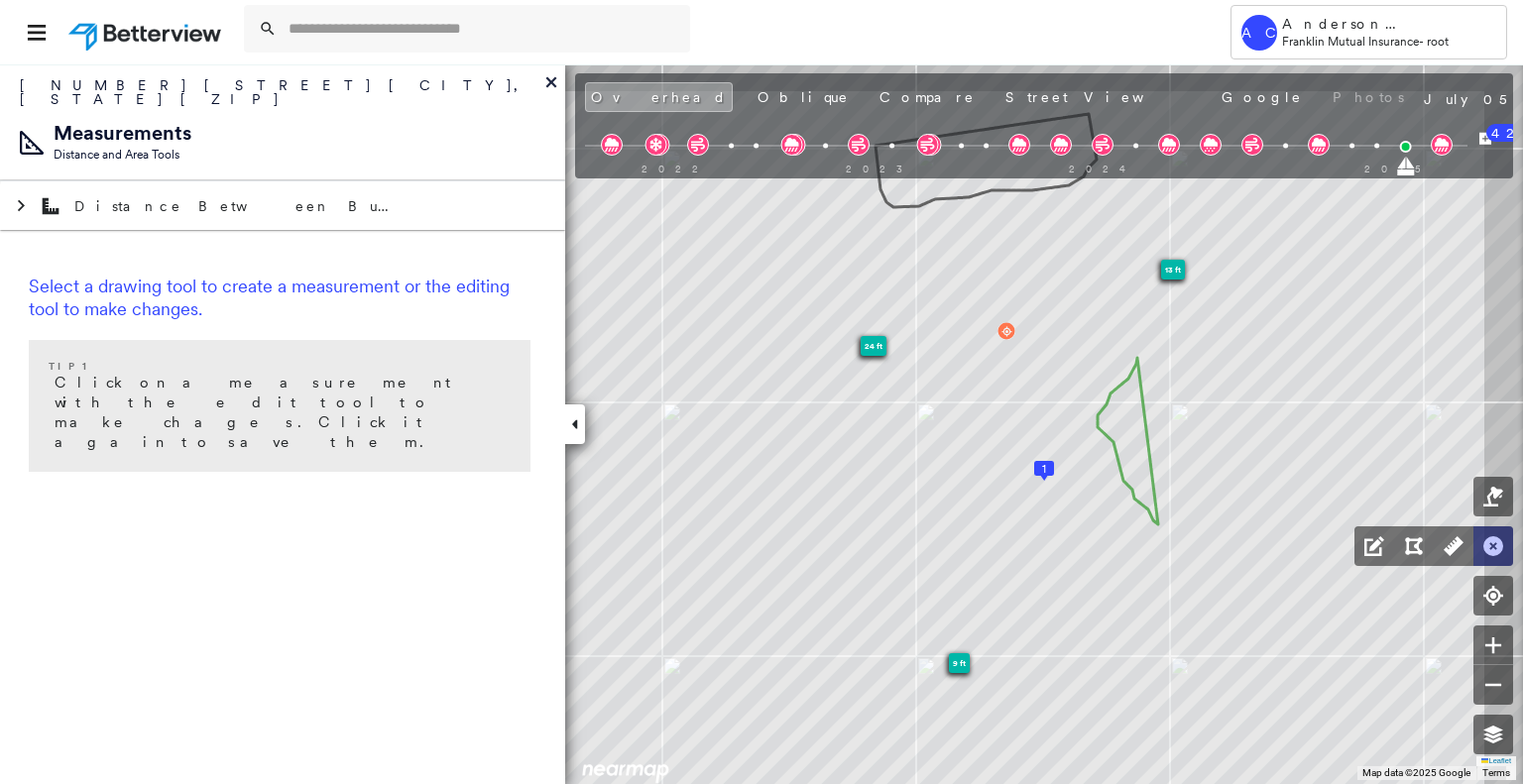 click 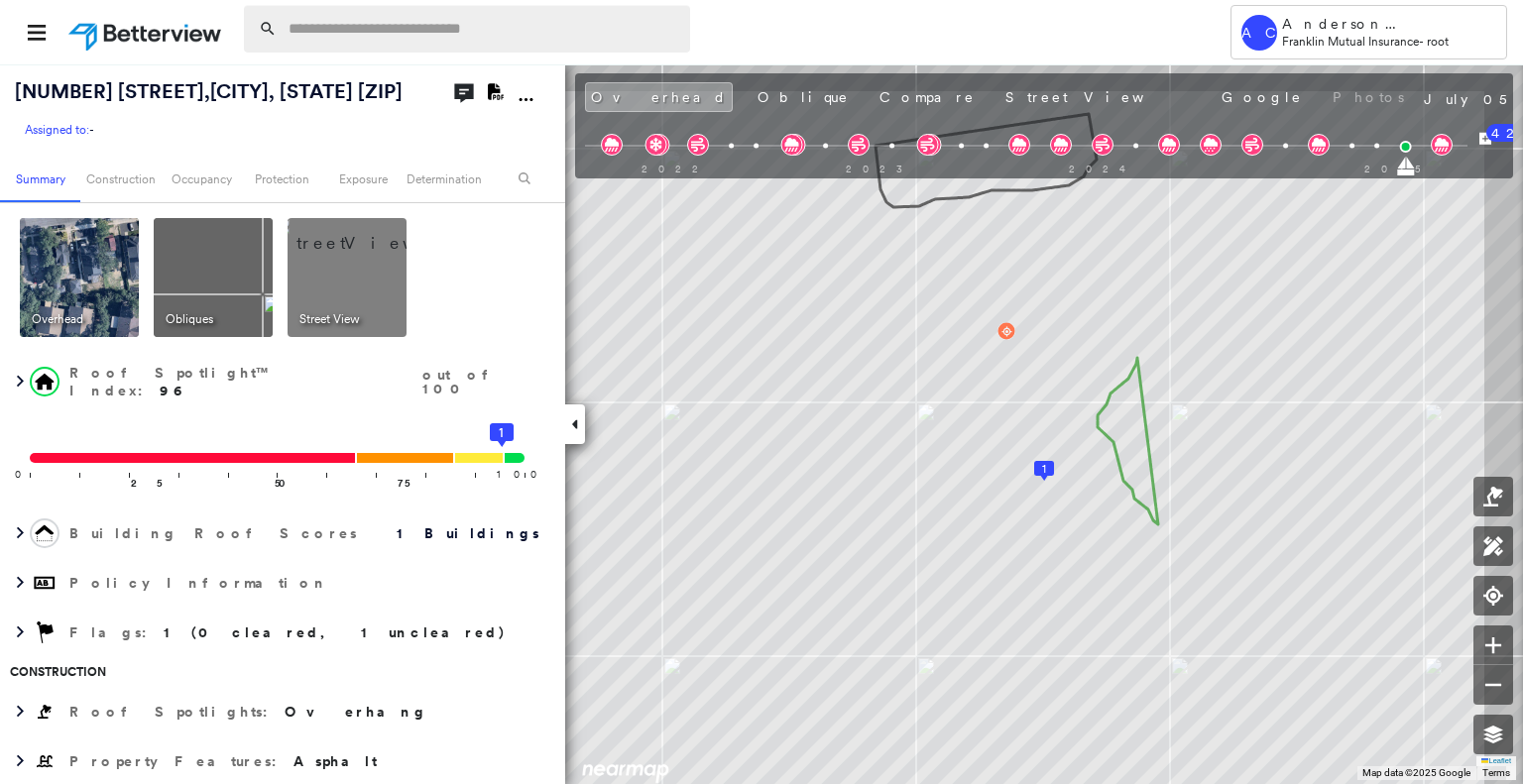 click at bounding box center (483, 29) 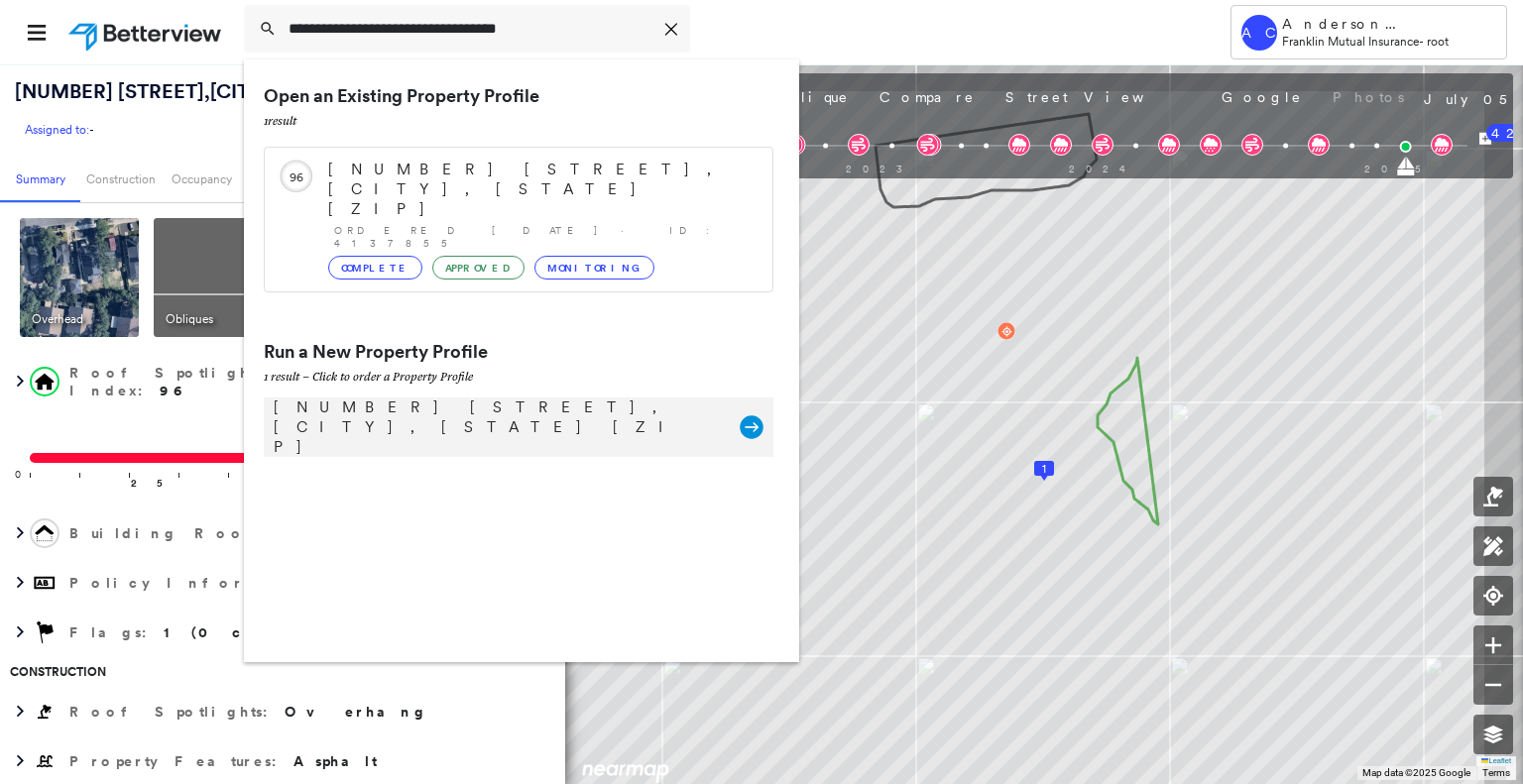 type on "**********" 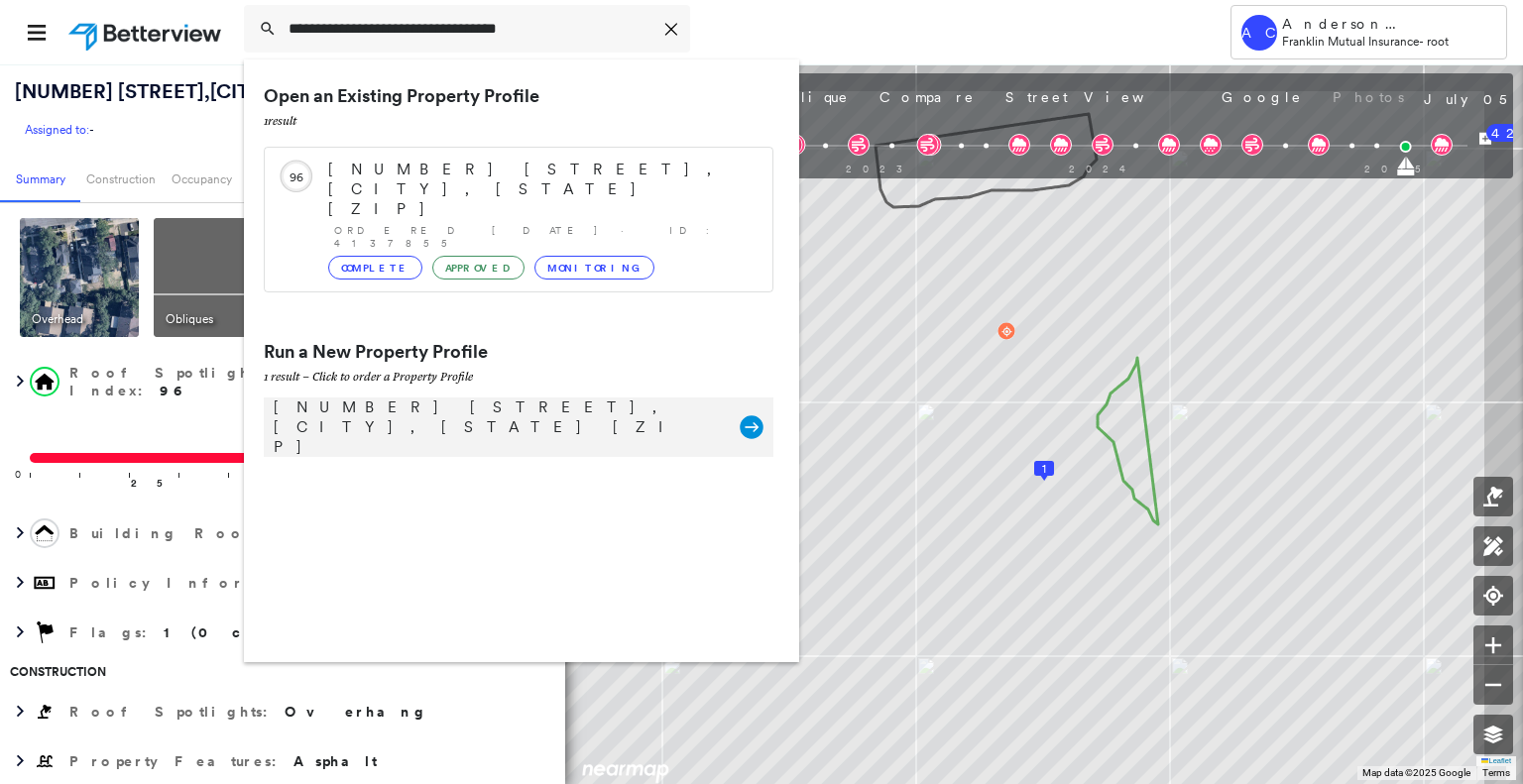 click on "117 Pine Brook Rd, Lincoln Park, NJ 07035" at bounding box center (497, 427) 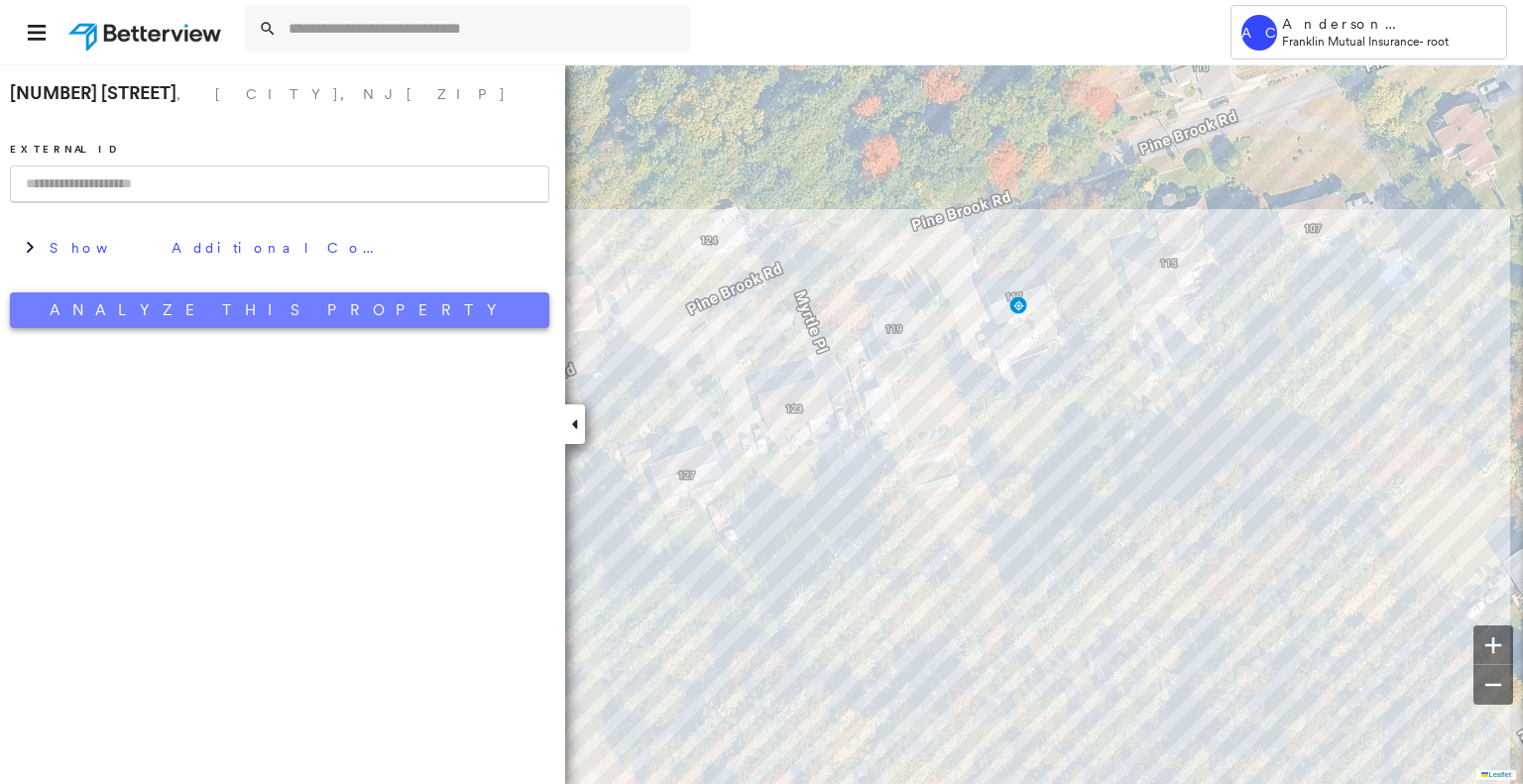 click on "Analyze This Property" at bounding box center [280, 310] 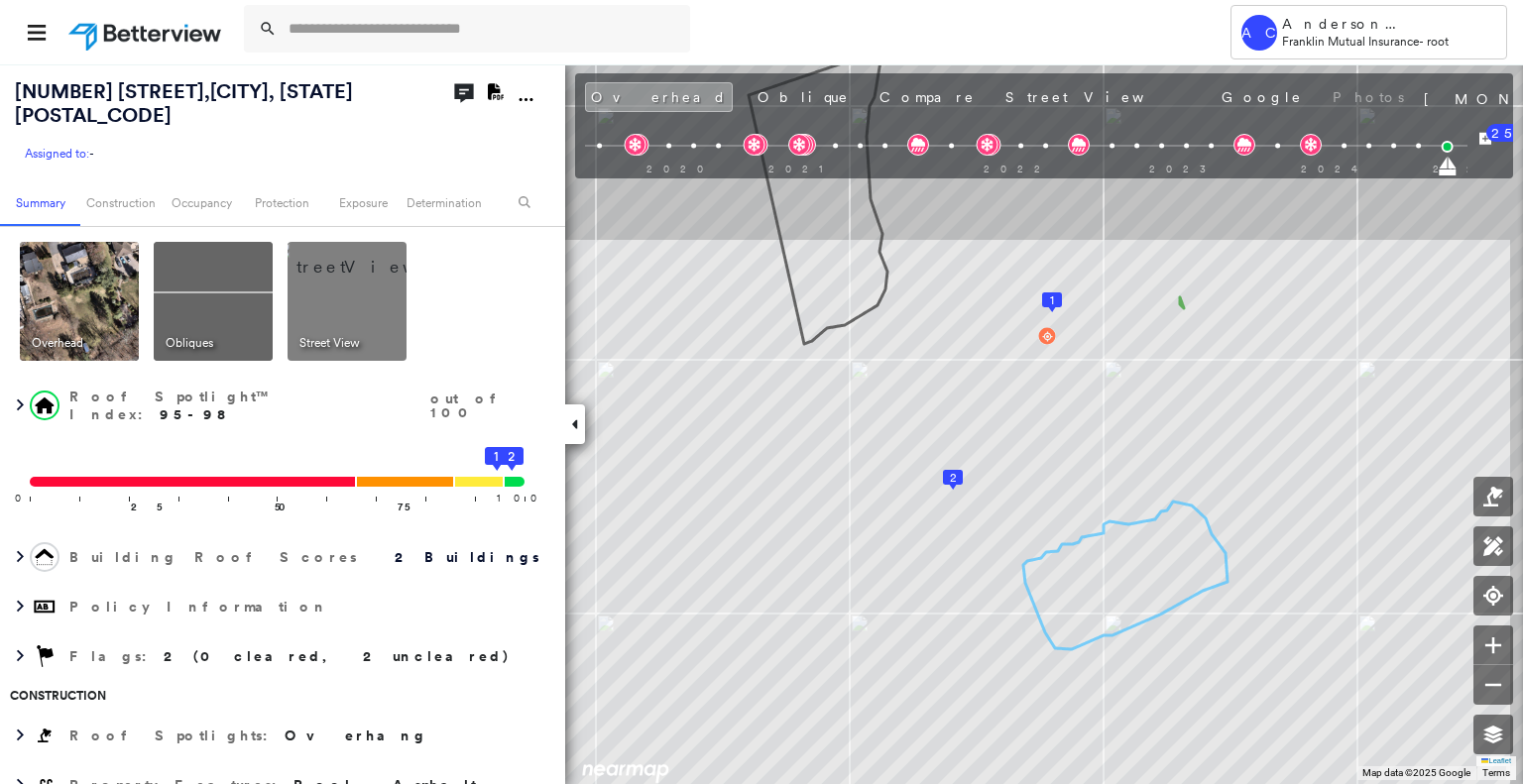 scroll, scrollTop: 0, scrollLeft: 0, axis: both 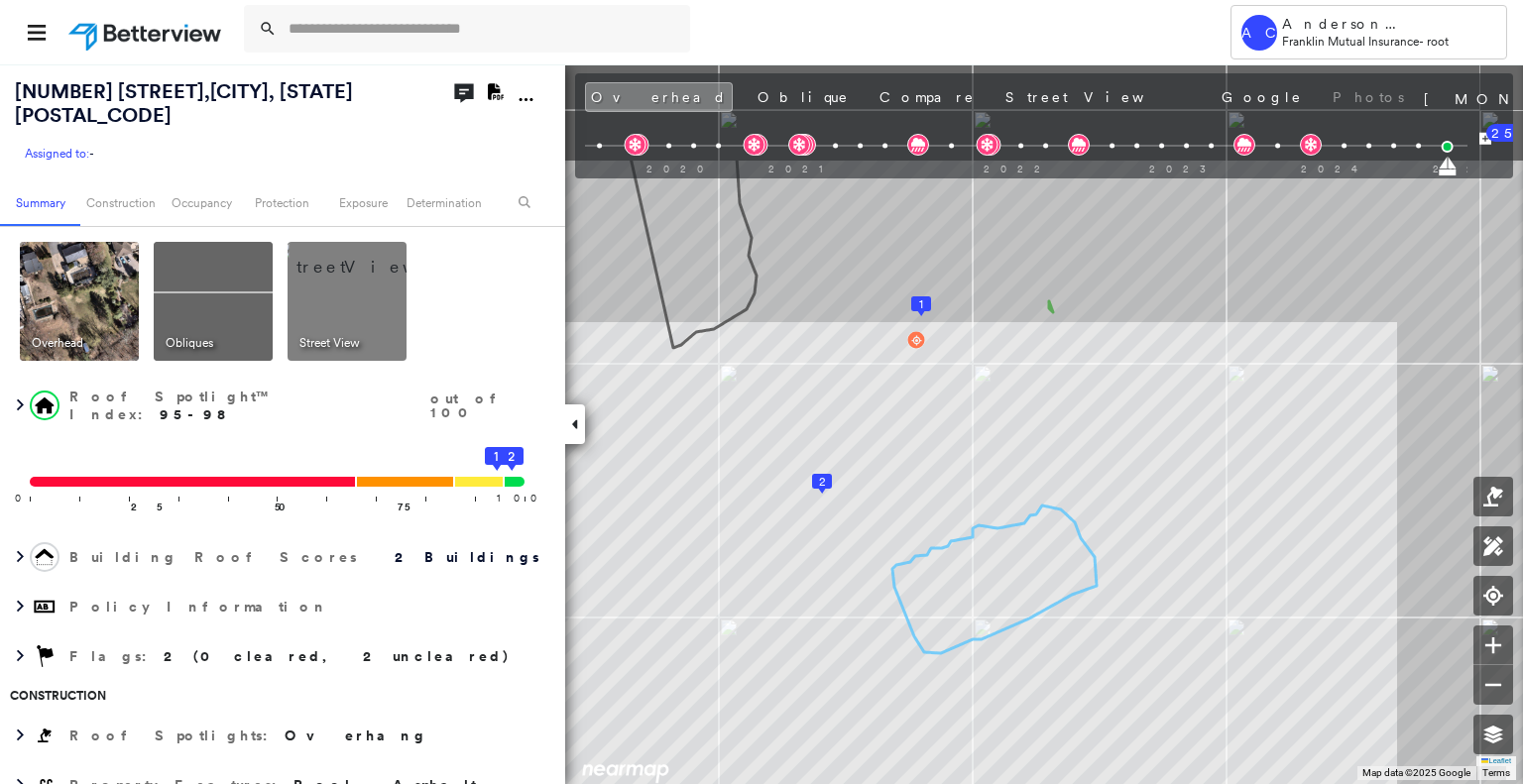 drag, startPoint x: 904, startPoint y: 420, endPoint x: 920, endPoint y: 590, distance: 170.7513 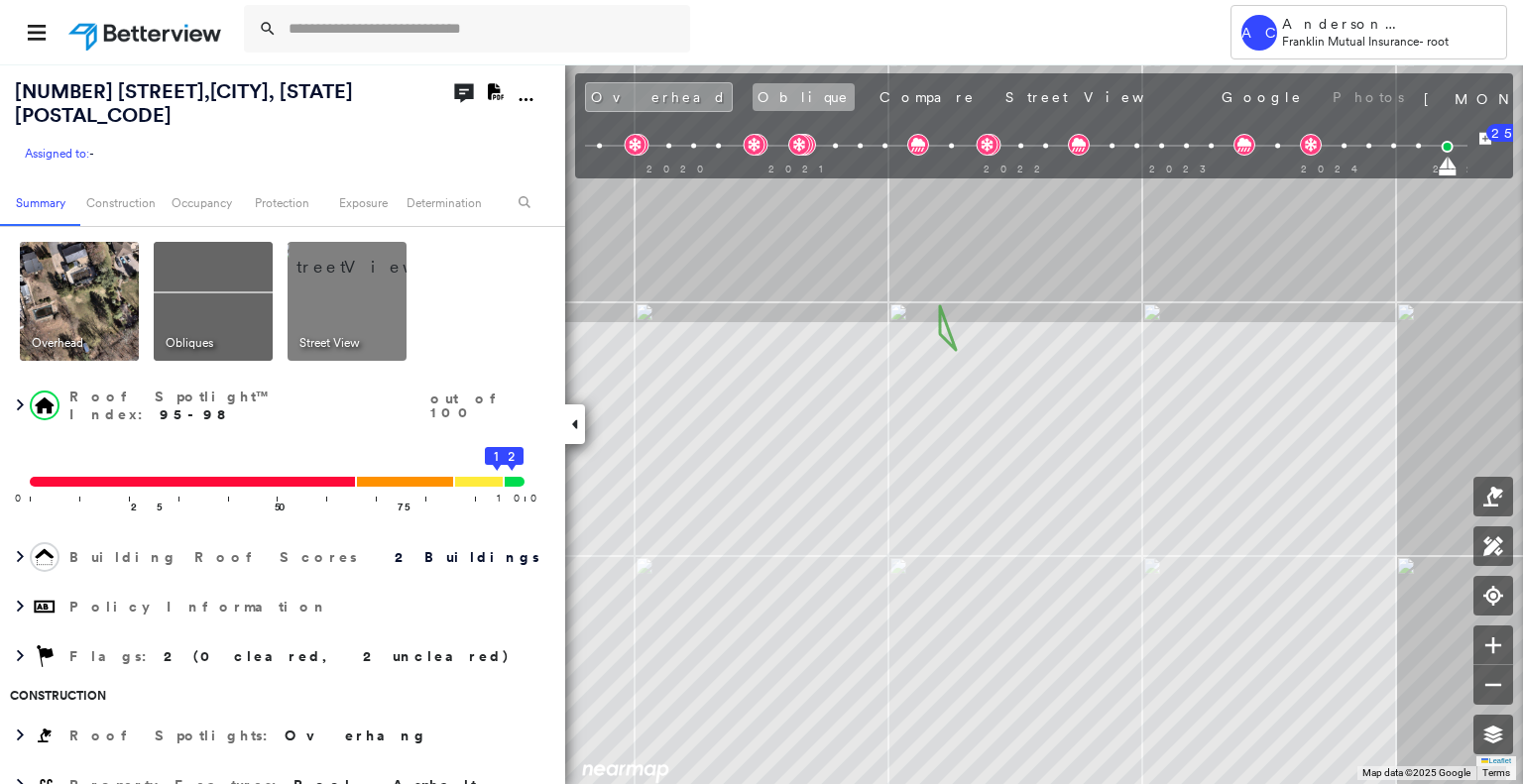 click on "Oblique" at bounding box center [803, 97] 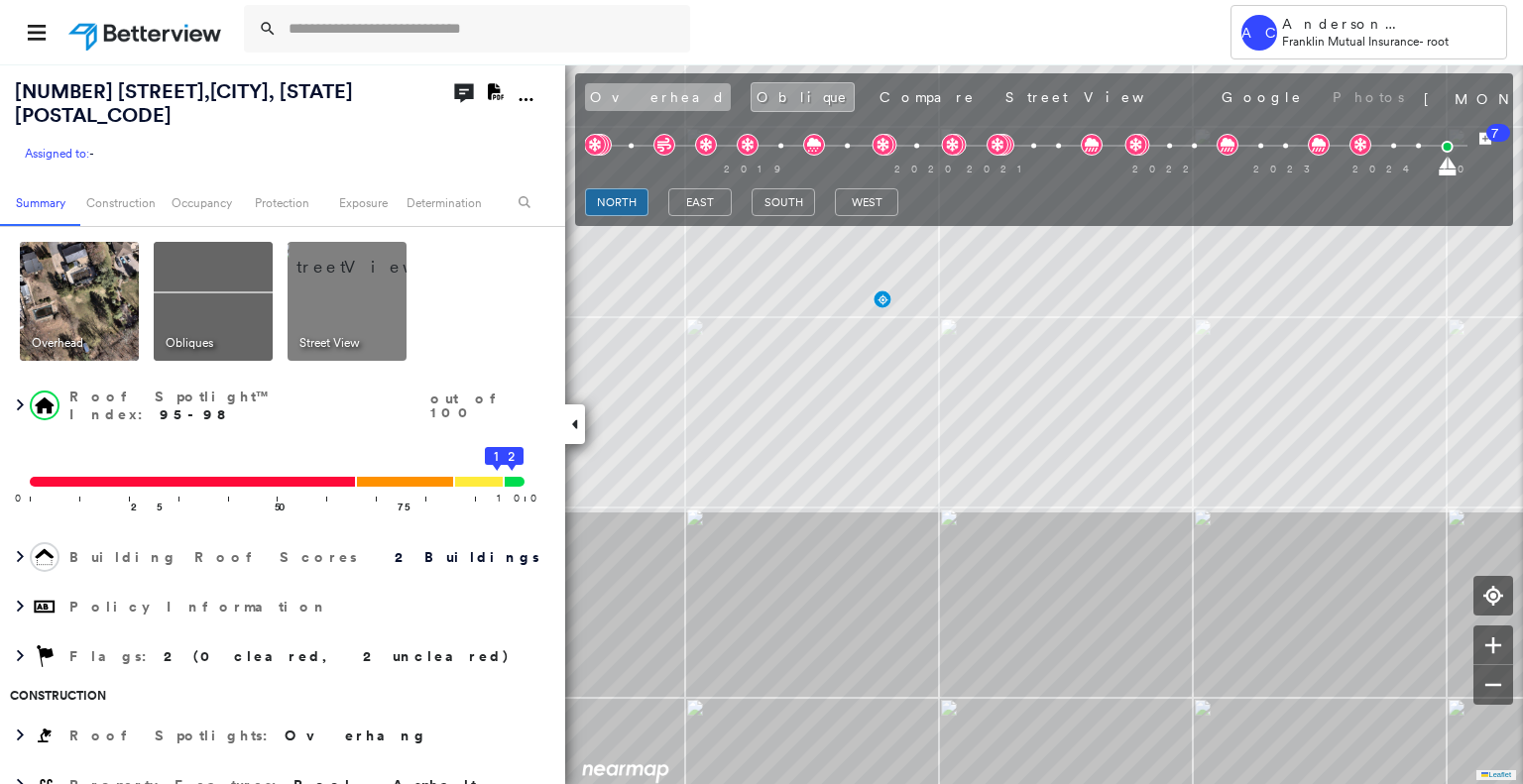click on "Overhead" at bounding box center (657, 97) 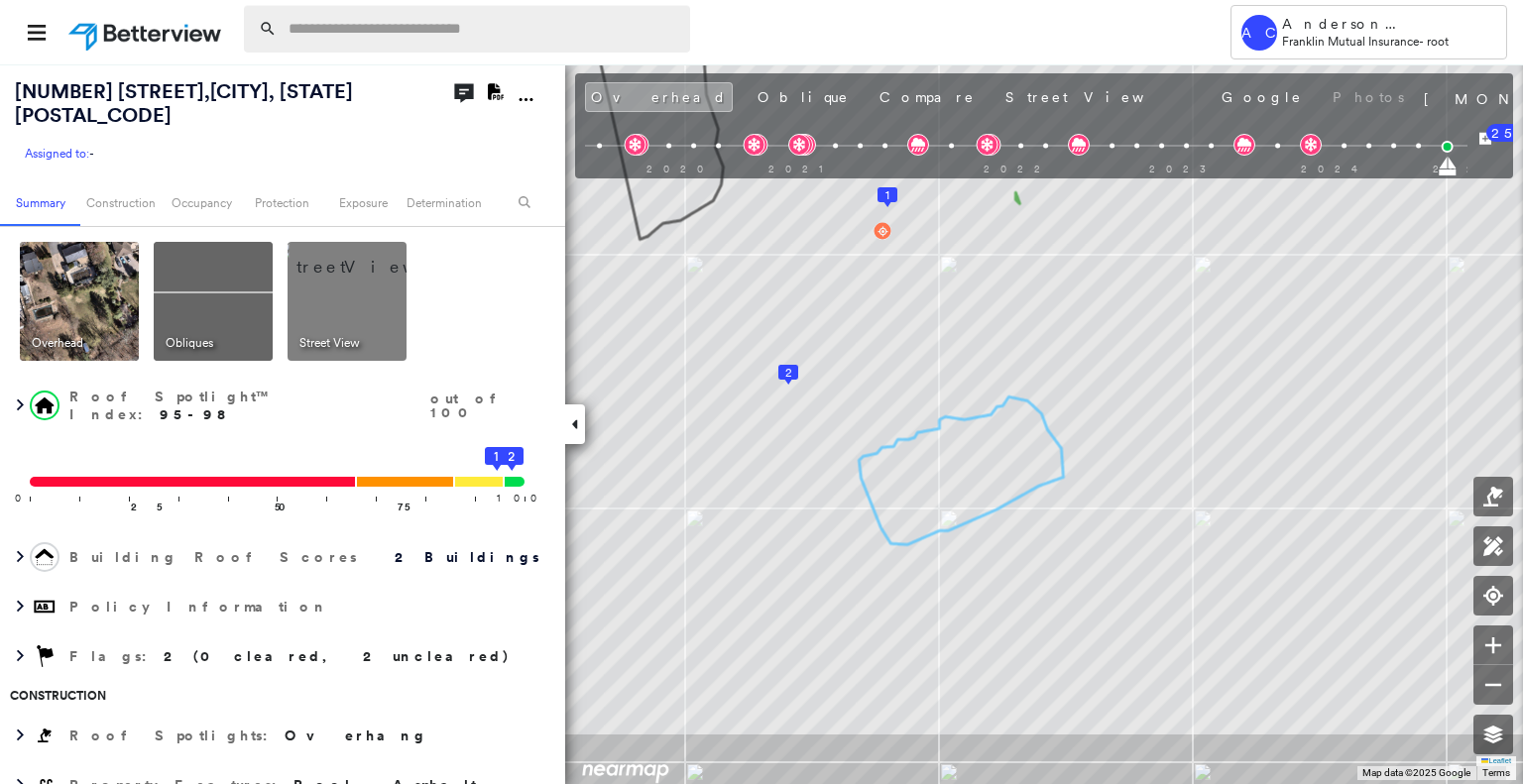 click at bounding box center (483, 29) 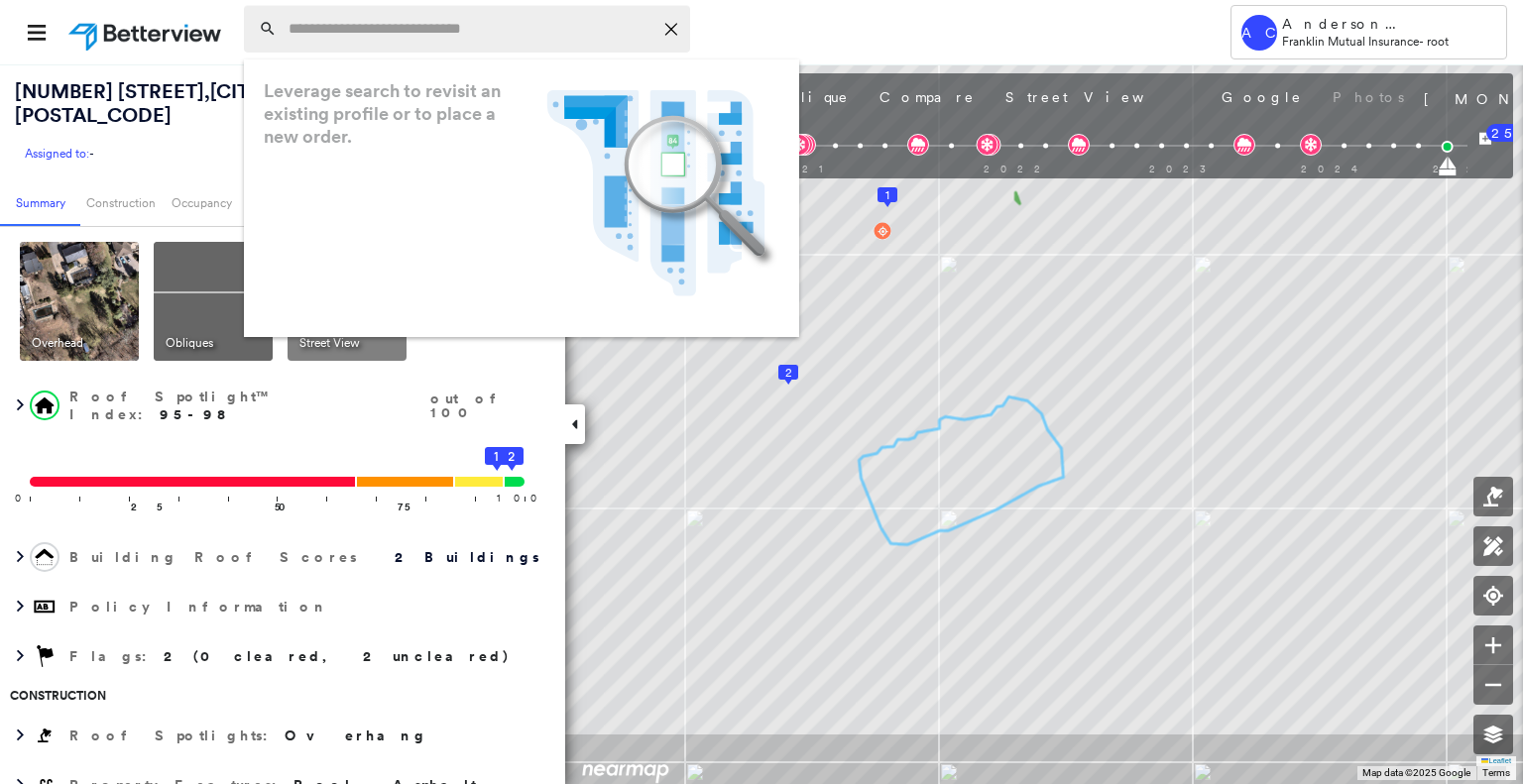paste on "**********" 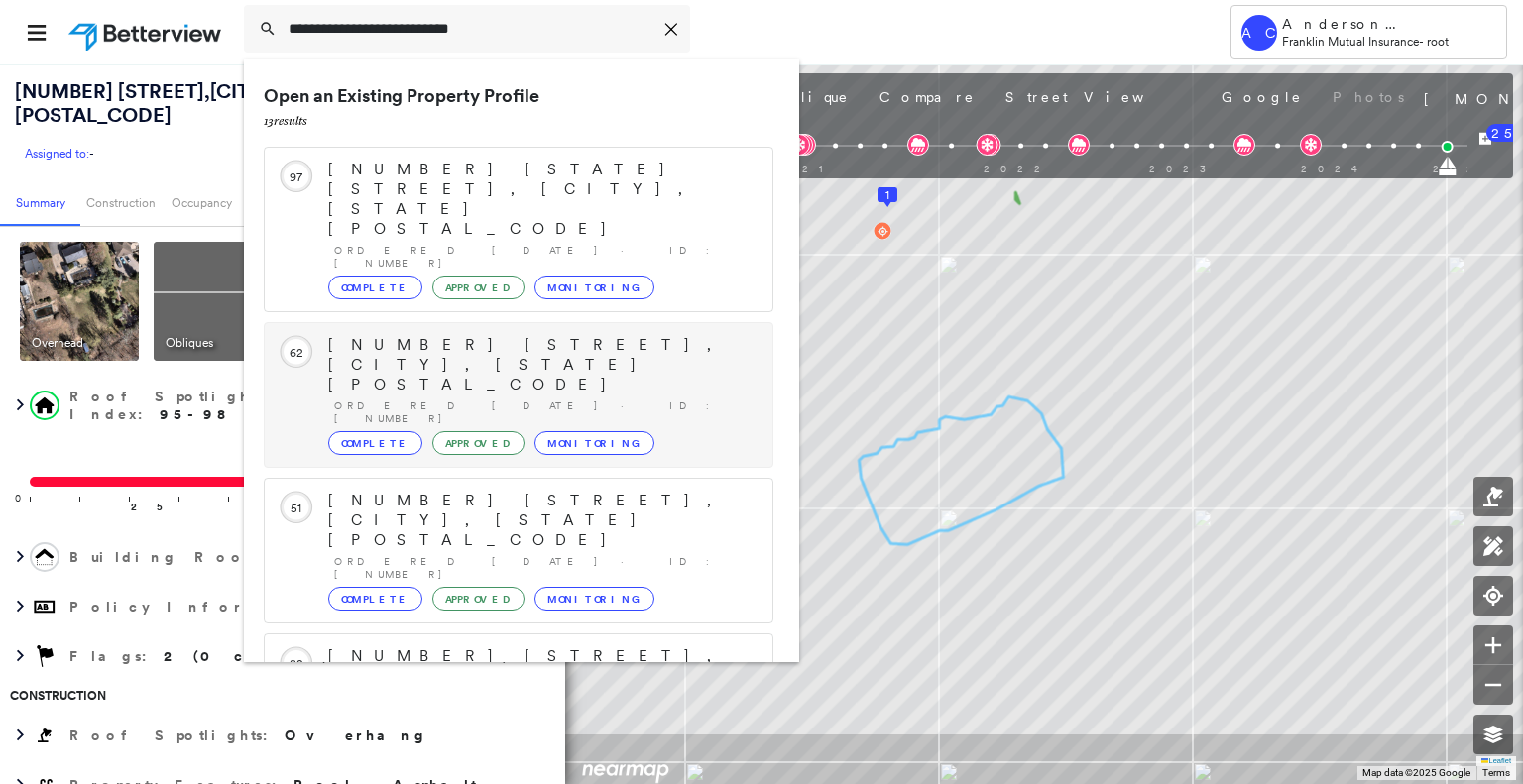 scroll, scrollTop: 206, scrollLeft: 0, axis: vertical 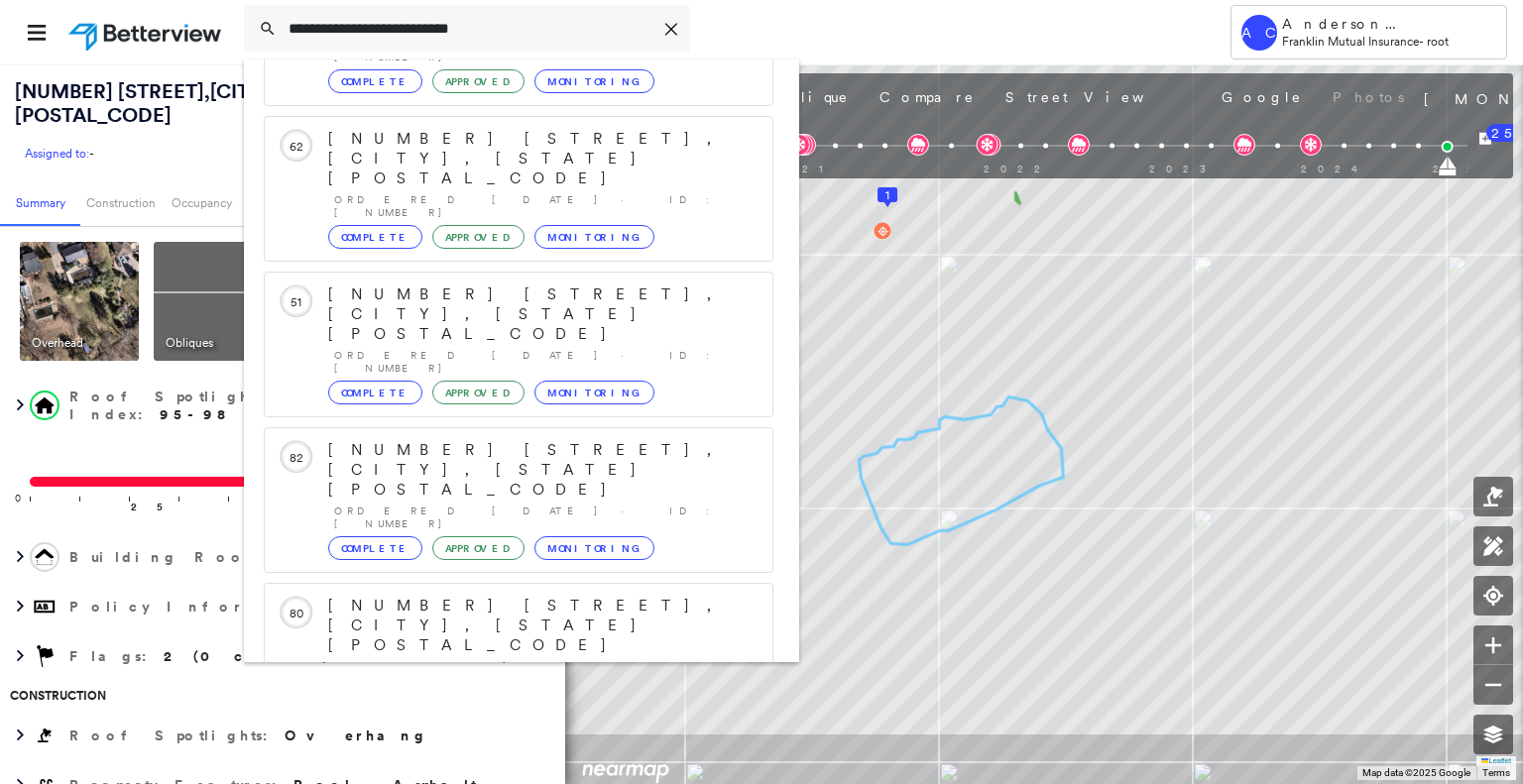 type on "**********" 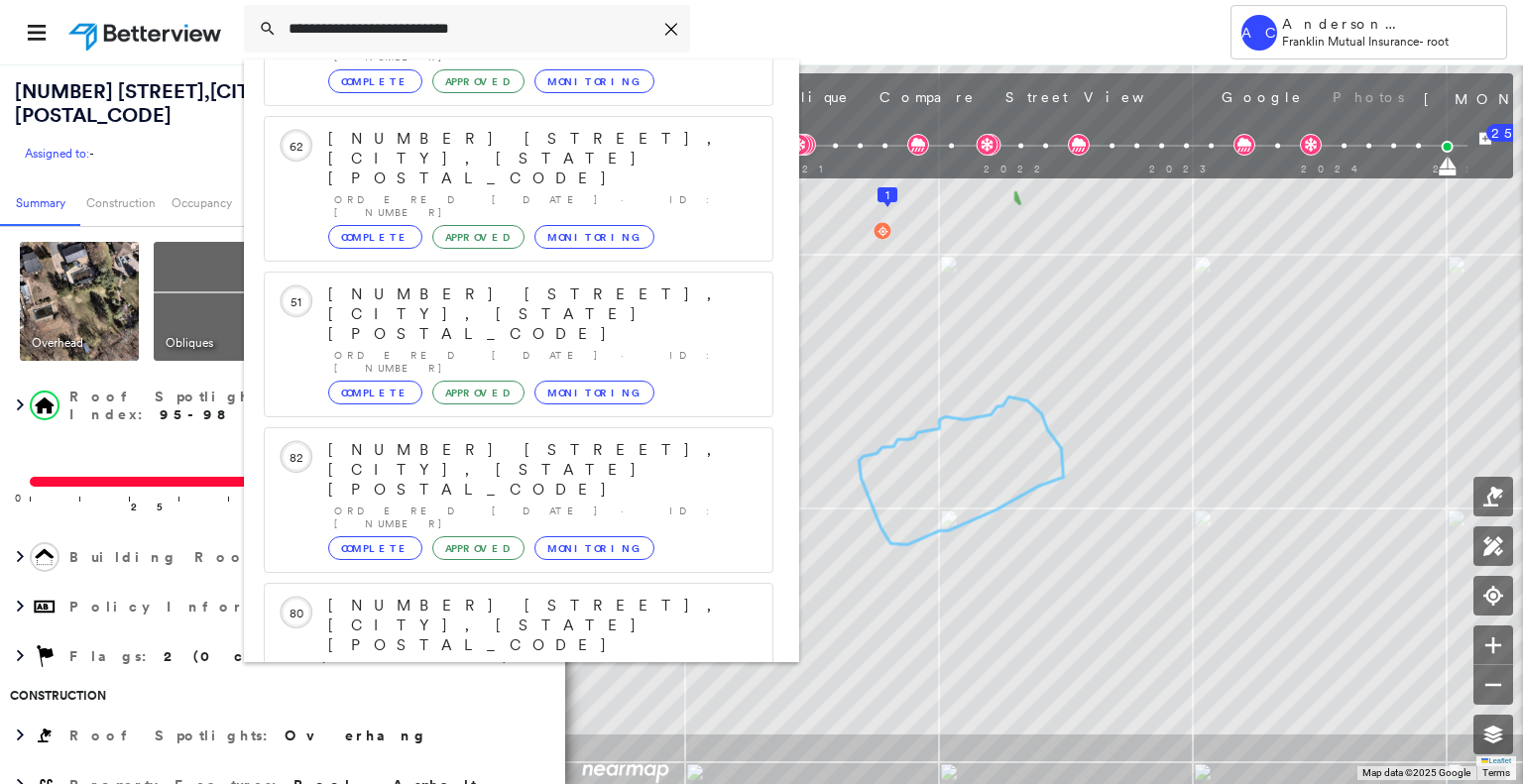 click on "[NUMBER] [STREET], [CITY], [STATE] [POSTAL_CODE] Group Created with Sketch." at bounding box center (519, 915) 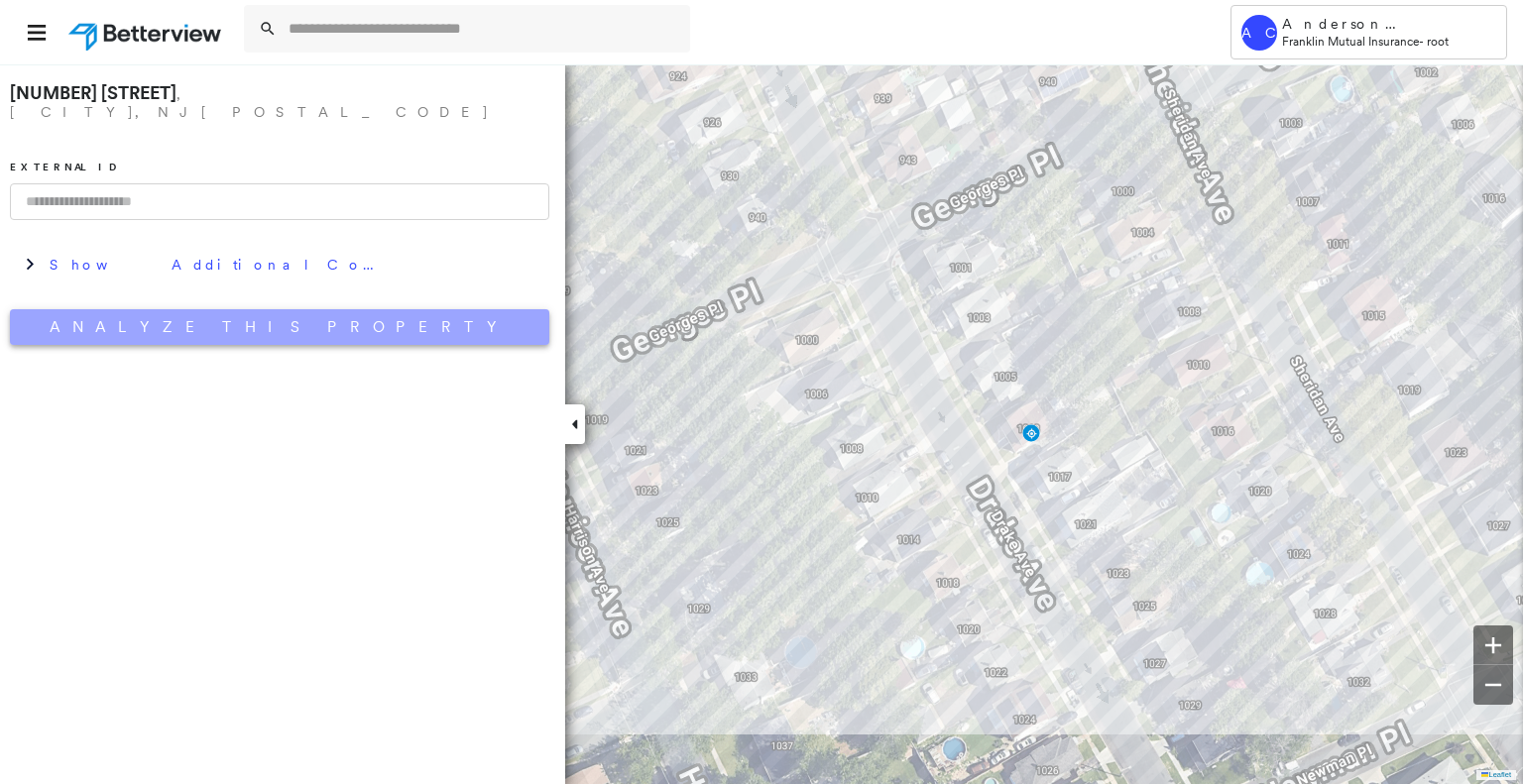 click on "Analyze This Property" at bounding box center (280, 327) 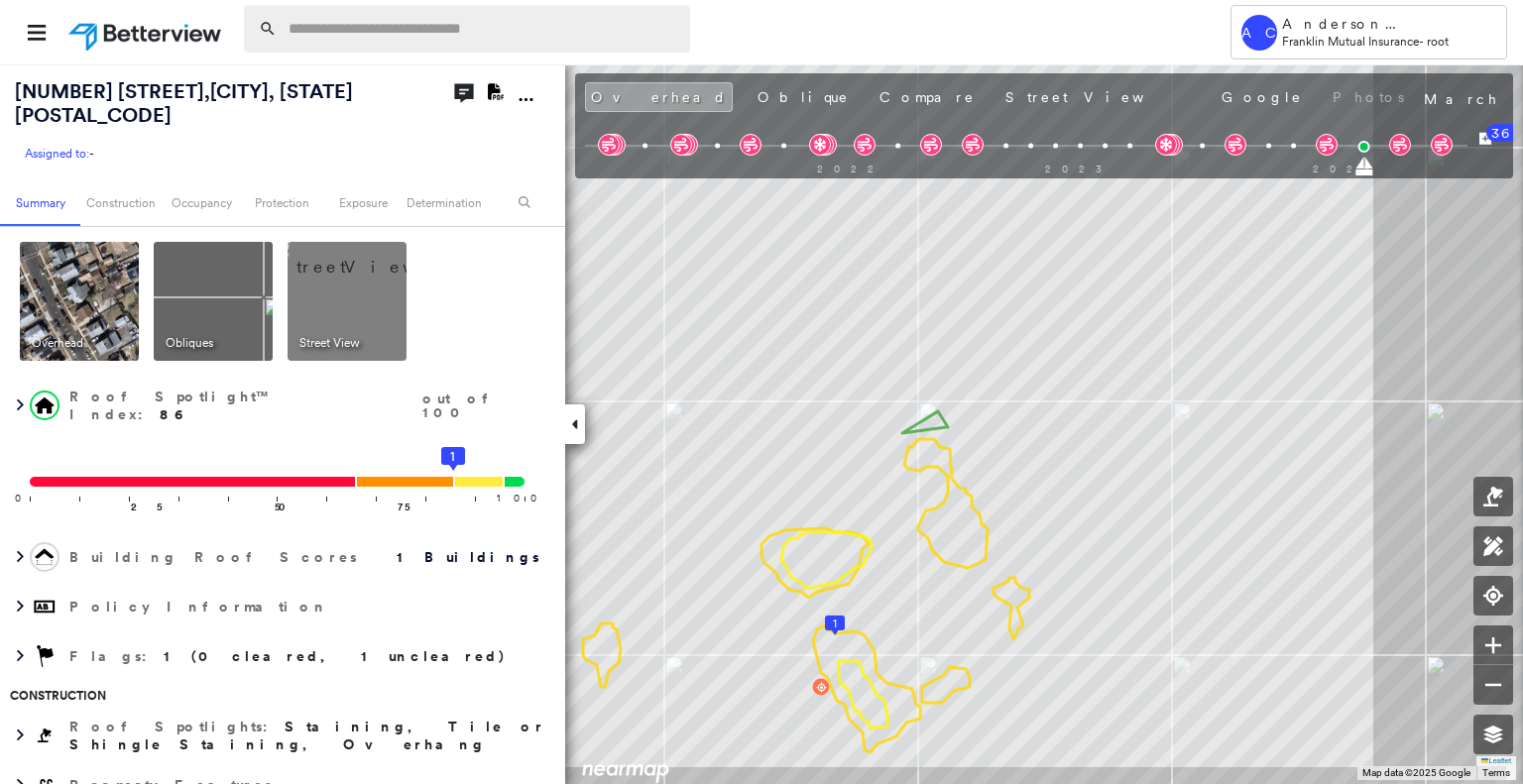 click at bounding box center [483, 29] 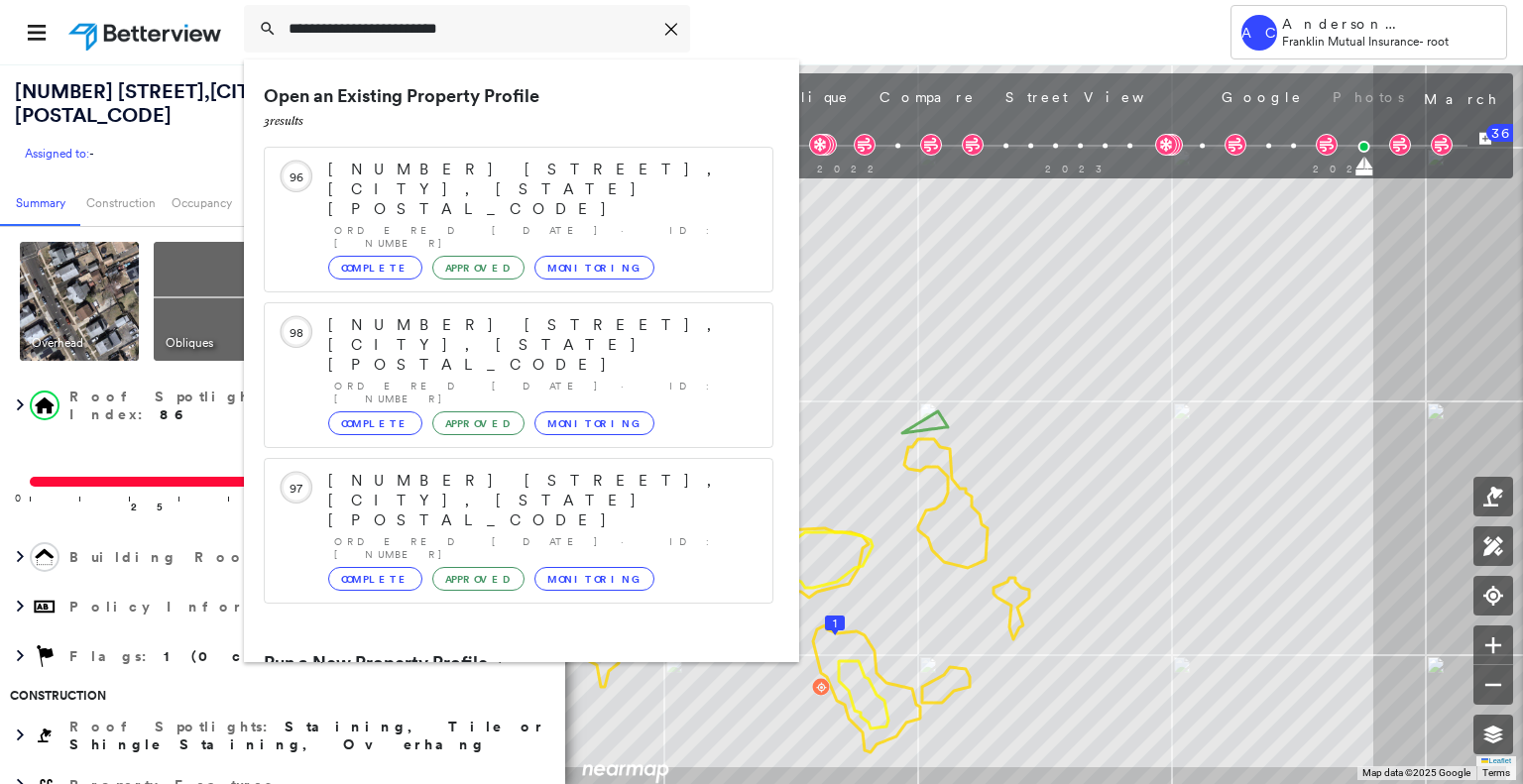 type on "**********" 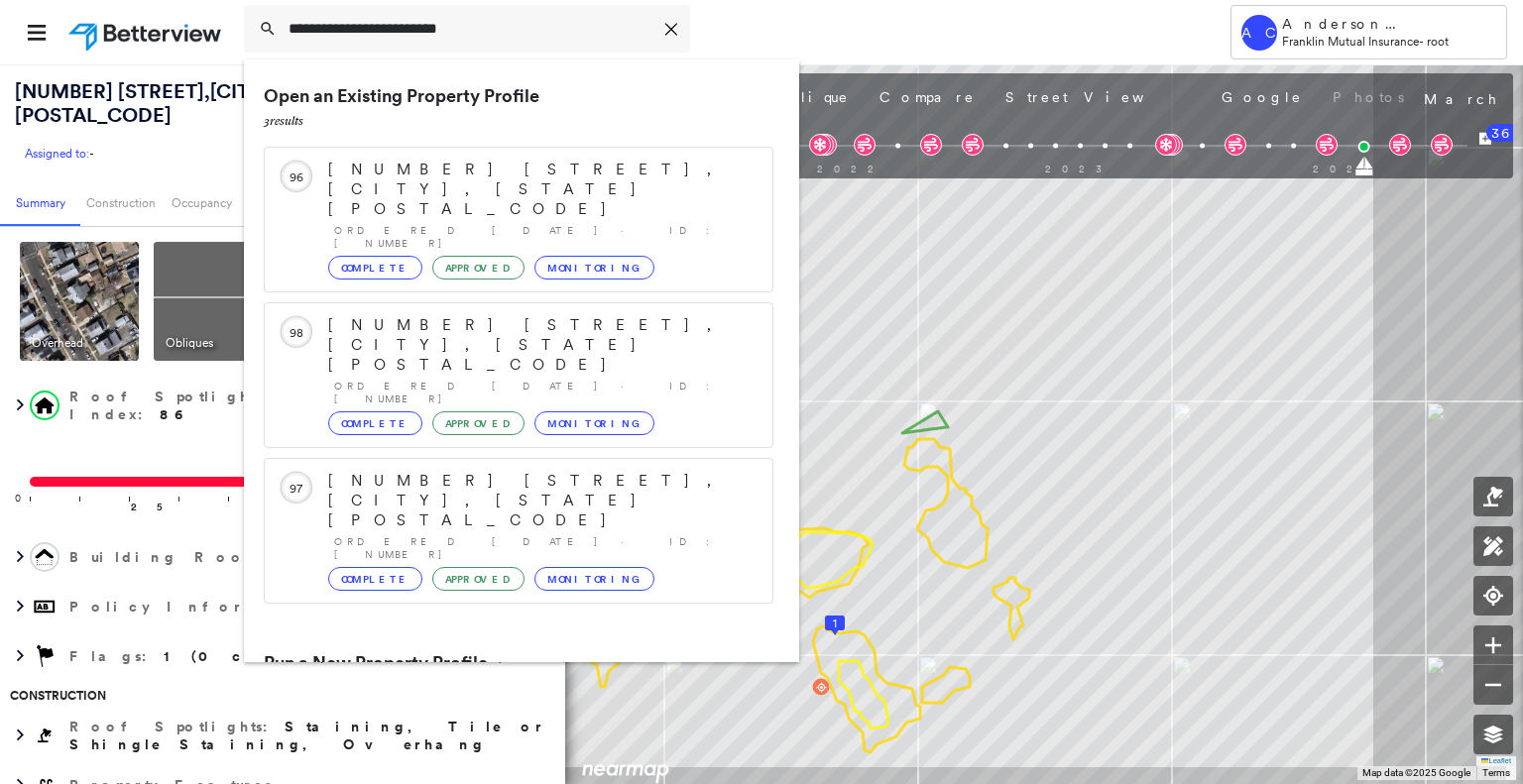 click on "[NUMBER] [STREET], [CITY], [STATE] [POSTAL_CODE]" at bounding box center (497, 738) 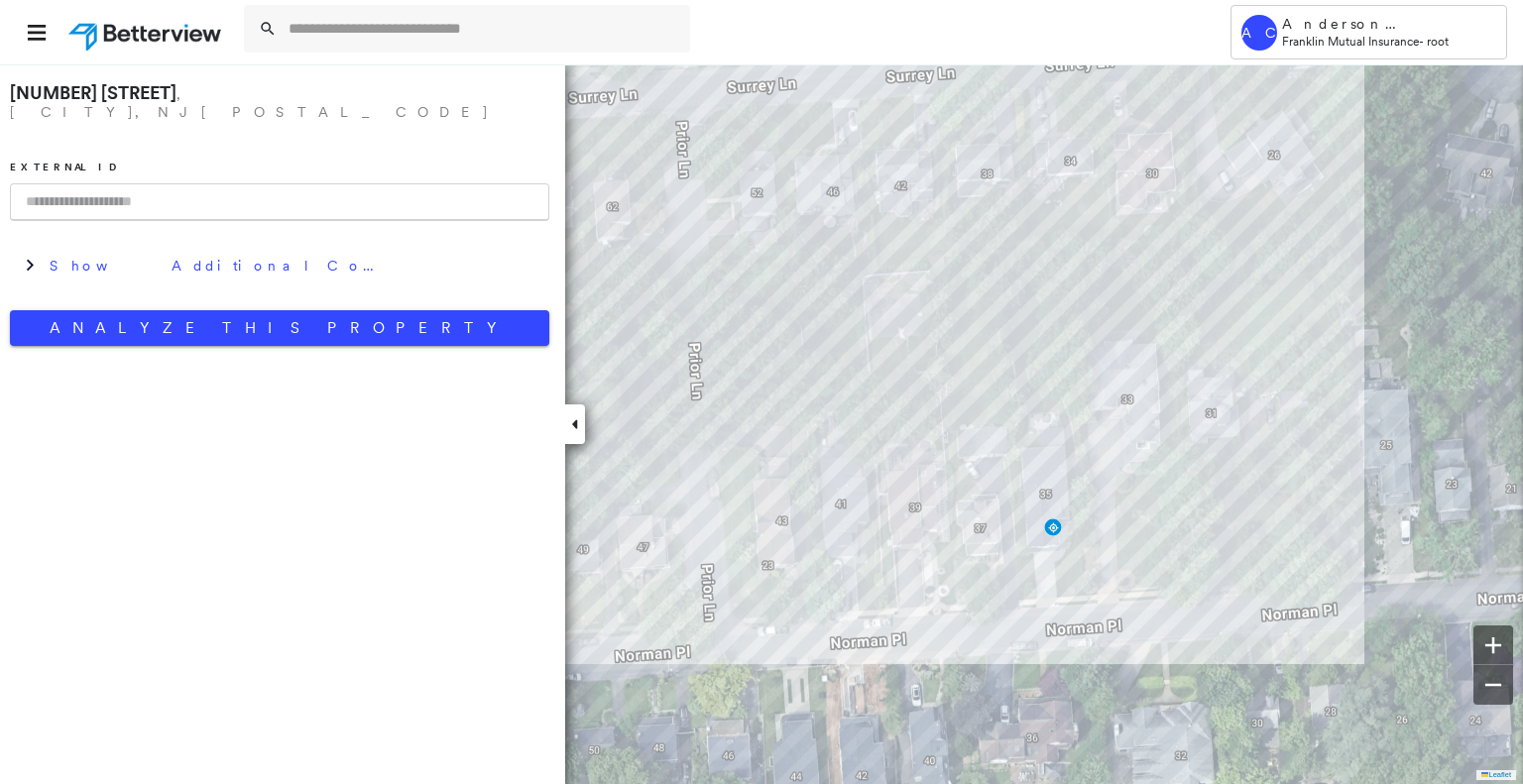 scroll, scrollTop: 0, scrollLeft: 0, axis: both 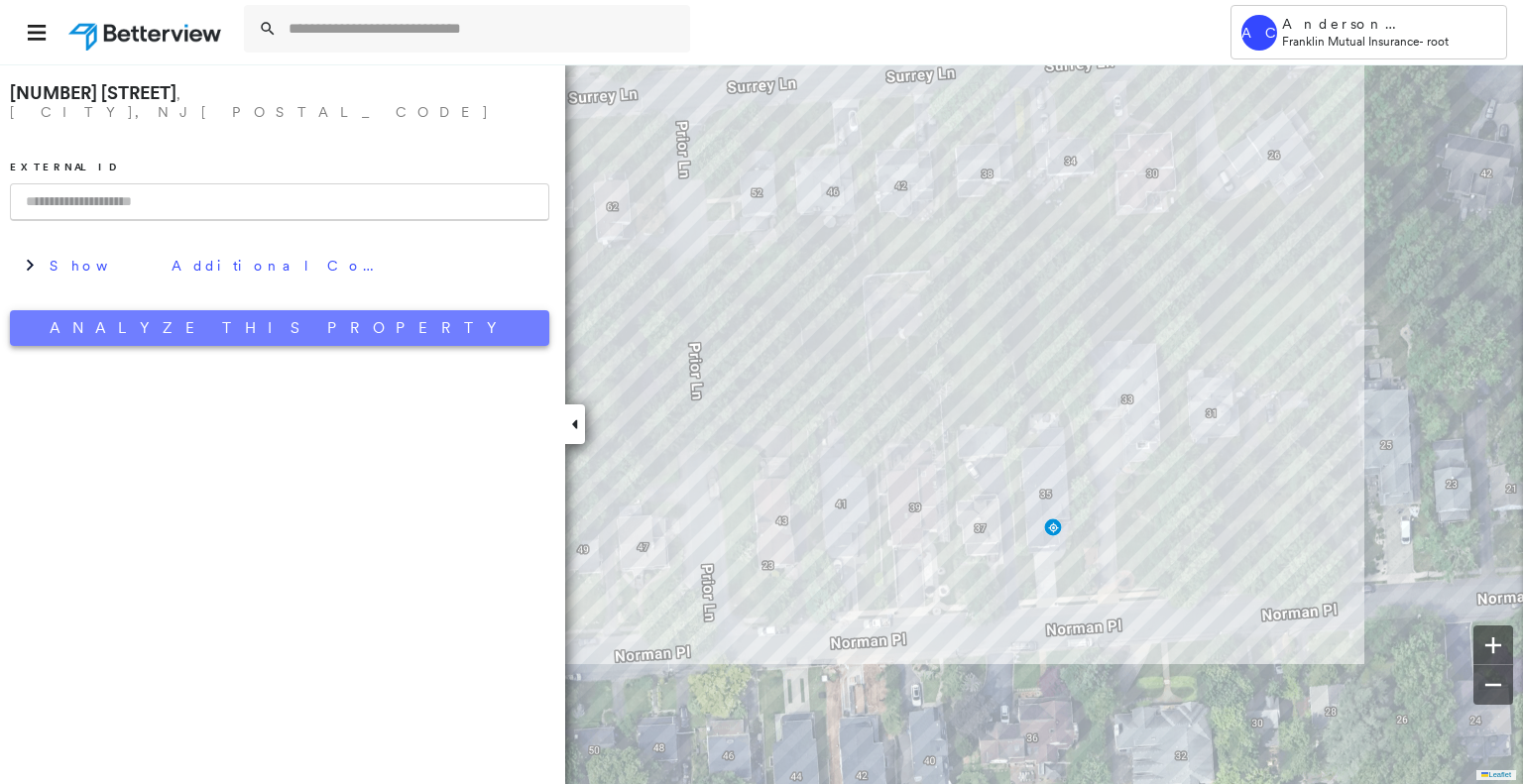 click on "Analyze This Property" at bounding box center [280, 328] 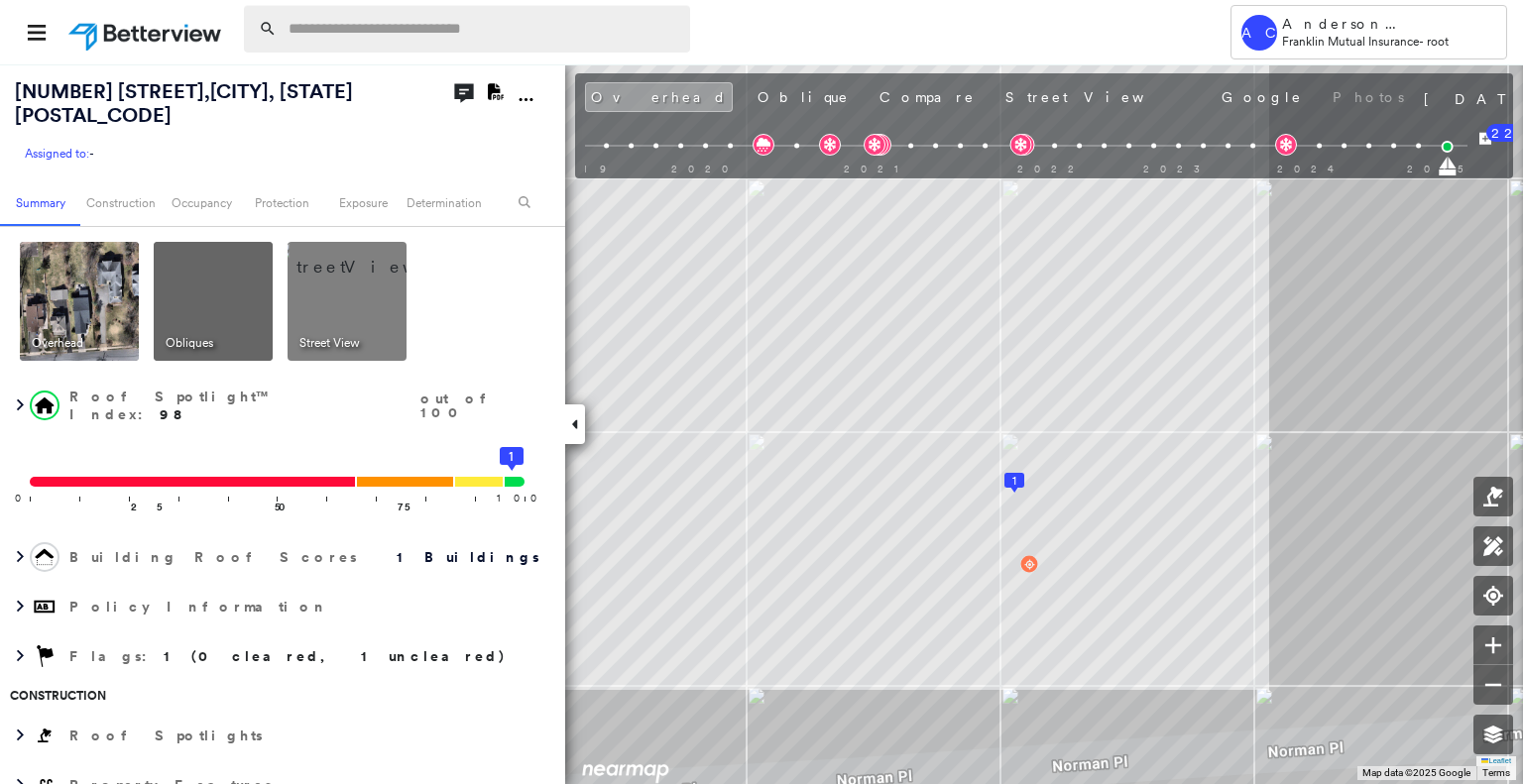 click at bounding box center (483, 29) 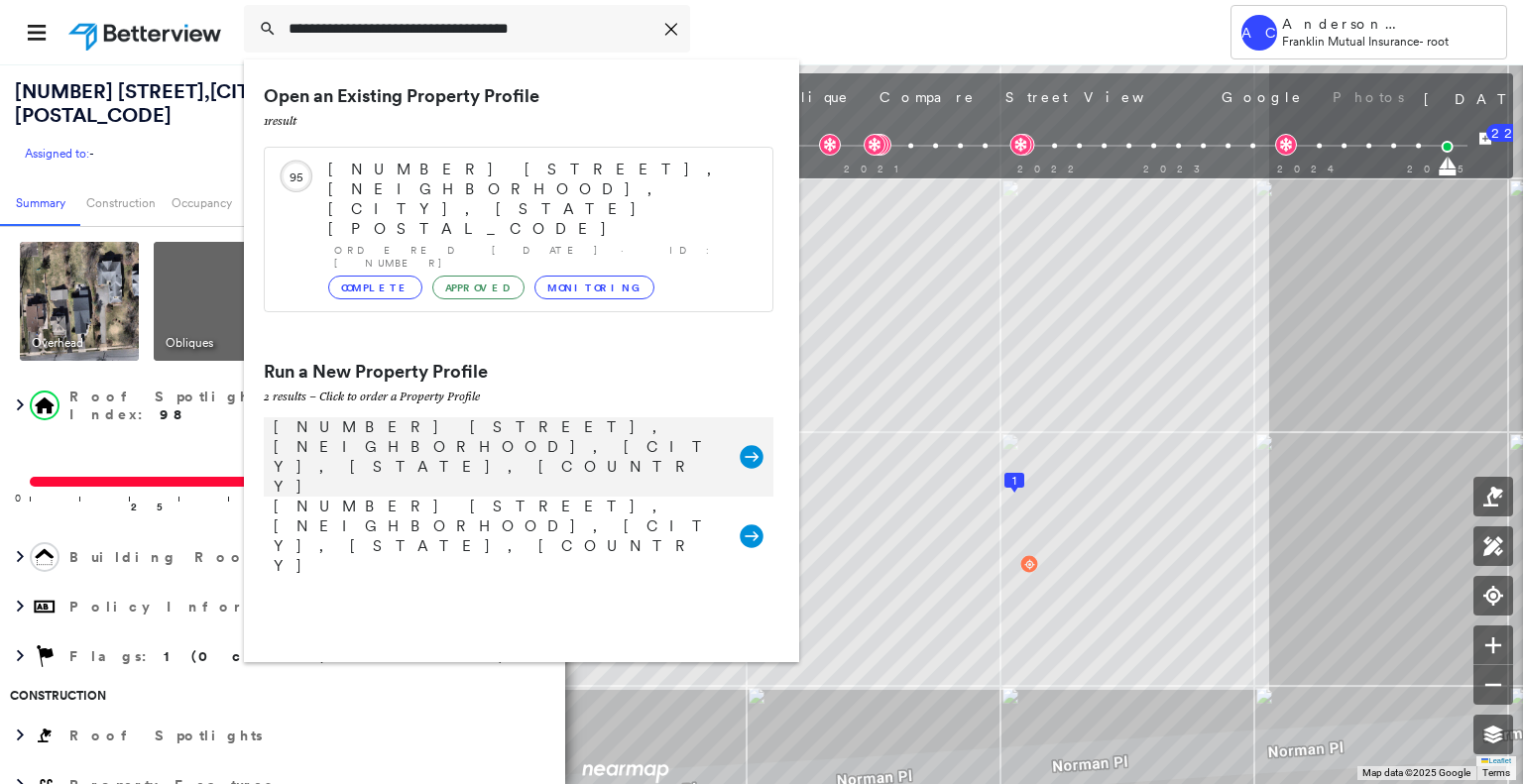 type on "**********" 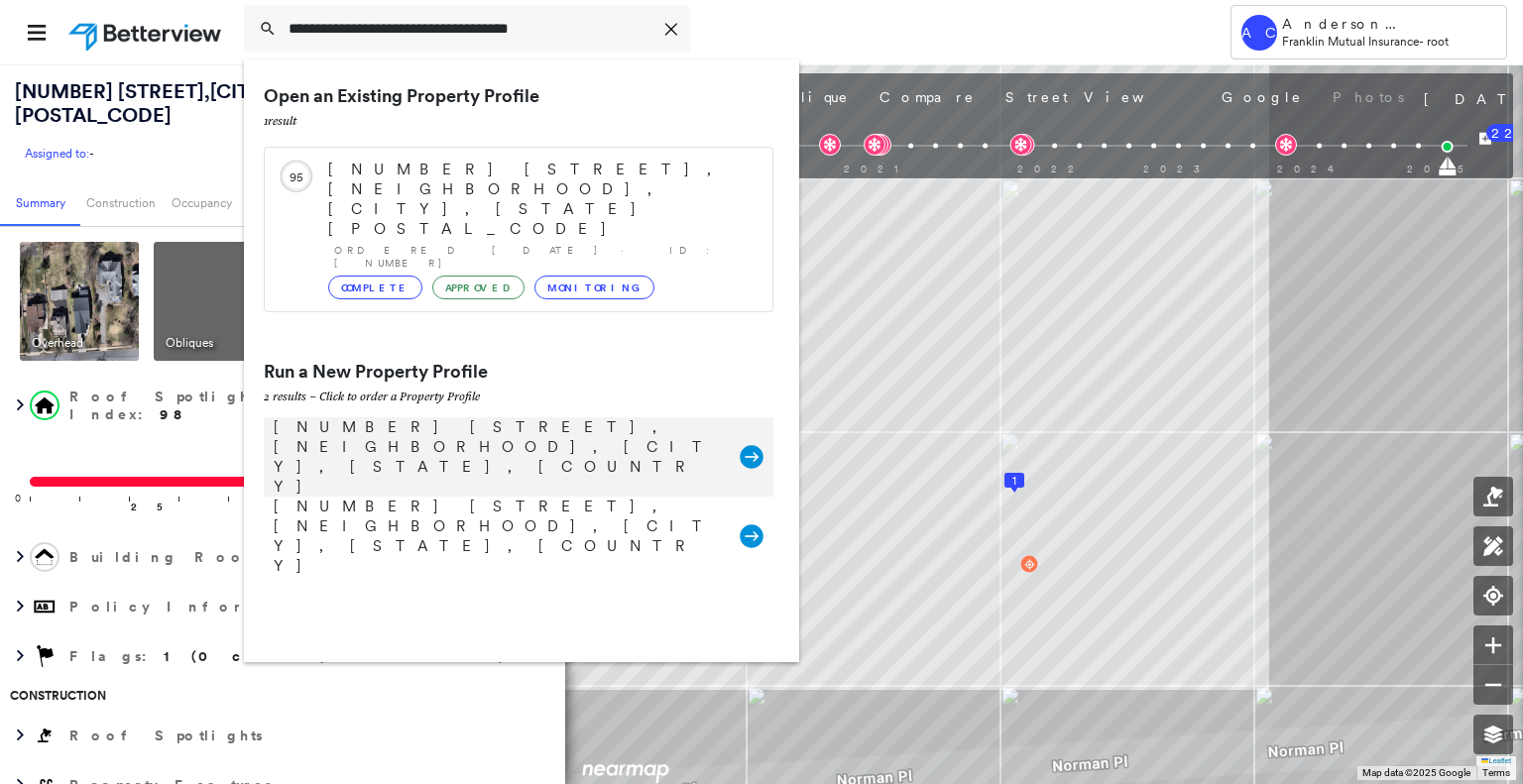 click on "12 Franklin Pl, Echelon, Voorhees, NJ, USA" at bounding box center [497, 457] 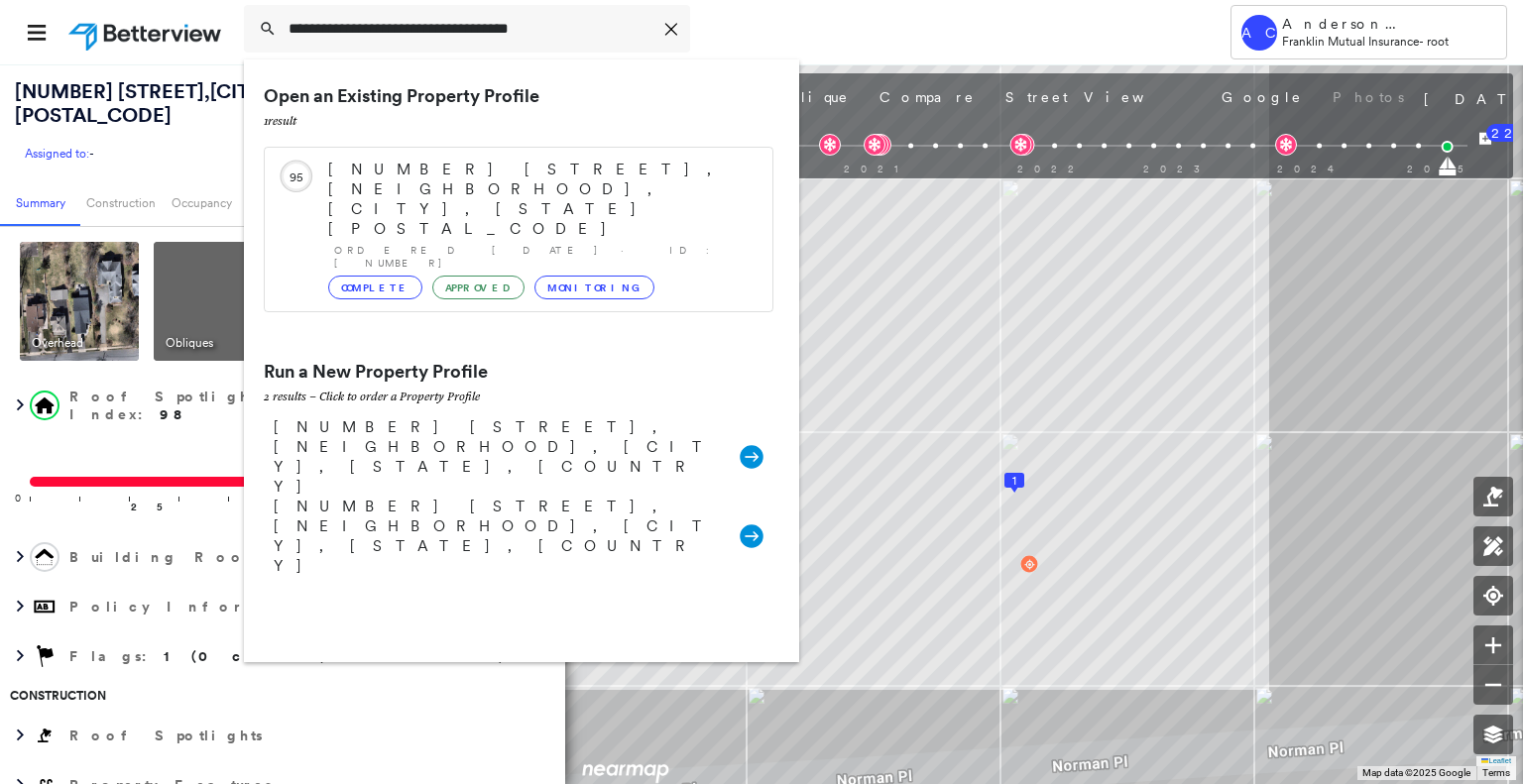 type 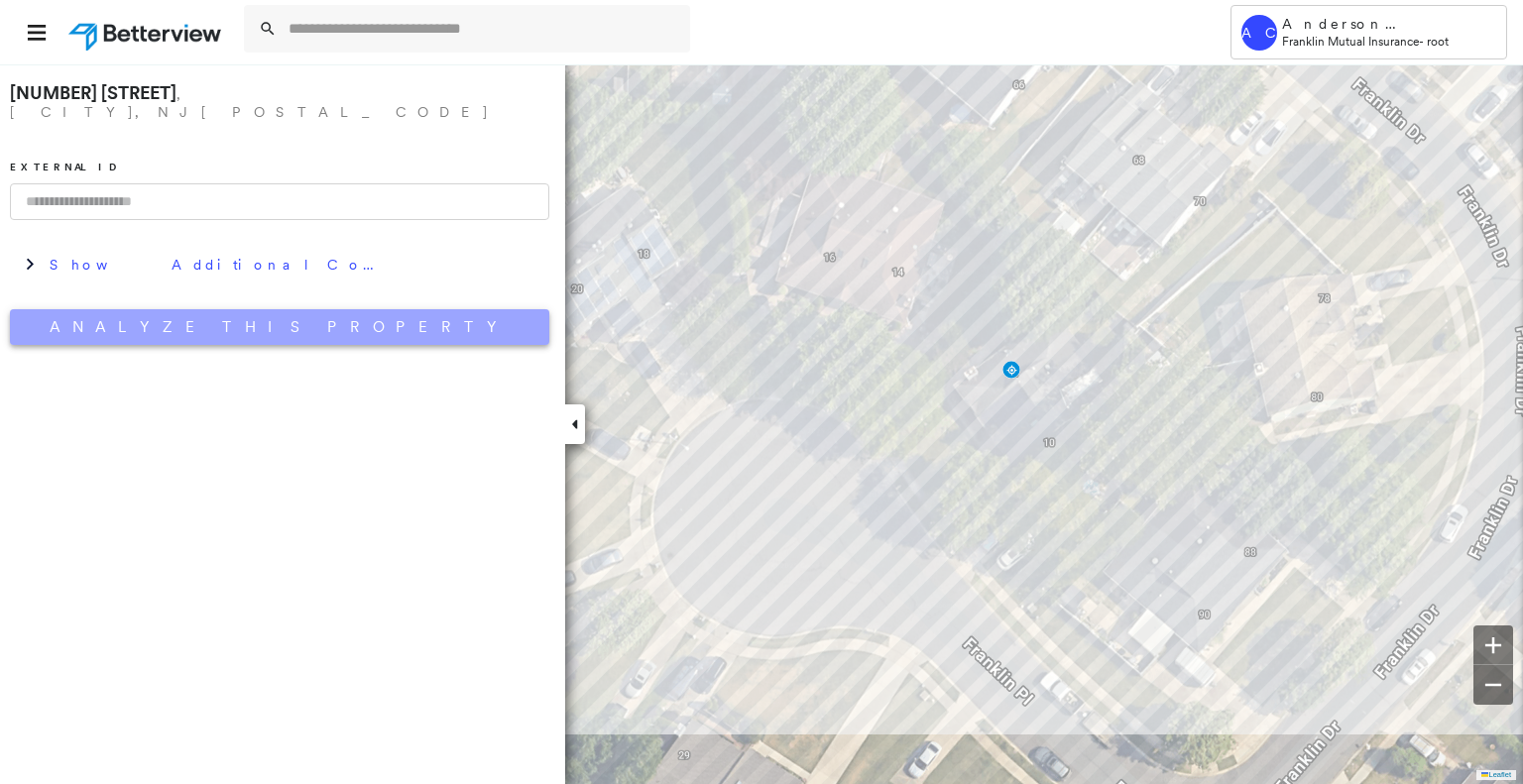 click on "Analyze This Property" at bounding box center [280, 327] 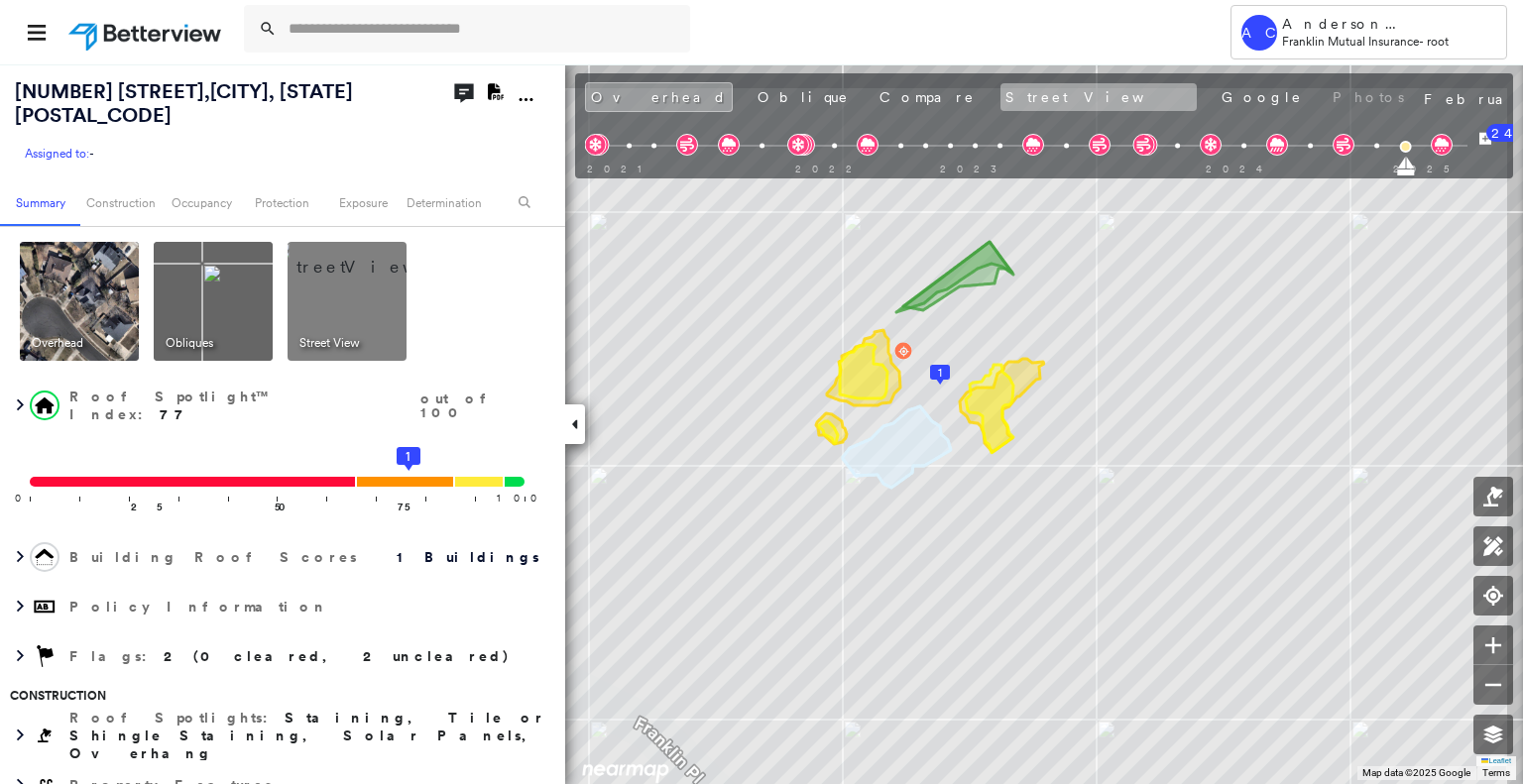 click on "Street View" at bounding box center [1099, 97] 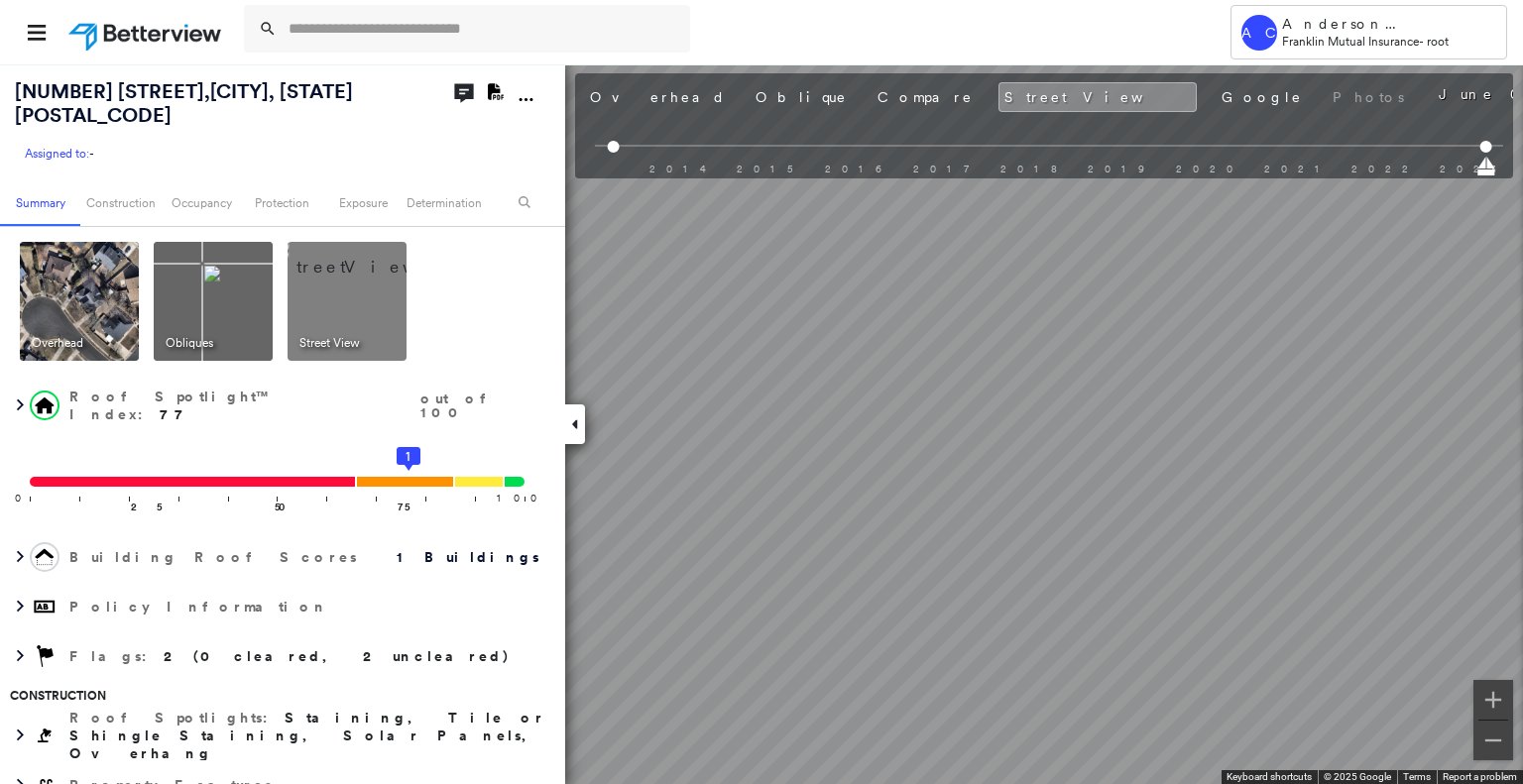 scroll, scrollTop: 0, scrollLeft: 0, axis: both 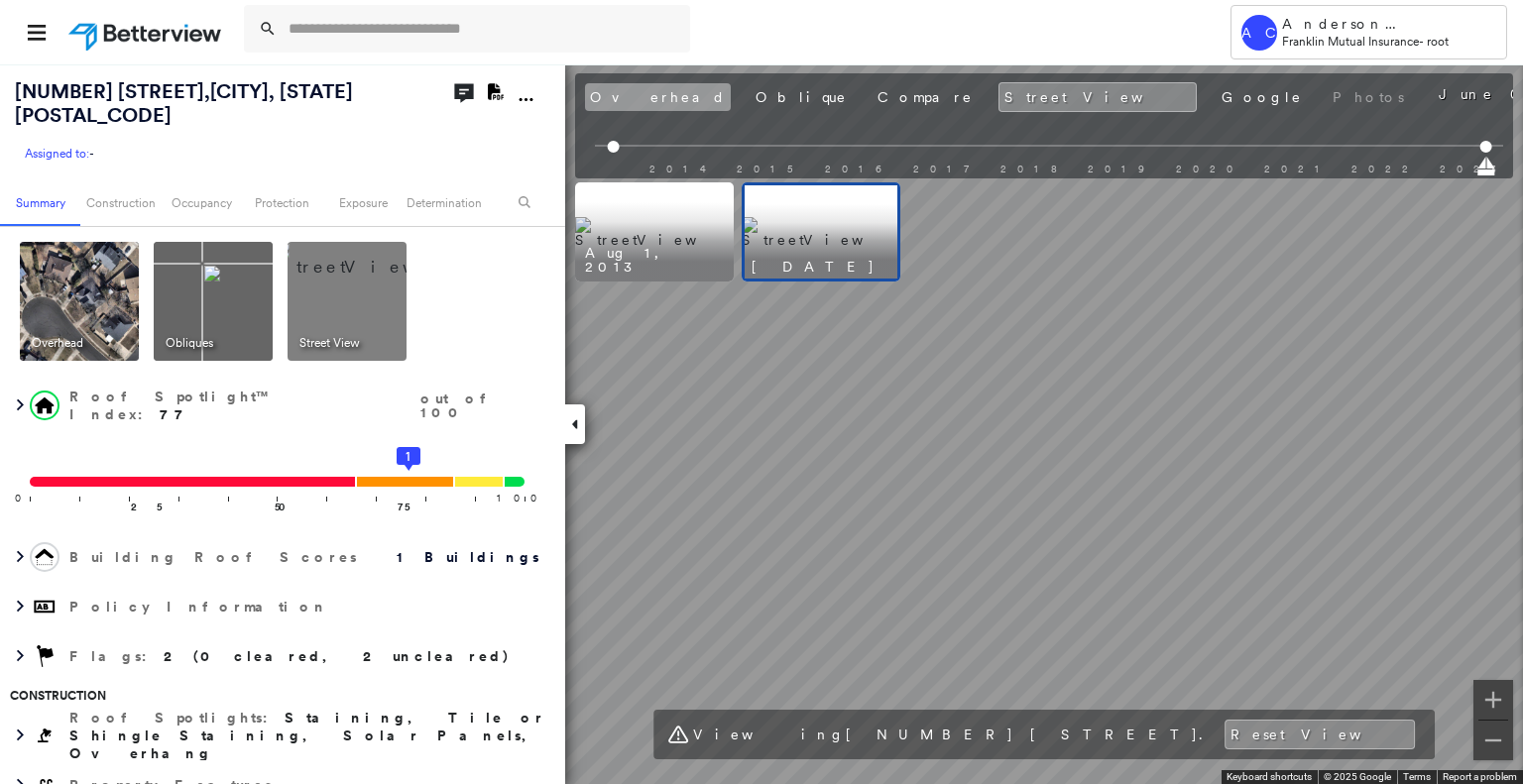 click on "Overhead" at bounding box center [657, 97] 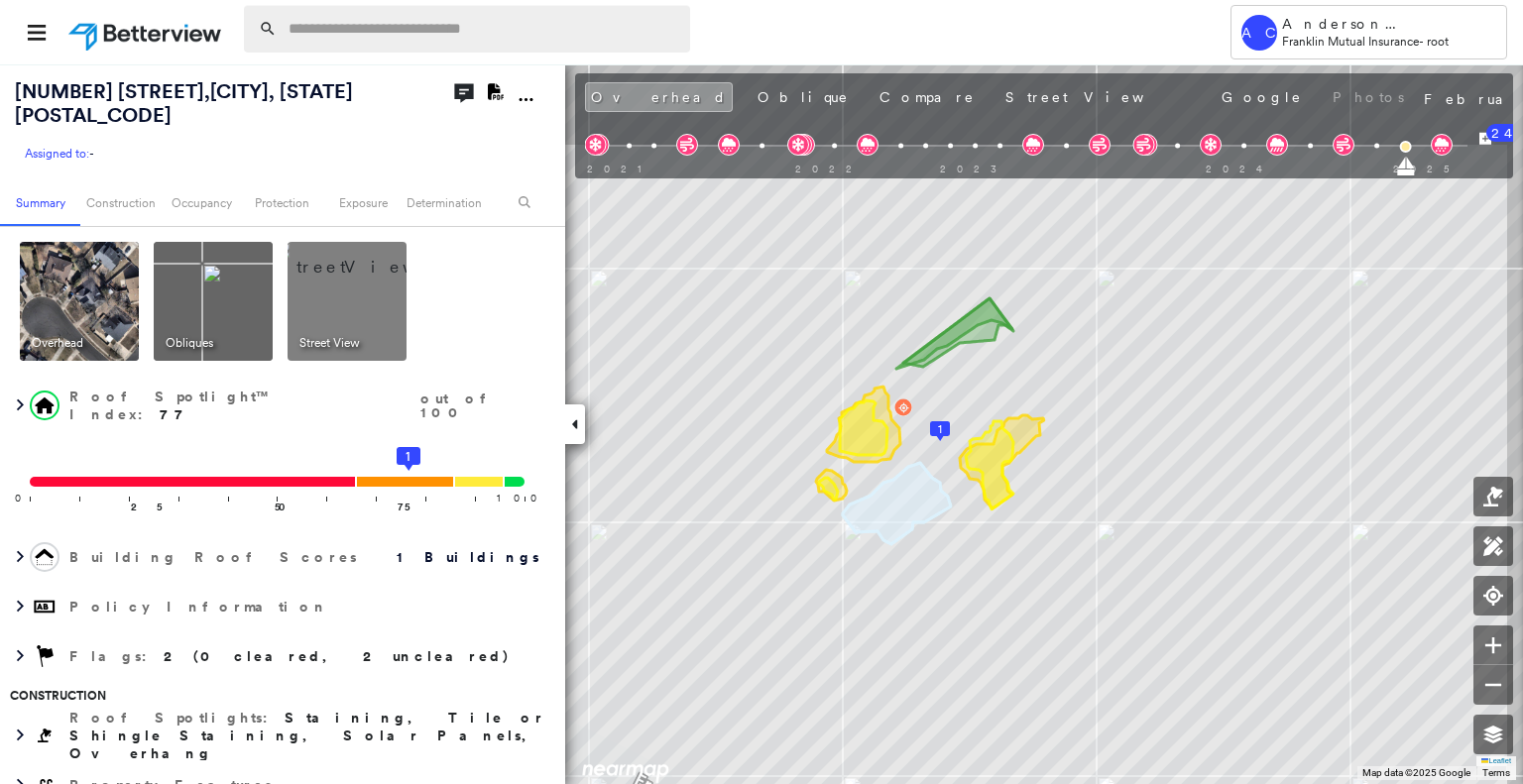click at bounding box center [483, 29] 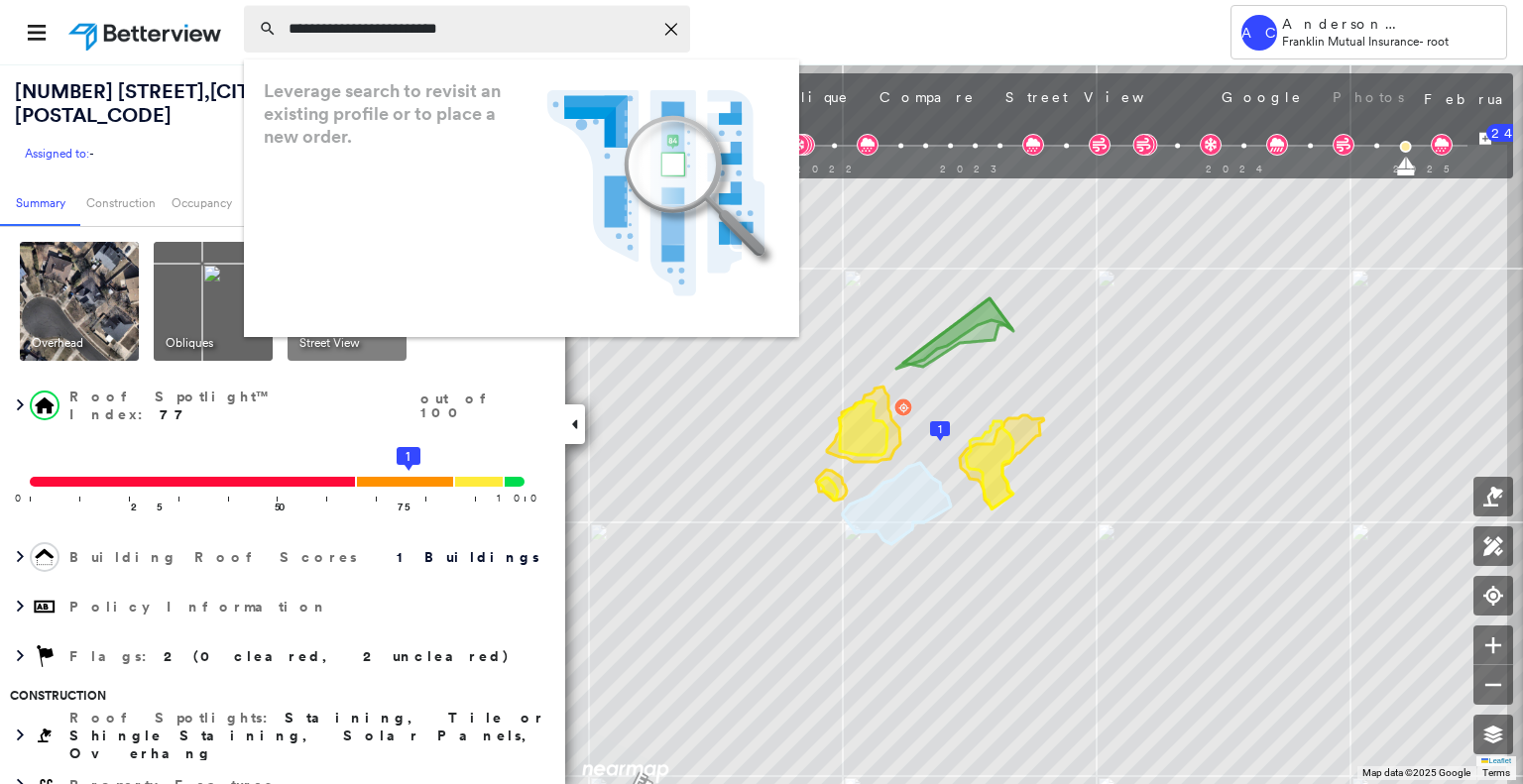 click on "**********" at bounding box center [470, 29] 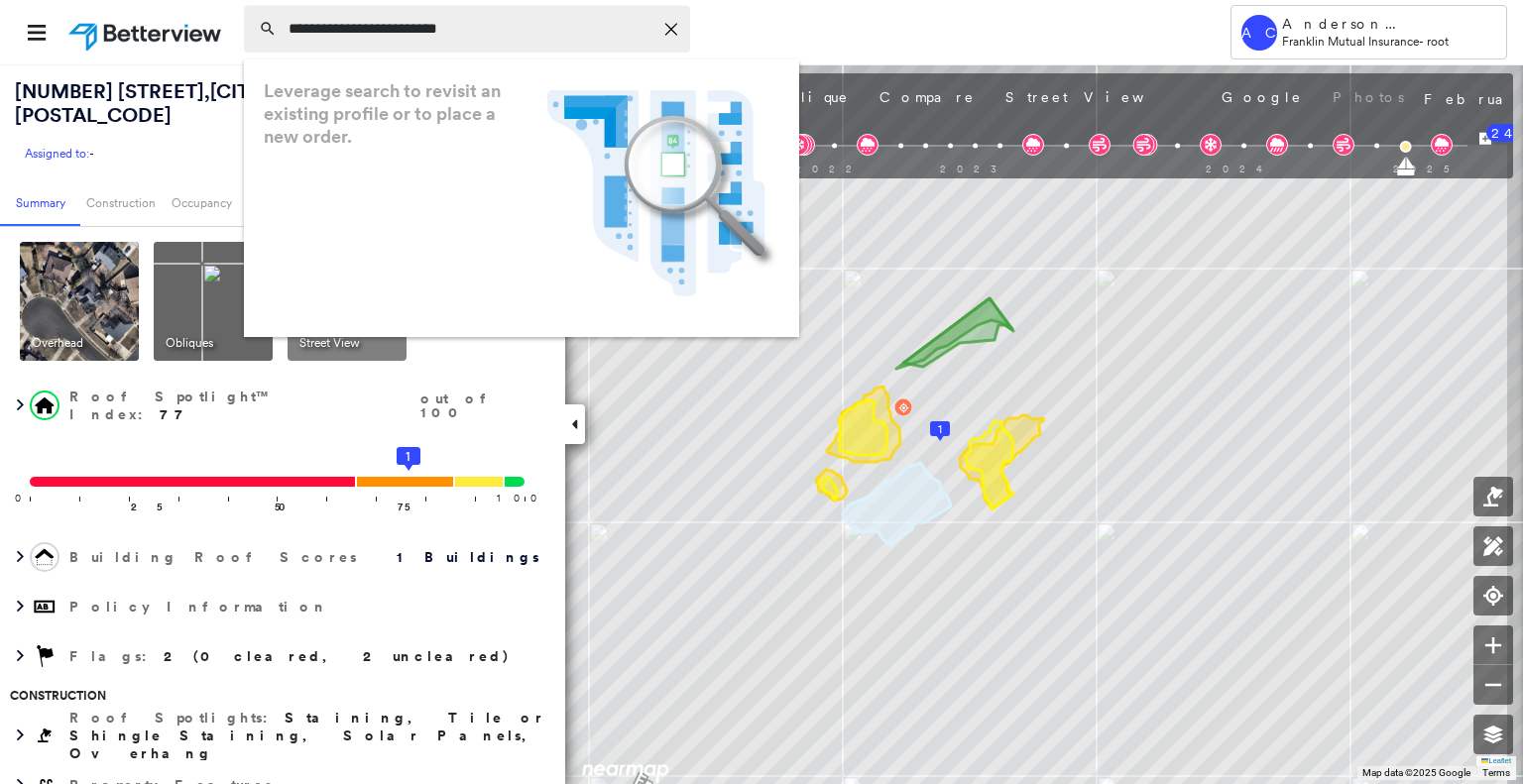 click on "Icon_Closemodal" 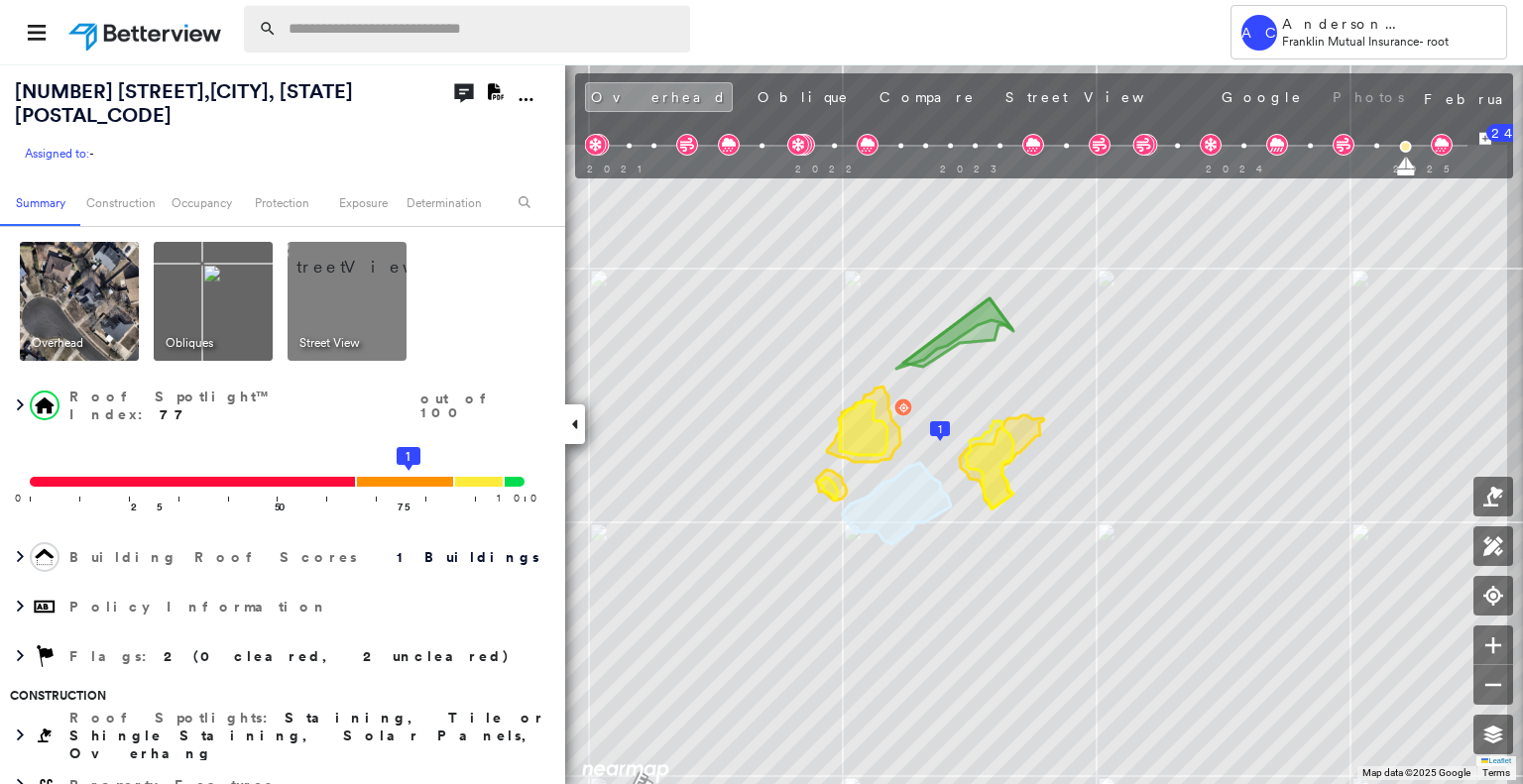 click at bounding box center (483, 29) 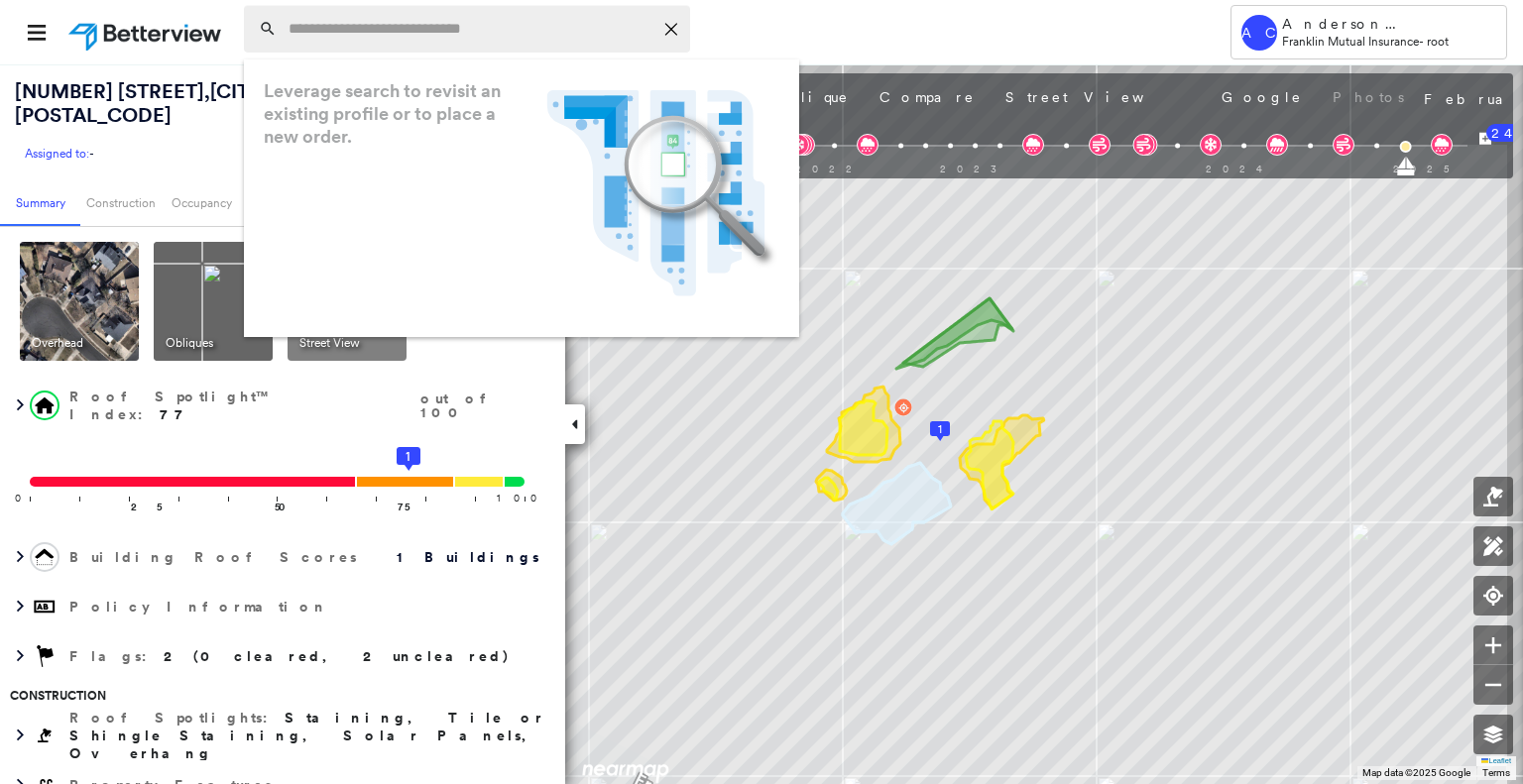 paste on "**********" 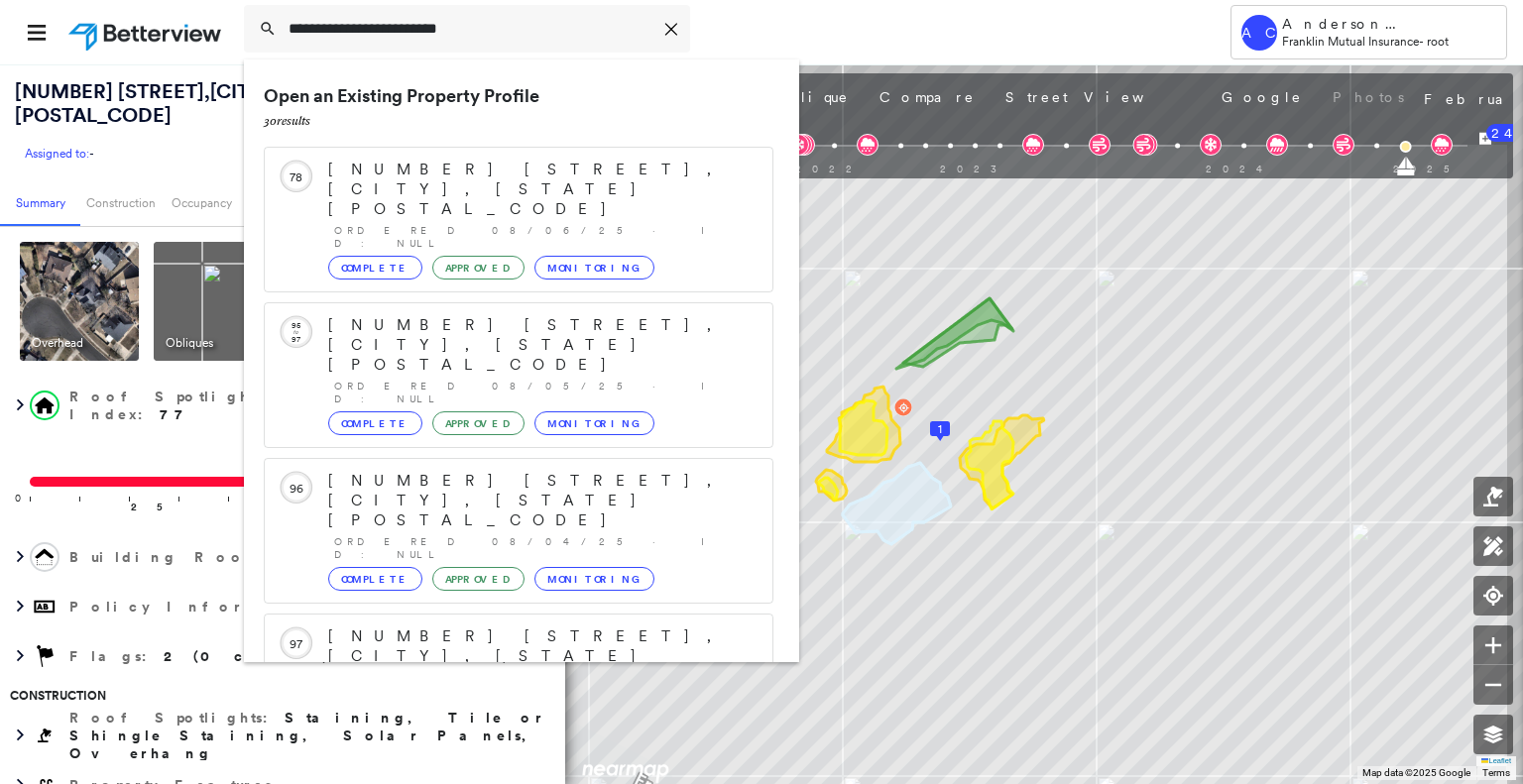 scroll, scrollTop: 206, scrollLeft: 0, axis: vertical 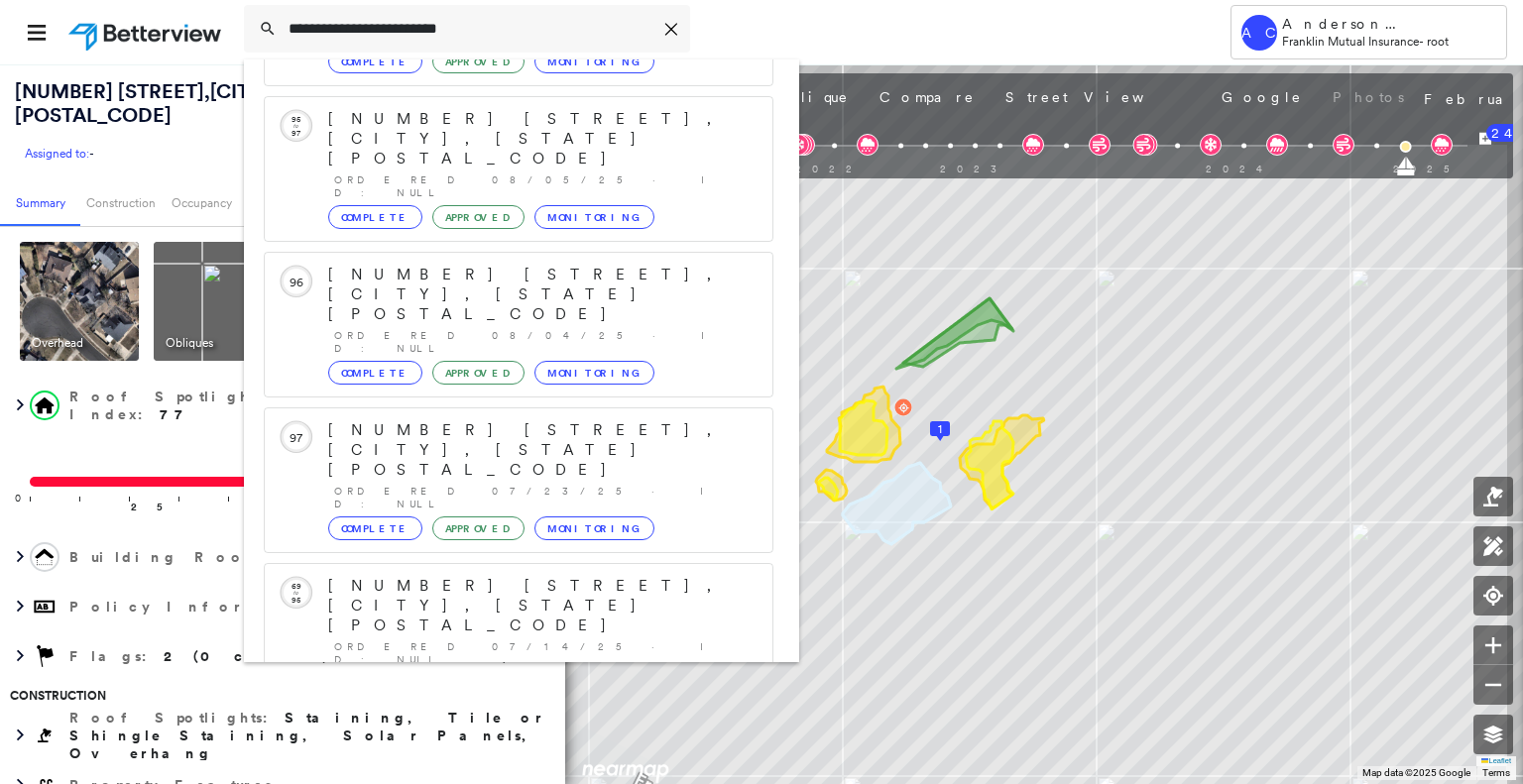type on "**********" 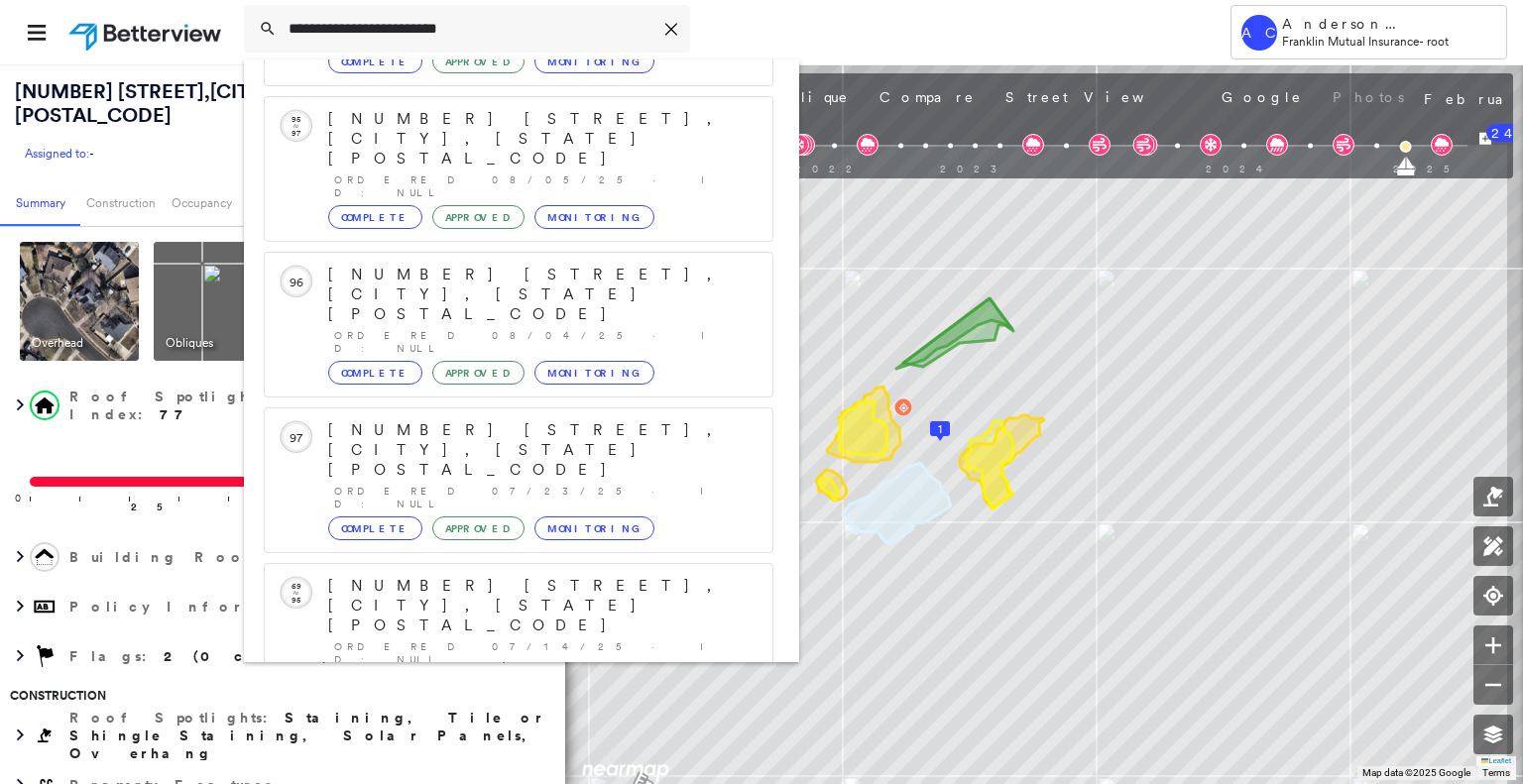 click on "311 Hazel St, Clifton, NJ 07011" at bounding box center (497, 895) 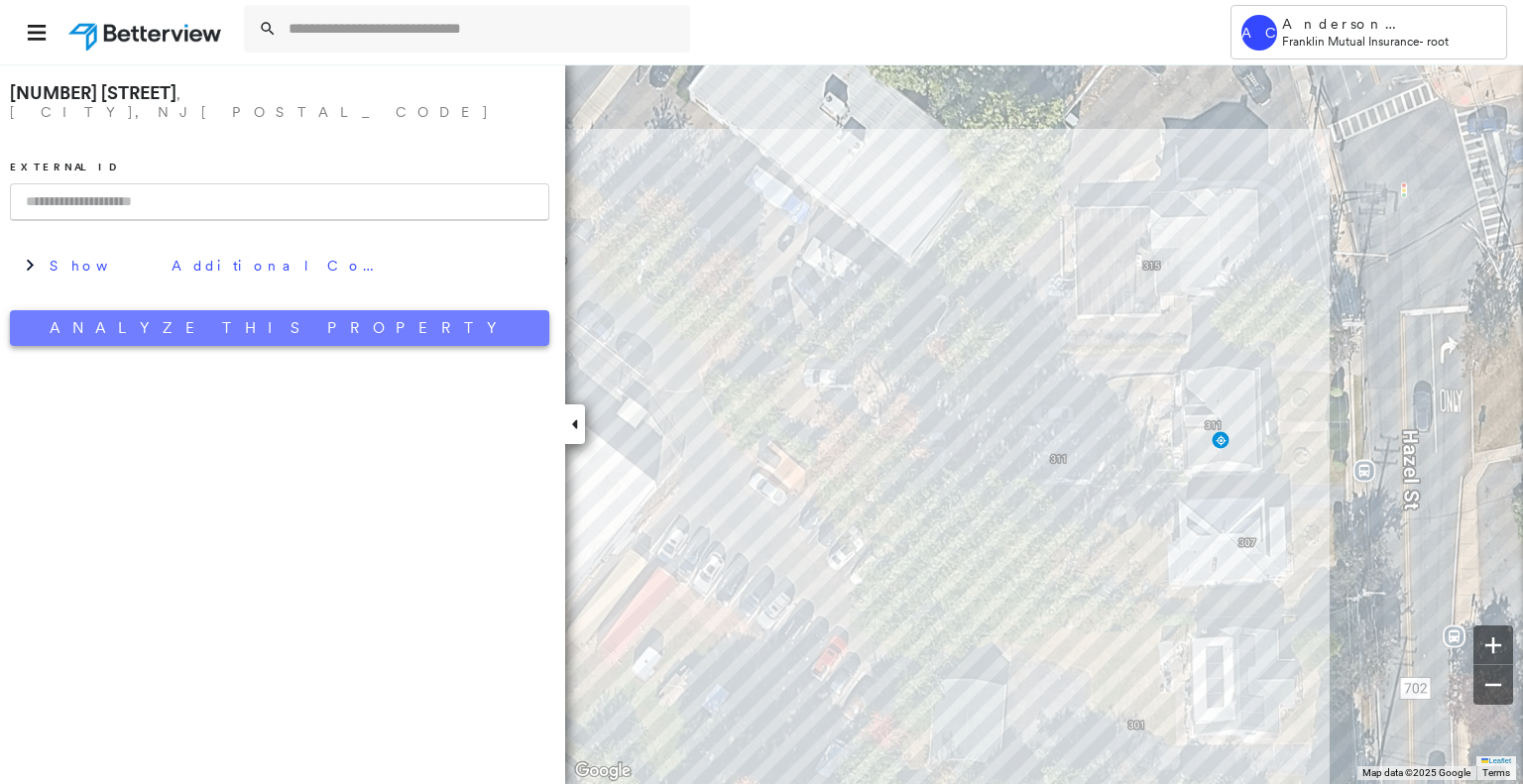 click on "Analyze This Property" at bounding box center (280, 328) 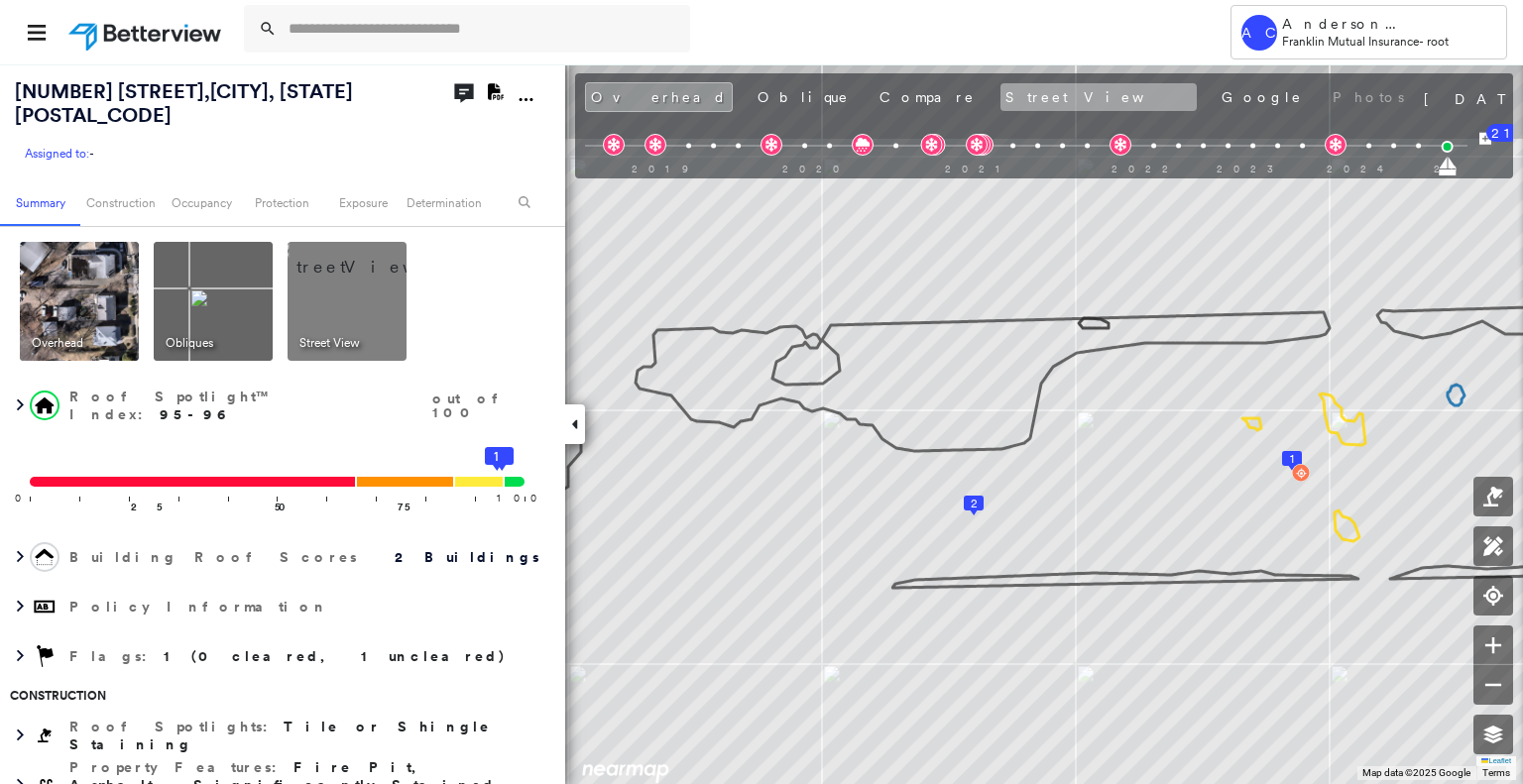 click on "Street View" at bounding box center [1099, 97] 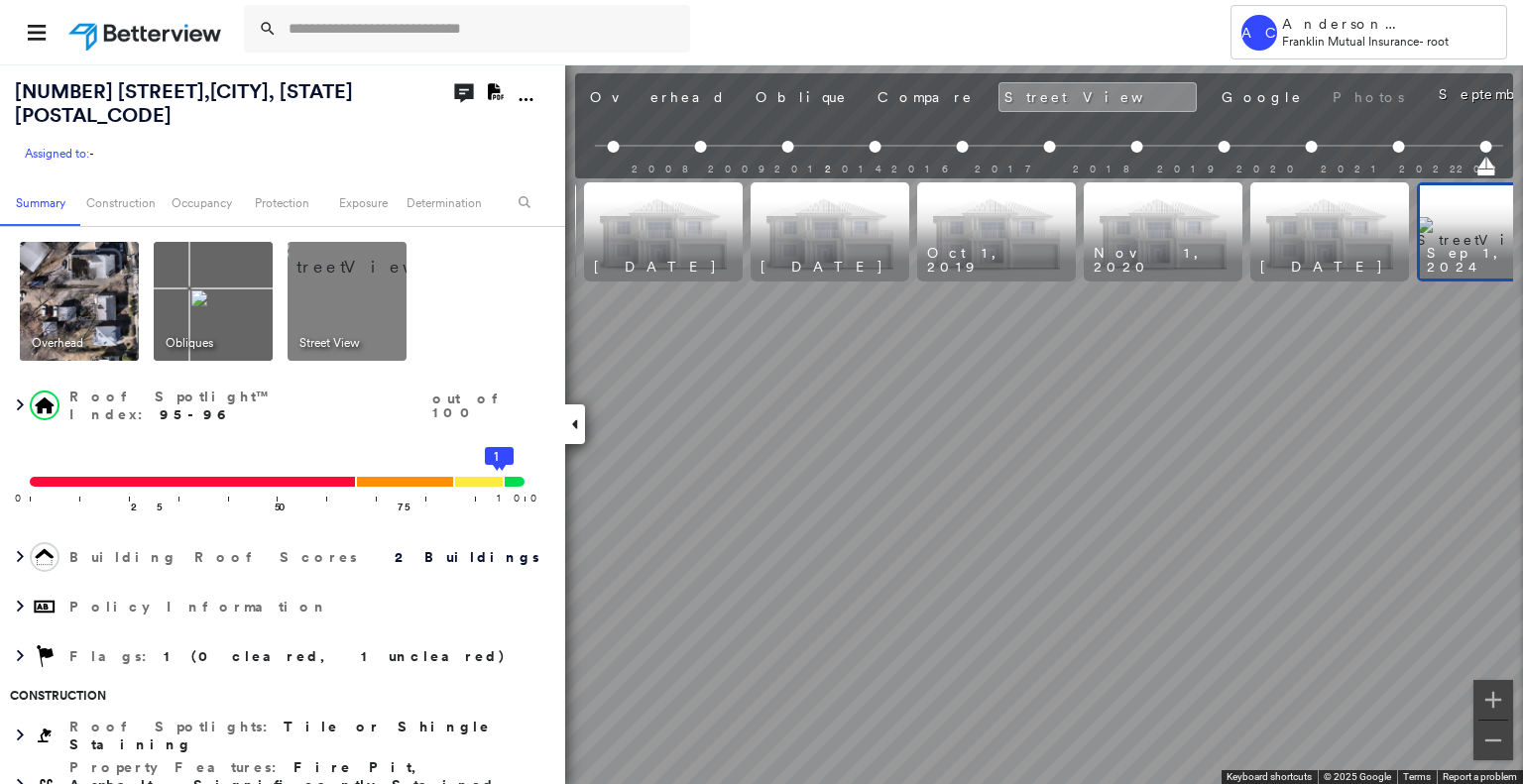scroll, scrollTop: 0, scrollLeft: 893, axis: horizontal 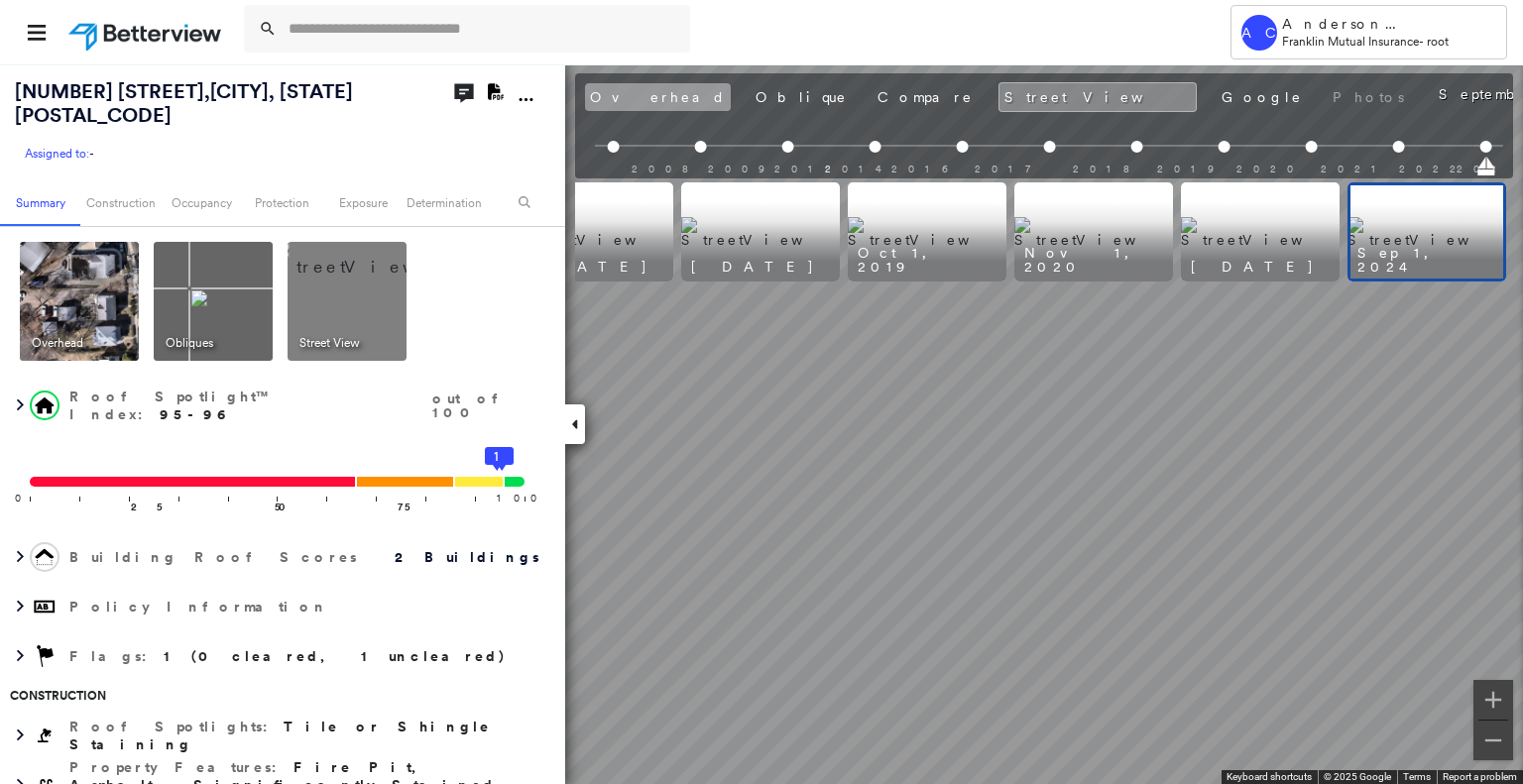 click on "Overhead" at bounding box center (657, 97) 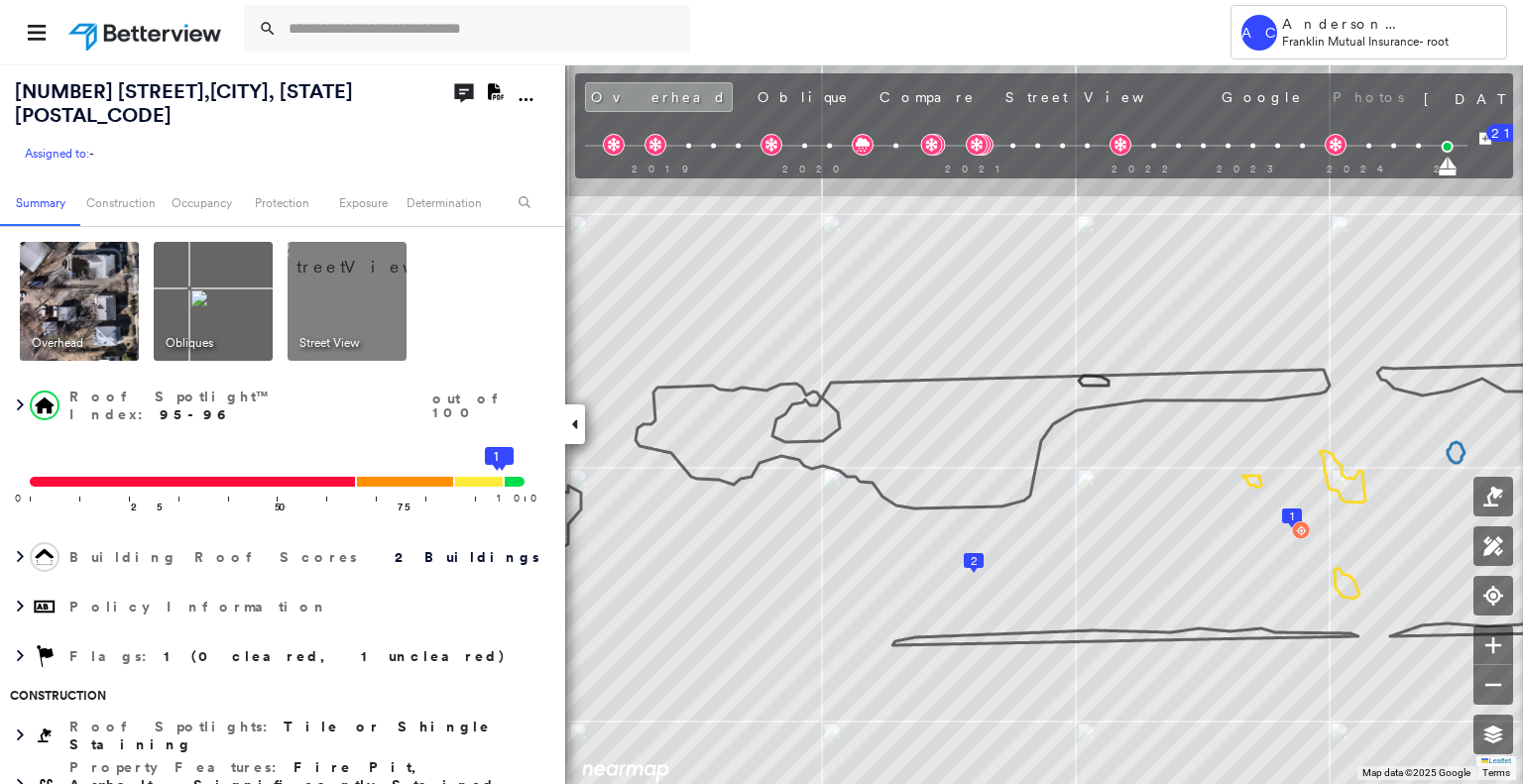 click at bounding box center [709, 32] 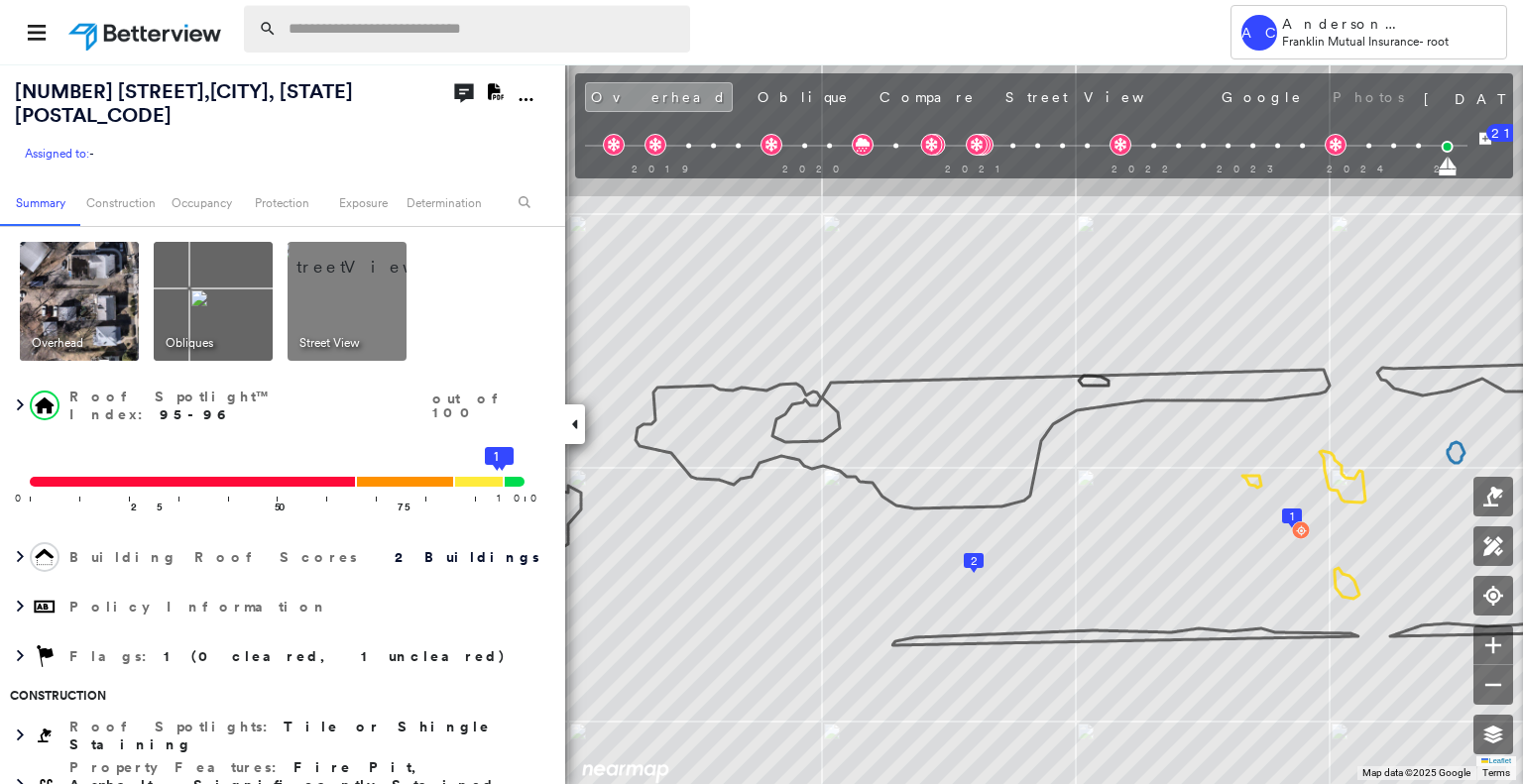 click at bounding box center (483, 29) 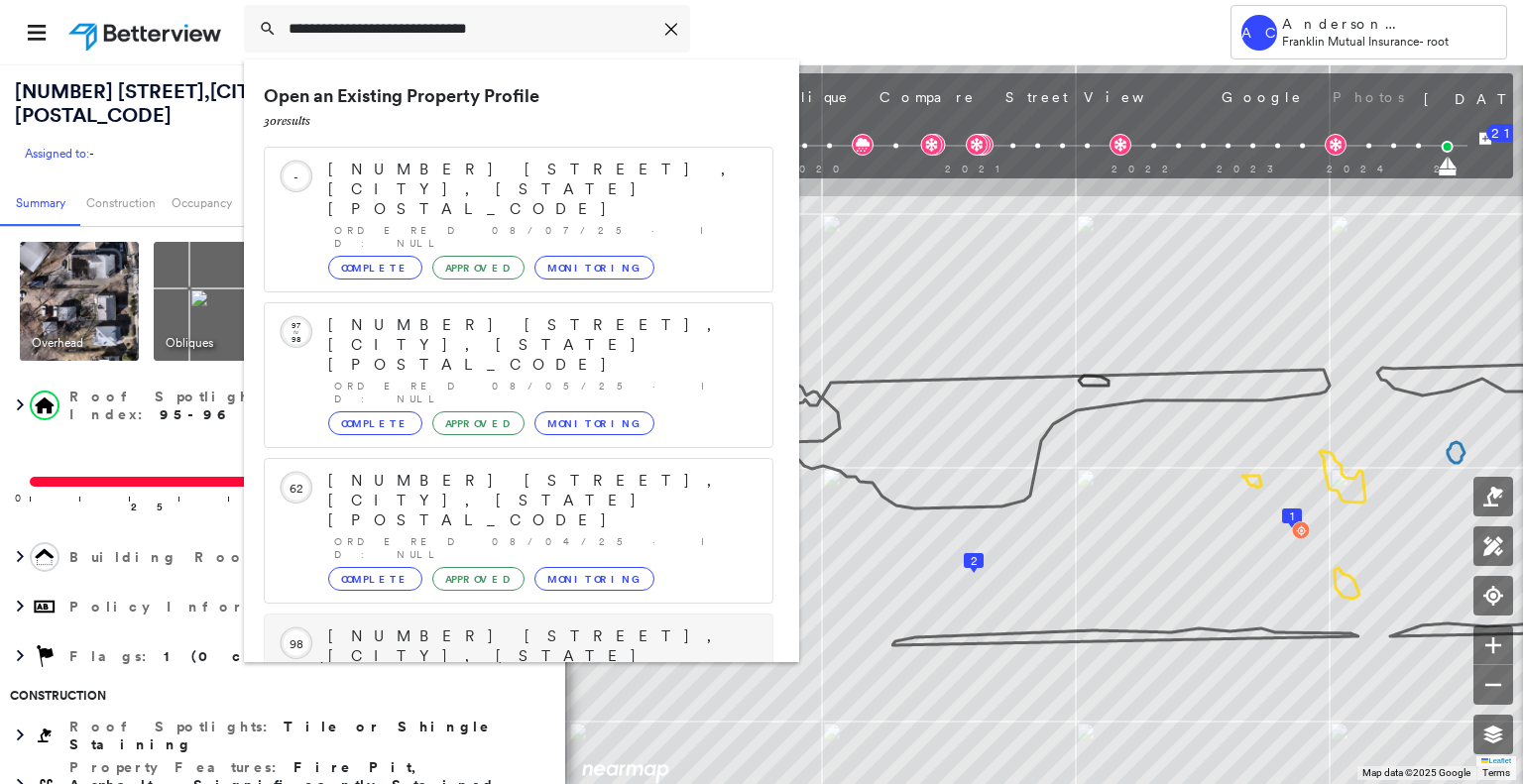scroll, scrollTop: 206, scrollLeft: 0, axis: vertical 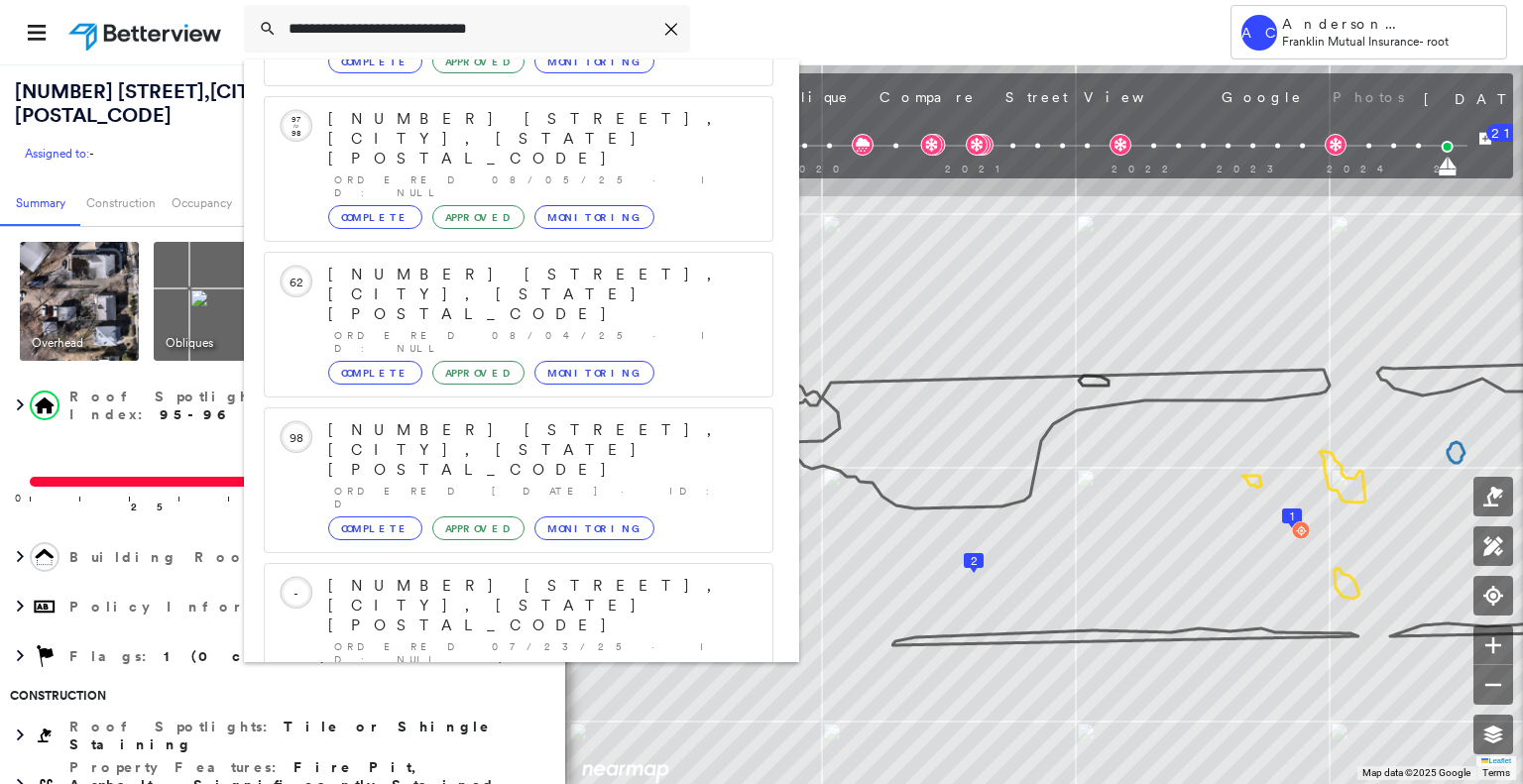 type on "**********" 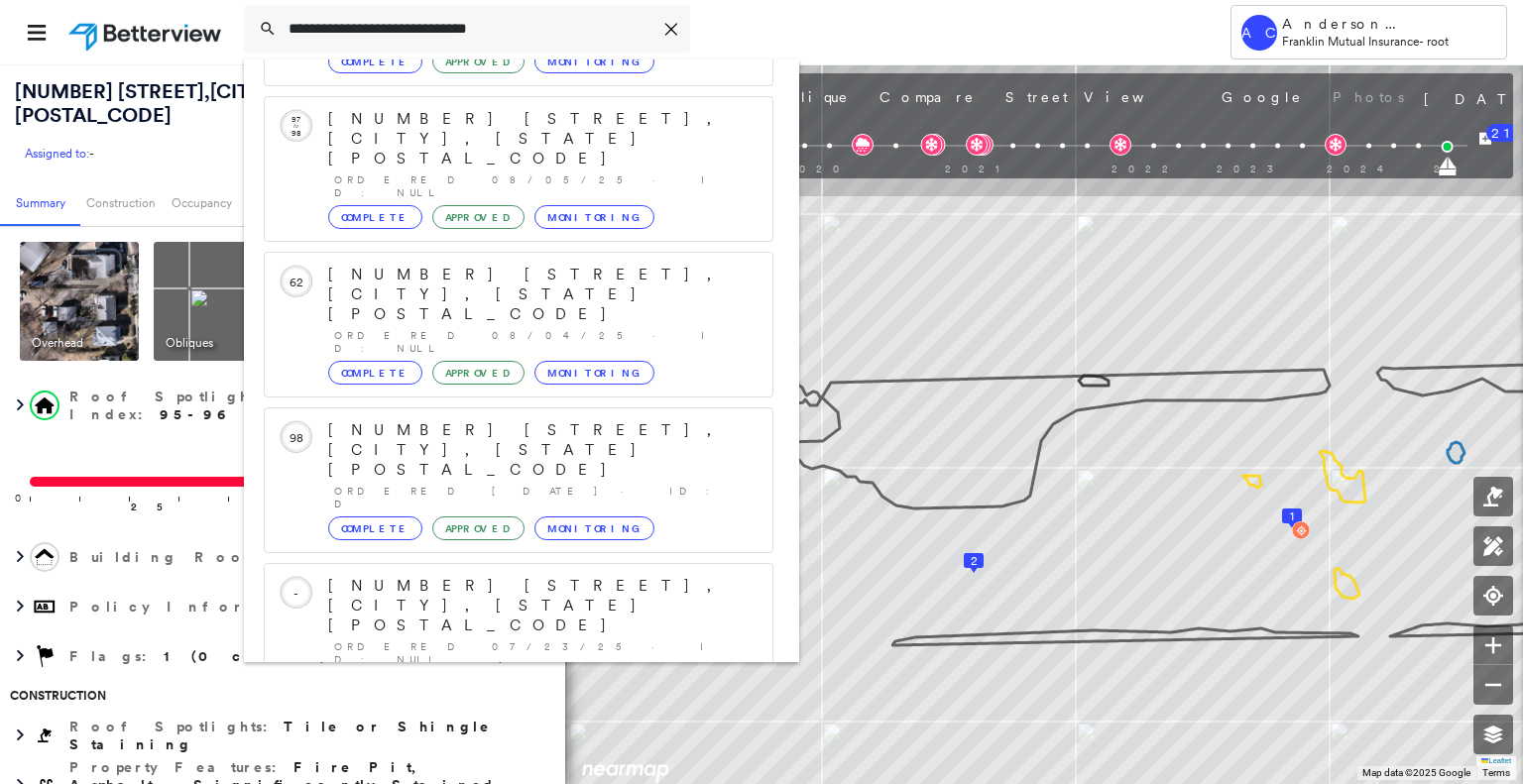 click on "118 Robbins Rd, Pilesgrove, NJ 08098 Group Created with Sketch." at bounding box center (519, 895) 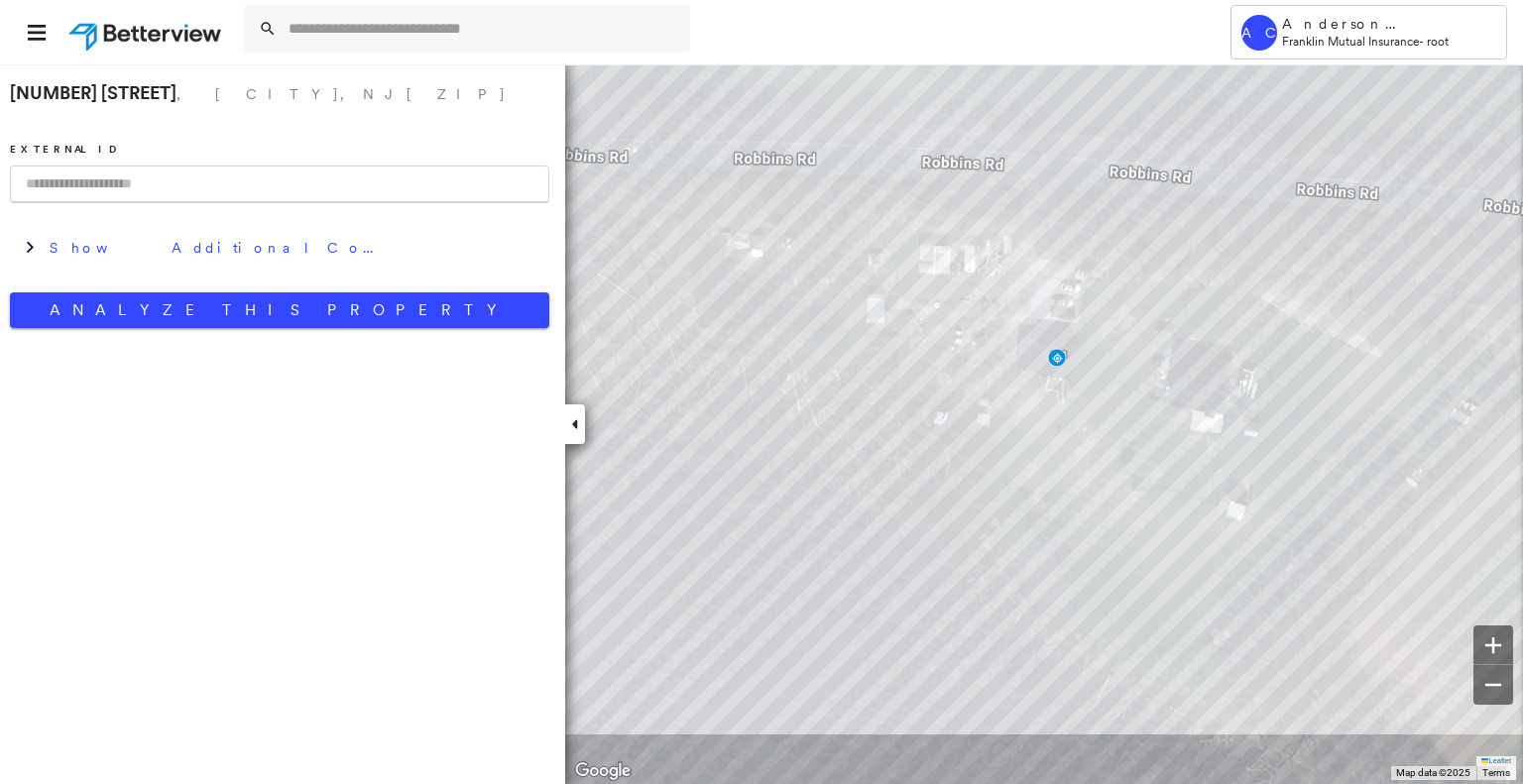 scroll, scrollTop: 0, scrollLeft: 0, axis: both 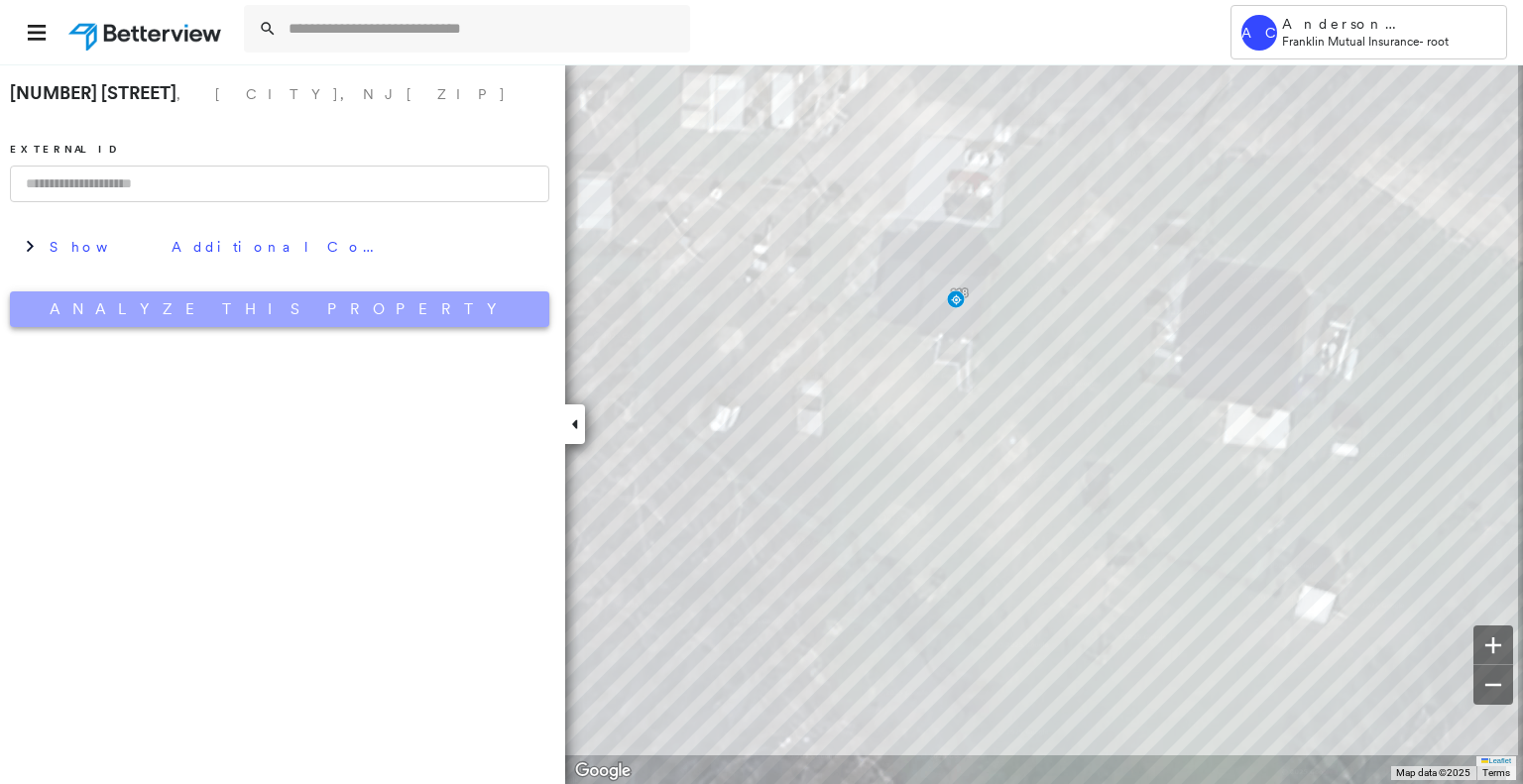 click on "Analyze This Property" at bounding box center [280, 309] 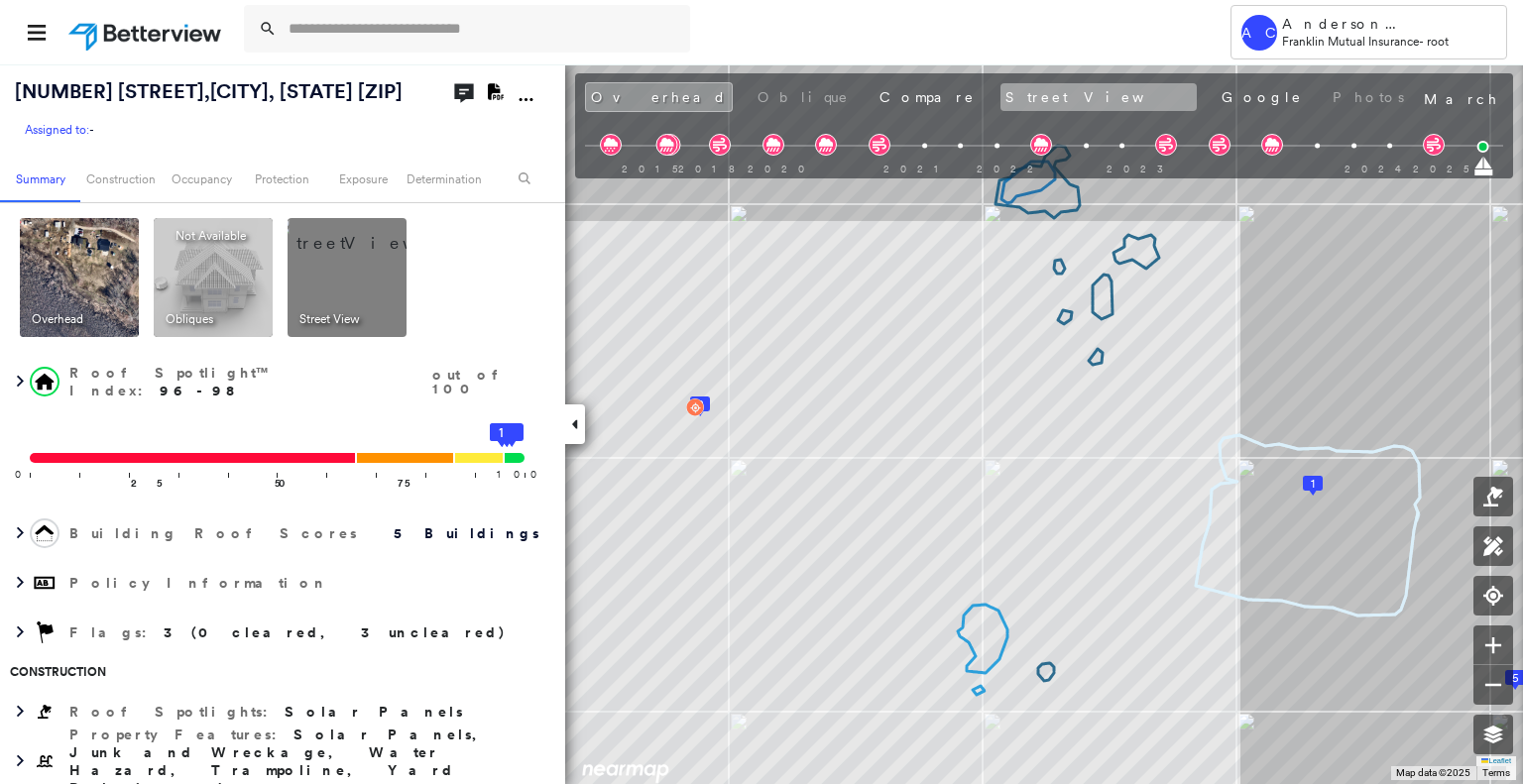click on "Street View" at bounding box center [1099, 97] 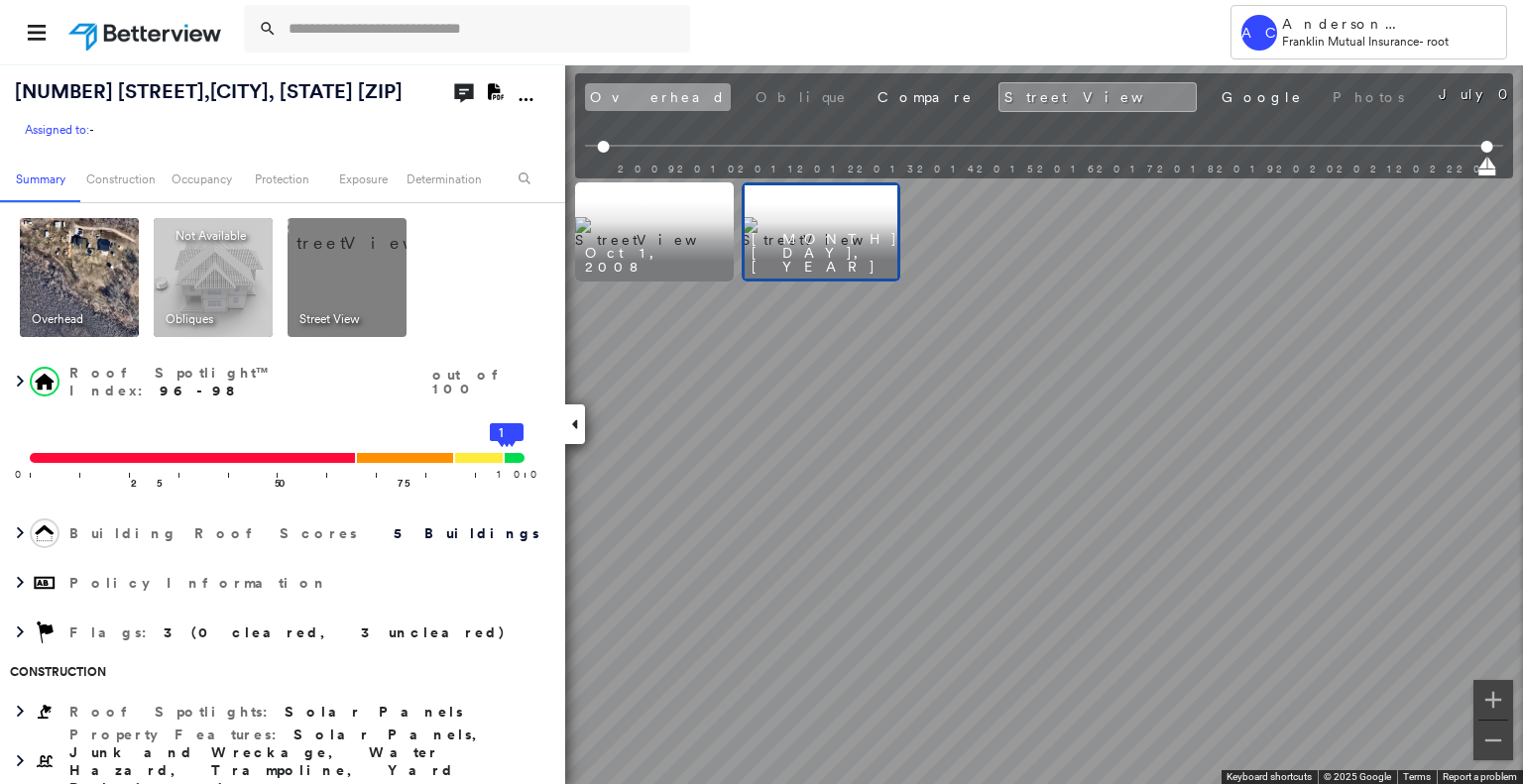 click on "Overhead" at bounding box center (657, 97) 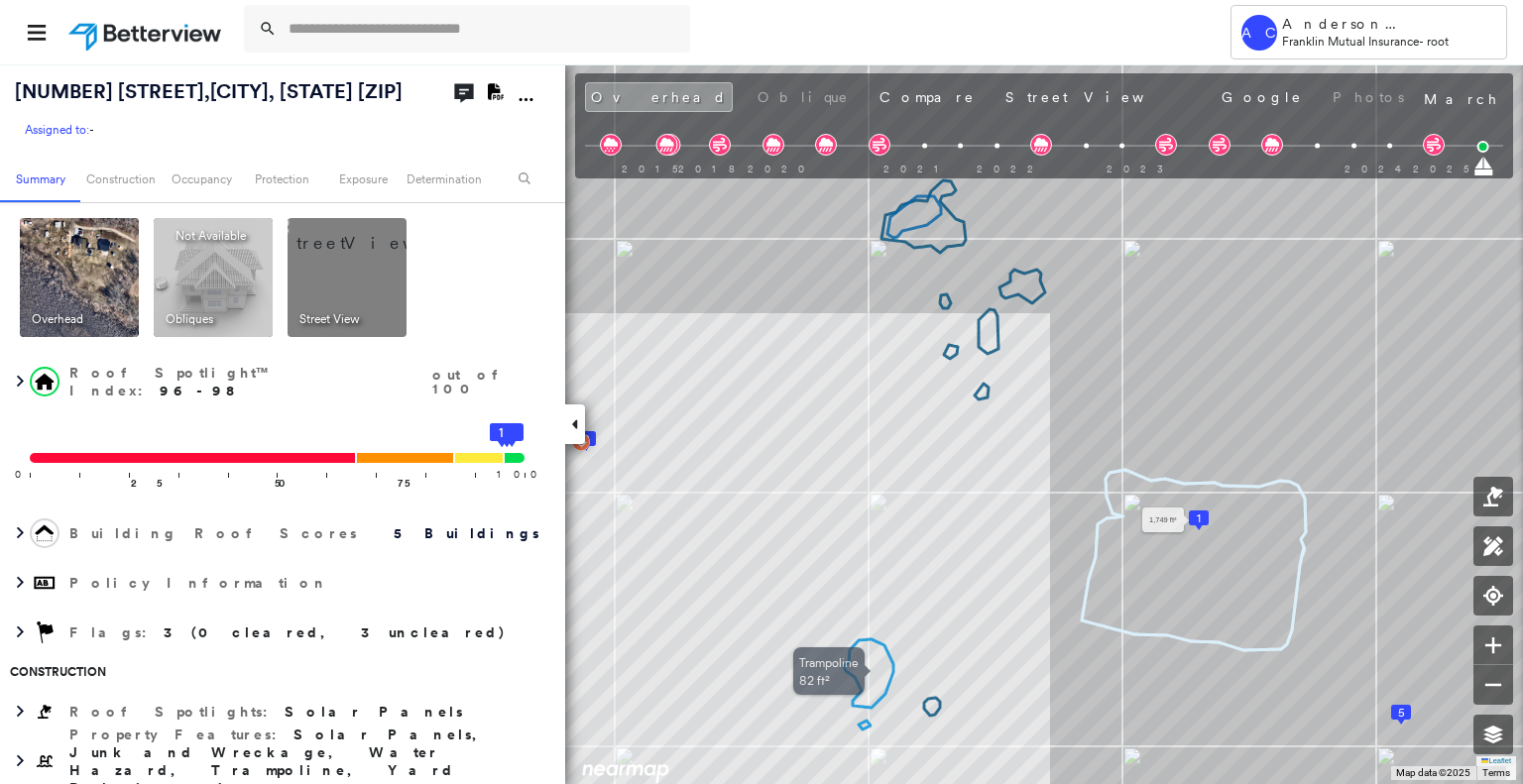 click on "1" at bounding box center (1199, 518) 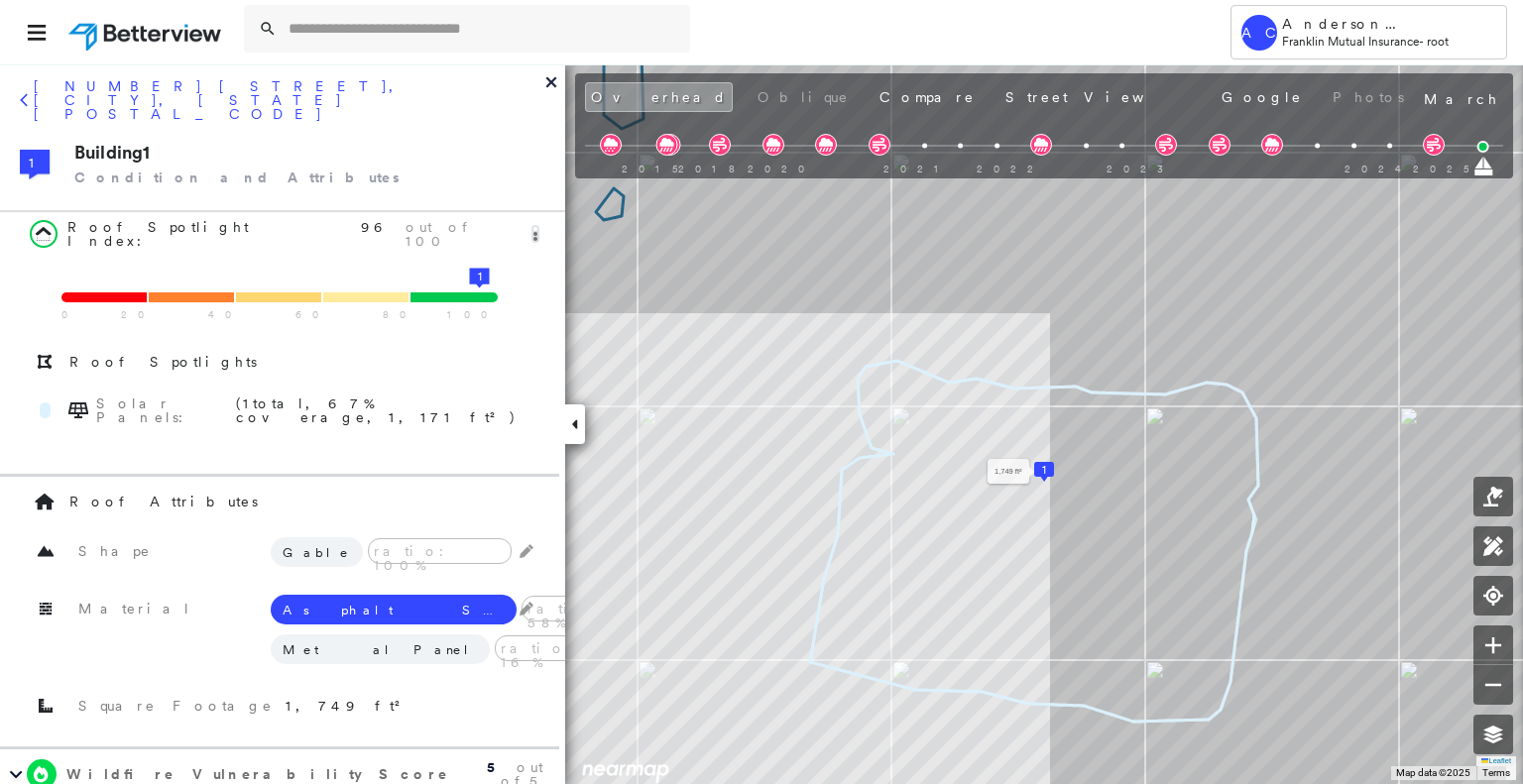 scroll, scrollTop: 0, scrollLeft: 0, axis: both 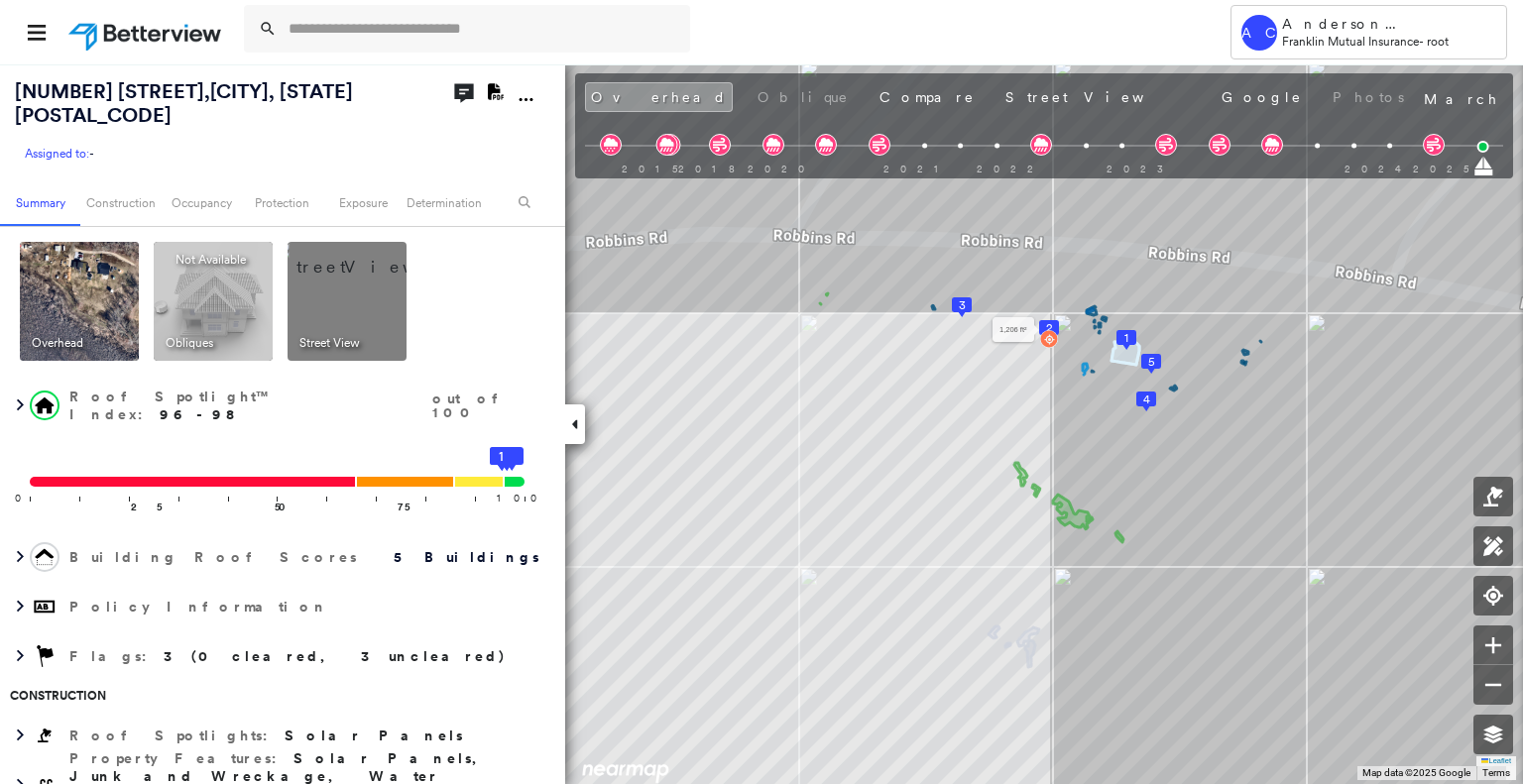click on "2" at bounding box center (1049, 328) 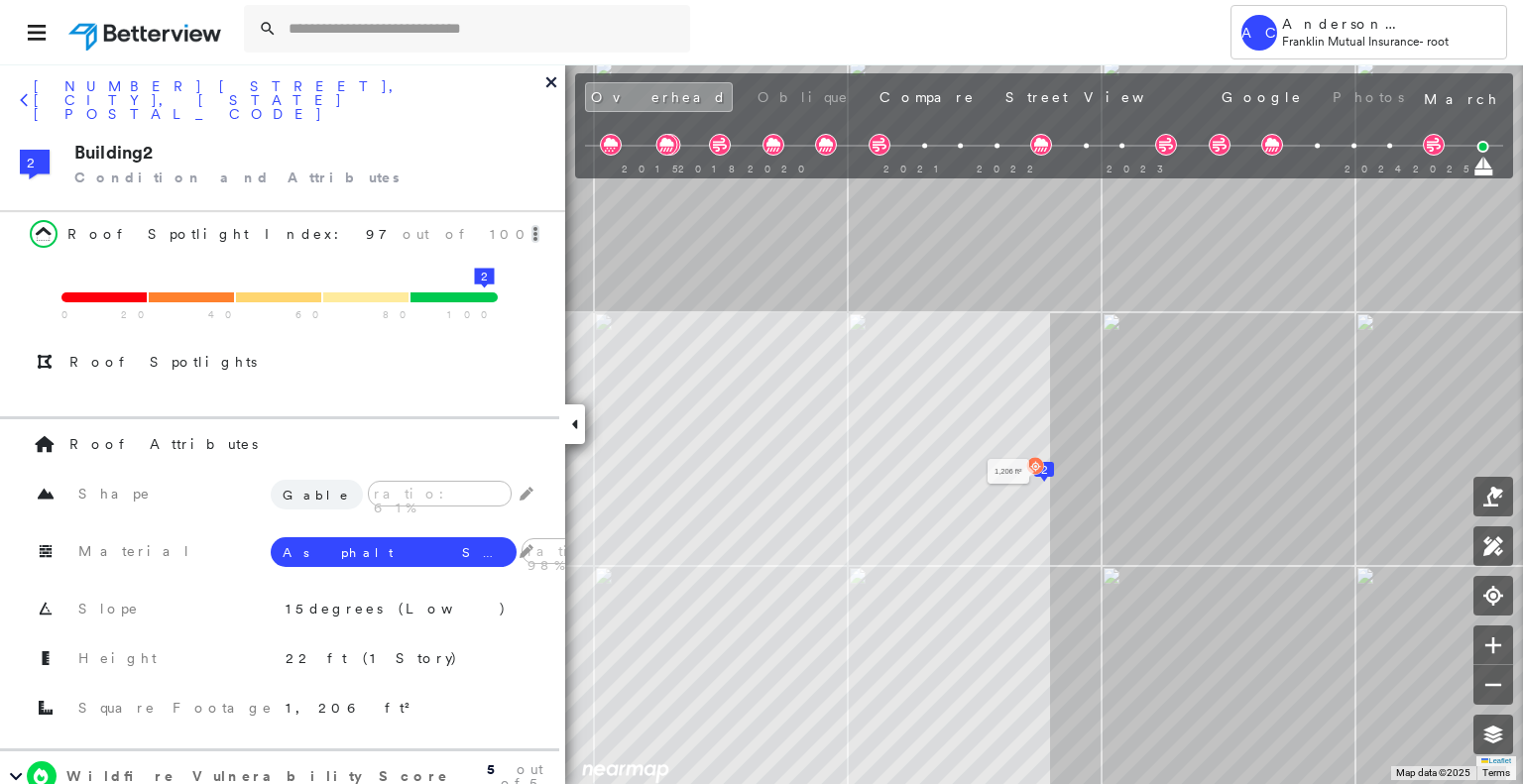 click on "2" at bounding box center (1044, 470) 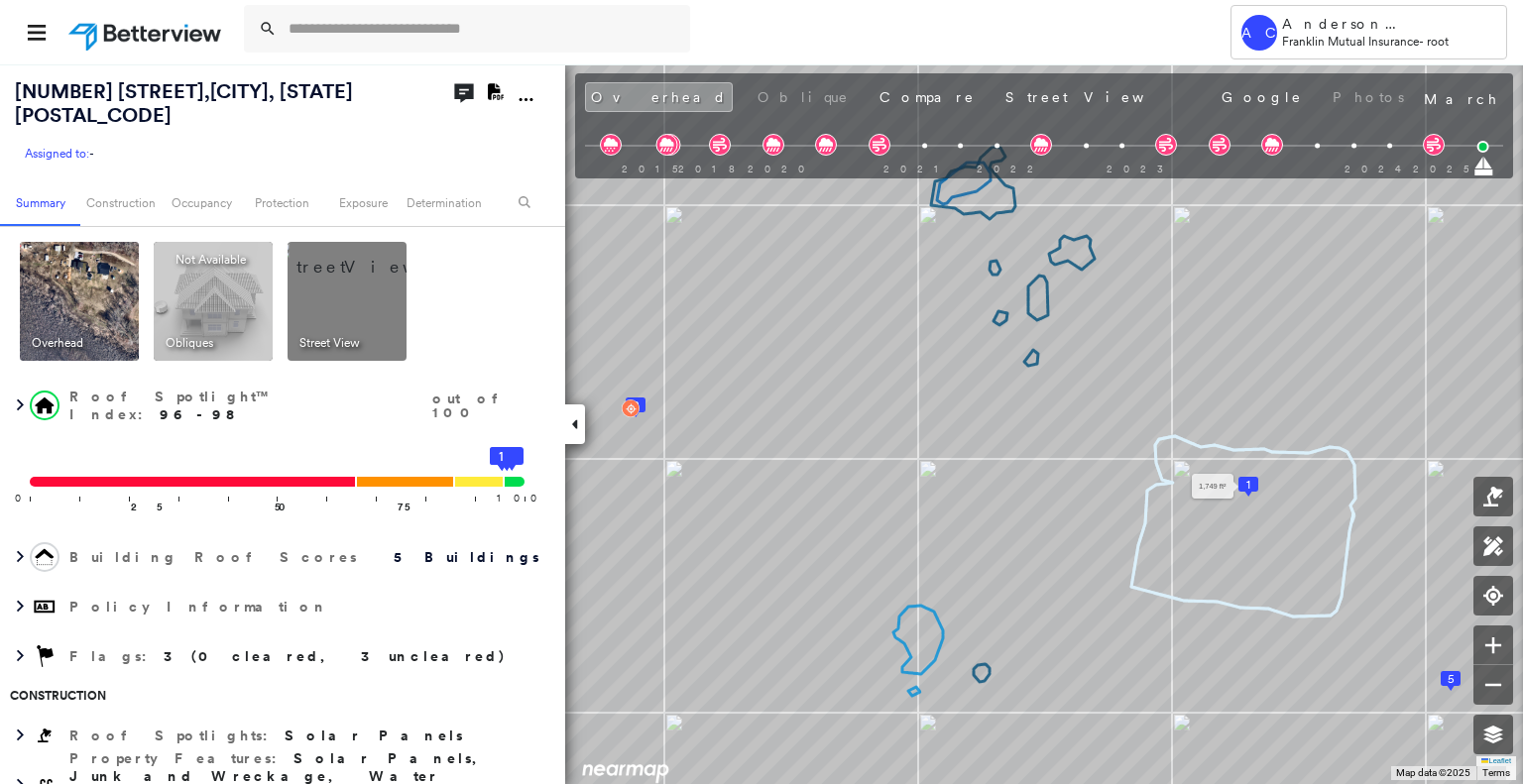 click on "1" at bounding box center [1248, 485] 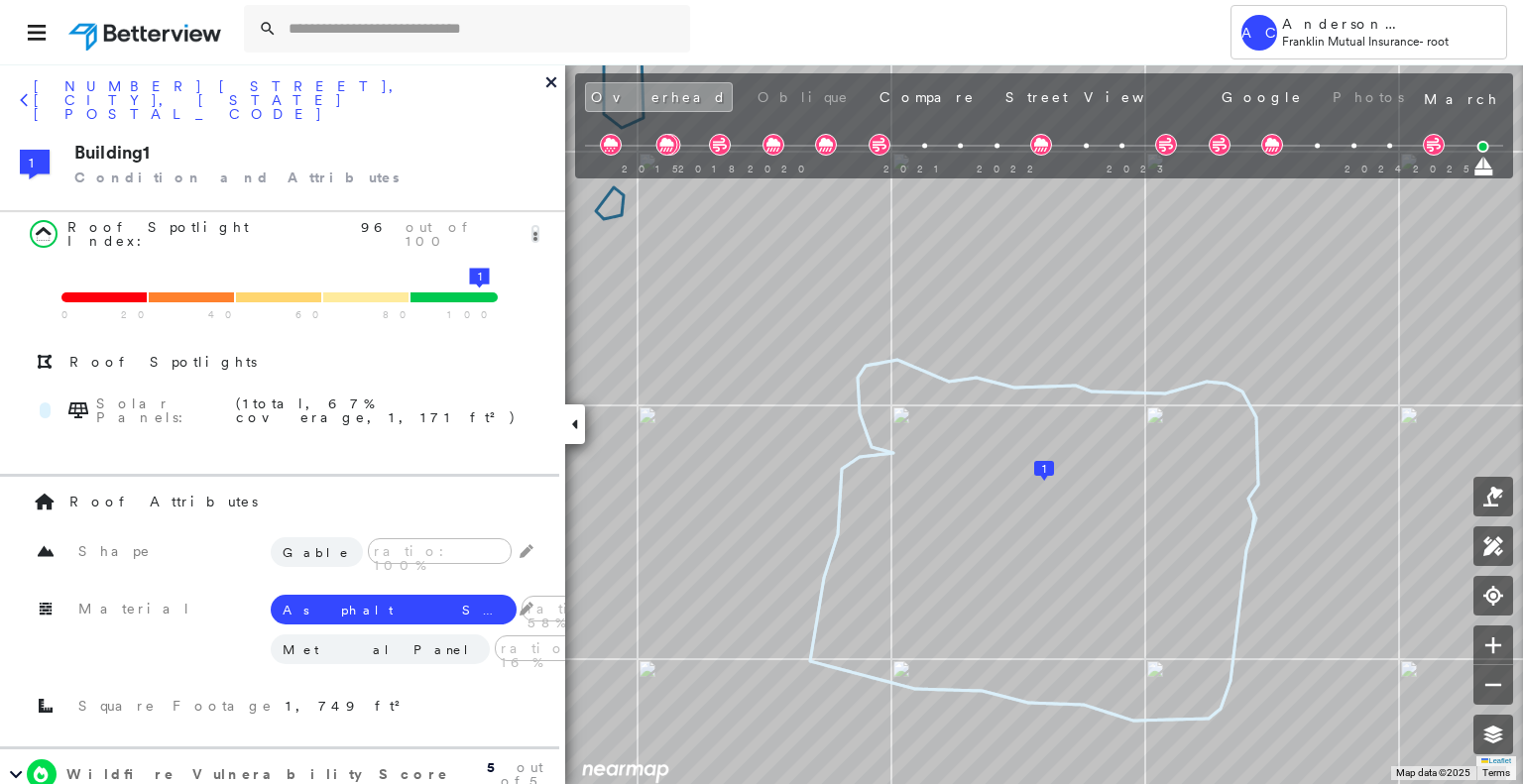 click 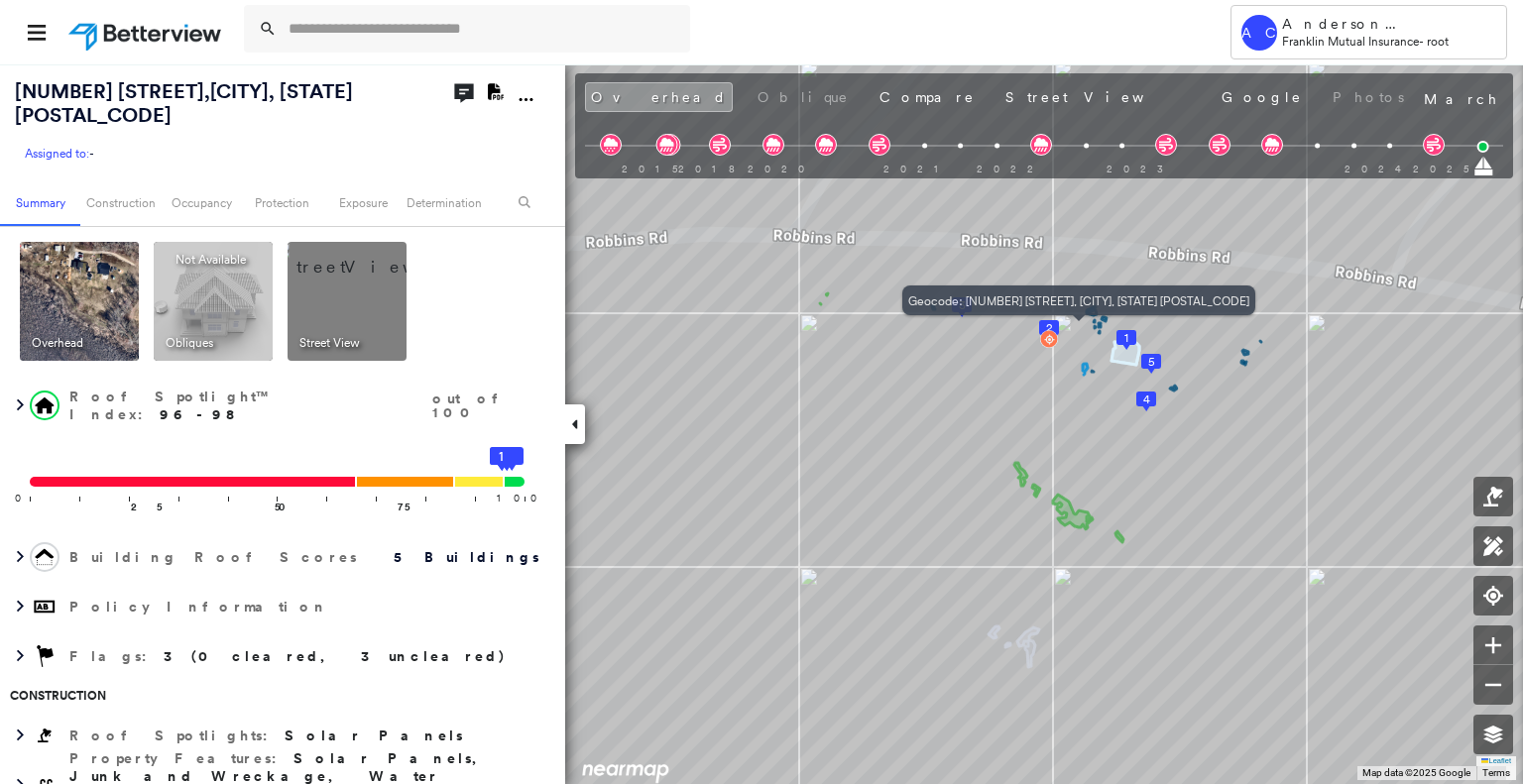 click at bounding box center (1049, 339) 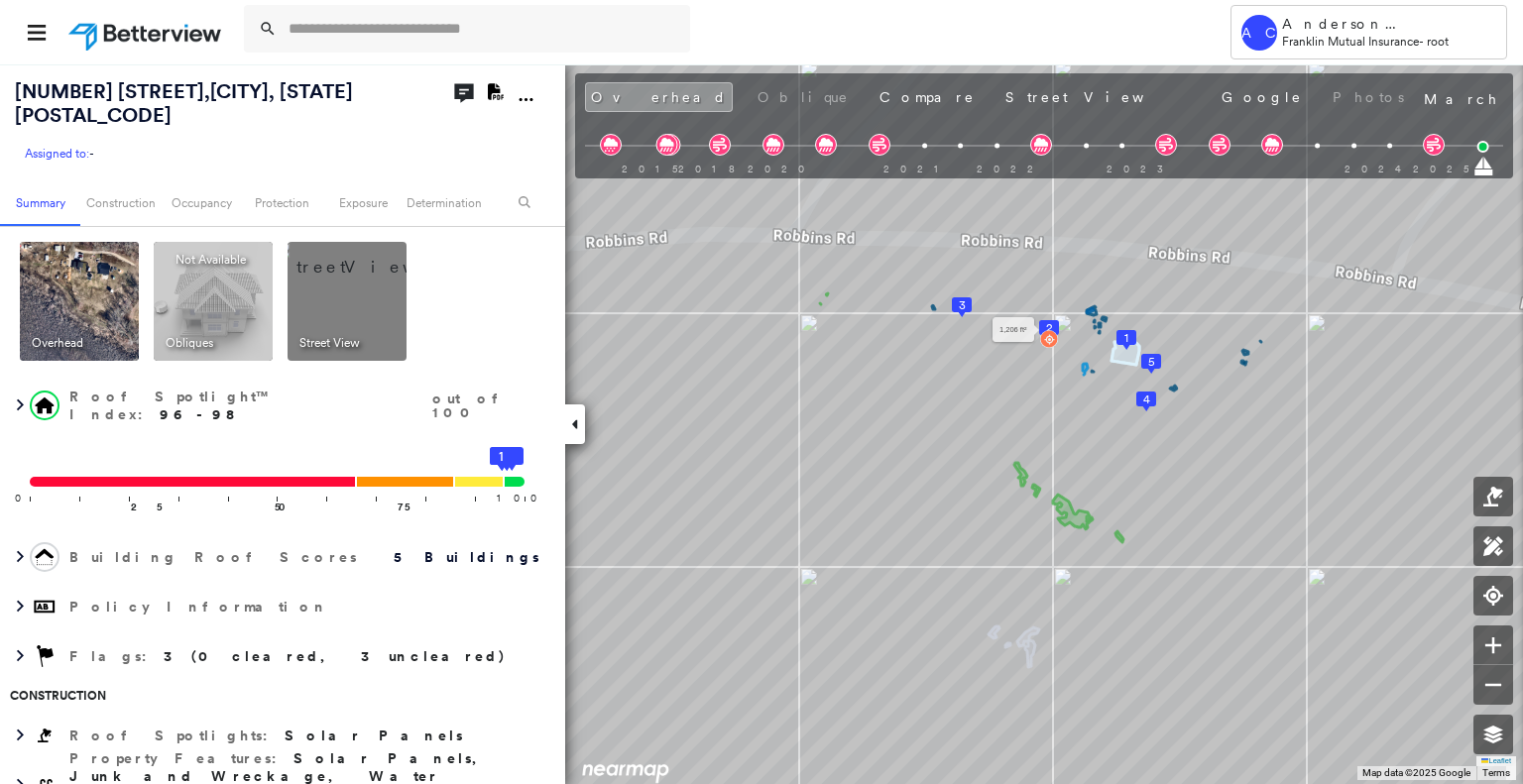 click on "2" at bounding box center [1049, 328] 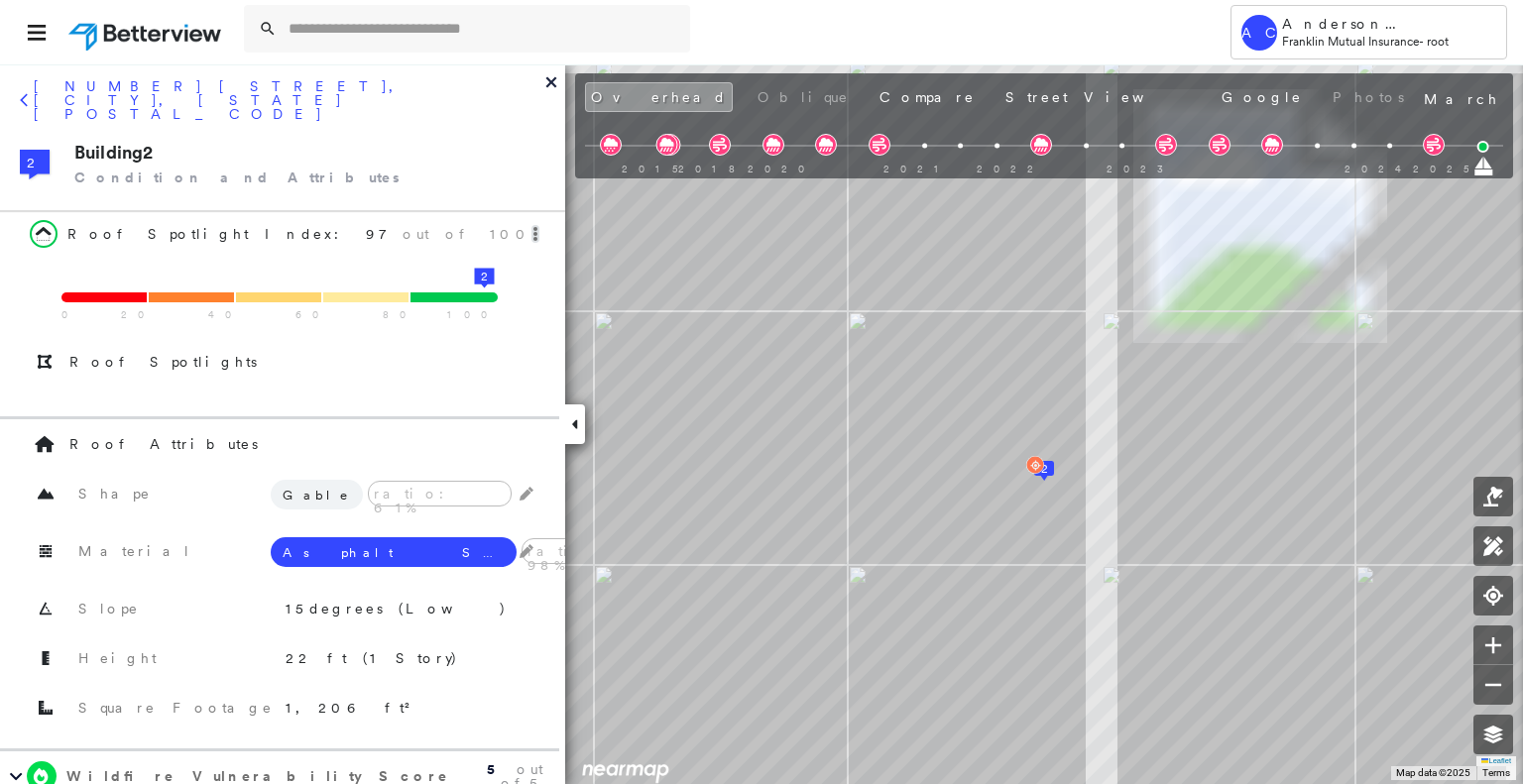 click 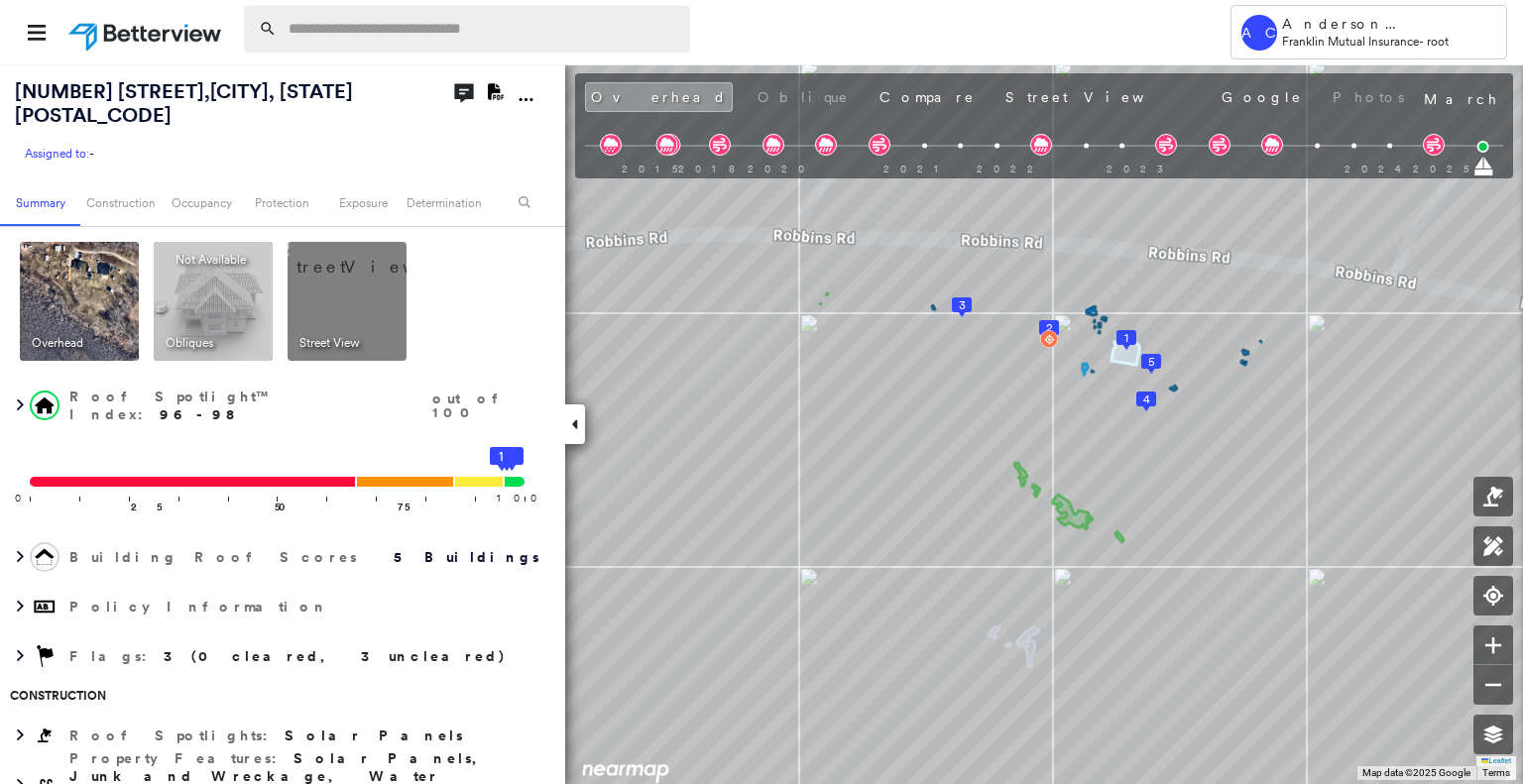 click at bounding box center (483, 29) 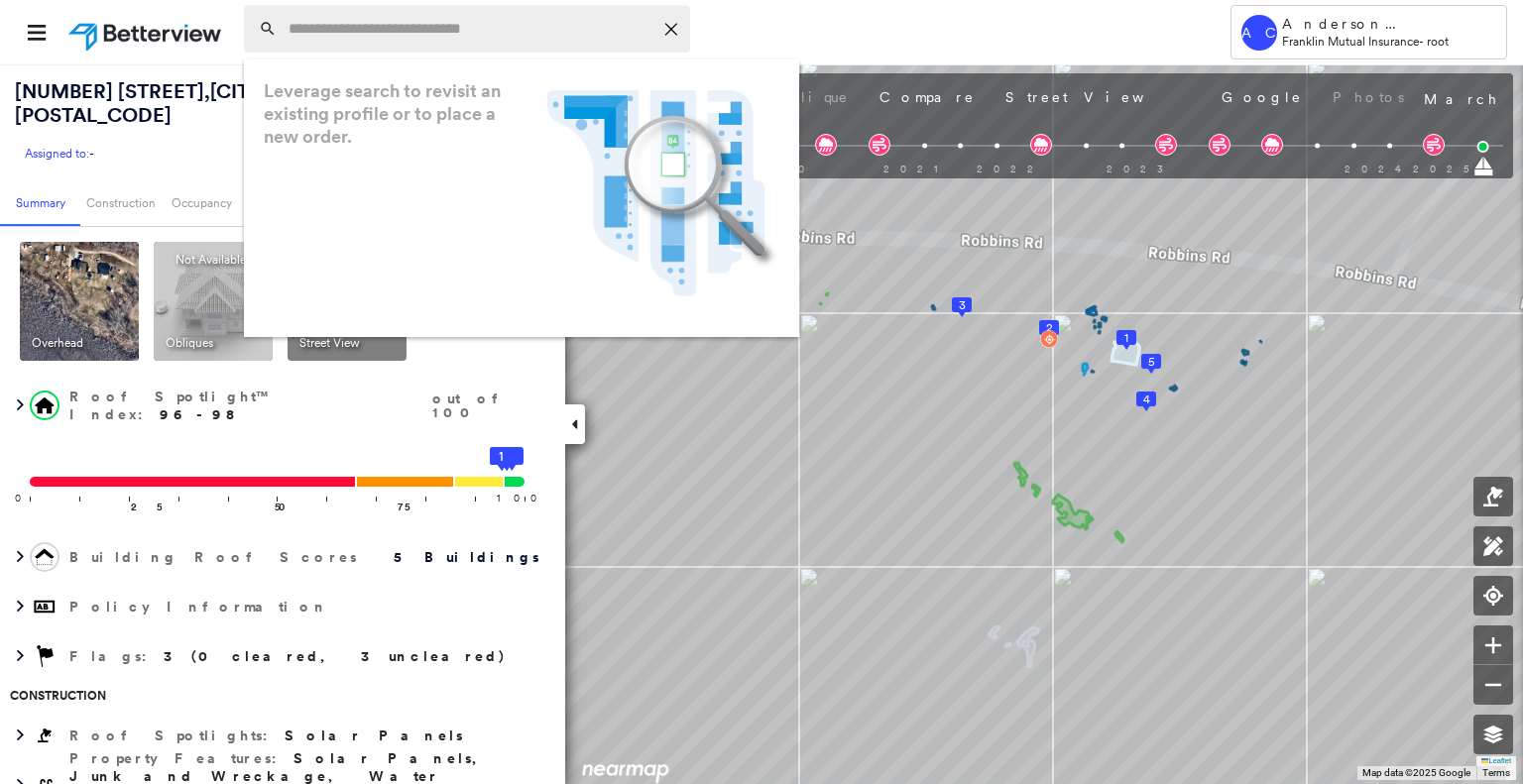 paste on "**********" 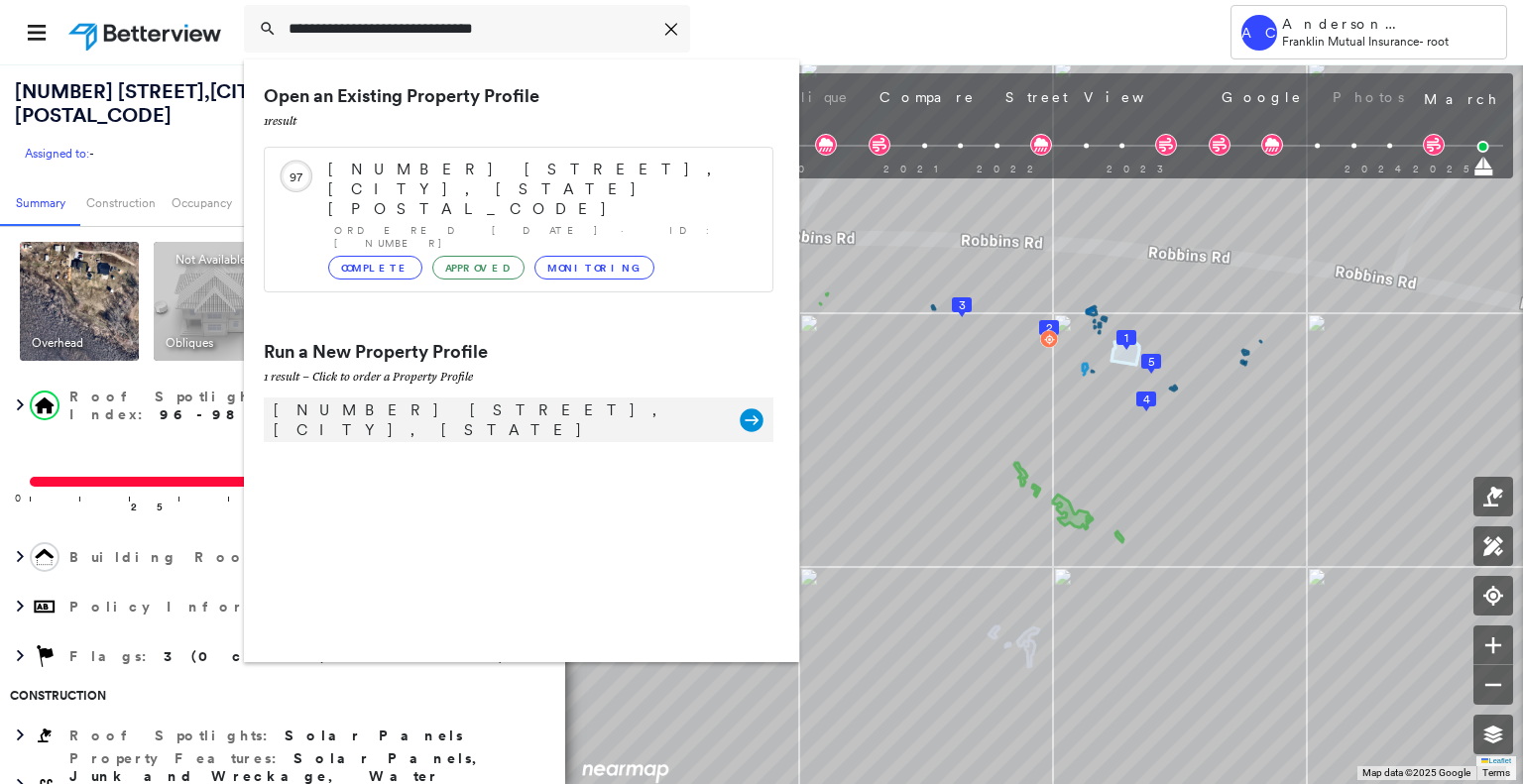 type on "**********" 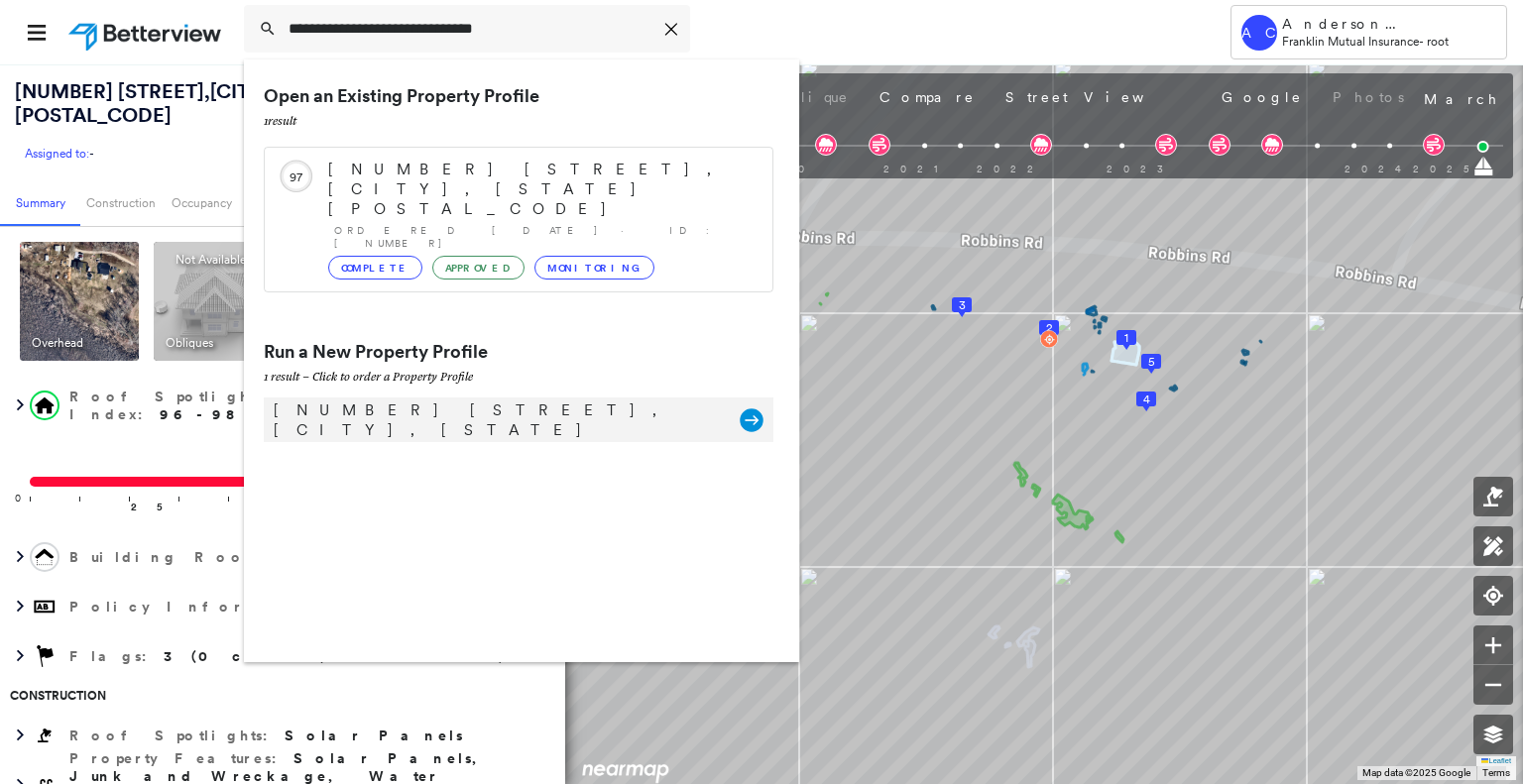 click on "40-15 Terhune Pl, Fair Lawn, NJ 07410" at bounding box center (497, 420) 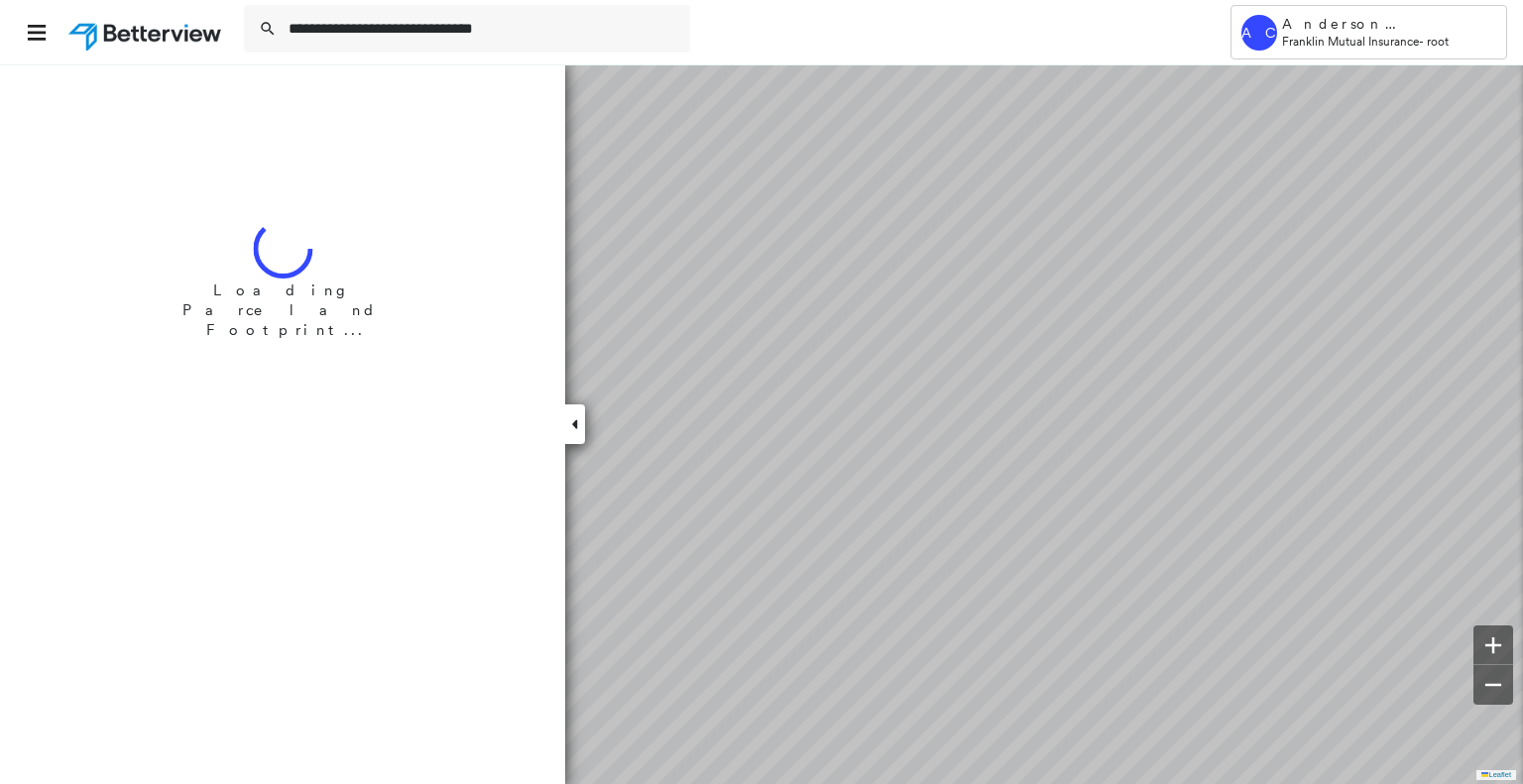 type 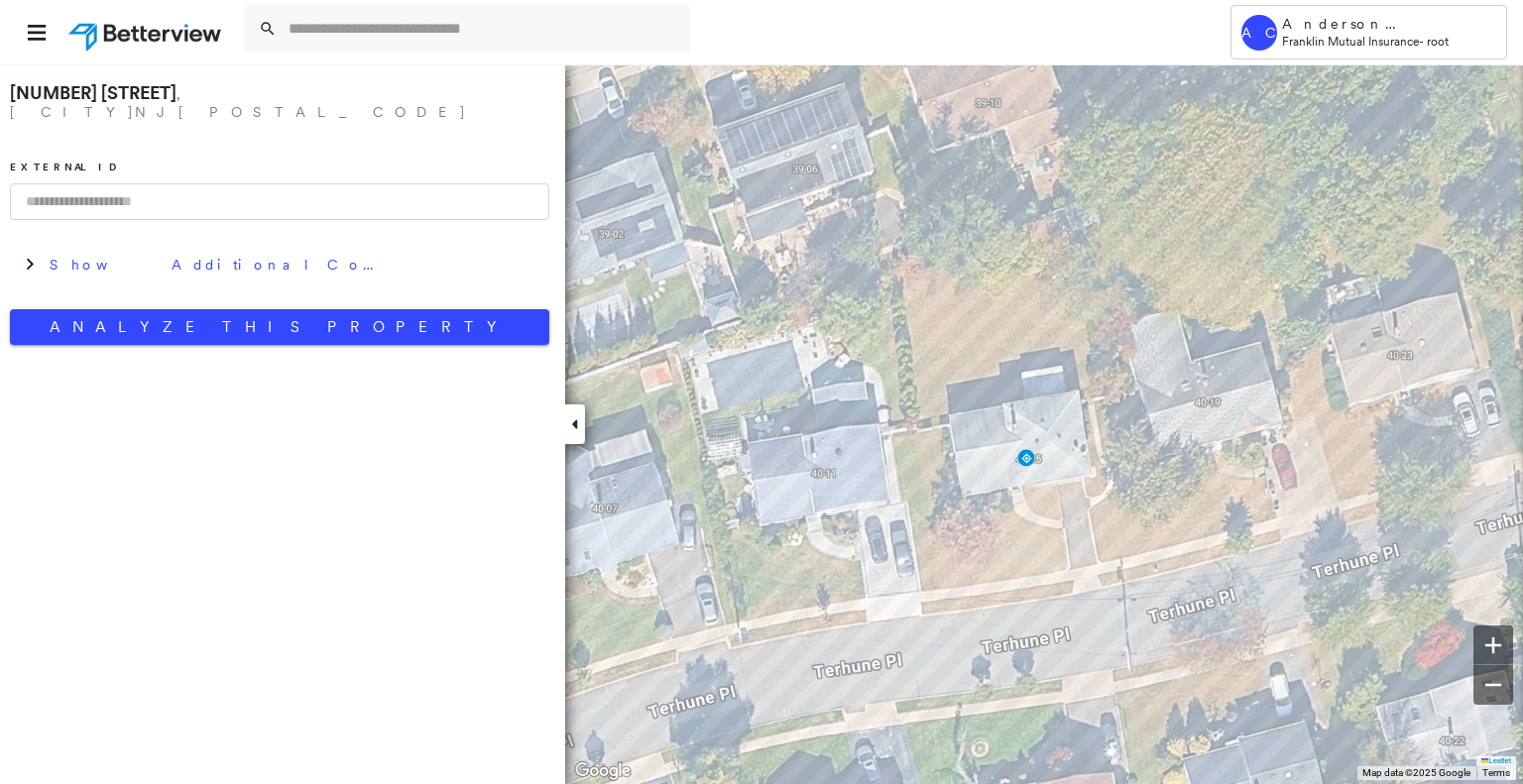 click on "40-15  Terhune Pl , Fair Lawn,  NJ  07410 External ID   Show Additional Company Data Analyze This Property" at bounding box center (280, 209) 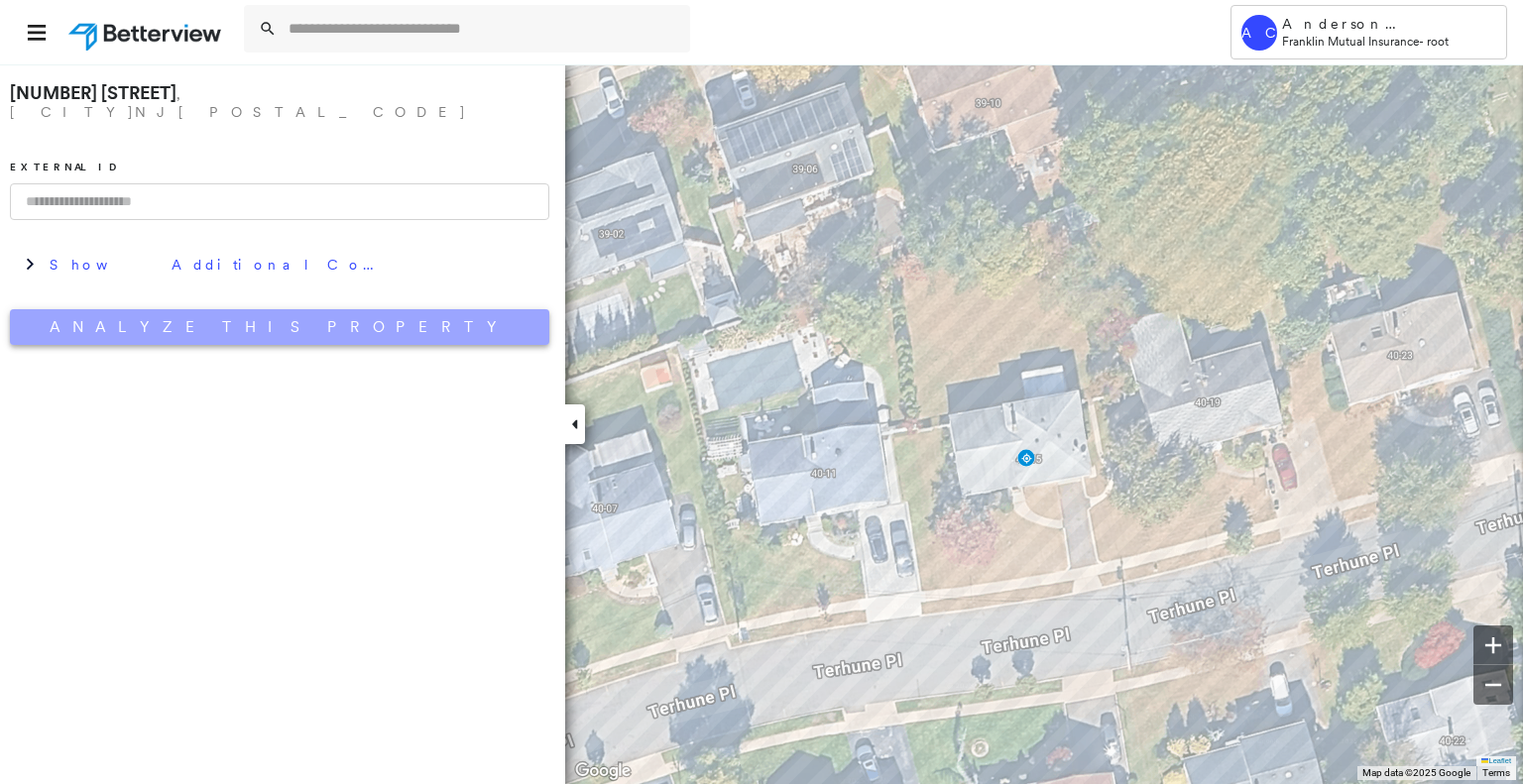 click on "Analyze This Property" at bounding box center (280, 327) 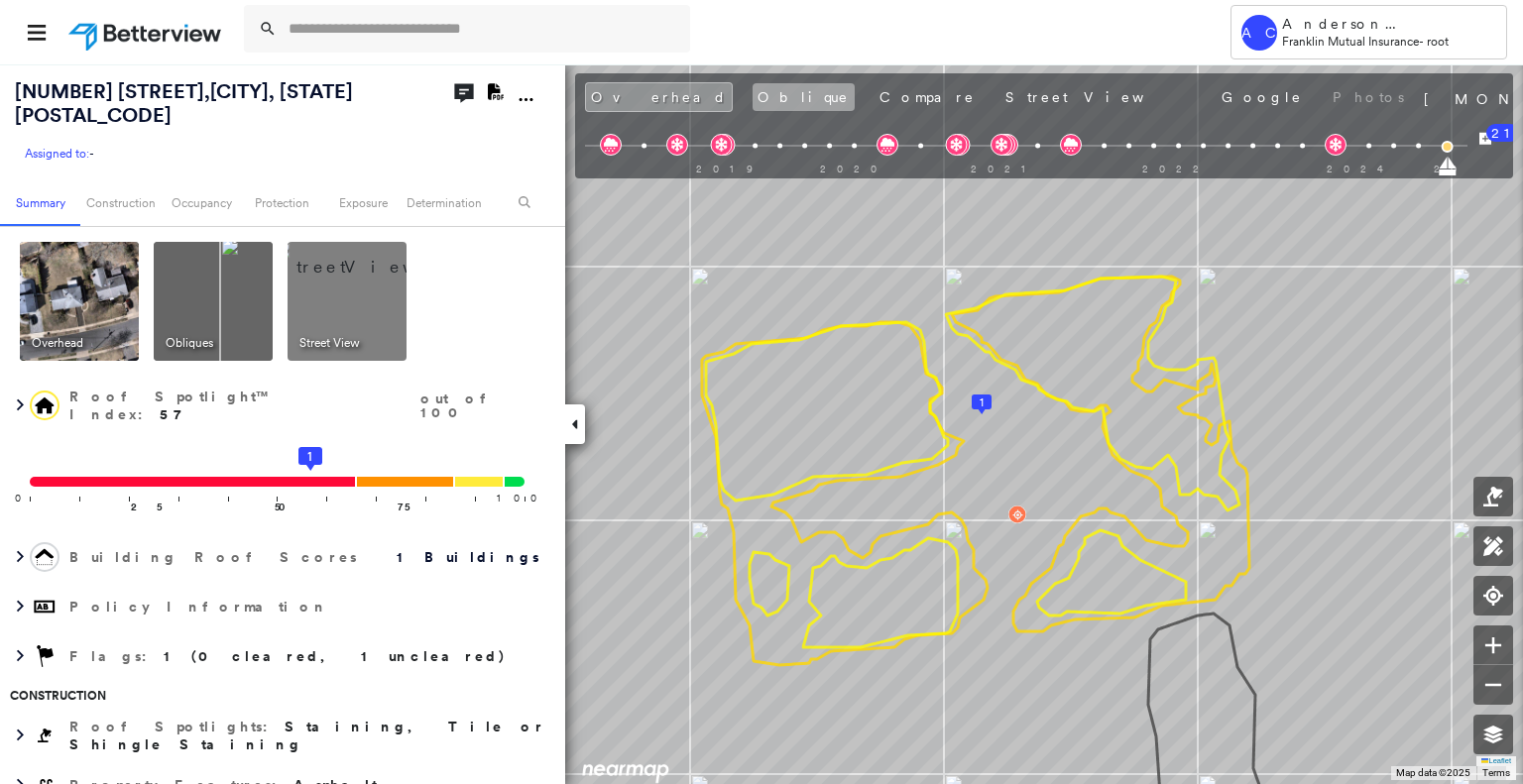 scroll, scrollTop: 0, scrollLeft: 0, axis: both 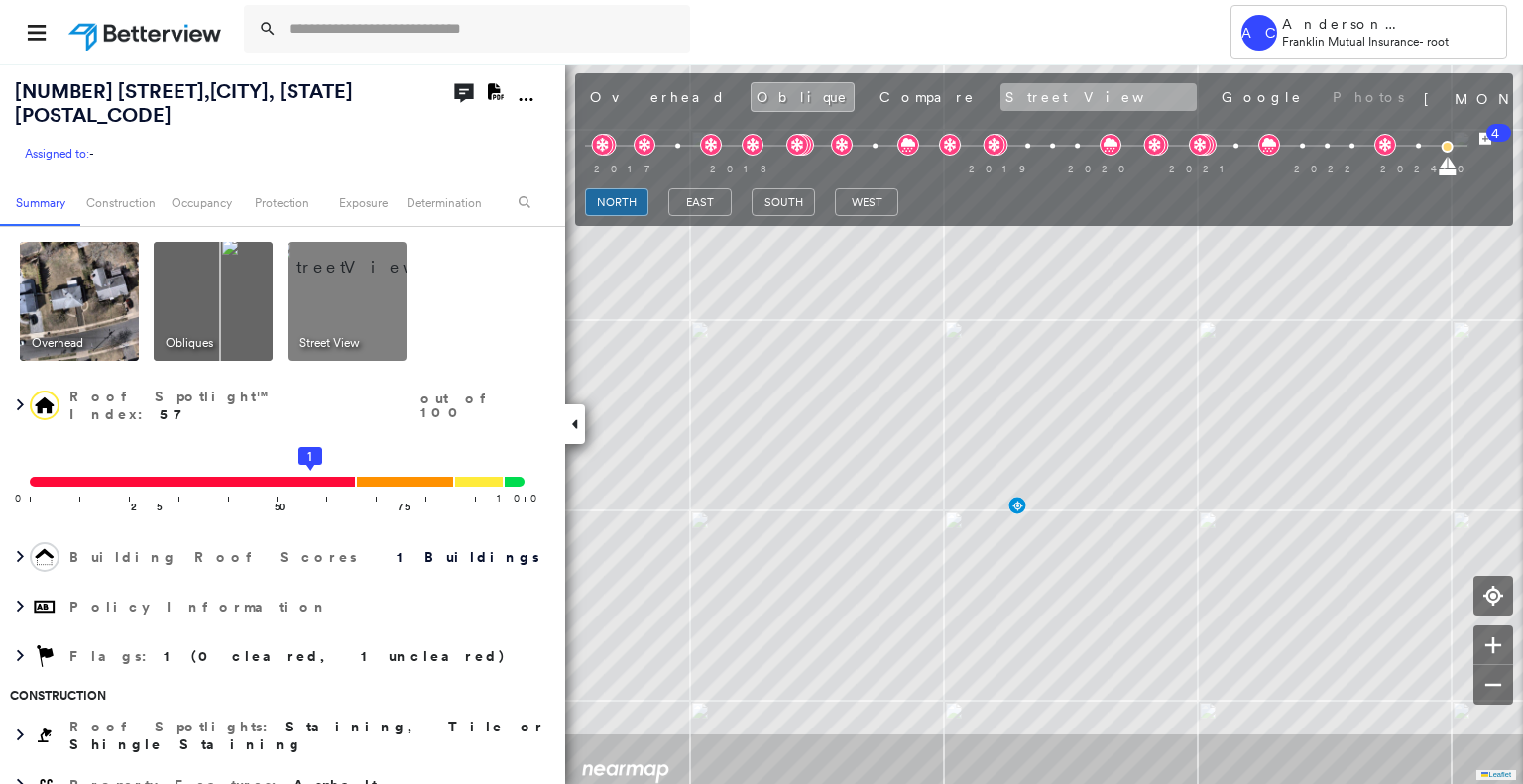 click on "Street View" at bounding box center (1099, 97) 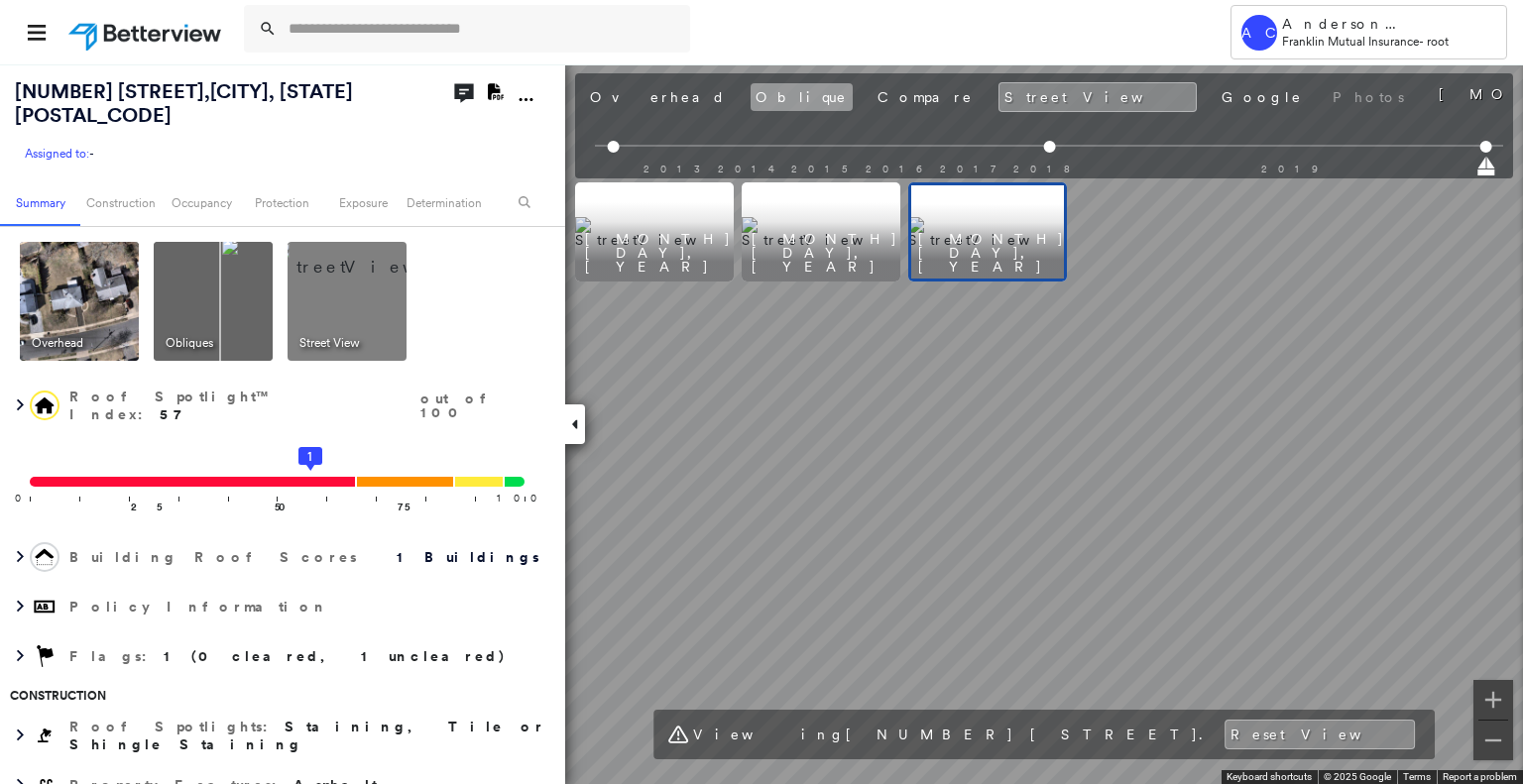 click on "Oblique" at bounding box center [801, 97] 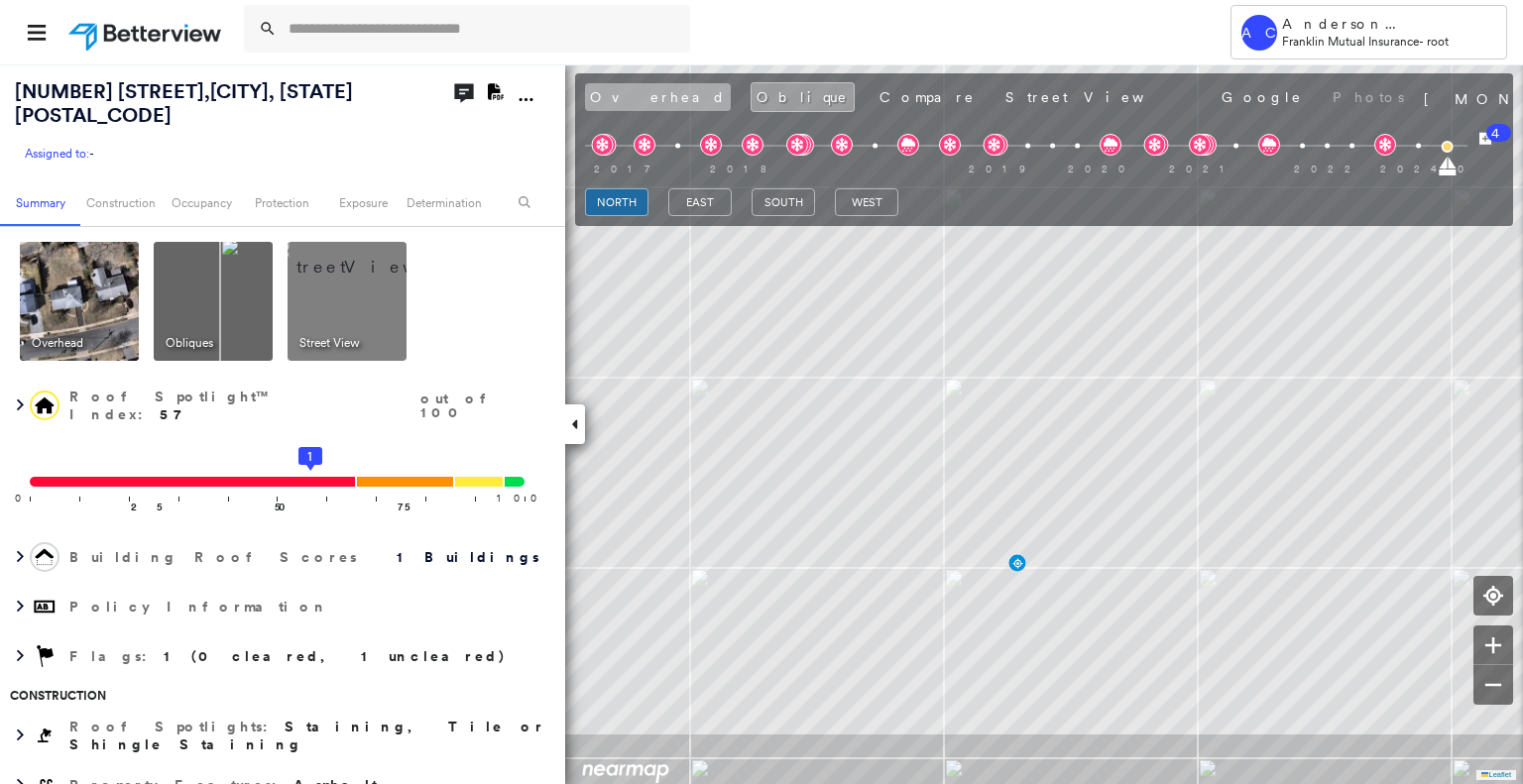 click on "Overhead" at bounding box center [657, 97] 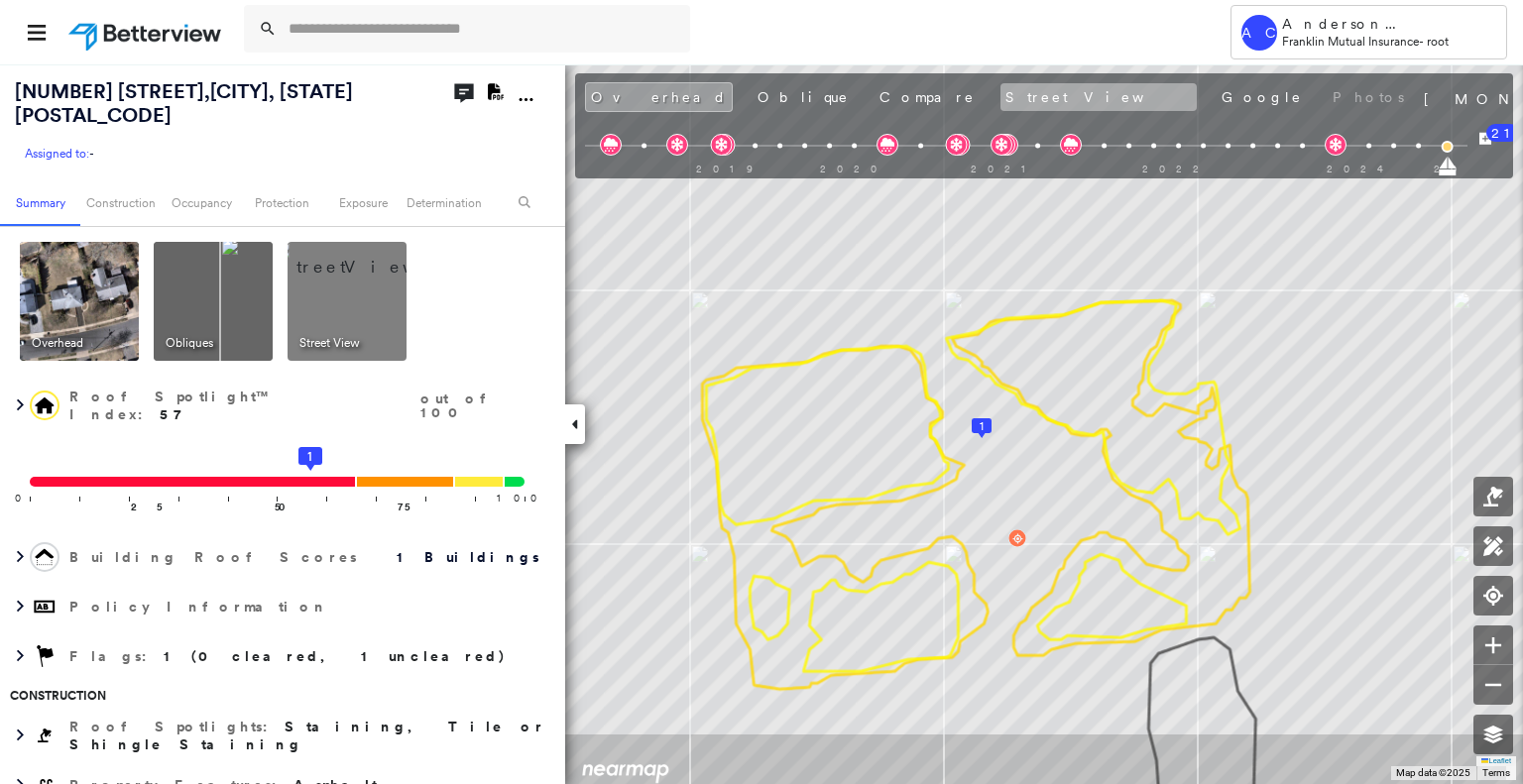 click on "Street View" at bounding box center [1099, 97] 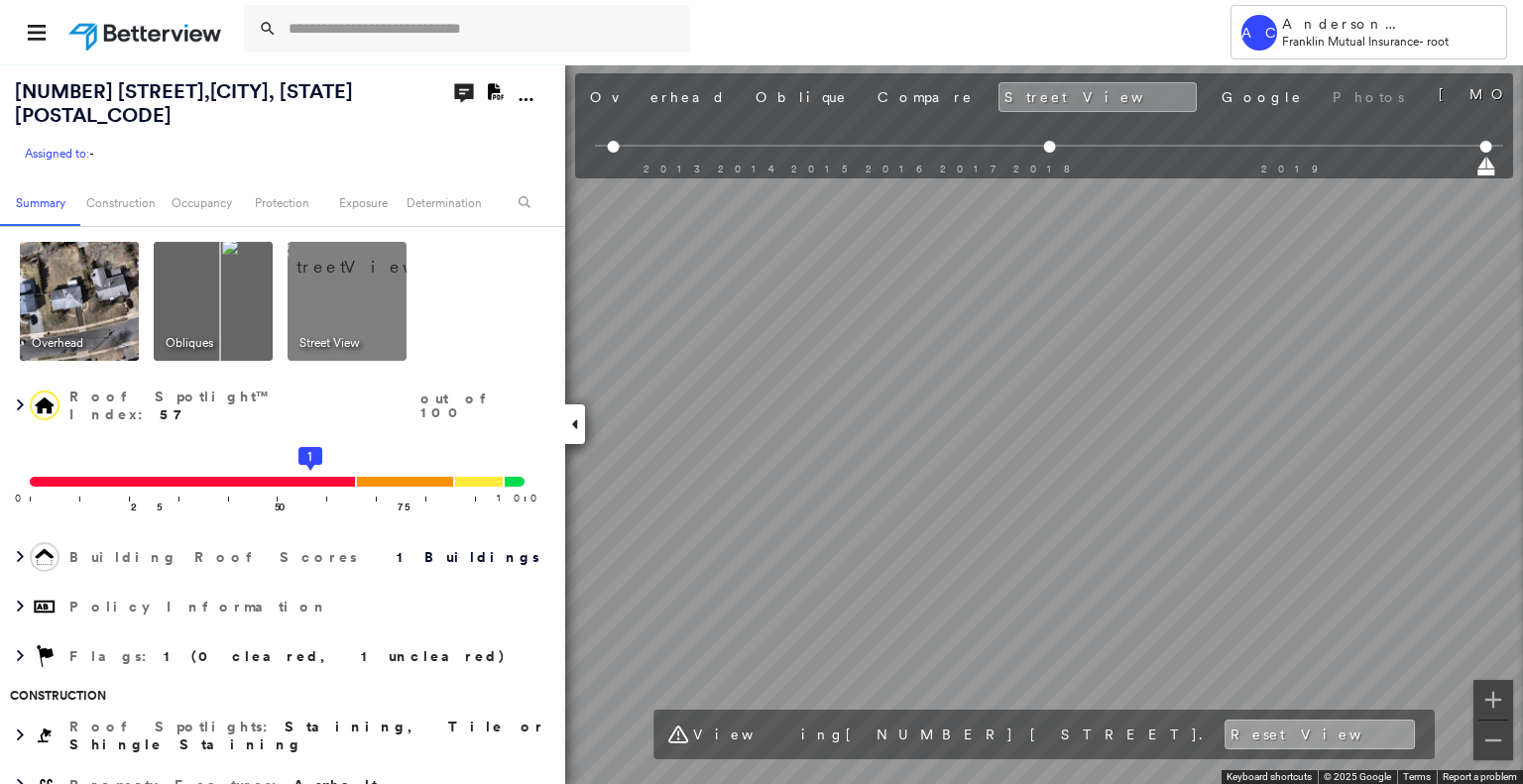 click on "Reset View" at bounding box center (1320, 734) 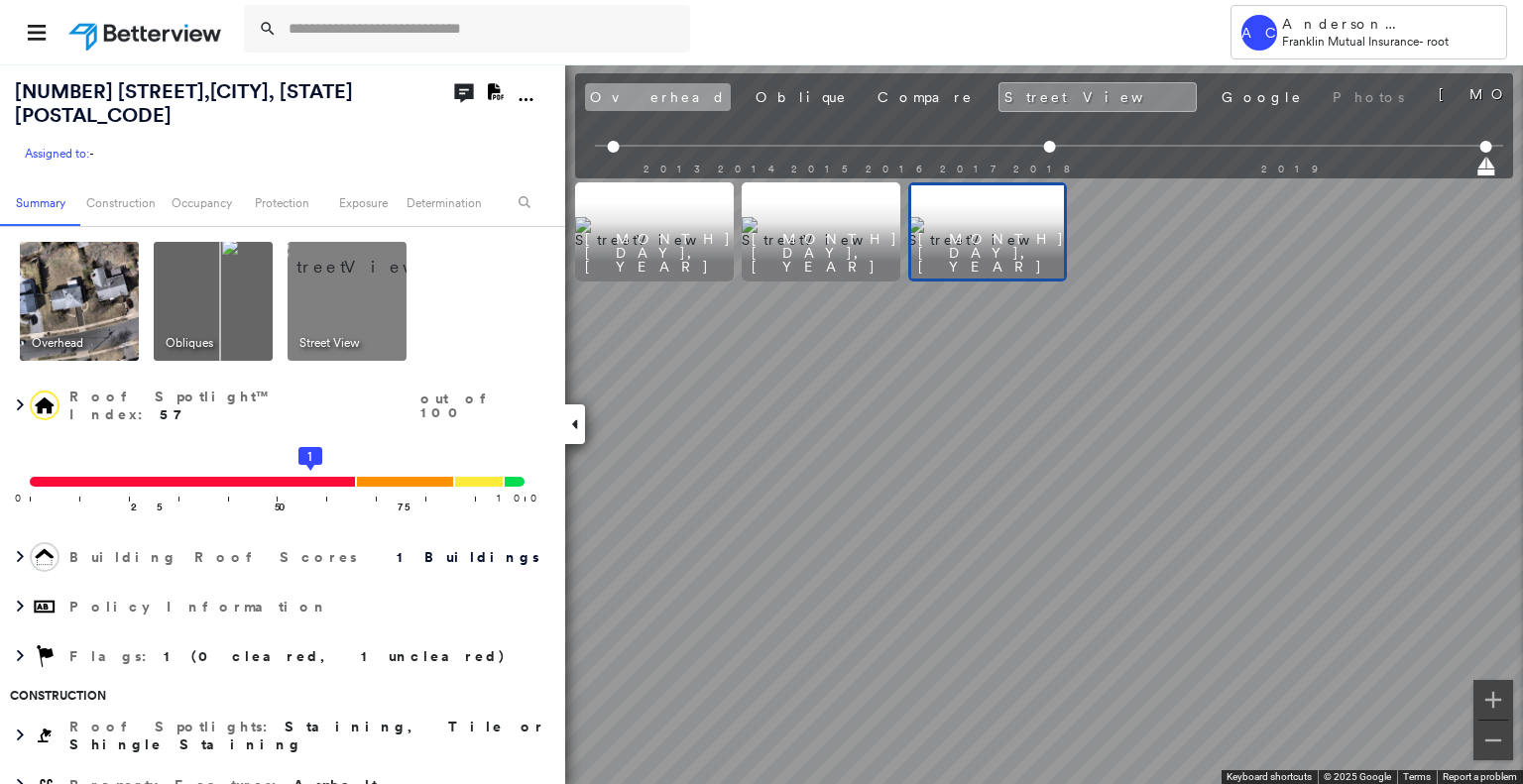 click on "Overhead" at bounding box center (657, 97) 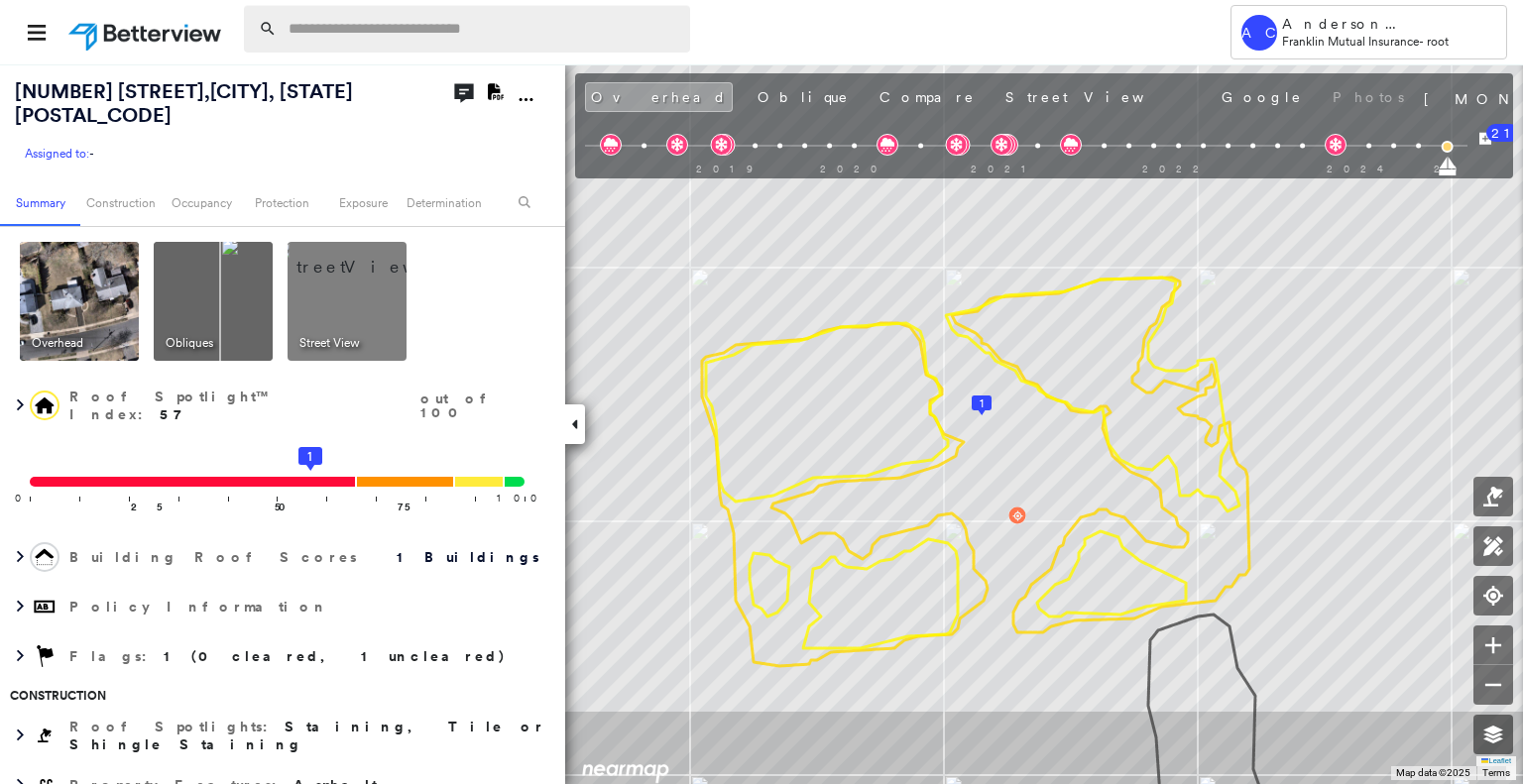 click at bounding box center (483, 29) 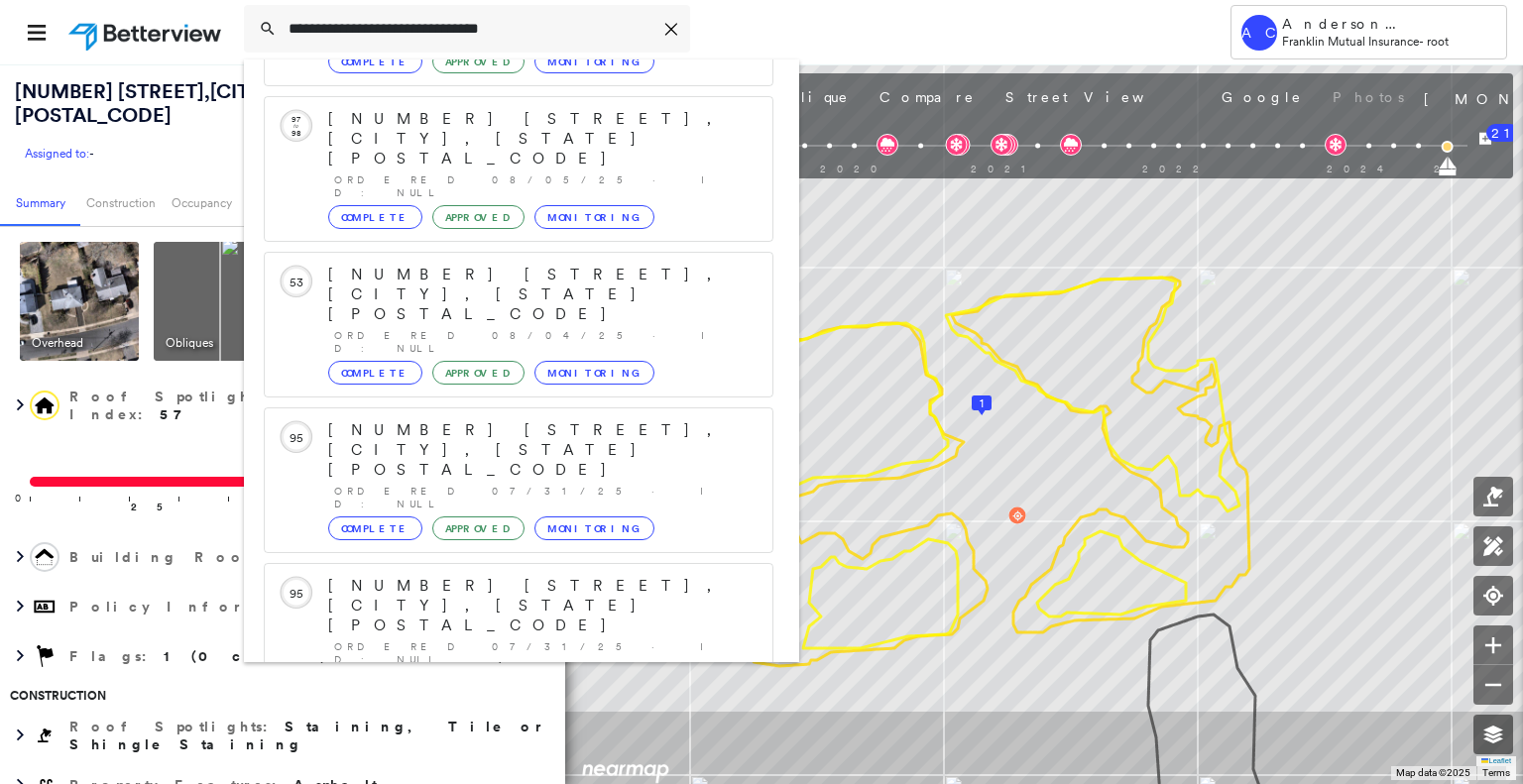 scroll, scrollTop: 205, scrollLeft: 0, axis: vertical 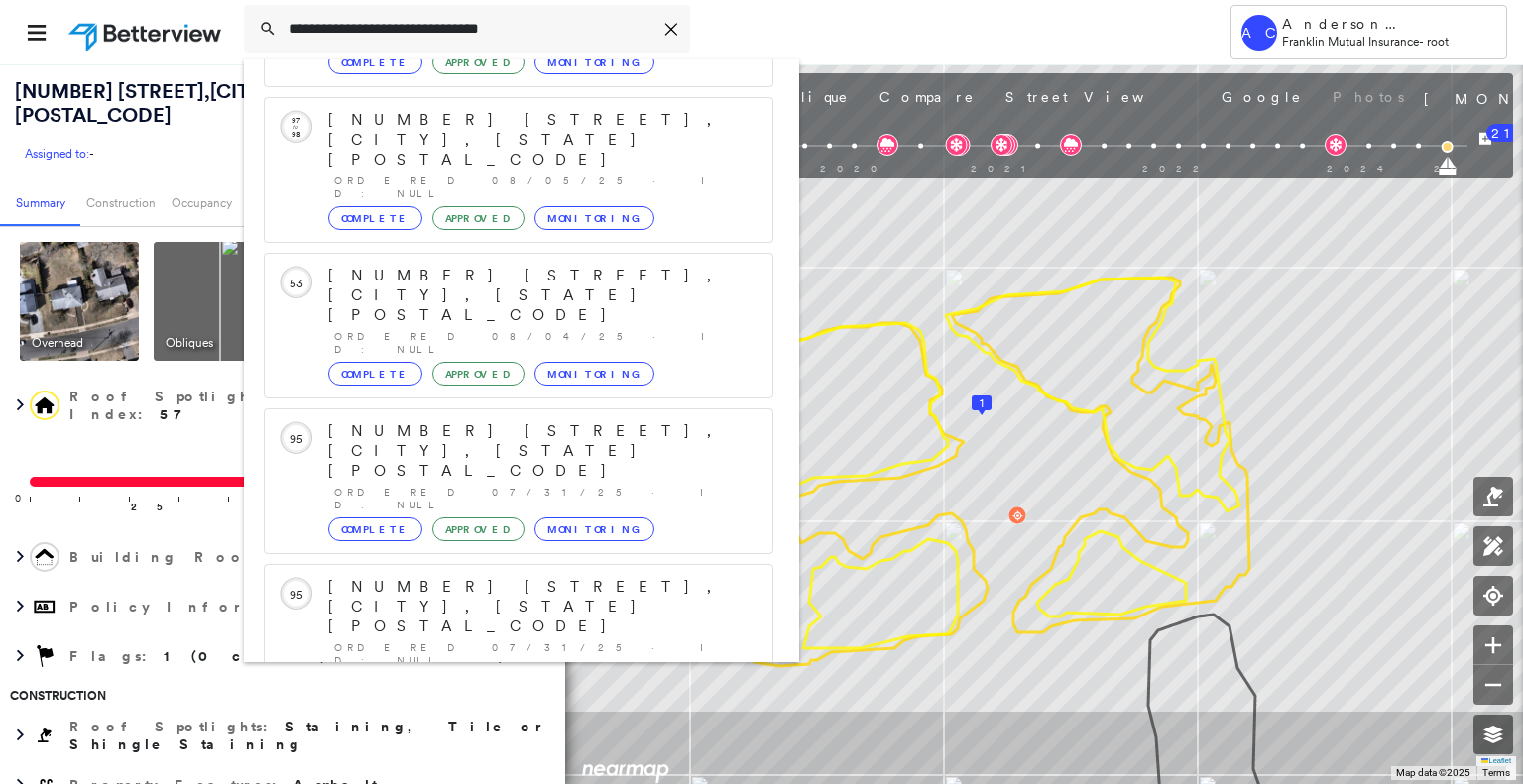 type on "**********" 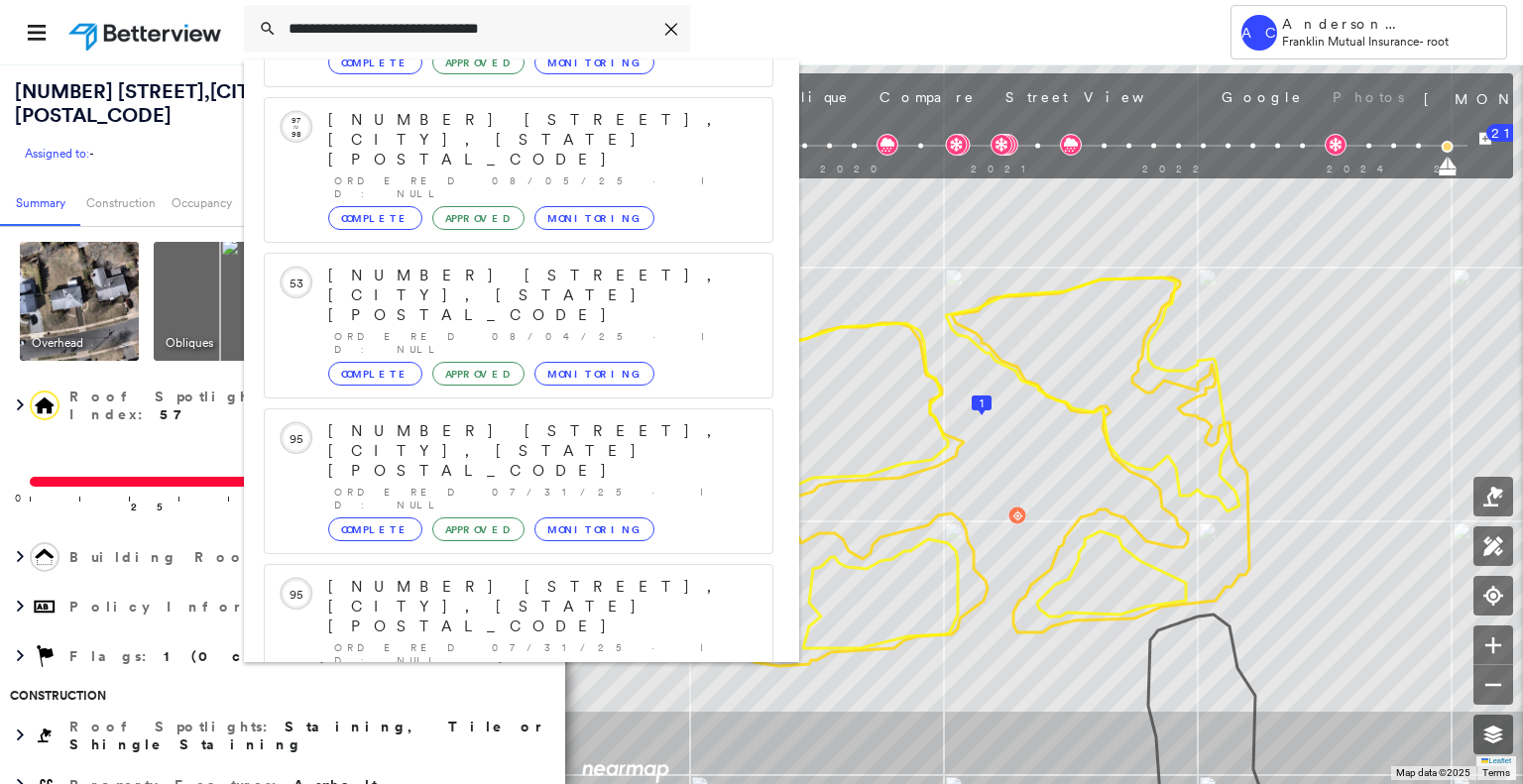 click on "500 Sioux Ave, Lake Hiawatha, NJ 07034 Group Created with Sketch." at bounding box center (519, 896) 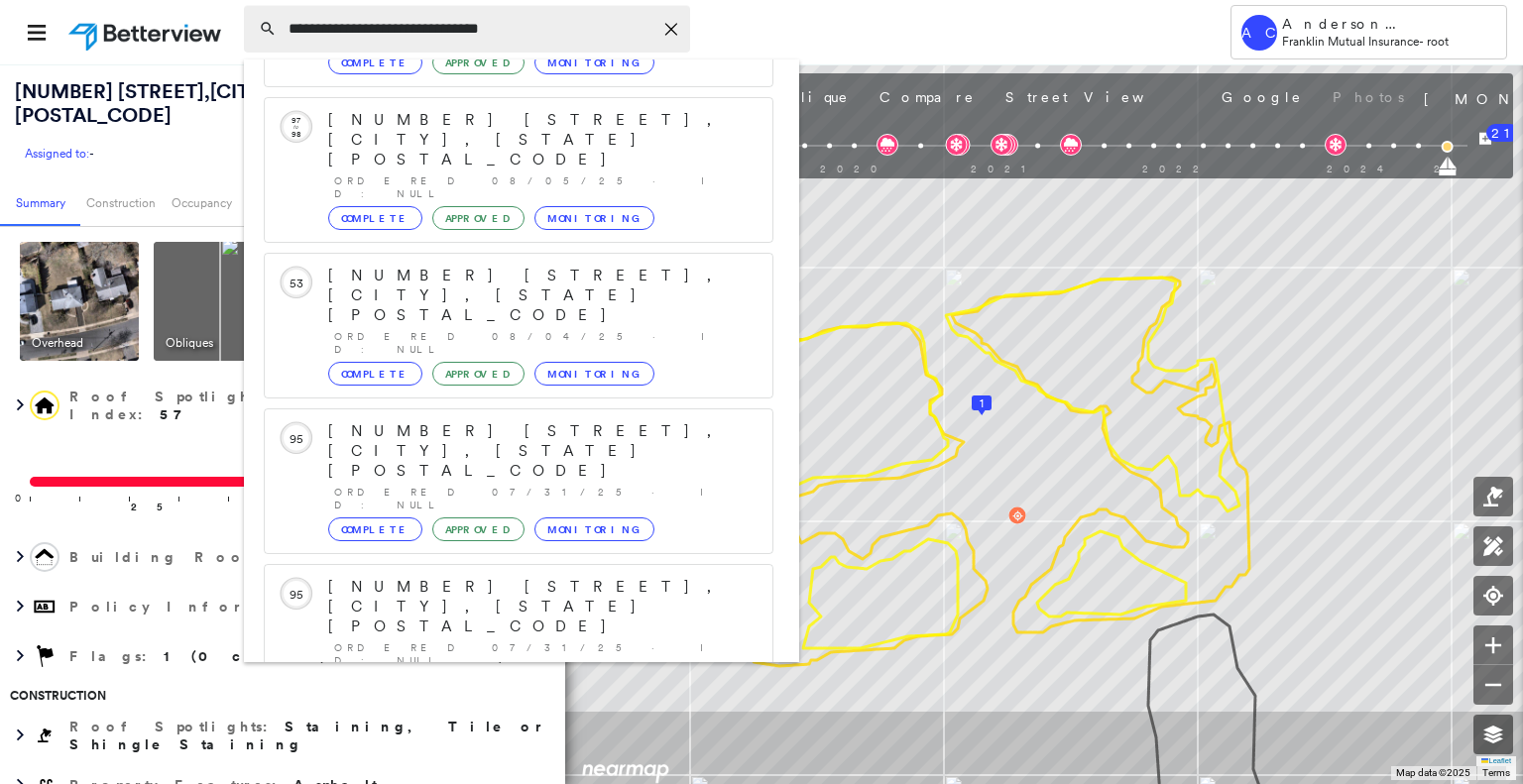type 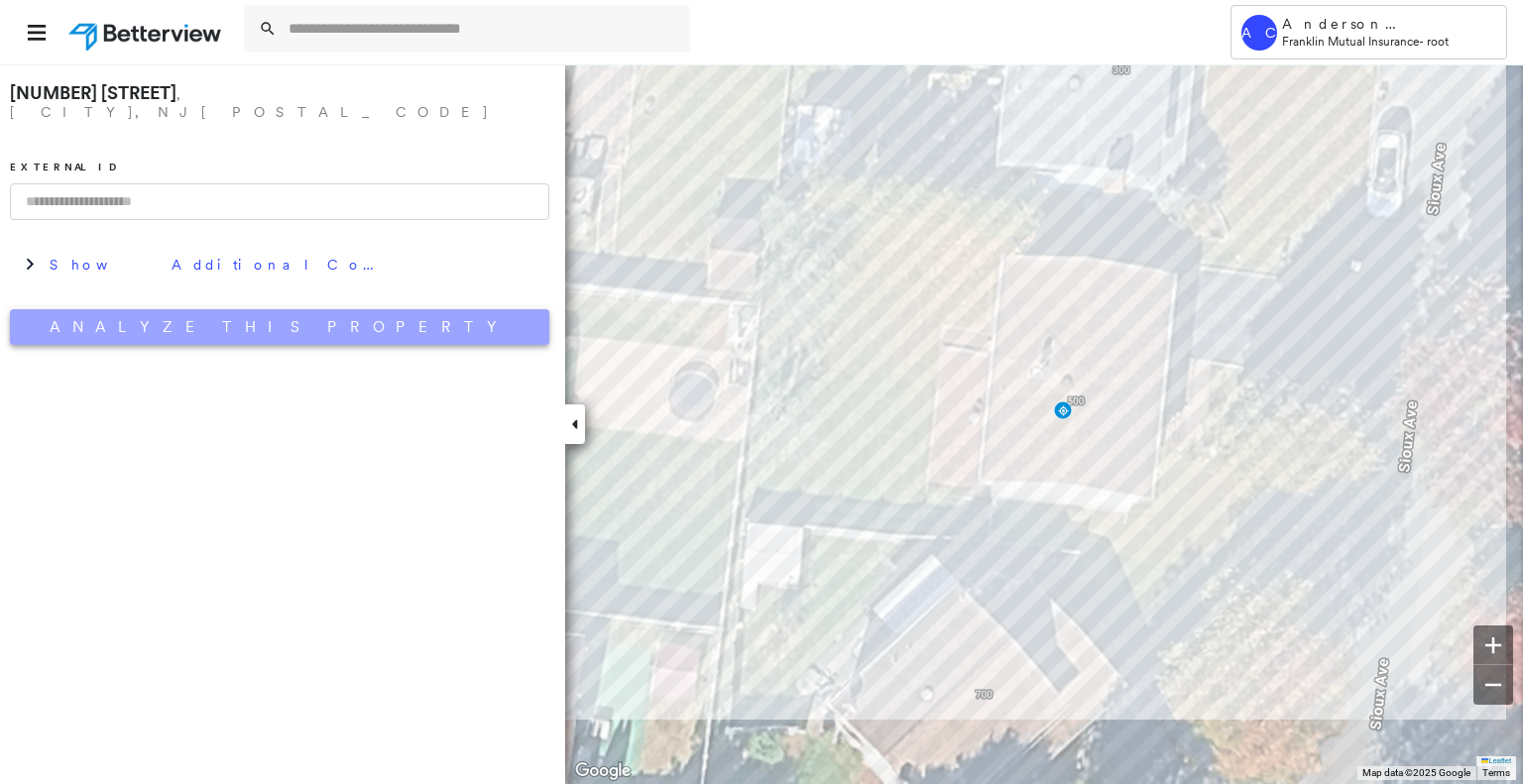click on "Analyze This Property" at bounding box center (280, 327) 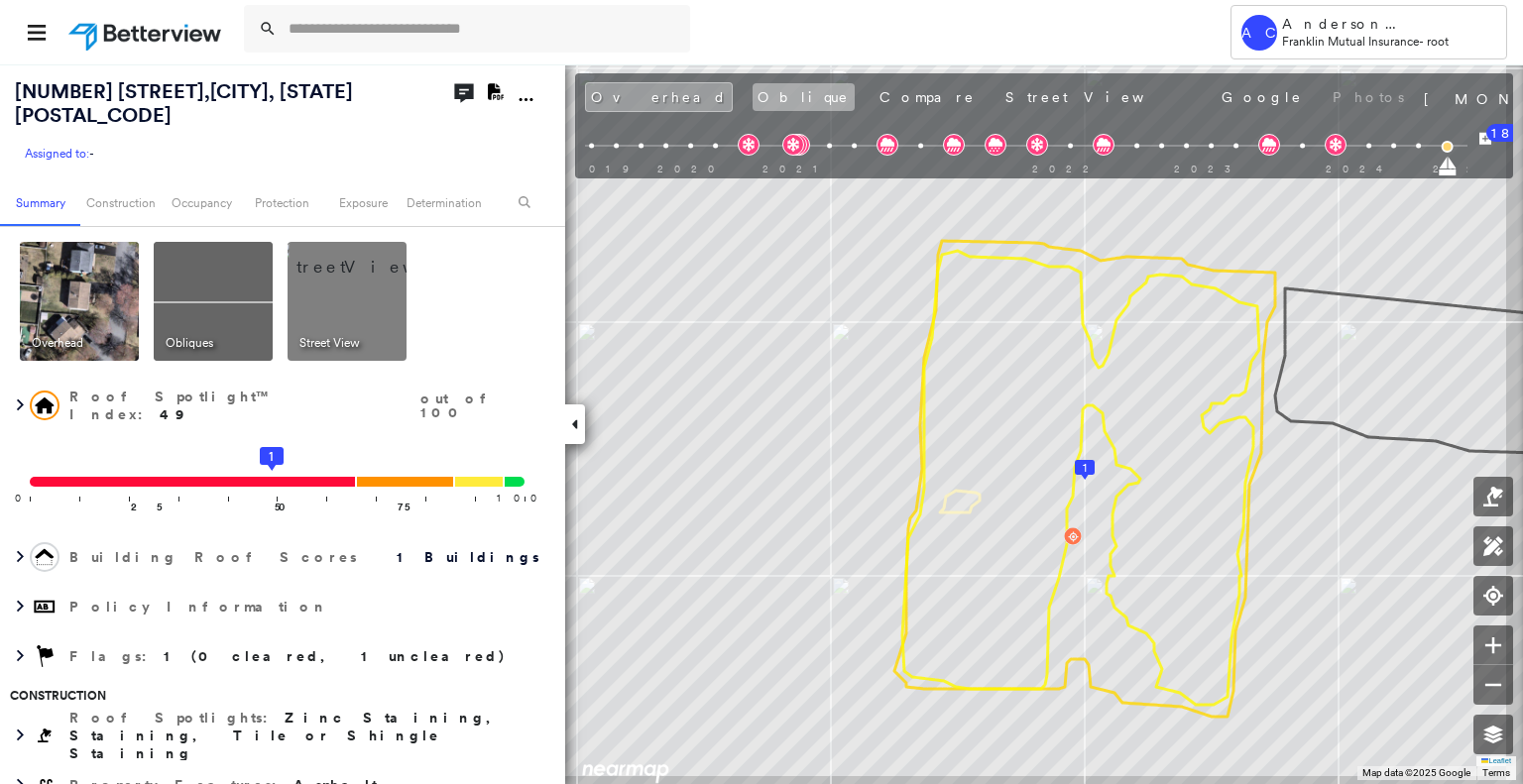 click on "Oblique" at bounding box center [803, 97] 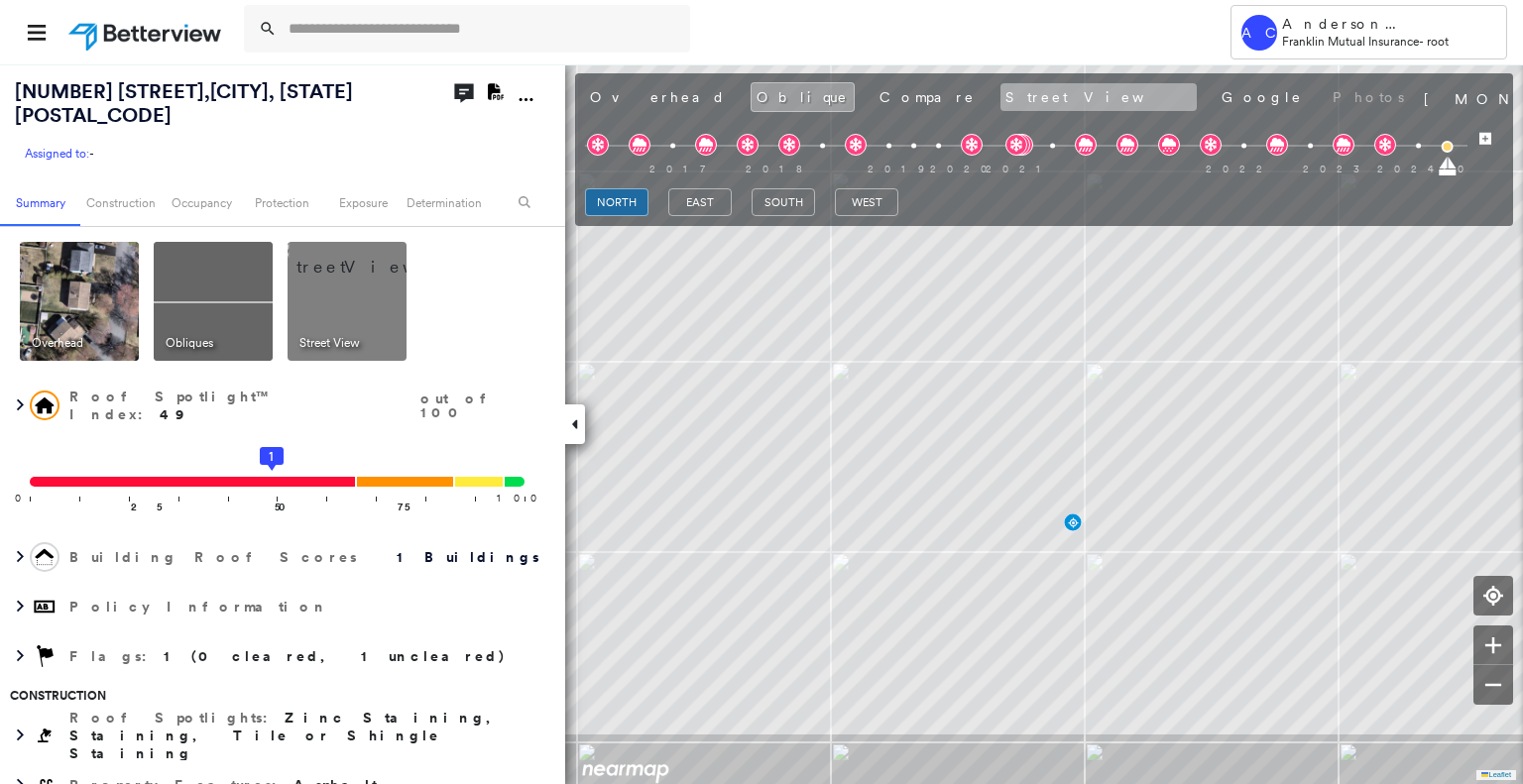 click on "Street View" at bounding box center [1099, 97] 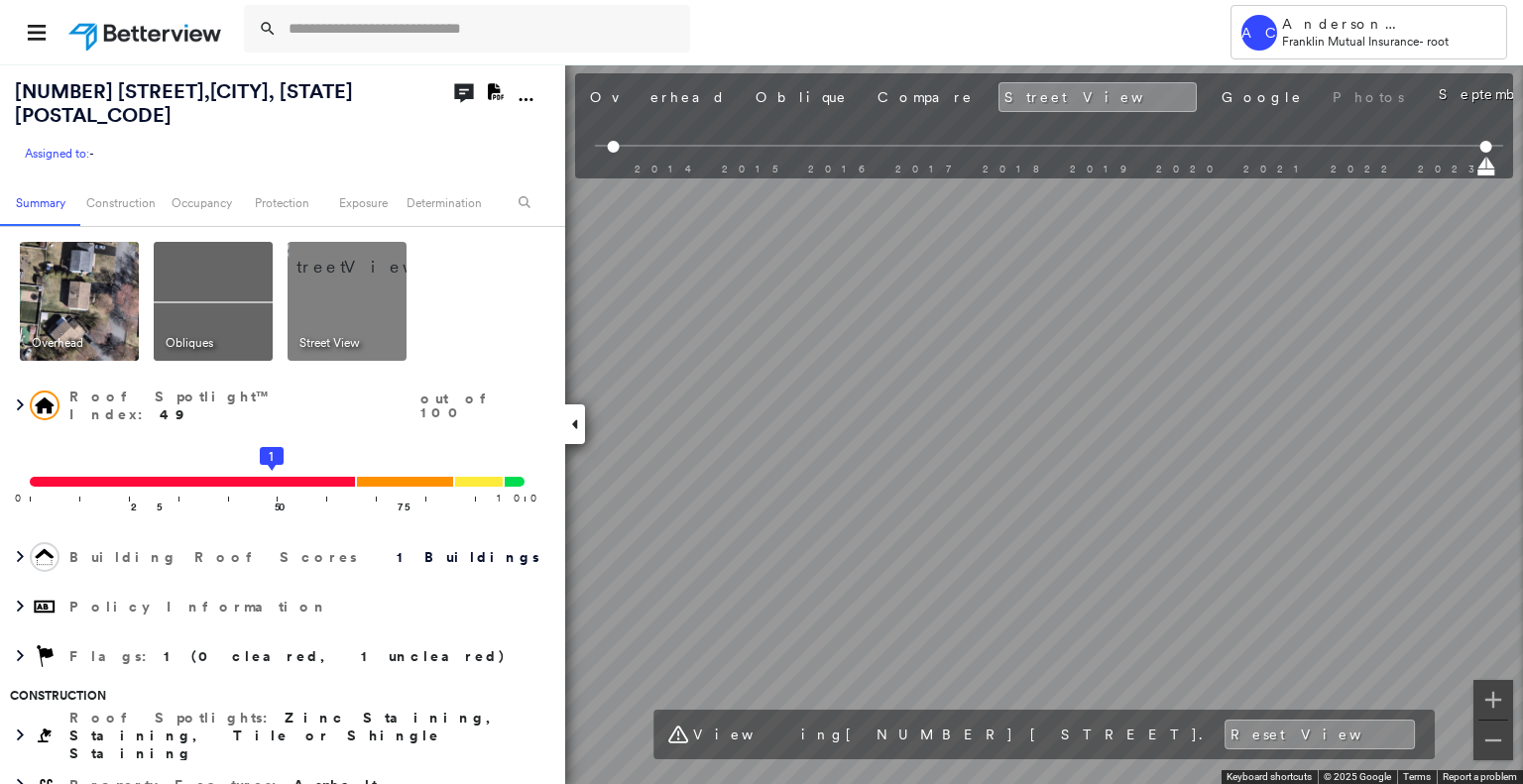 scroll, scrollTop: 0, scrollLeft: 0, axis: both 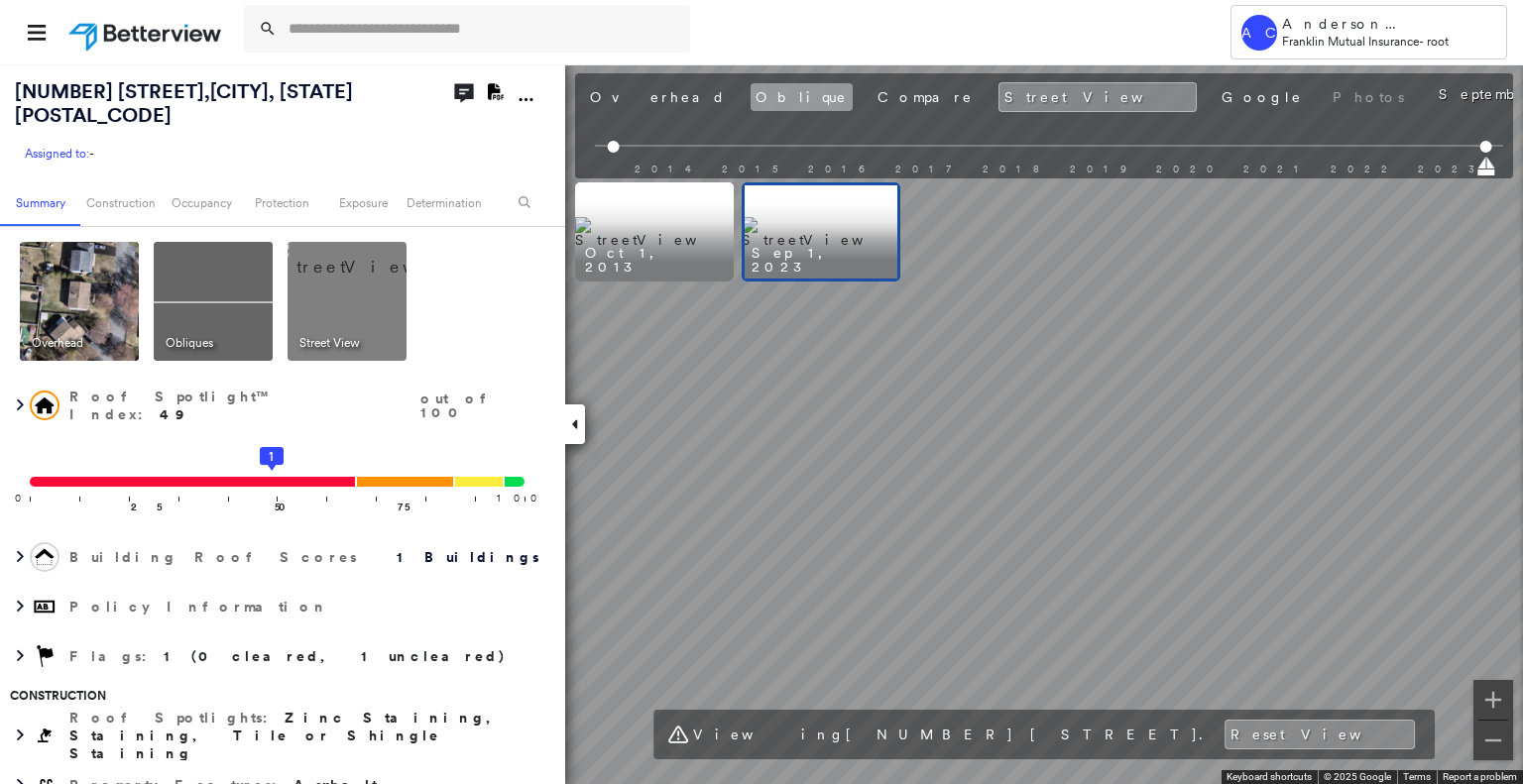 click on "Oblique" at bounding box center (801, 97) 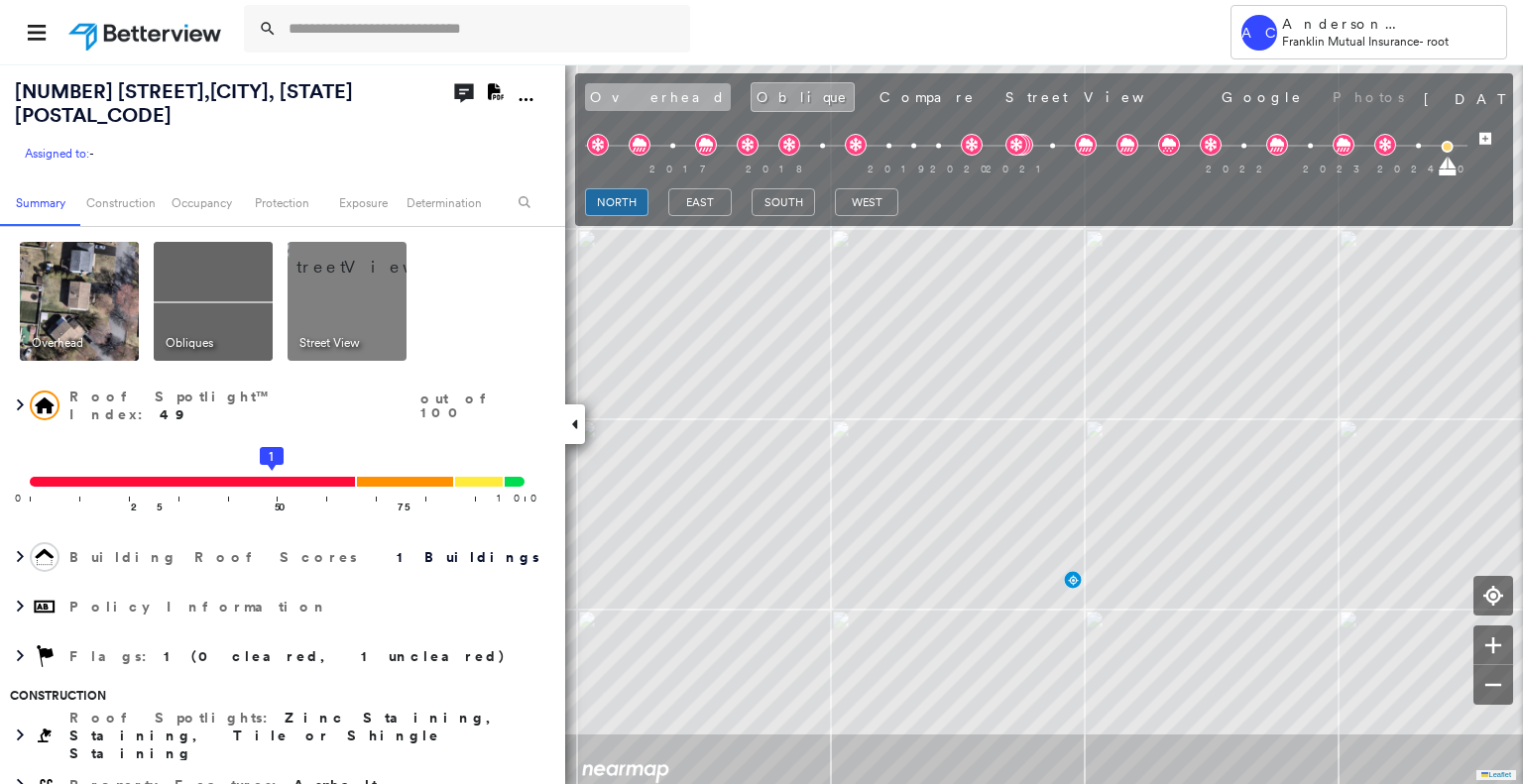 click on "Overhead" at bounding box center [657, 97] 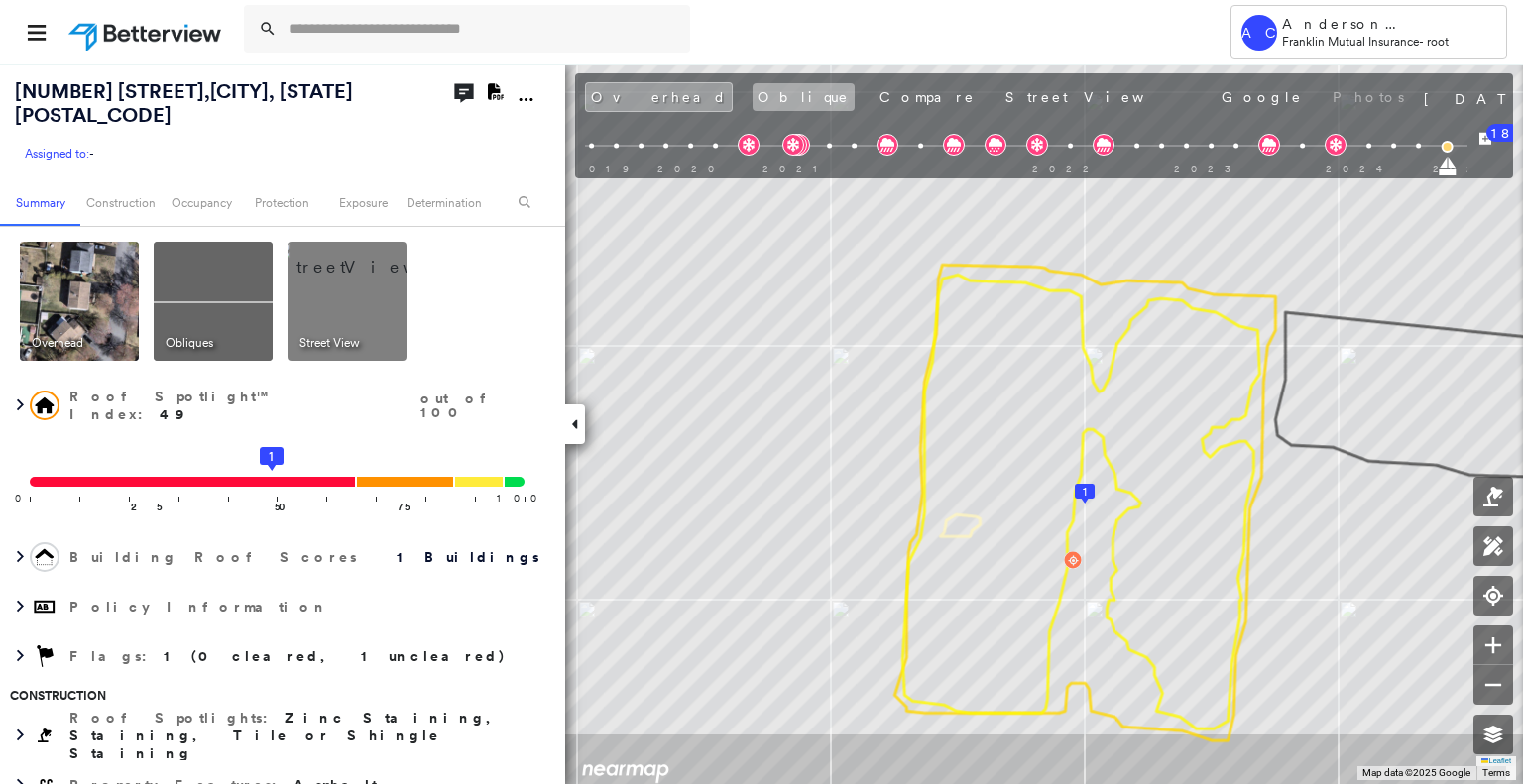 click on "Oblique" at bounding box center [803, 97] 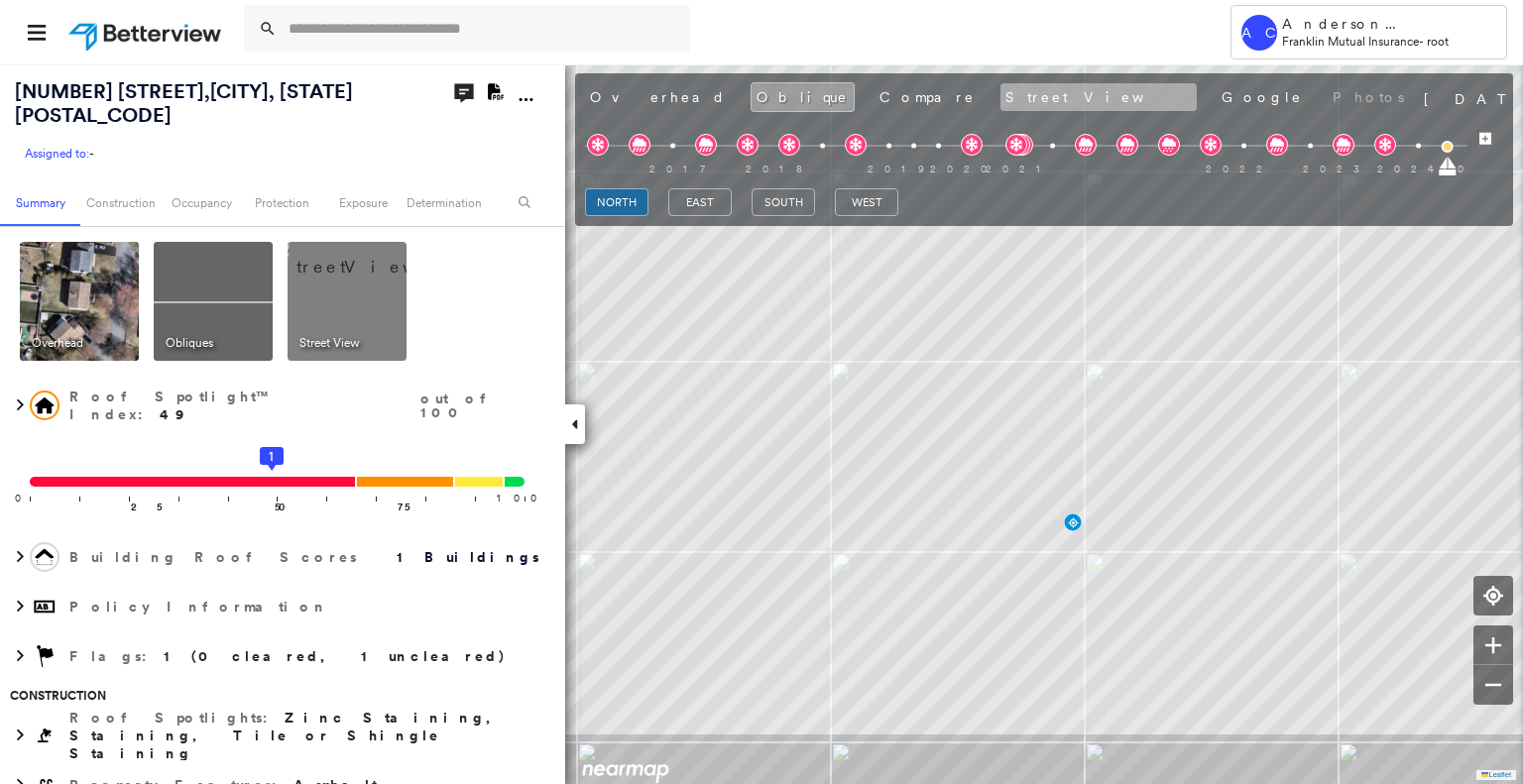 click on "Street View" at bounding box center (1099, 97) 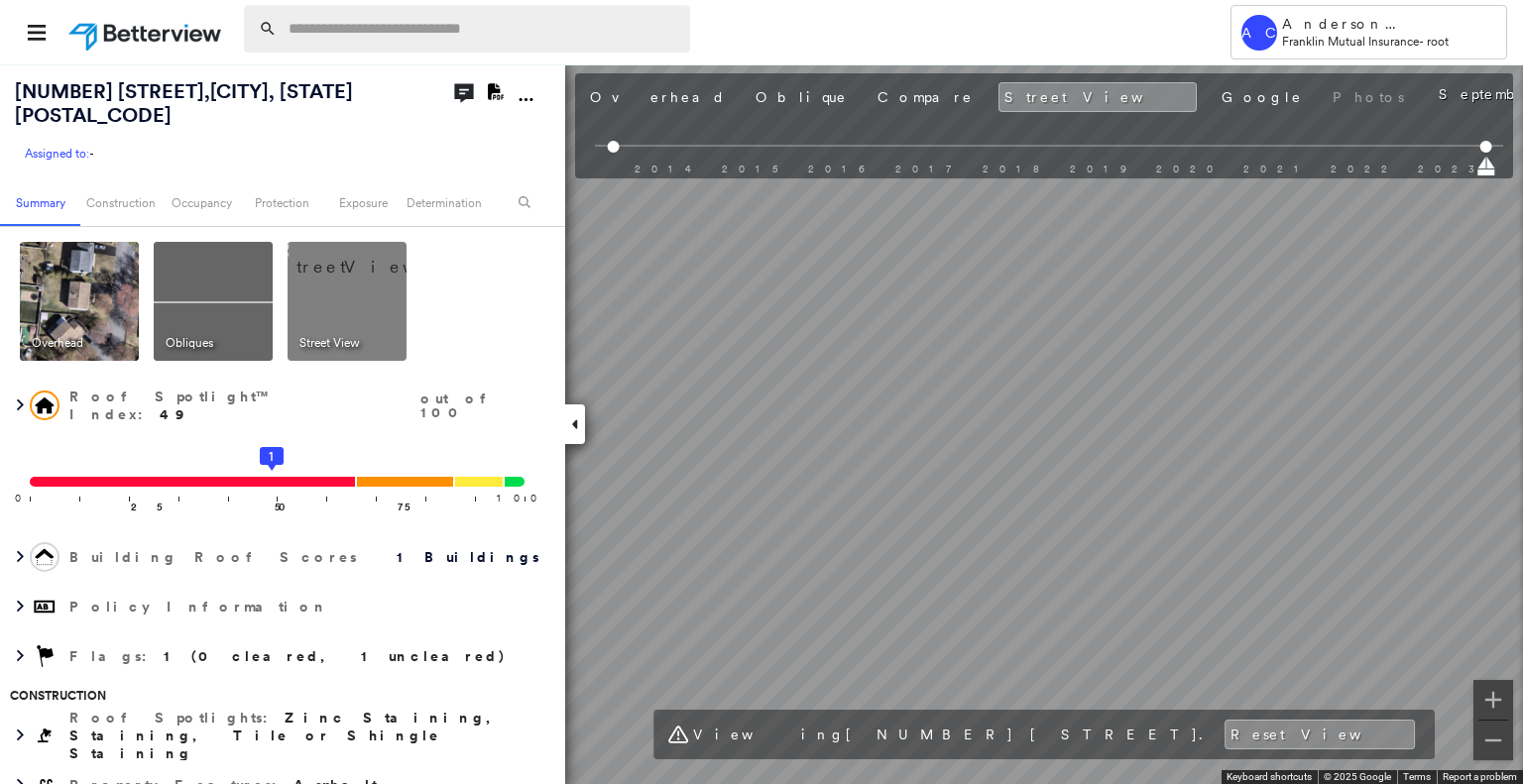 click at bounding box center (483, 29) 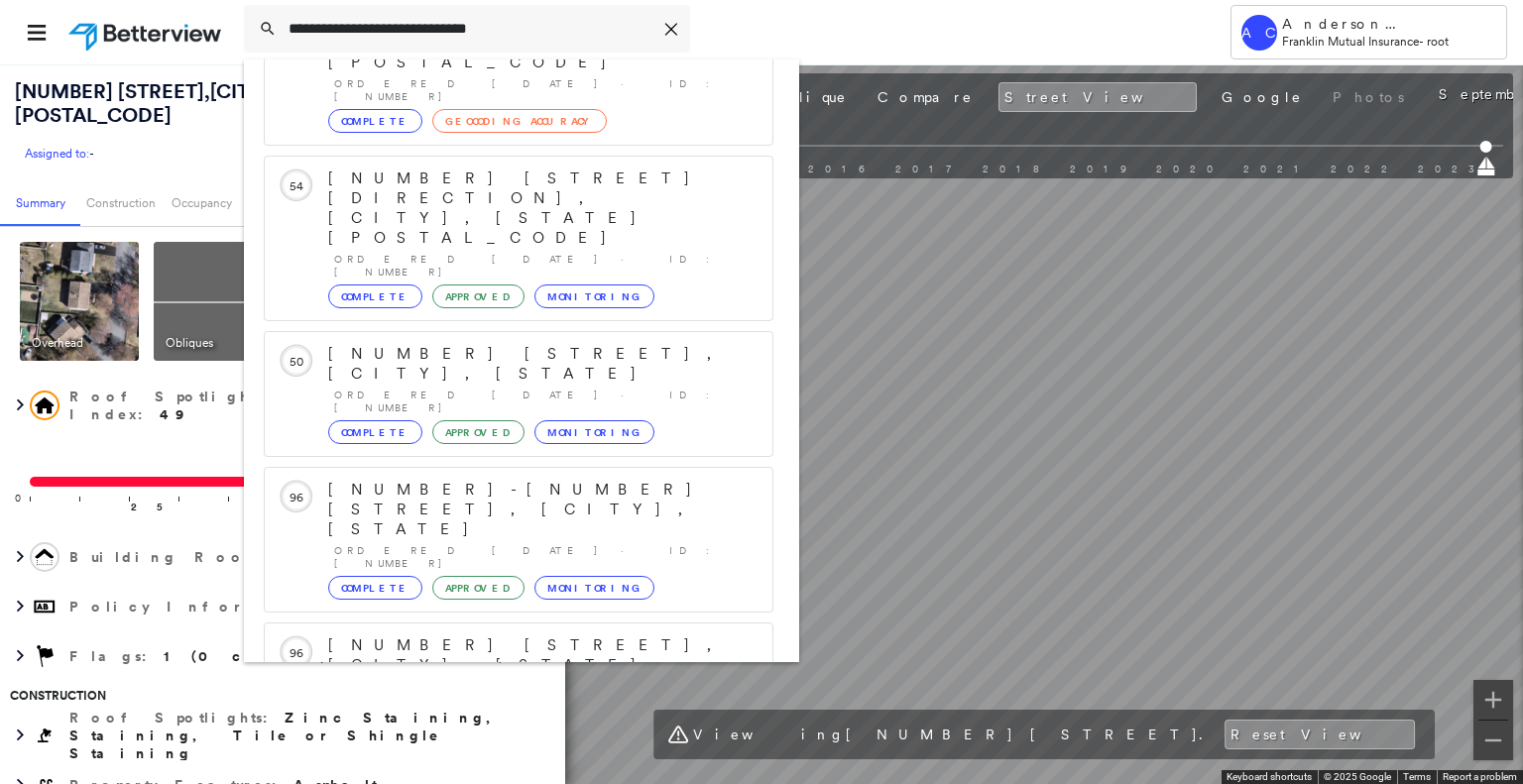 scroll, scrollTop: 206, scrollLeft: 0, axis: vertical 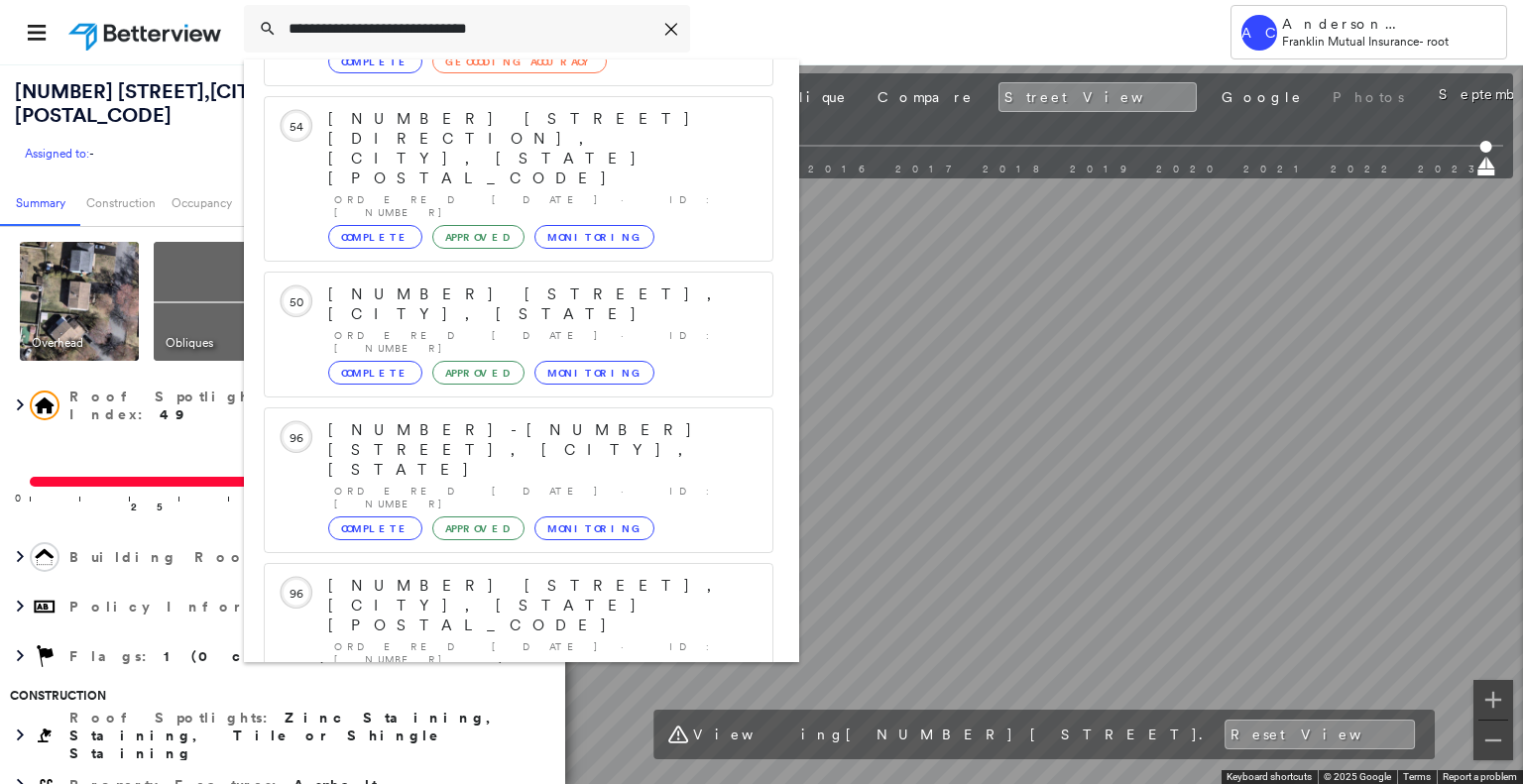 type on "**********" 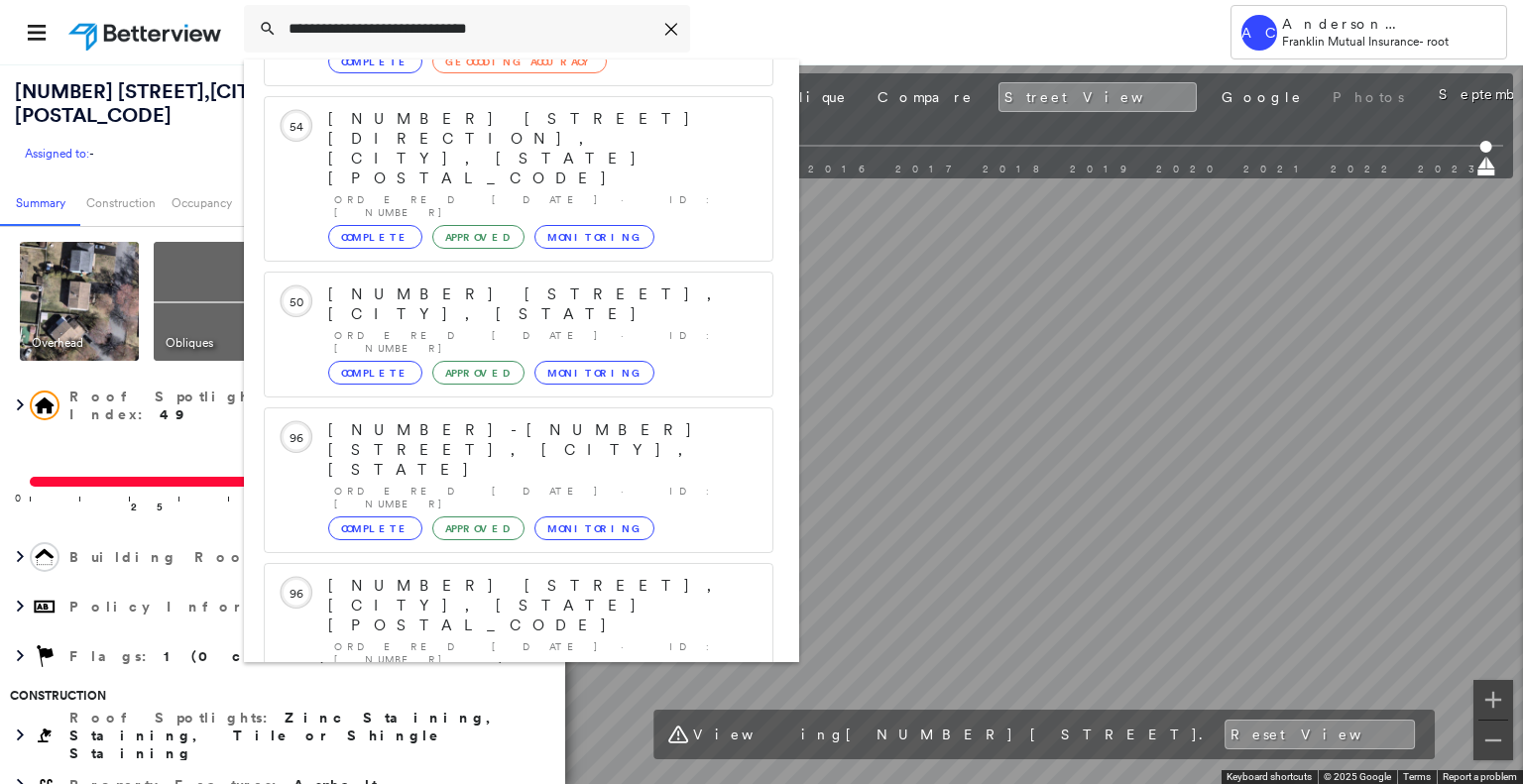 click on "[NUMBER] [STREET], [CITY], [STATE] [POSTAL_CODE] Group Created with Sketch." at bounding box center (519, 895) 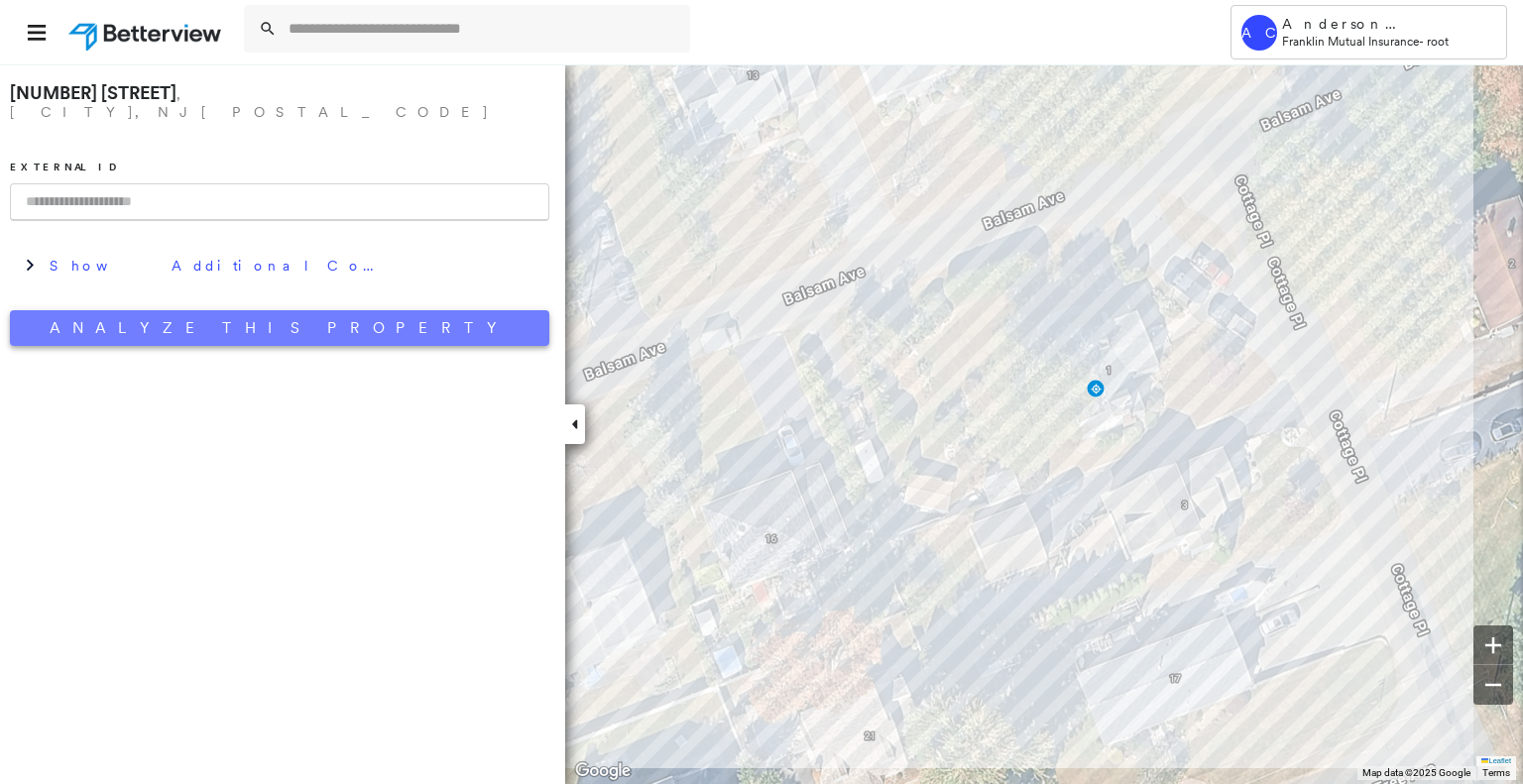 click on "Analyze This Property" at bounding box center (280, 328) 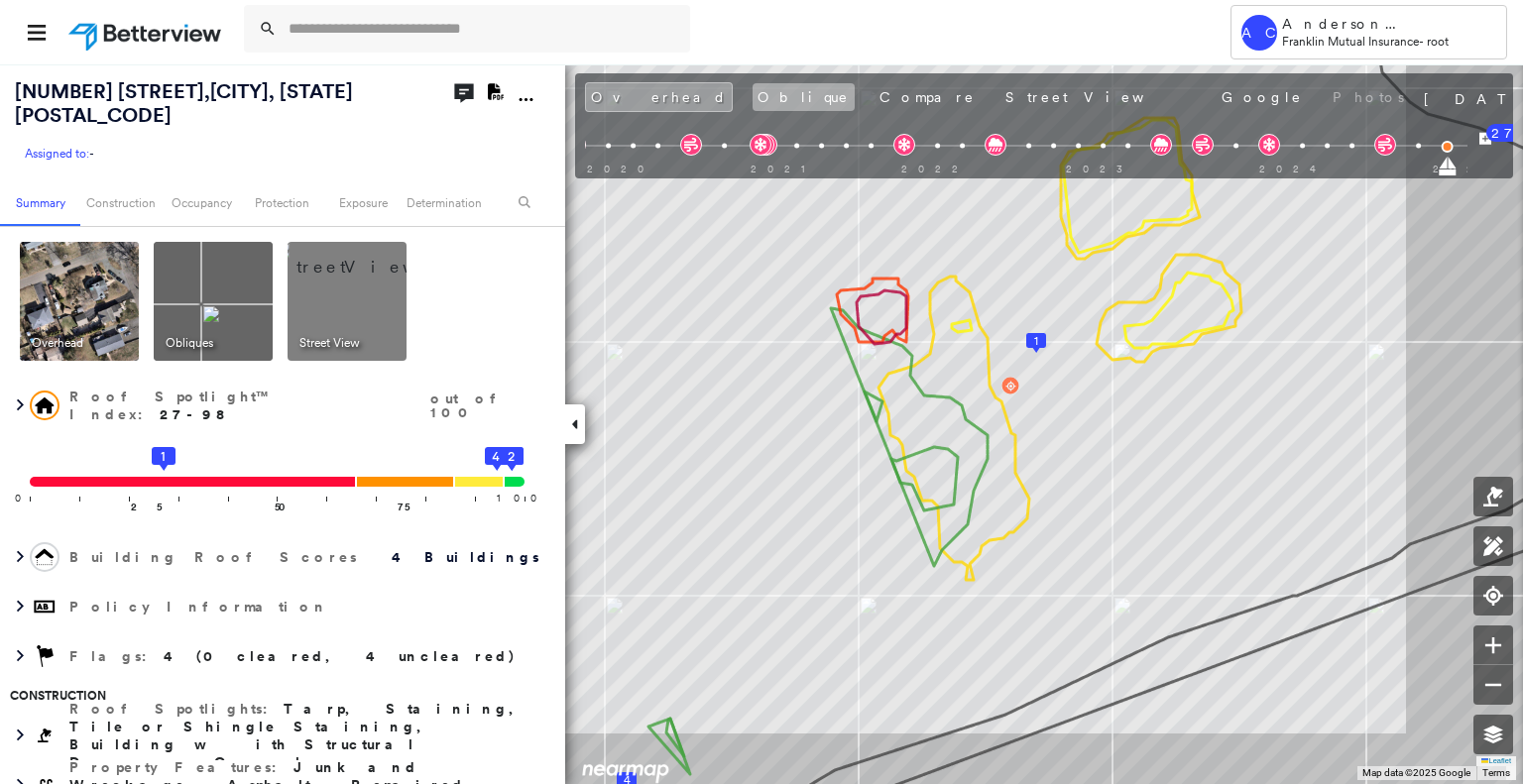 click on "Oblique" at bounding box center (803, 97) 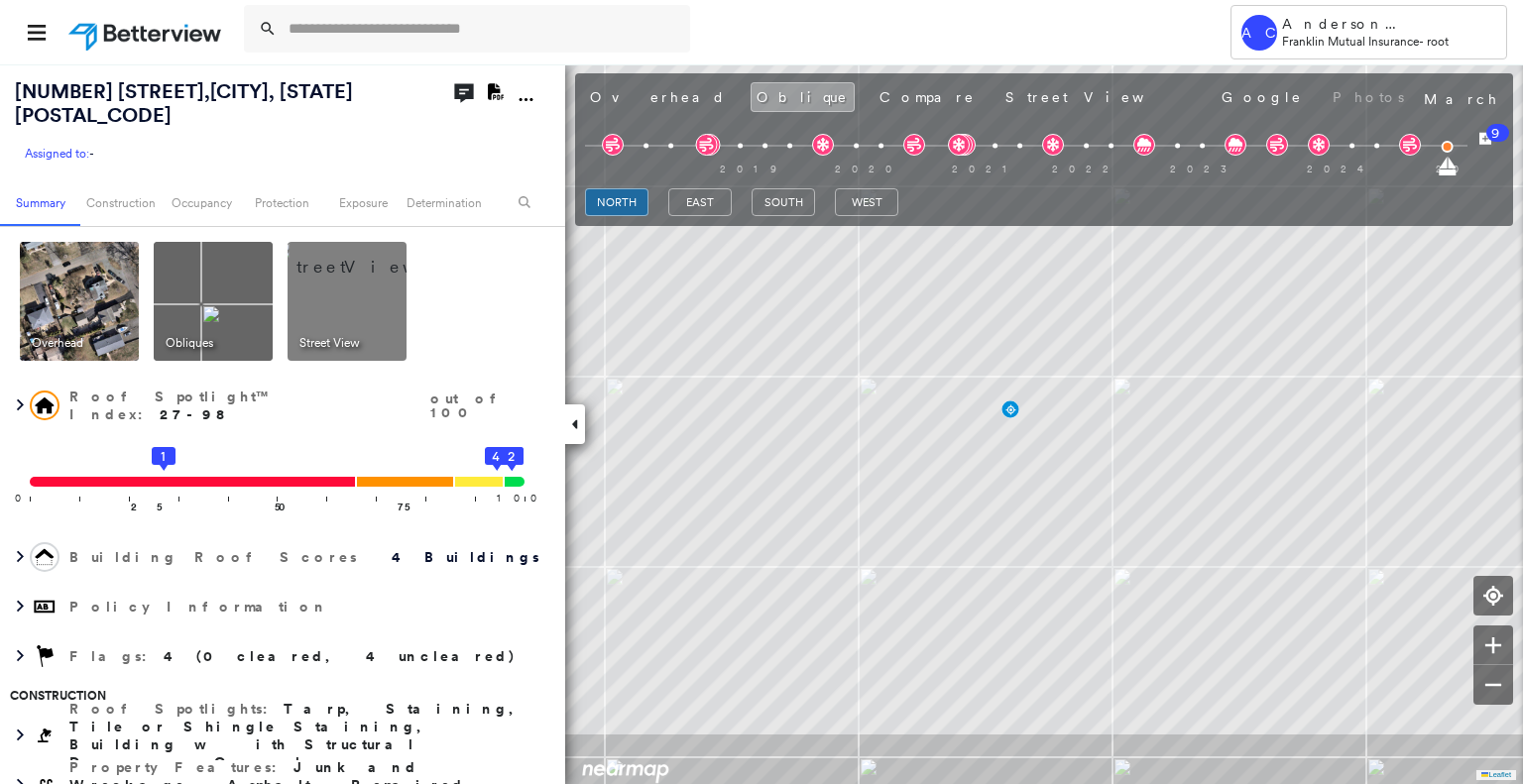 scroll, scrollTop: 0, scrollLeft: 0, axis: both 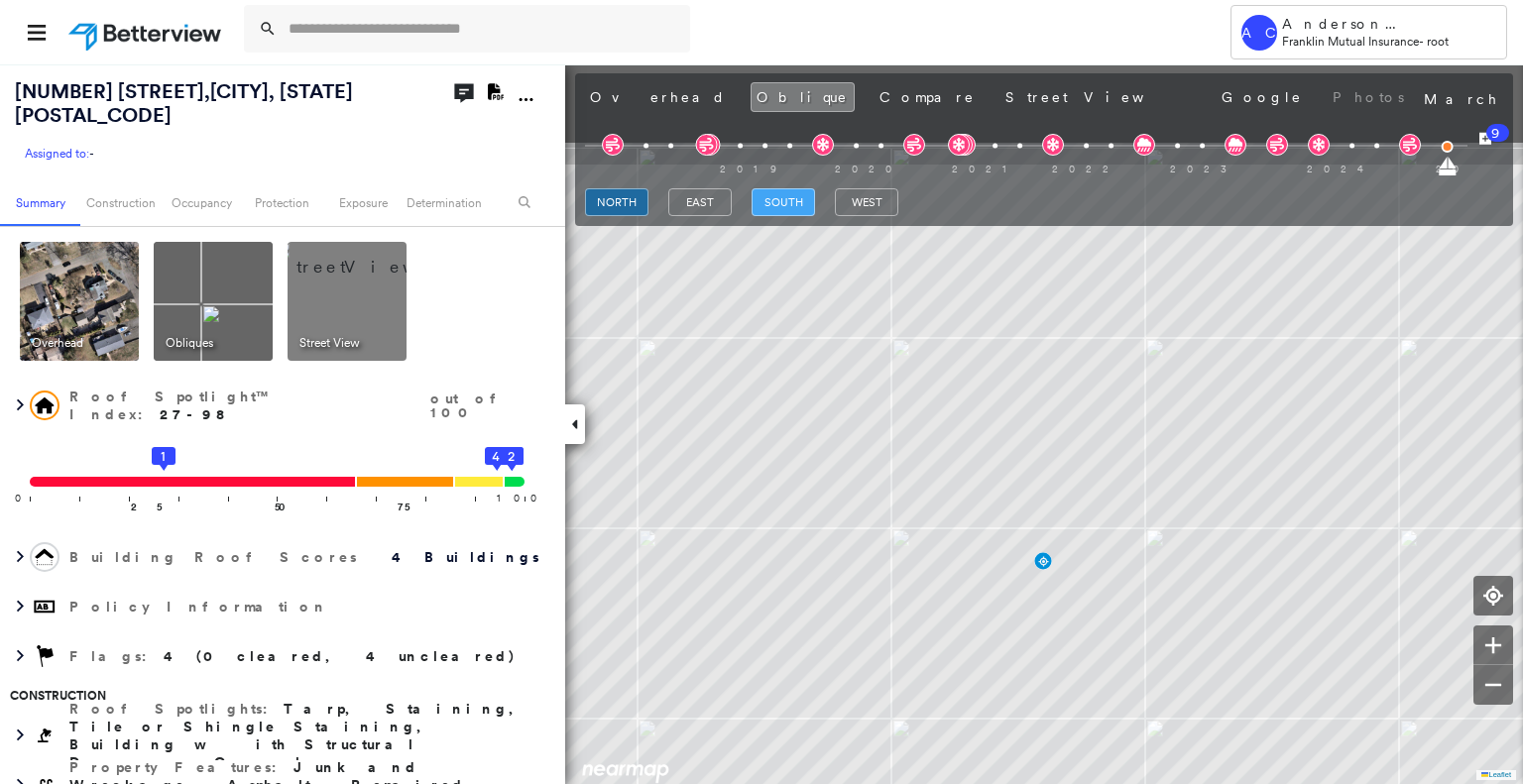 click on "south" at bounding box center [783, 202] 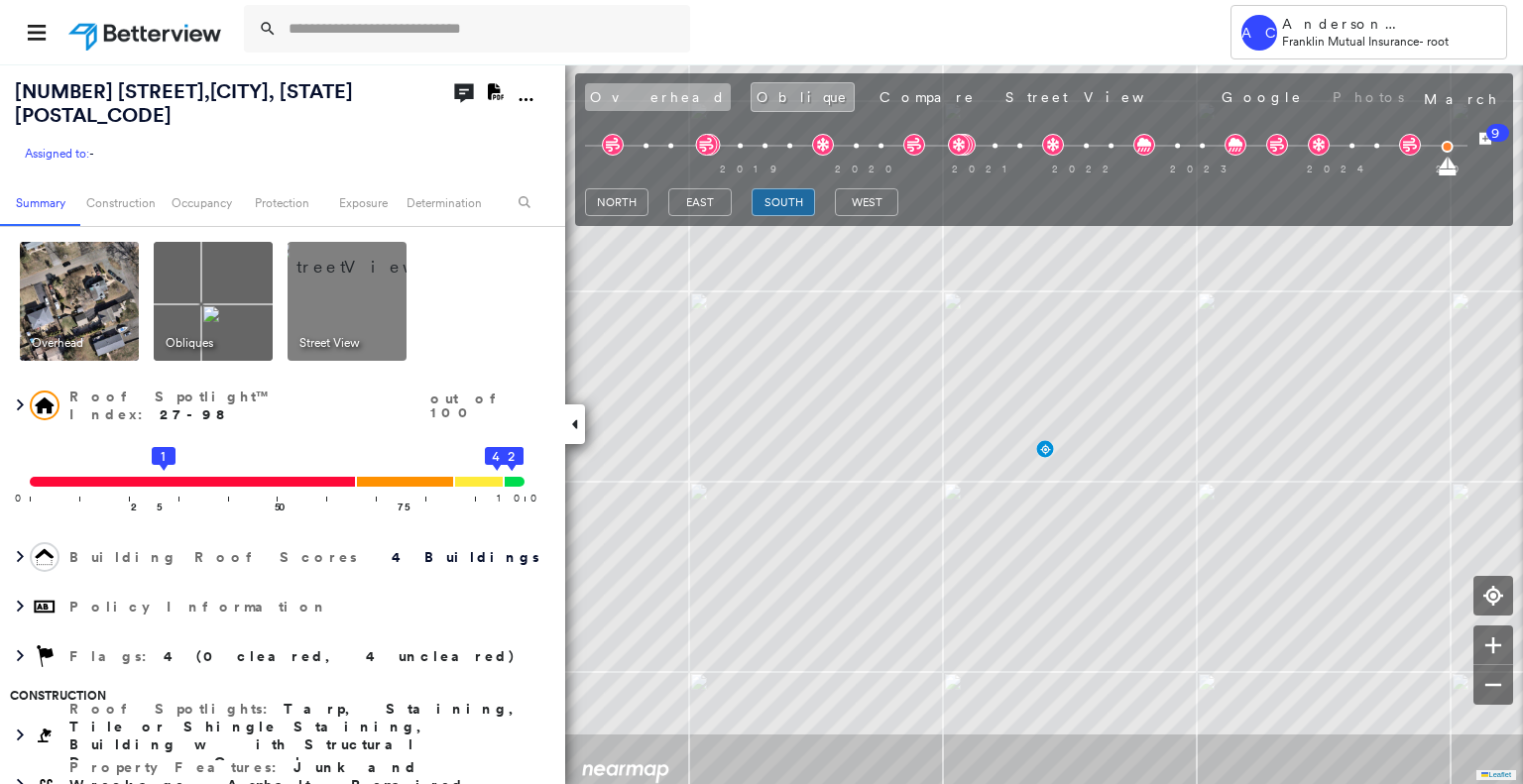 click on "Overhead" at bounding box center [657, 97] 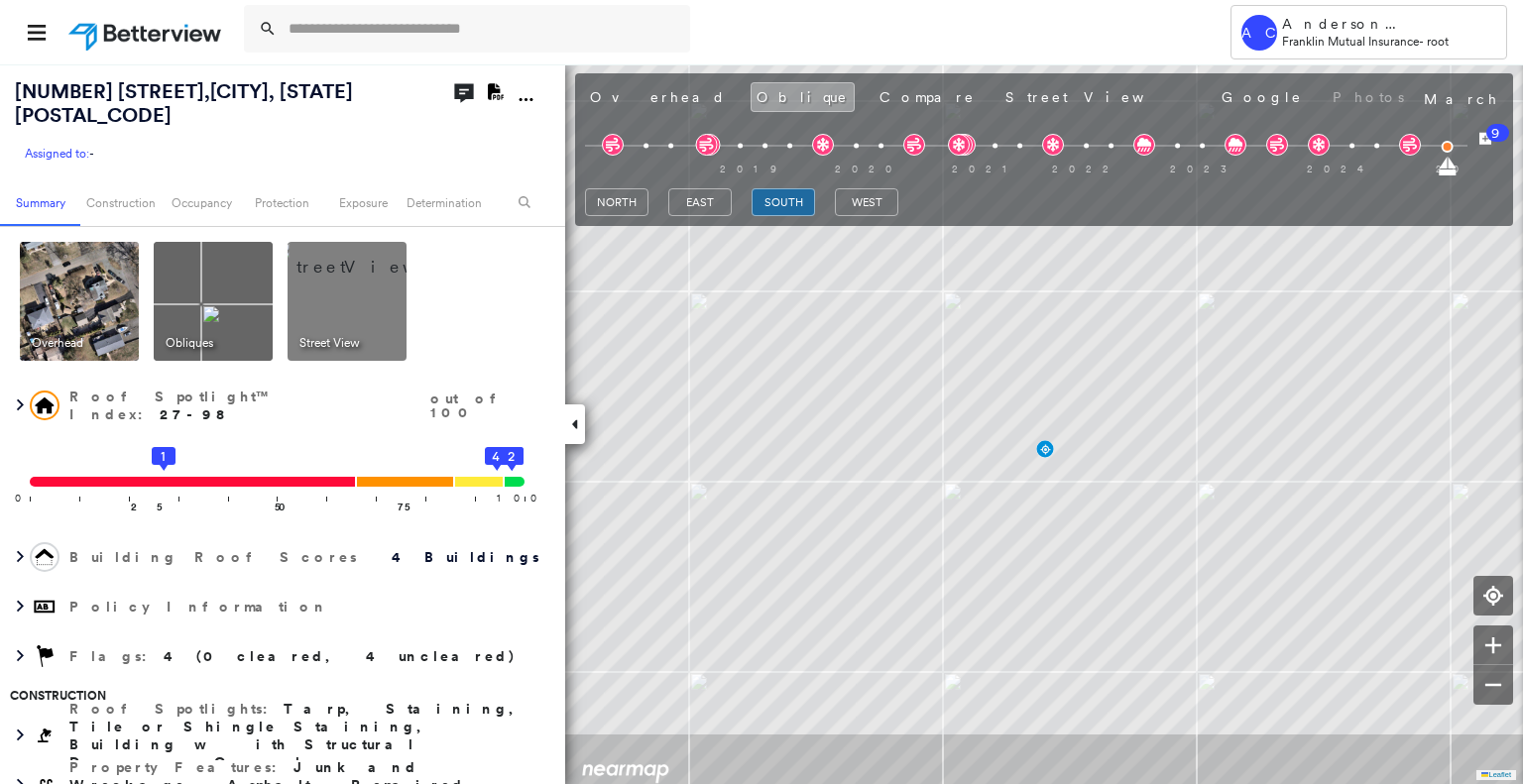 click on "Overhead" at bounding box center [657, 97] 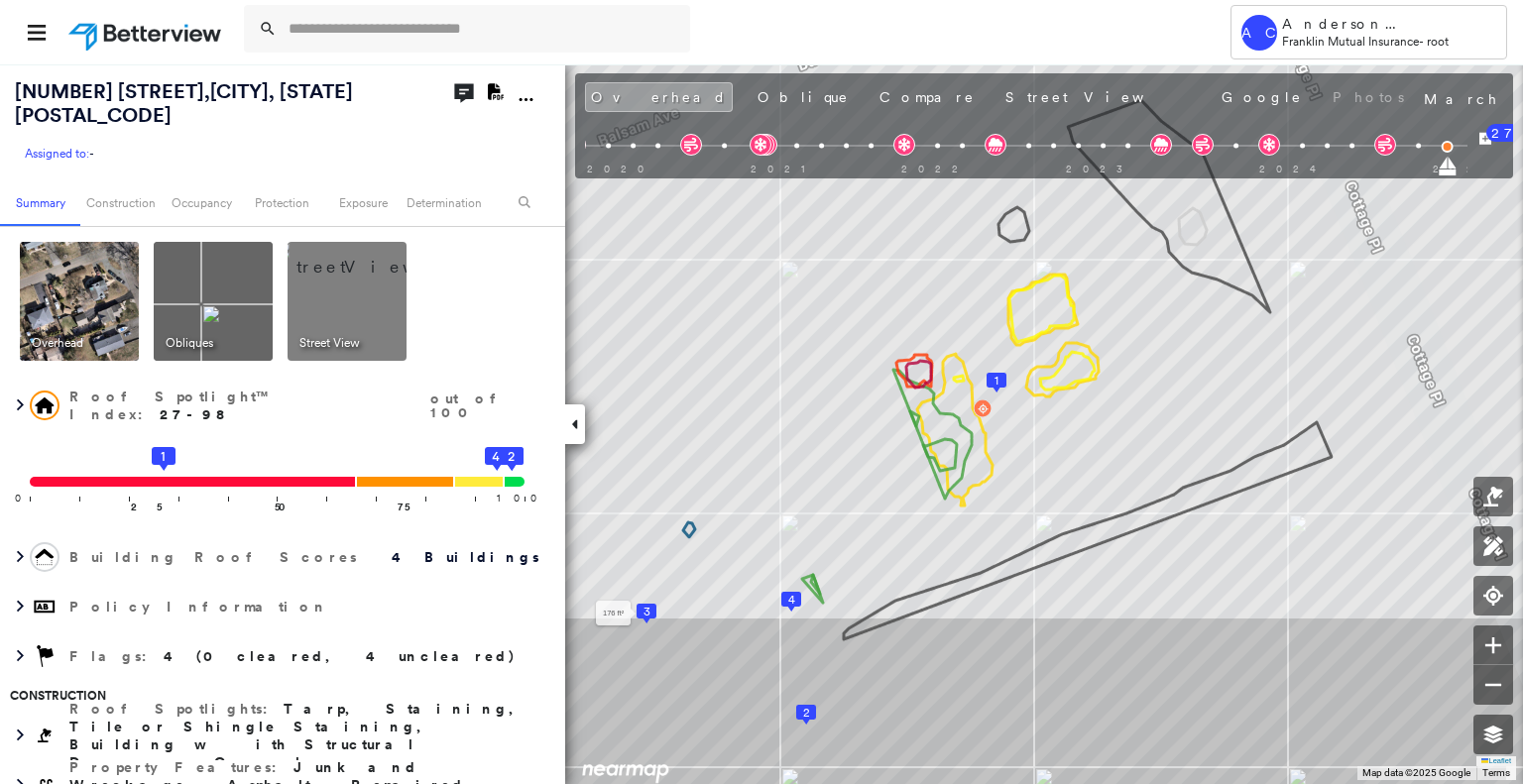 click 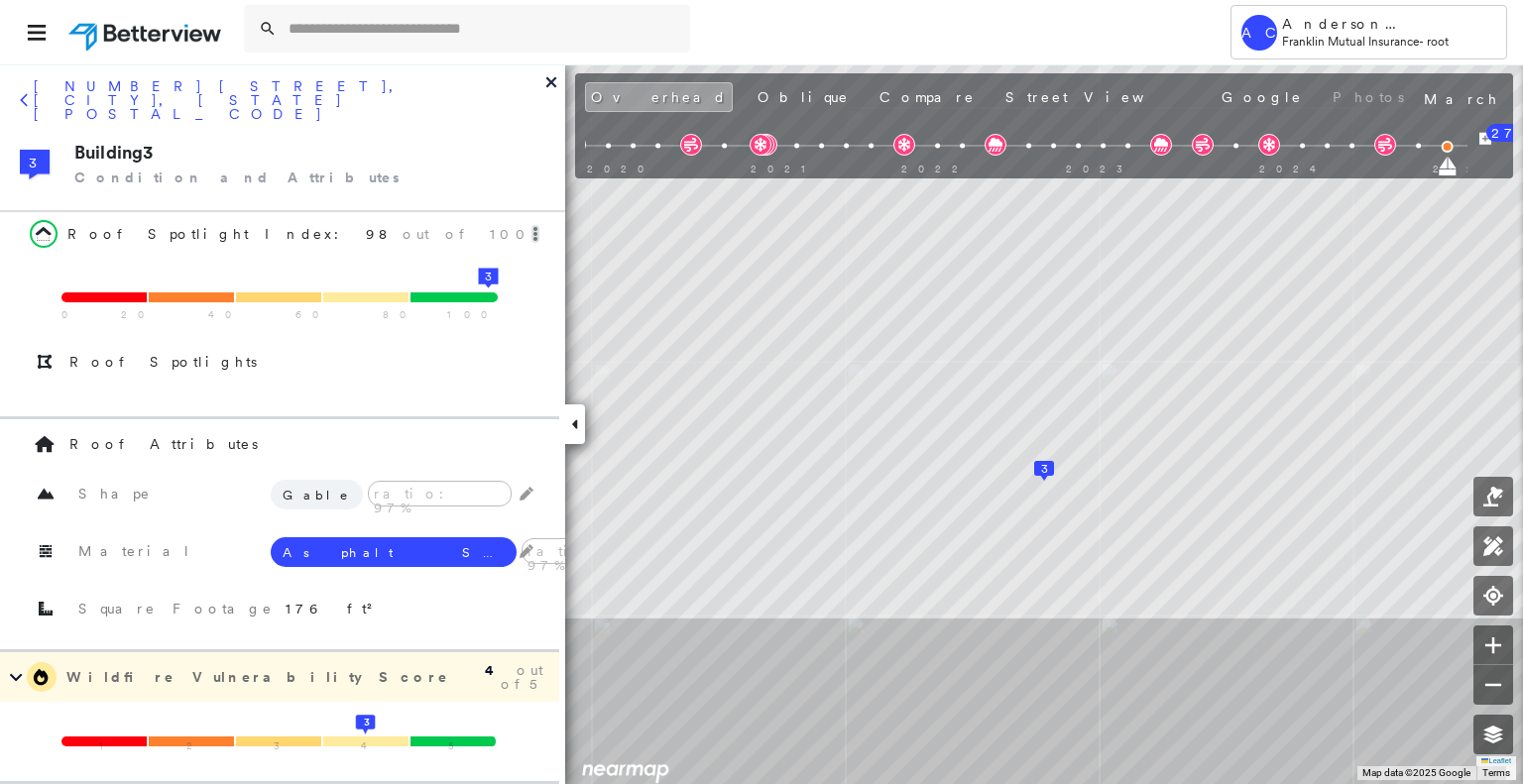 click 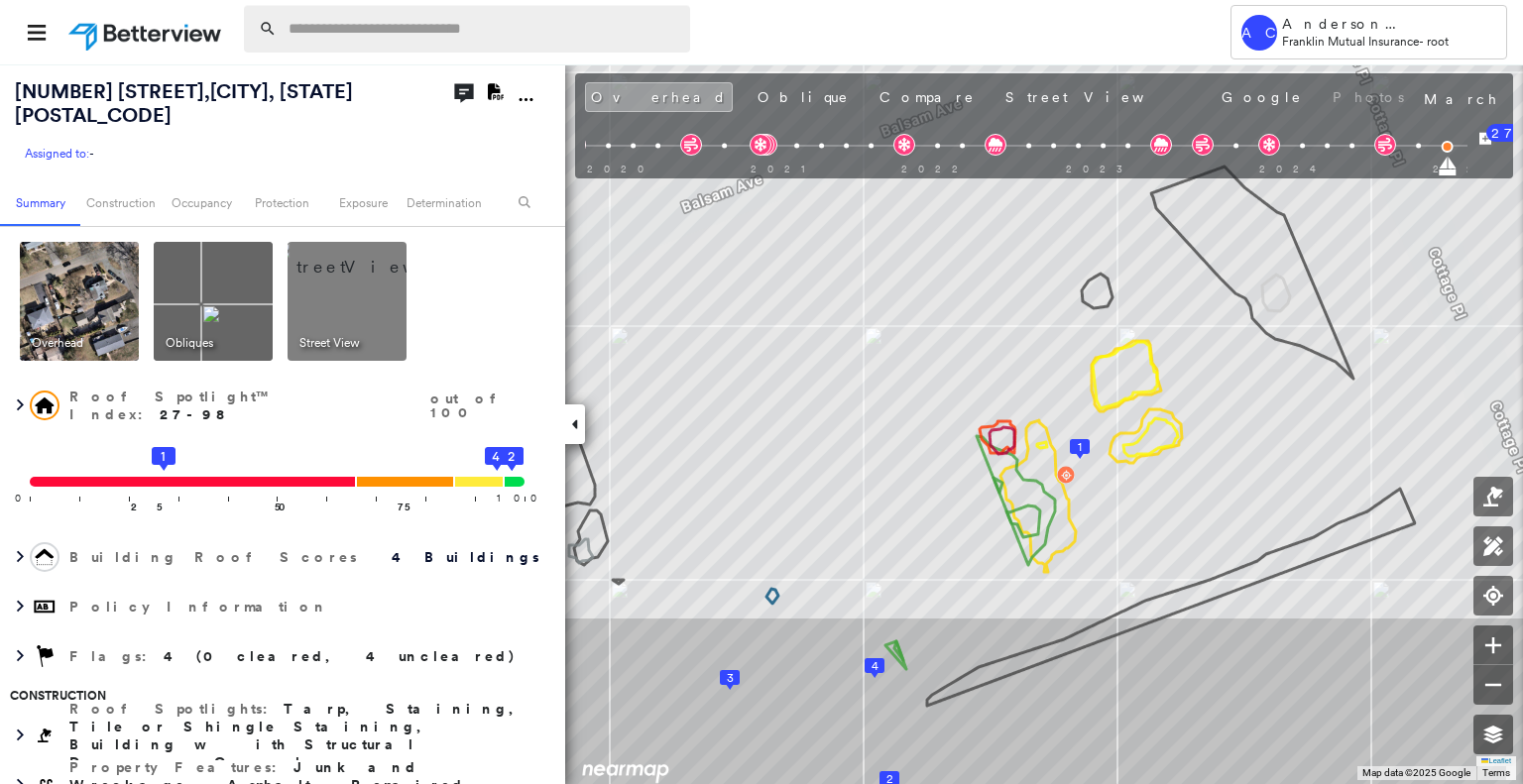 click at bounding box center (483, 29) 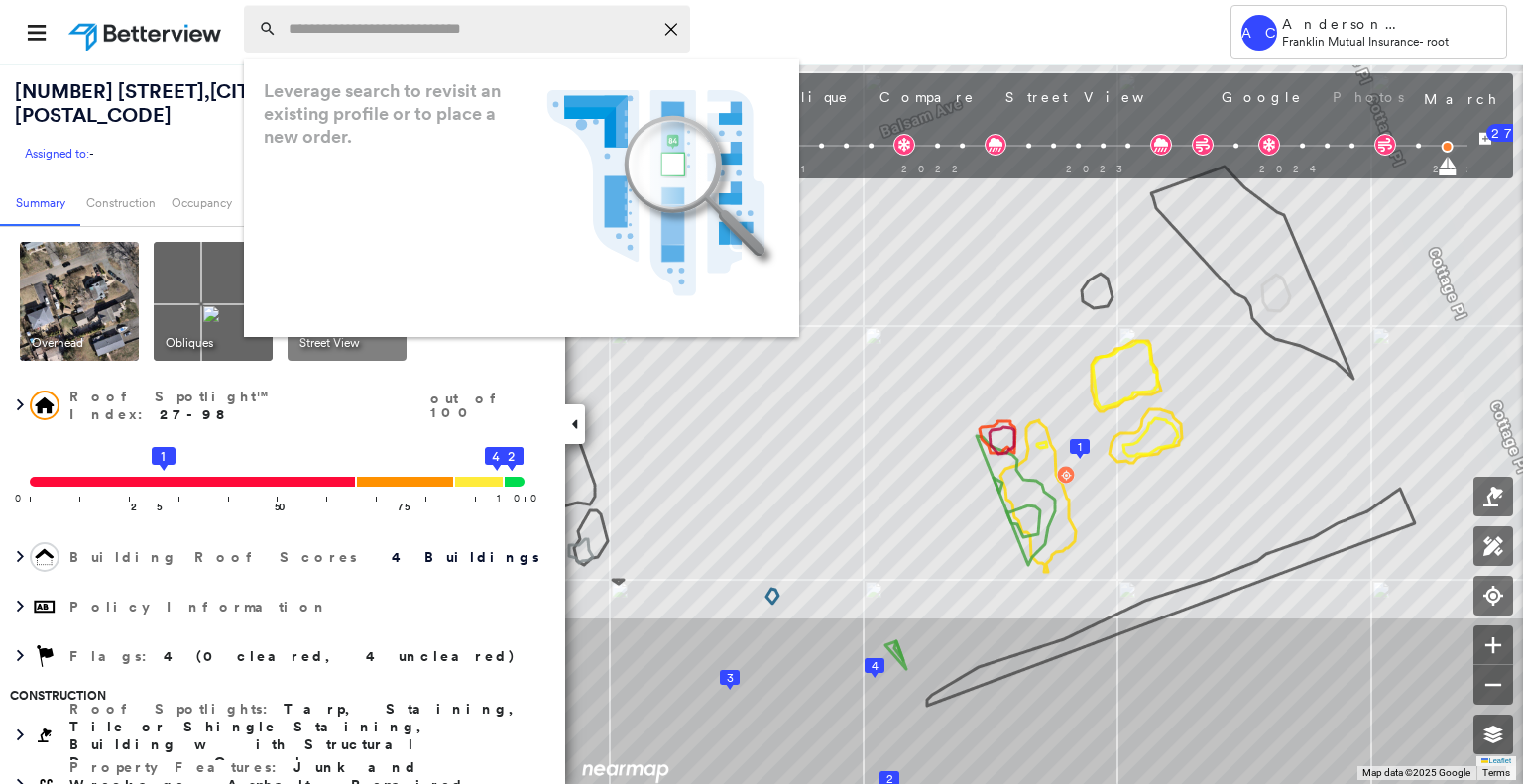 paste on "**********" 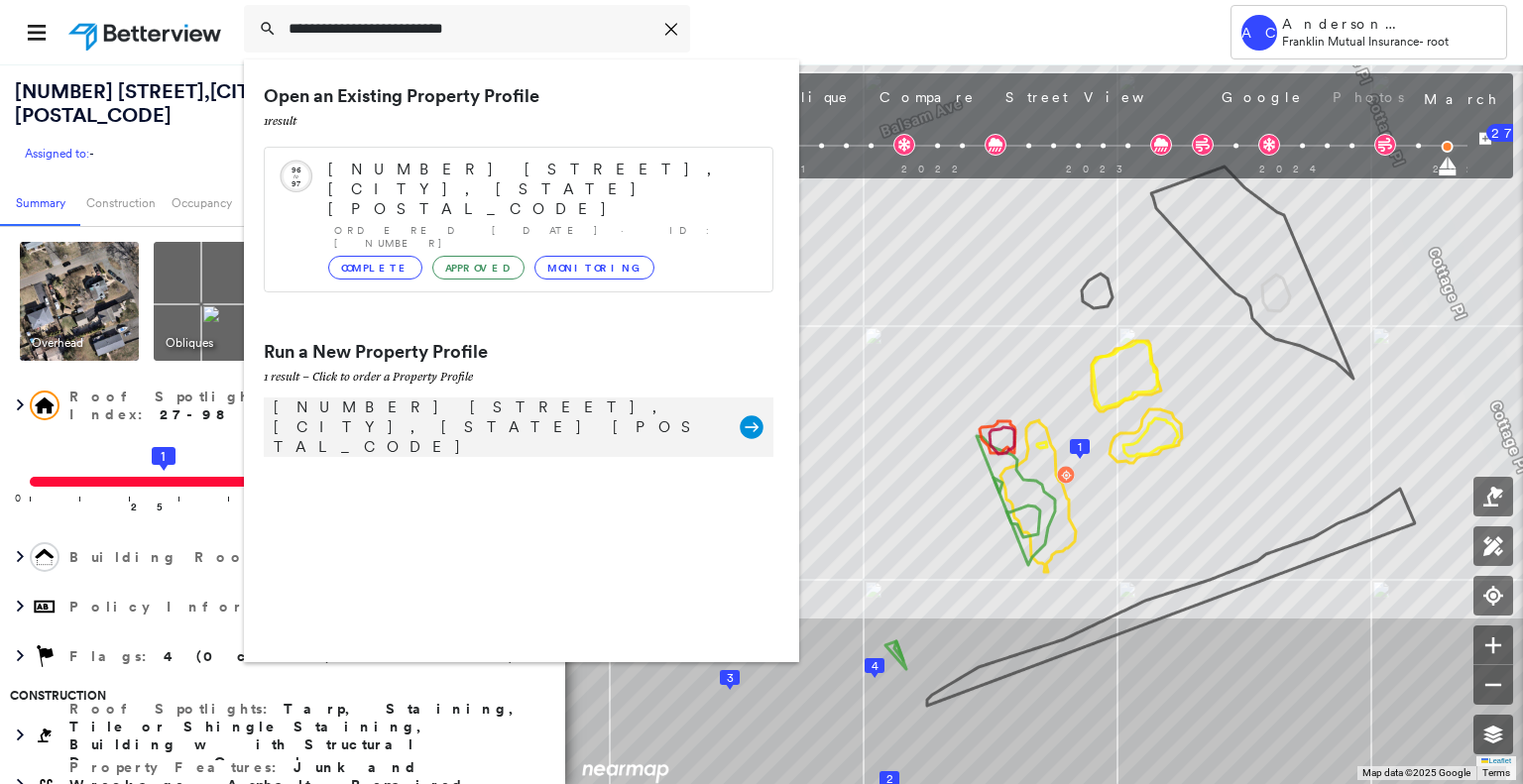 type on "**********" 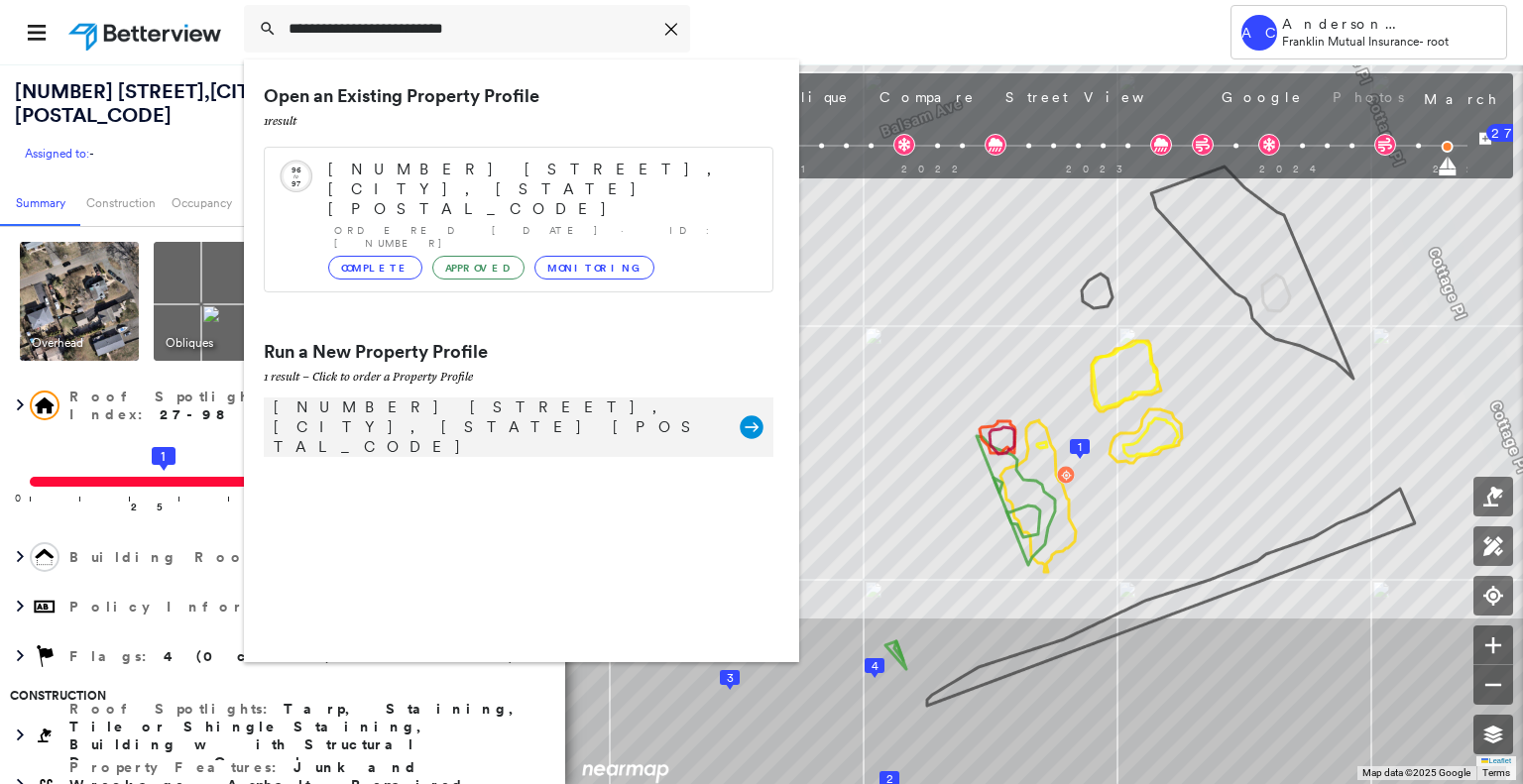 click on "115 Summit St, Norwood, NJ 07648 Group Created with Sketch." at bounding box center [519, 427] 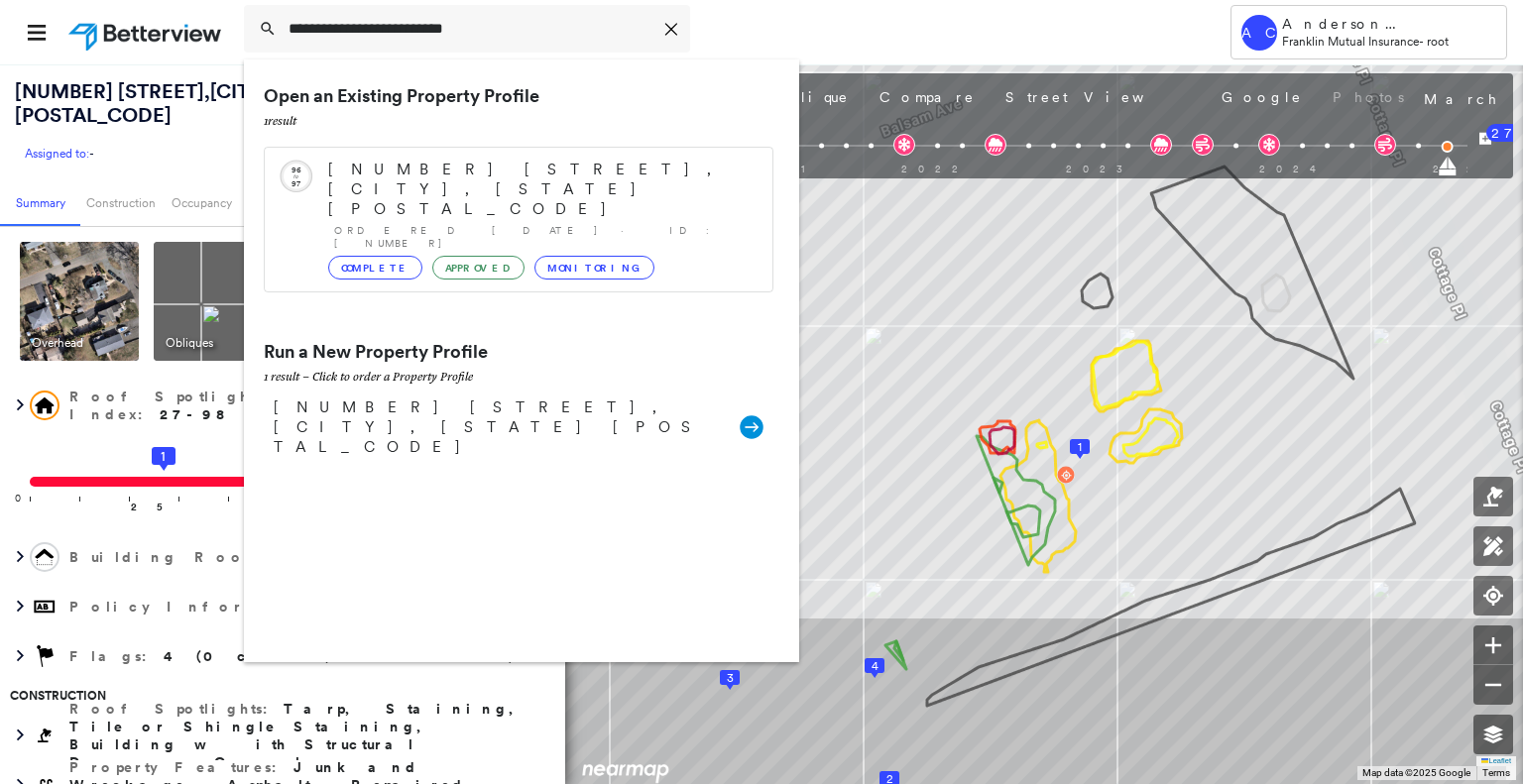 type 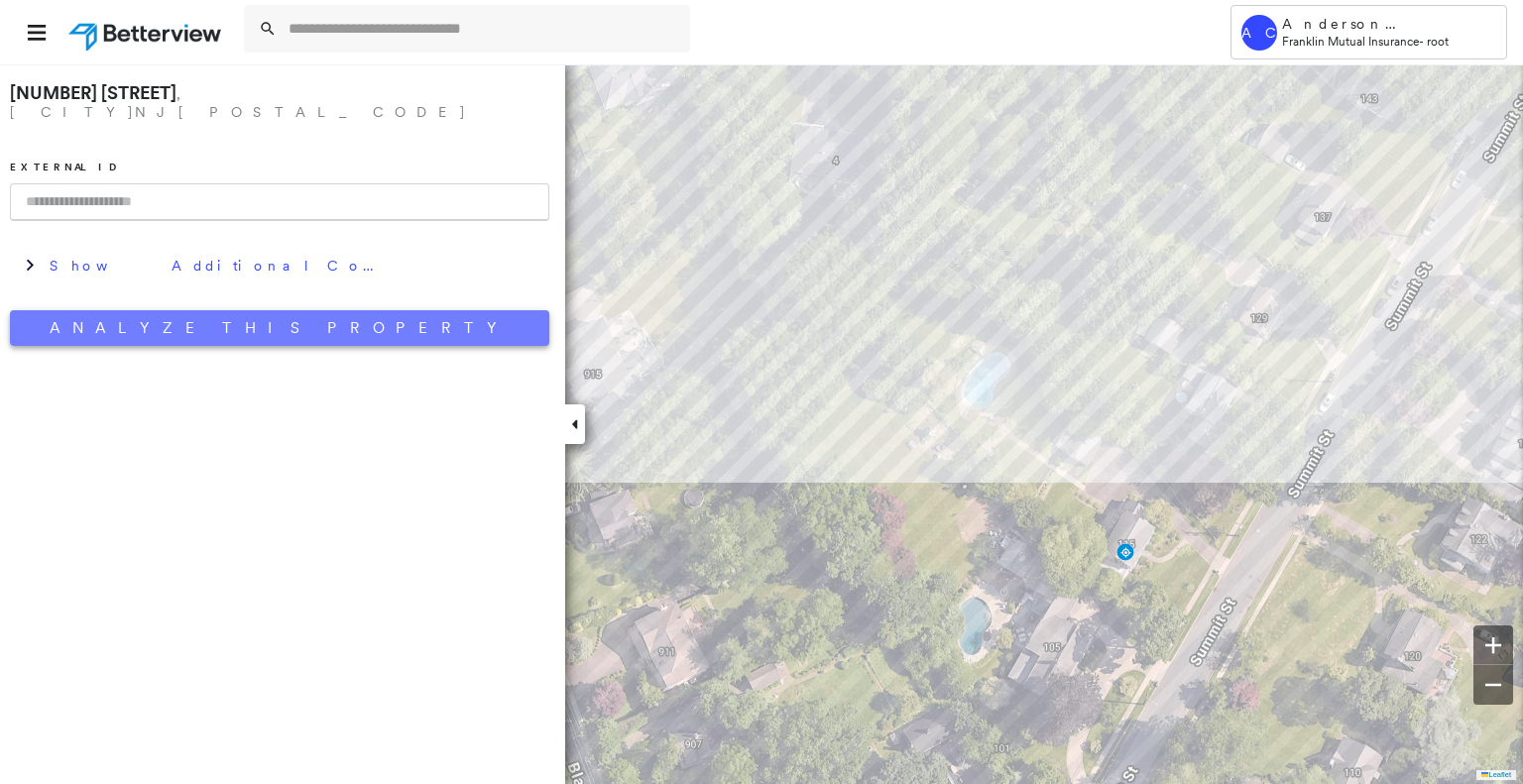 click on "Analyze This Property" at bounding box center (280, 328) 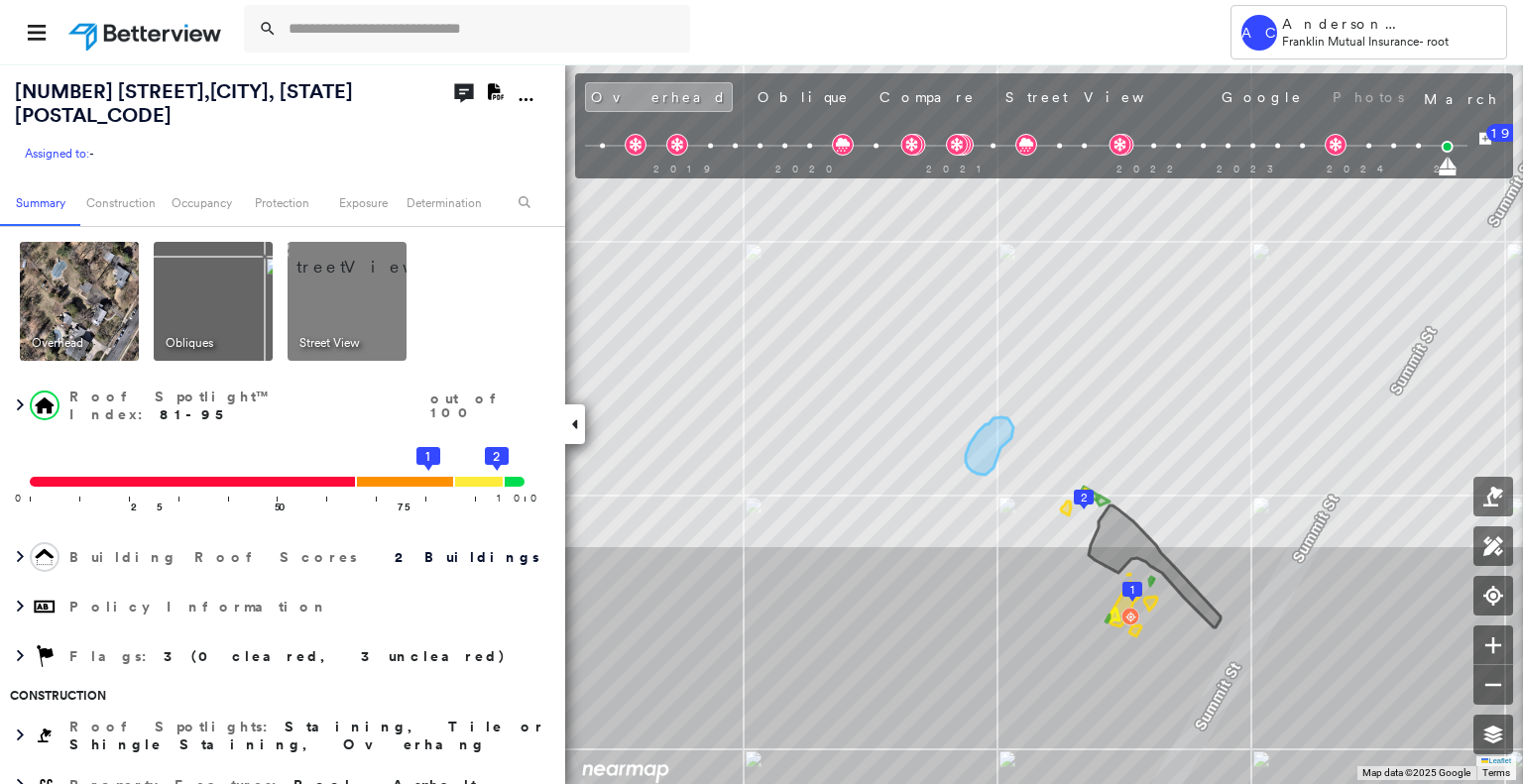 scroll, scrollTop: 0, scrollLeft: 0, axis: both 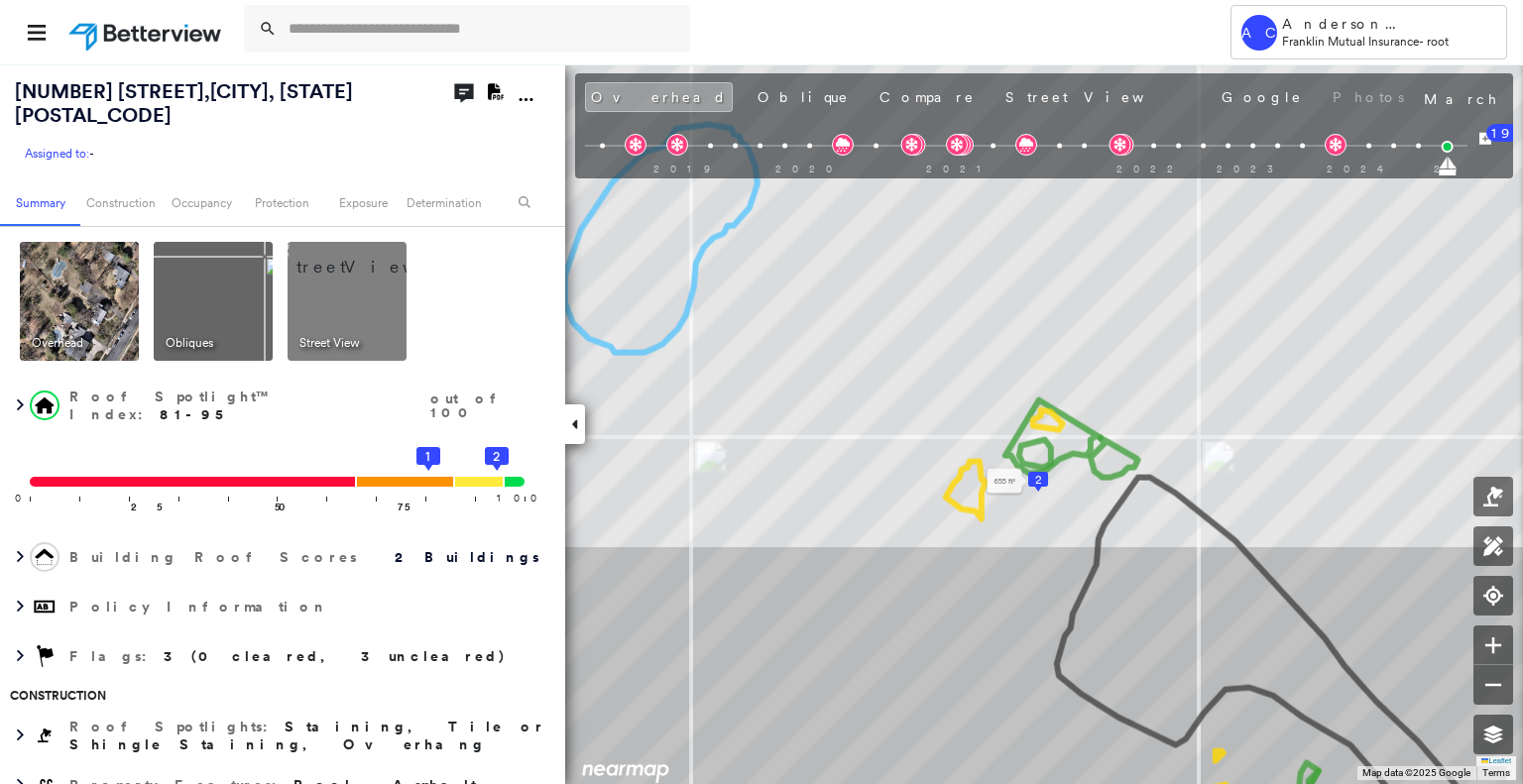 click 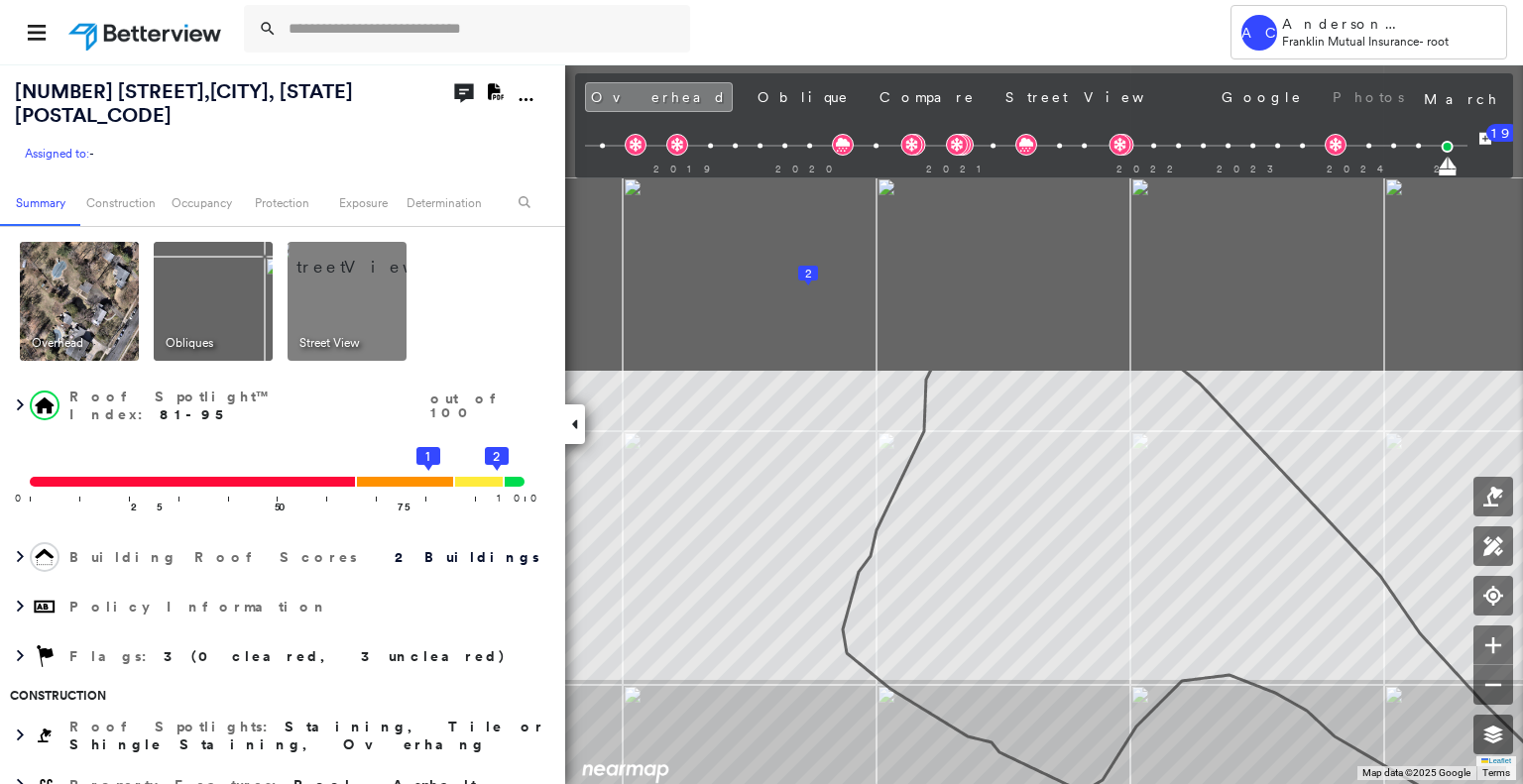 click on "Tower AC Anderson Cardona Franklin Mutual Insurance  -   root 115  Summit St ,  Norwood, NJ 07648 Assigned to:  - Assigned to:  - Assigned to:  - Open Comments Download PDF Report Summary Construction Occupancy Protection Exposure Determination Overhead Obliques Street View Roof Spotlight™ Index :  81-95 out of 100 0 100 25 50 75 2 1 Building Roof Scores 2 Buildings Policy Information Flags :  3 (0 cleared, 3 uncleared) Construction Roof Spotlights :  Staining, Tile or Shingle Staining, Overhang Property Features :  Pool, Asphalt Roof Size & Shape :  2 buildings  BuildZoom - Building Permit Data and Analysis Occupancy Place Detail Protection Exposure FEMA Risk Index Wind Flood Regional Hazard: 3   out of  5 Additional Perils Tree Fall Risk:  Present   Determination Flags :  3 (0 cleared, 3 uncleared) Uncleared Flags (3) Cleared Flags  (0) LOW Low Priority Flagged 08/07/25 Clear Pool Flagged 08/07/25 Clear Tree Overhang Flagged 08/07/25 Clear Action Taken New Entry History Quote/New Business General Save 19" at bounding box center [762, 392] 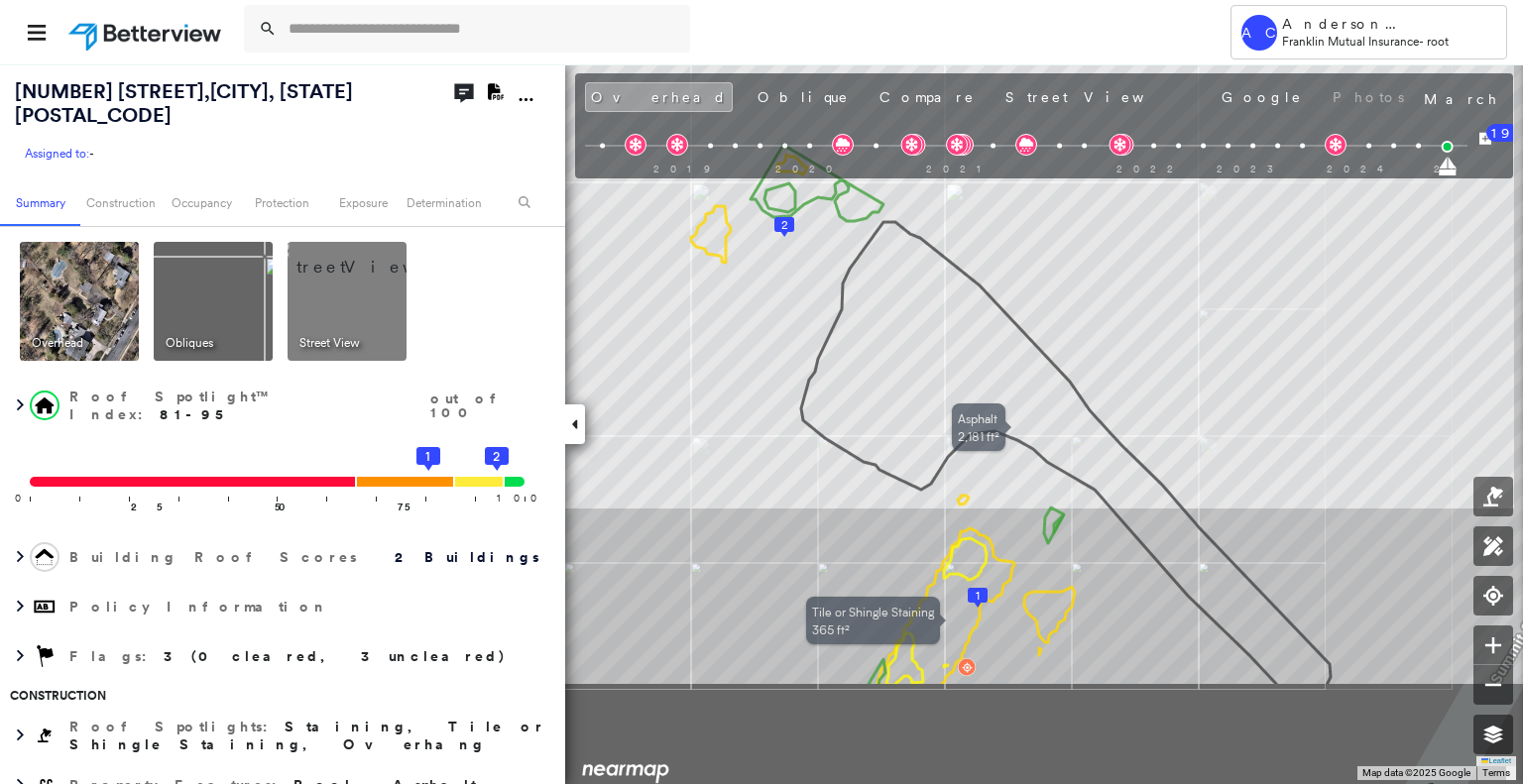 drag, startPoint x: 1036, startPoint y: 587, endPoint x: 817, endPoint y: 185, distance: 457.7827 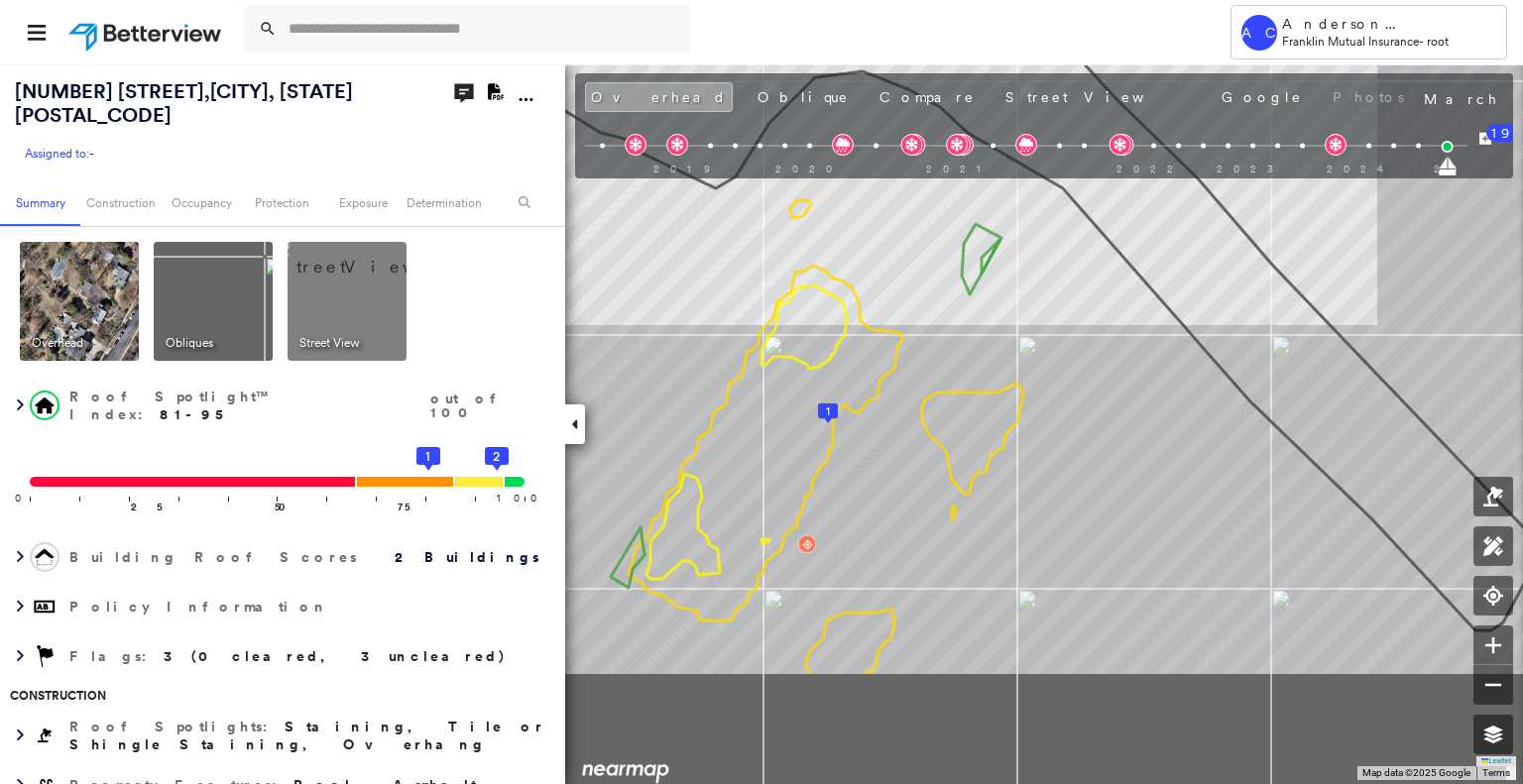 drag, startPoint x: 922, startPoint y: 518, endPoint x: 785, endPoint y: 337, distance: 227.0022 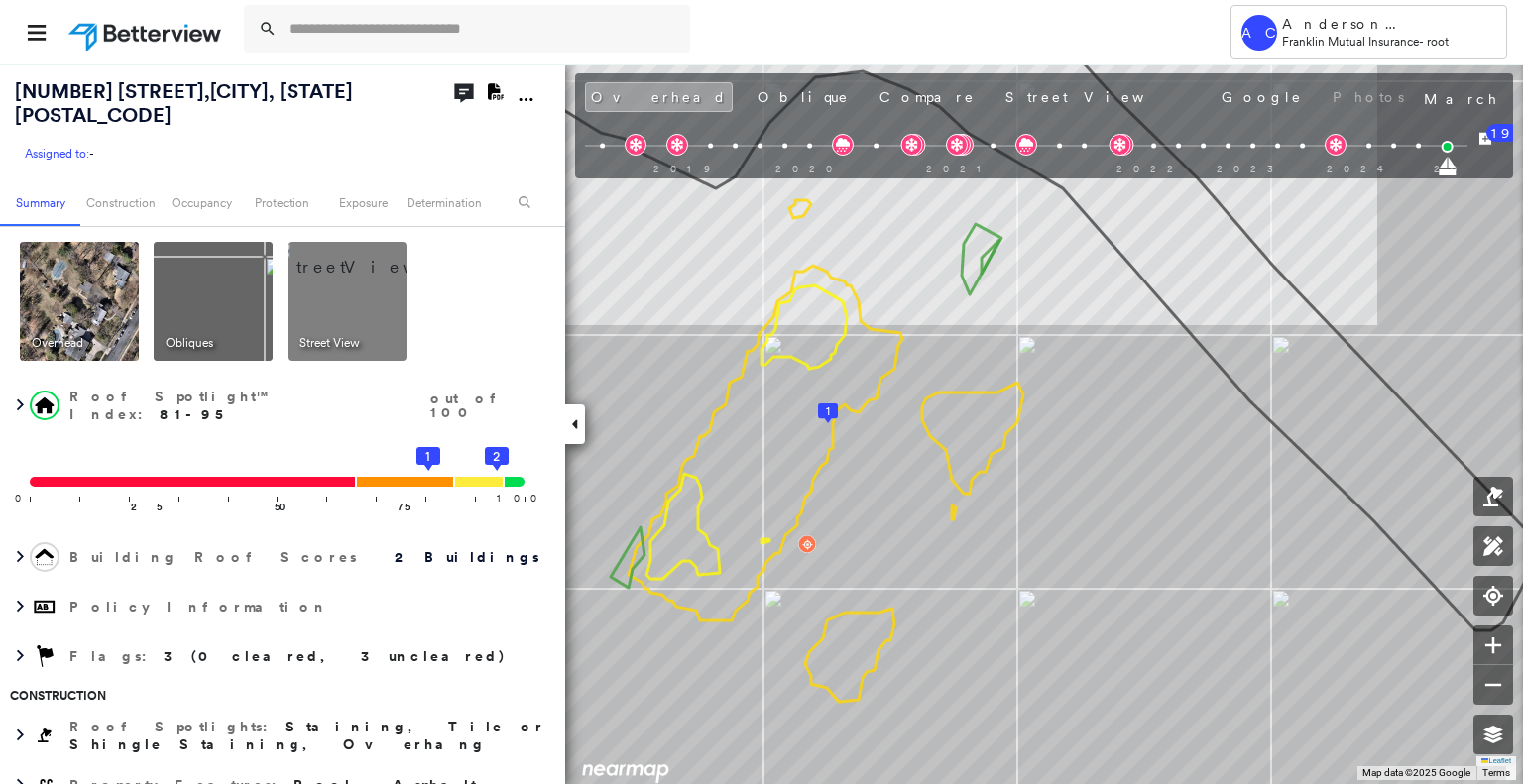 click on "Overhead Oblique Compare Street View Google Photos" at bounding box center (996, 97) 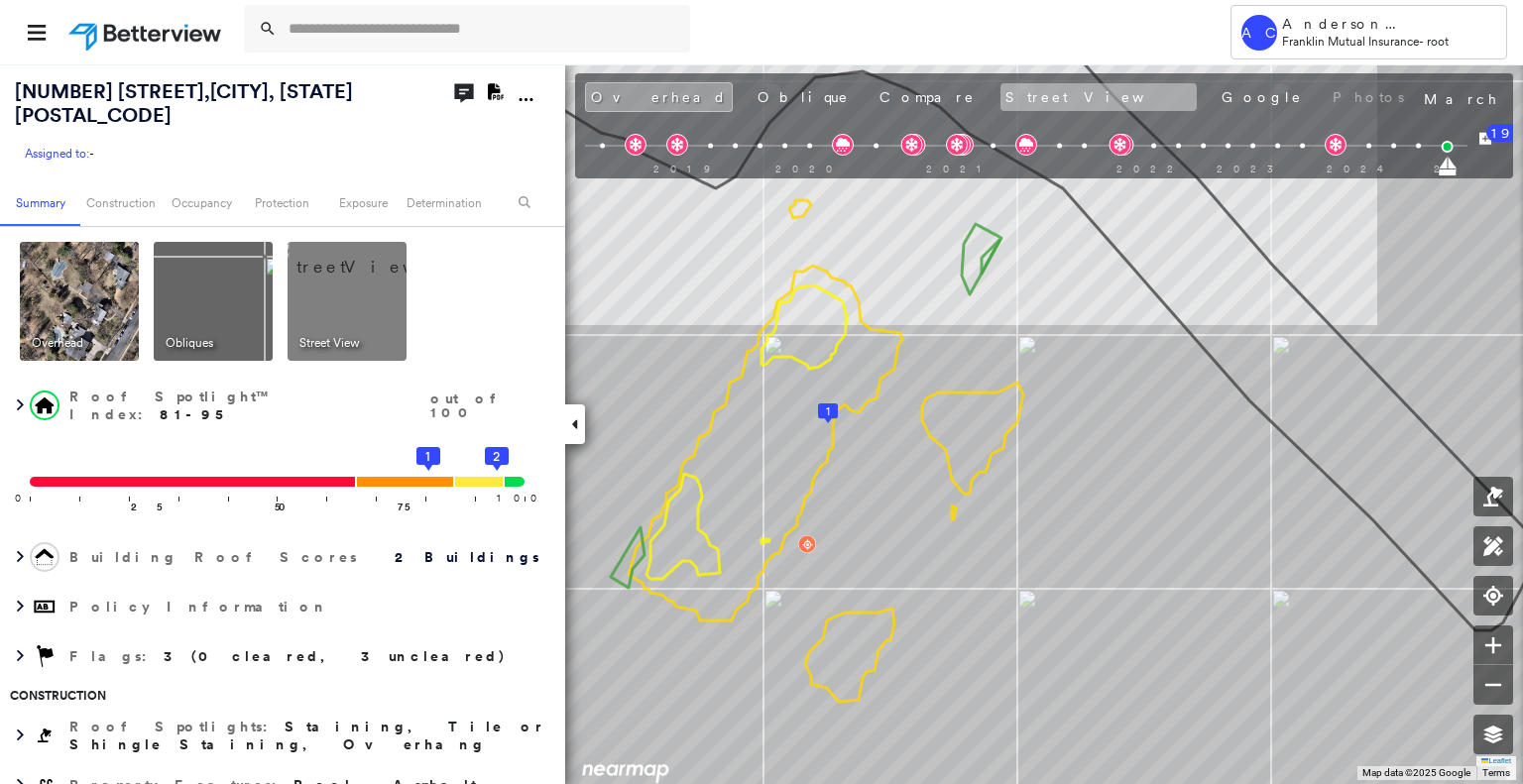click on "Street View" at bounding box center (1099, 97) 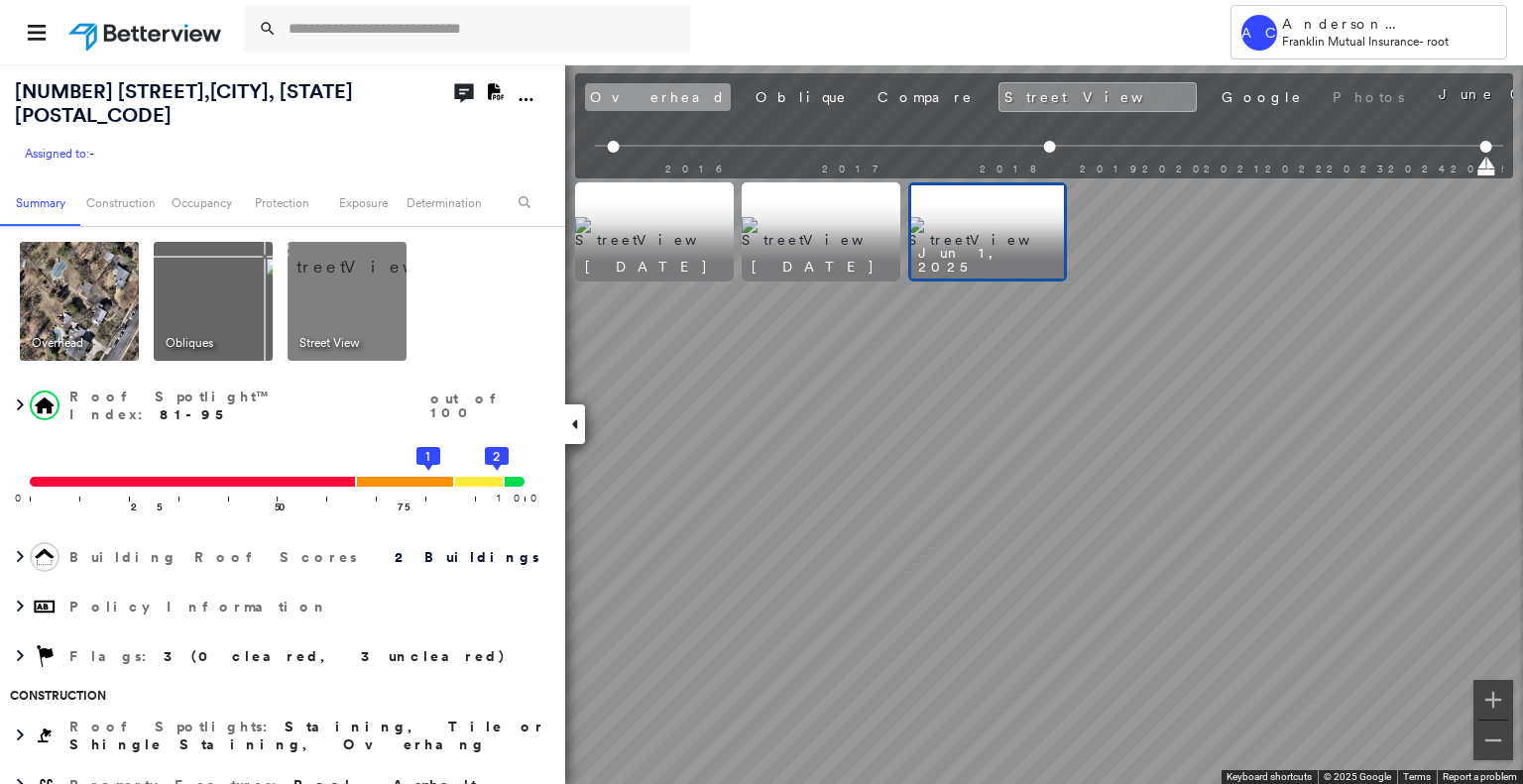 click on "Overhead" at bounding box center (657, 97) 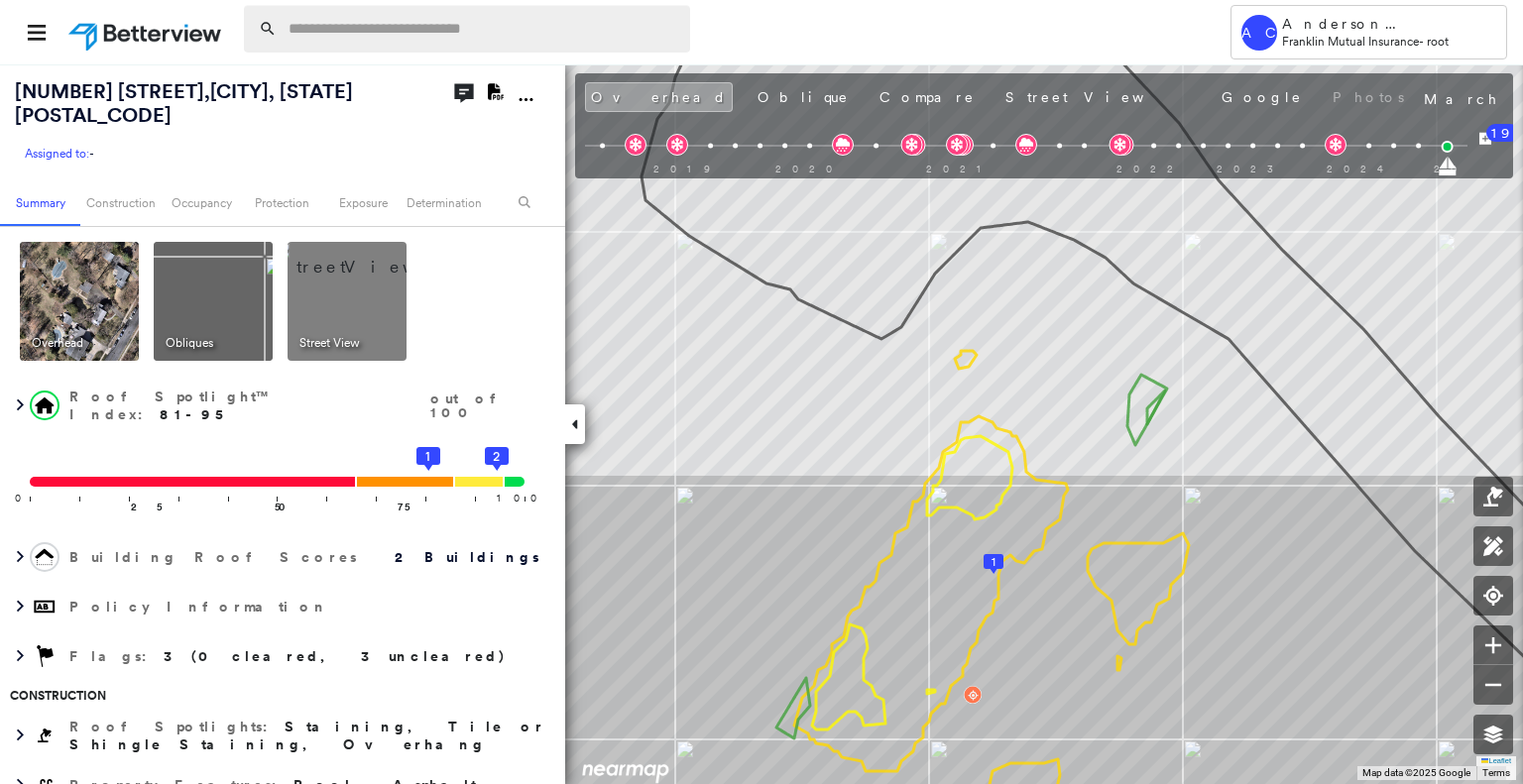 click at bounding box center [483, 29] 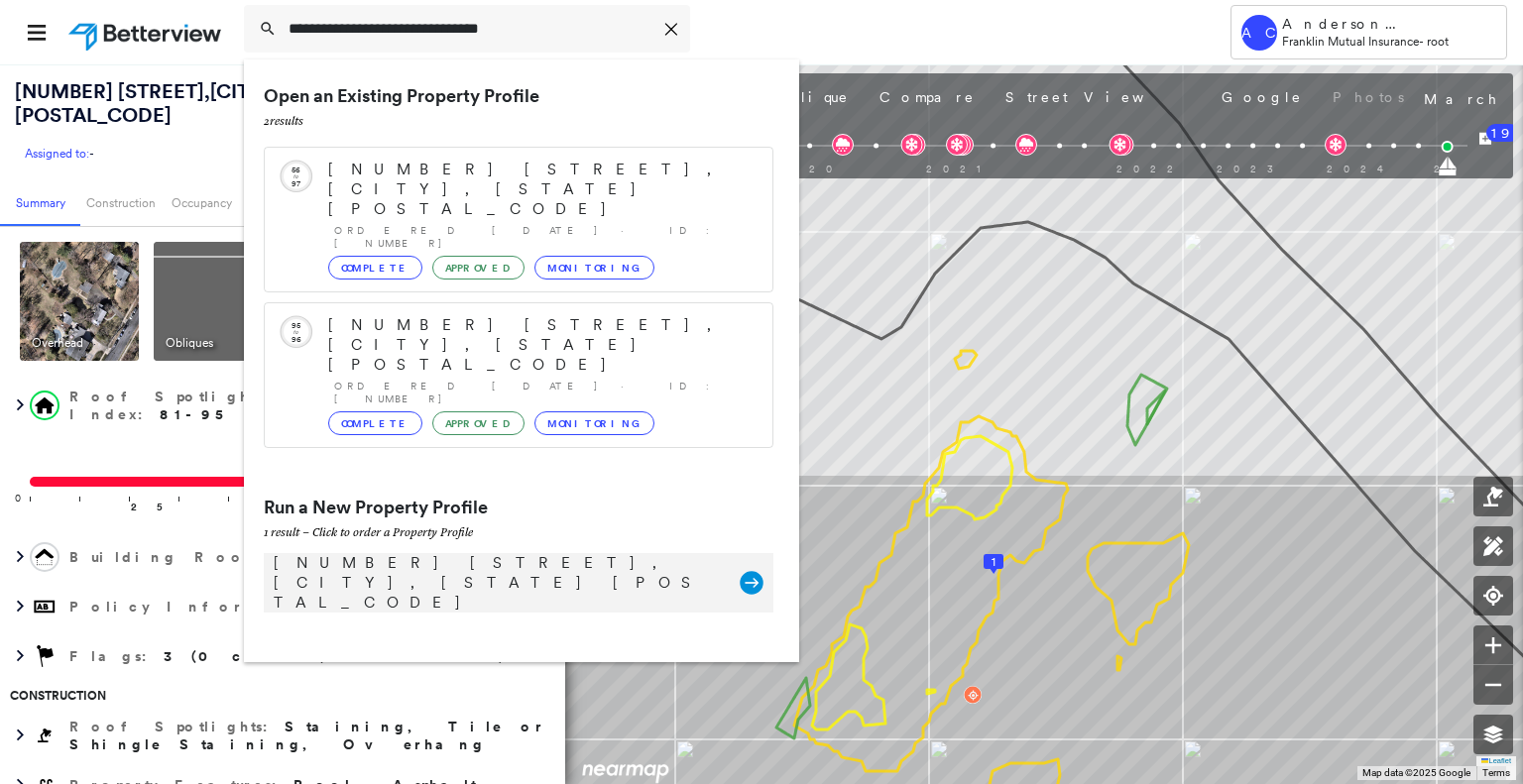 type on "**********" 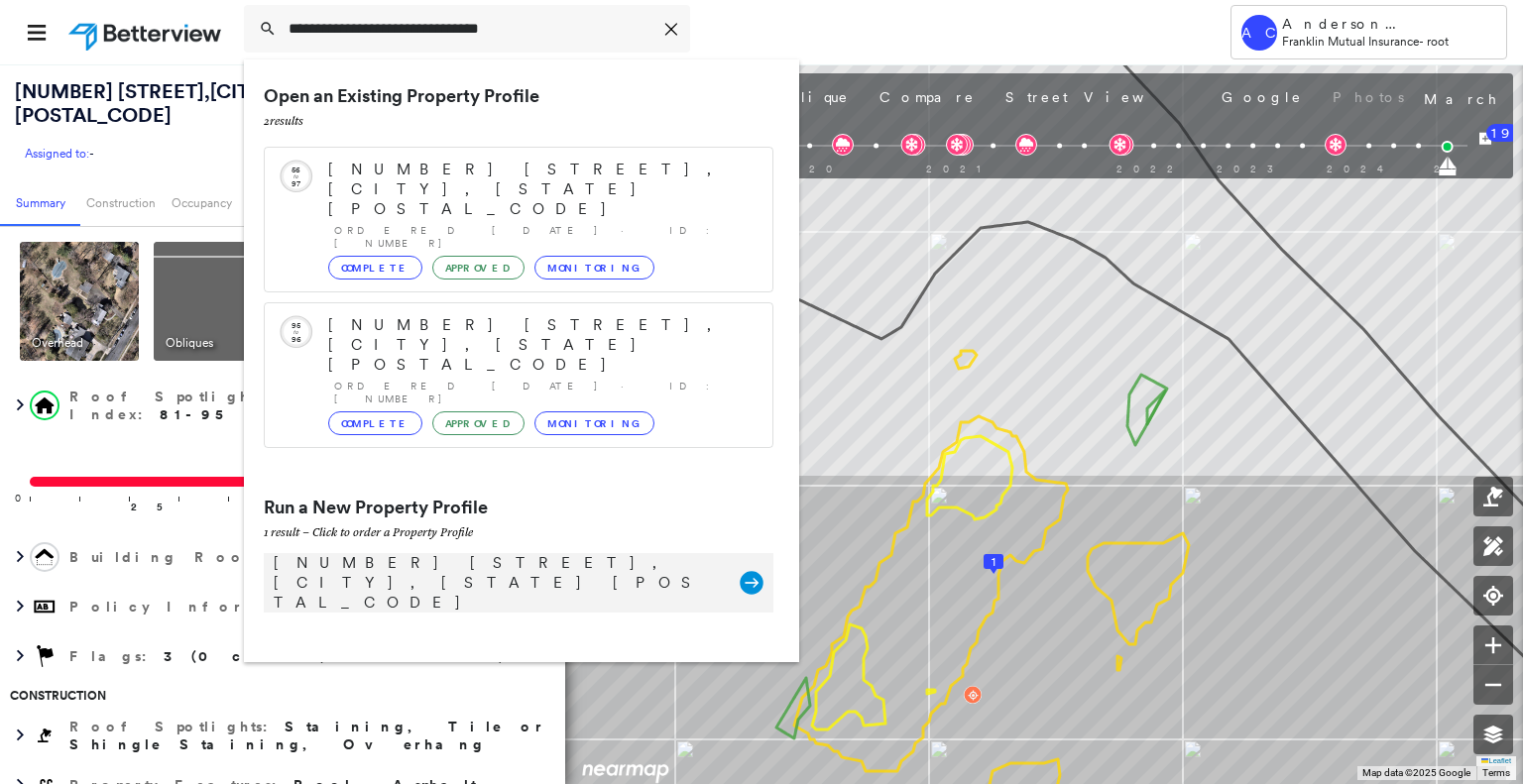 click on "340 US Highway 46, Mine Hill, NJ 07803" at bounding box center (497, 583) 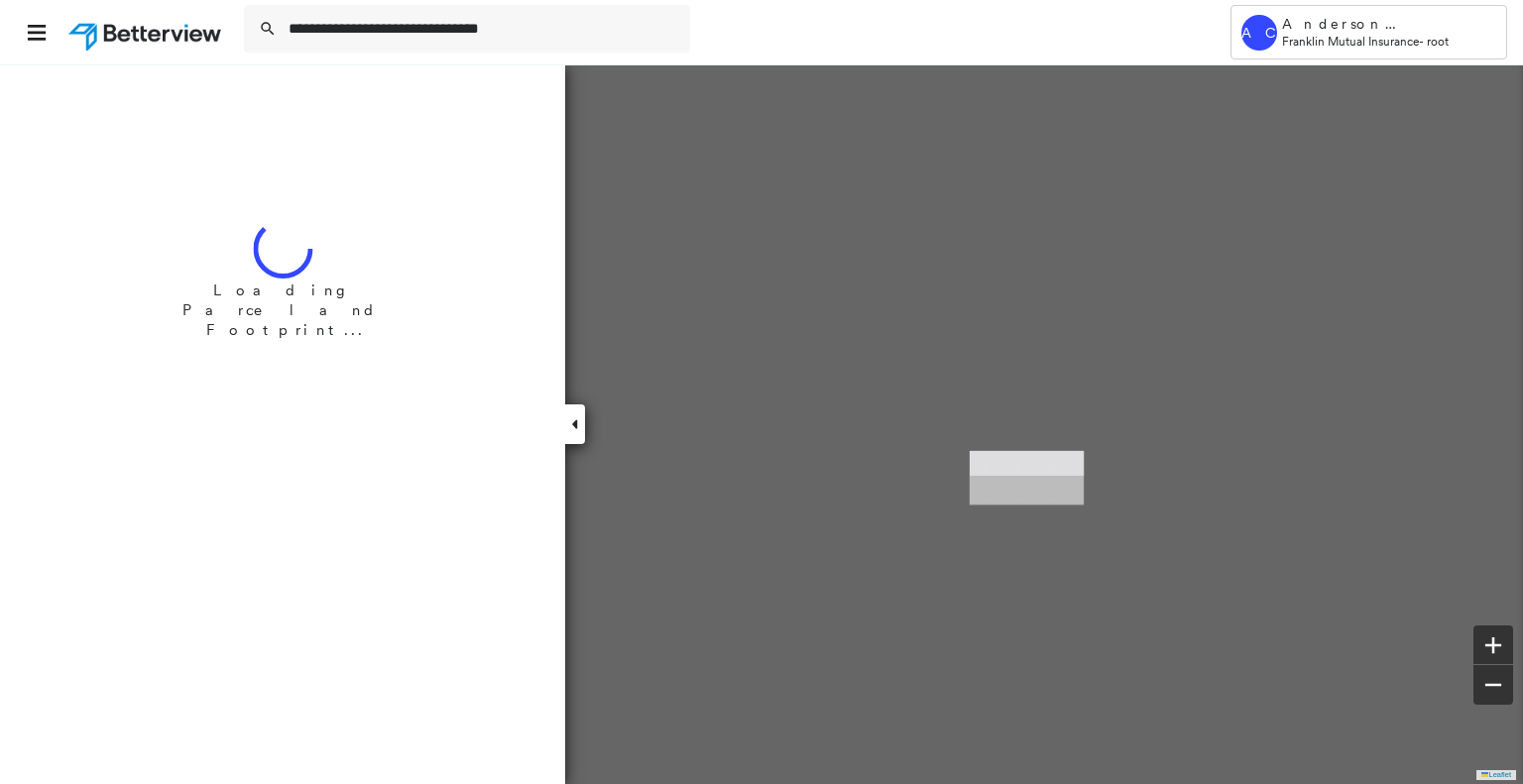 type 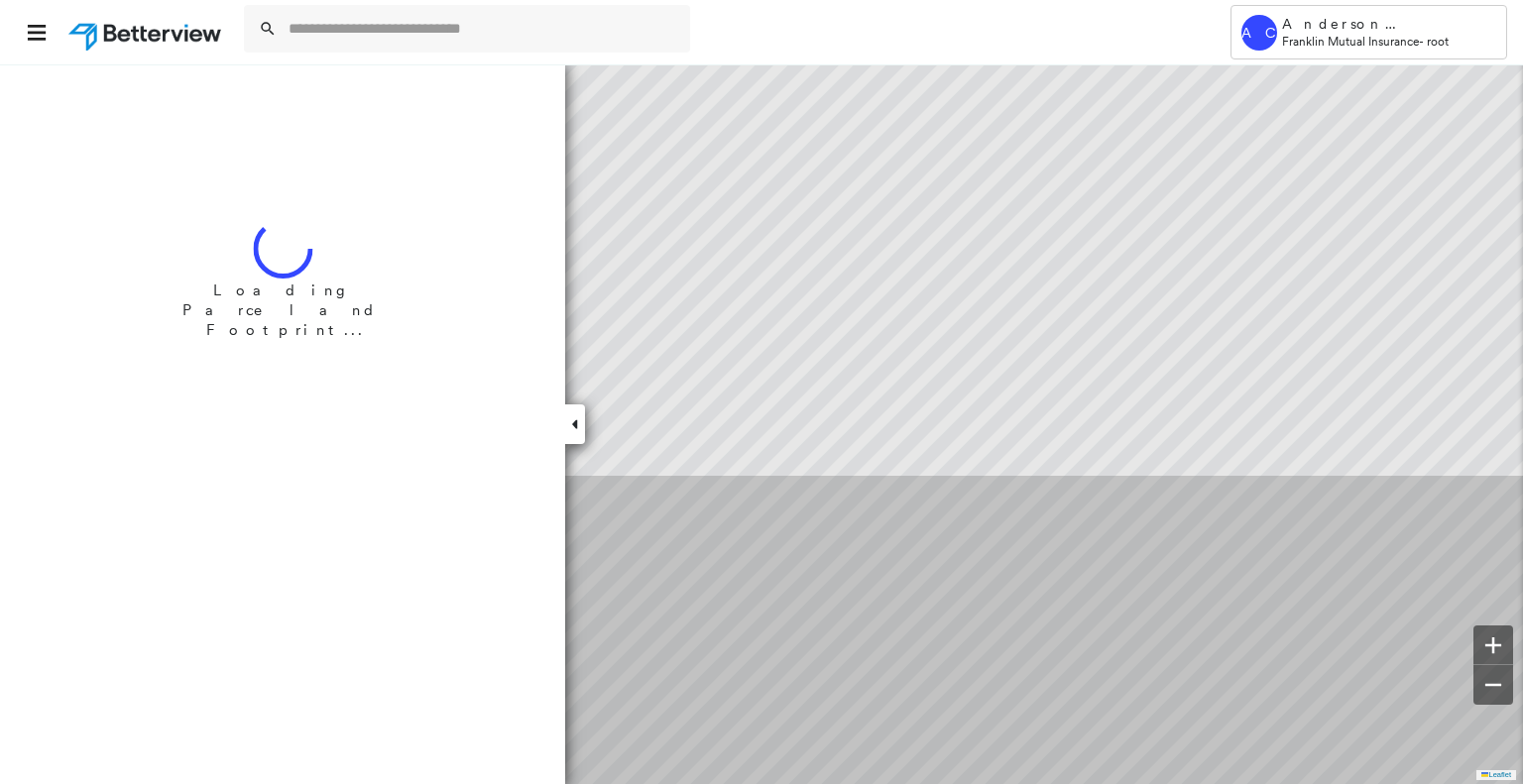 scroll, scrollTop: 0, scrollLeft: 0, axis: both 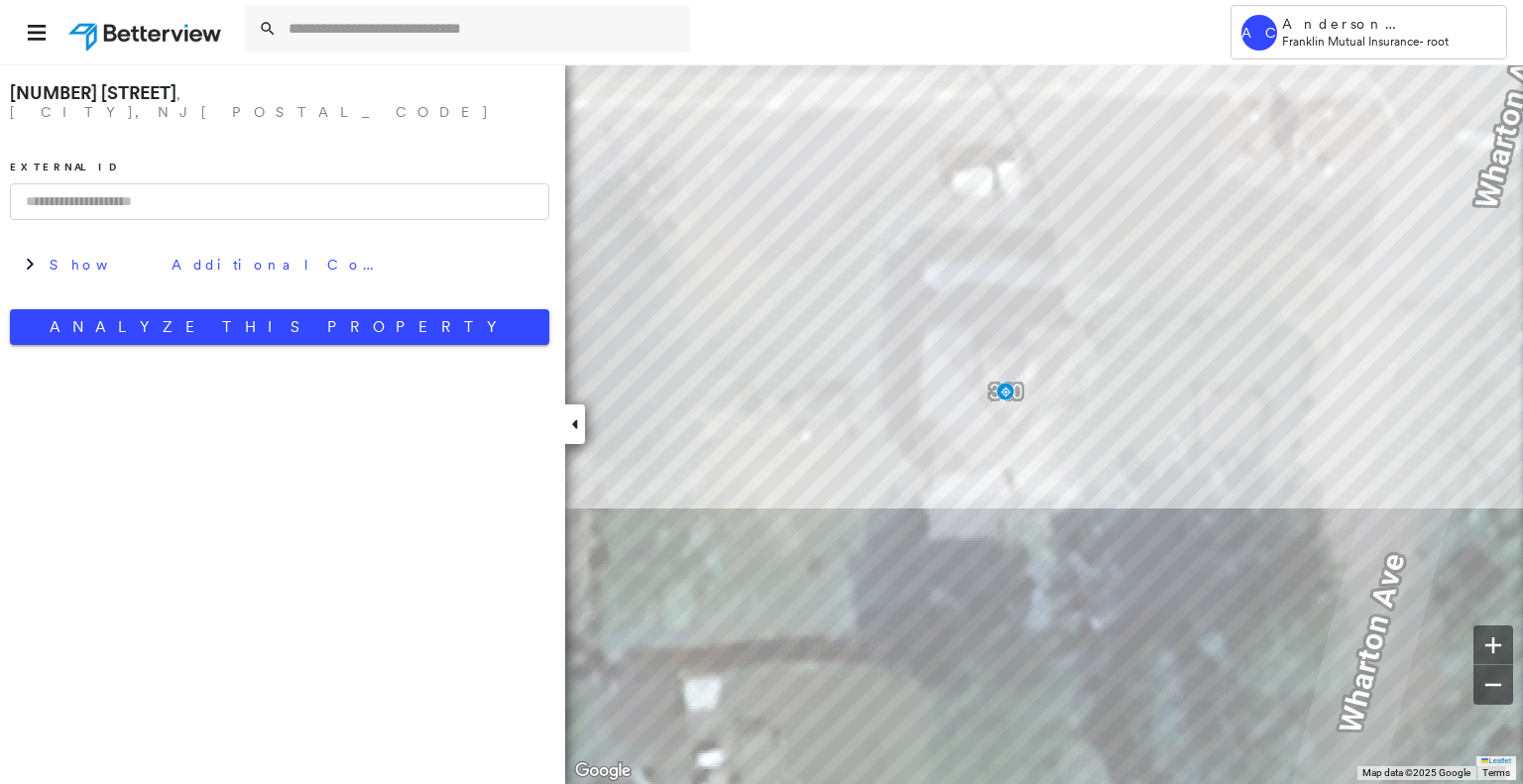 click on "[NUMBER] [STREET] , [CITY],  [STATE] [POSTAL_CODE] External ID   Show Additional Company Data Analyze This Property" at bounding box center (280, 209) 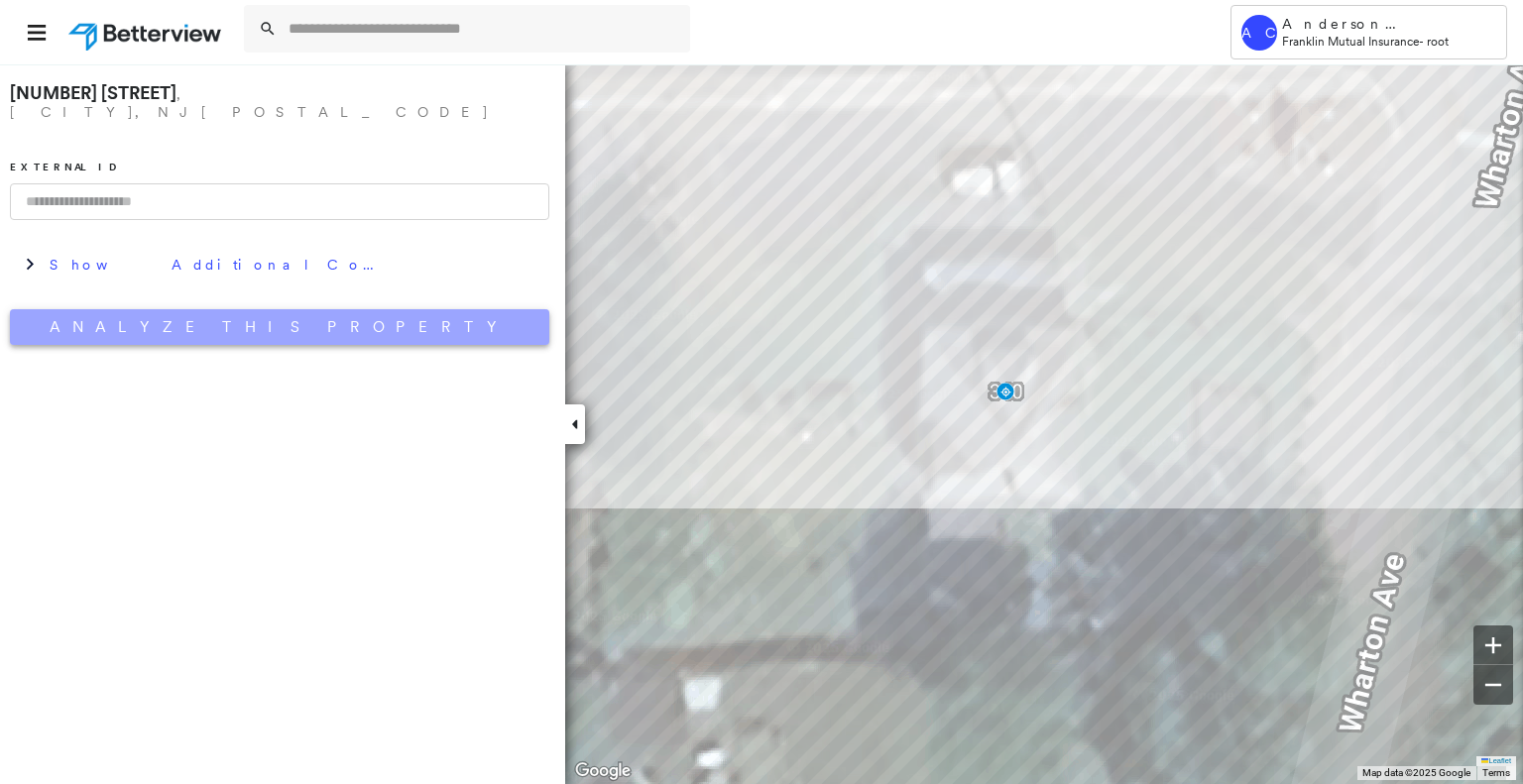 click on "Analyze This Property" at bounding box center [280, 327] 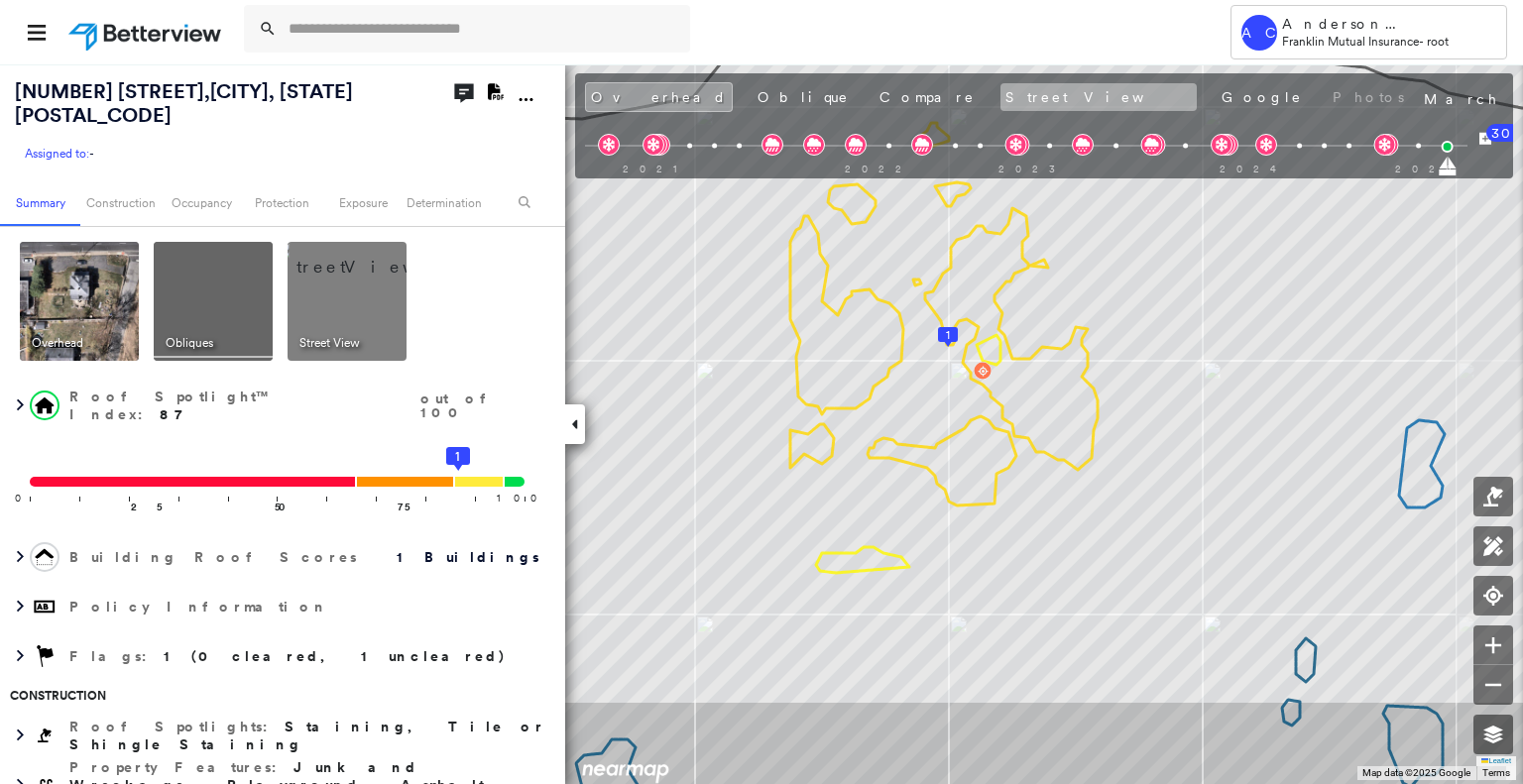 click on "Street View" at bounding box center [1099, 97] 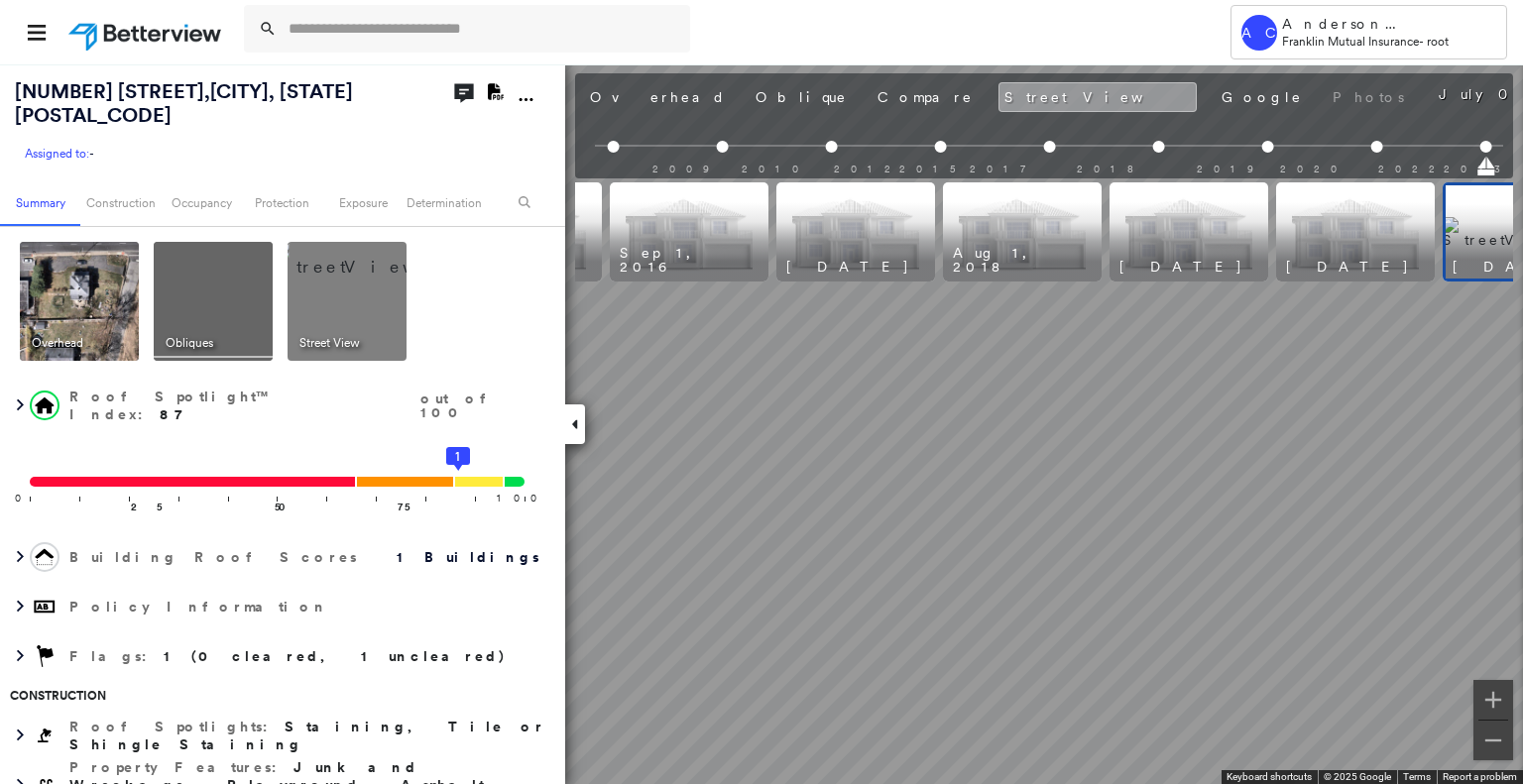scroll, scrollTop: 0, scrollLeft: 560, axis: horizontal 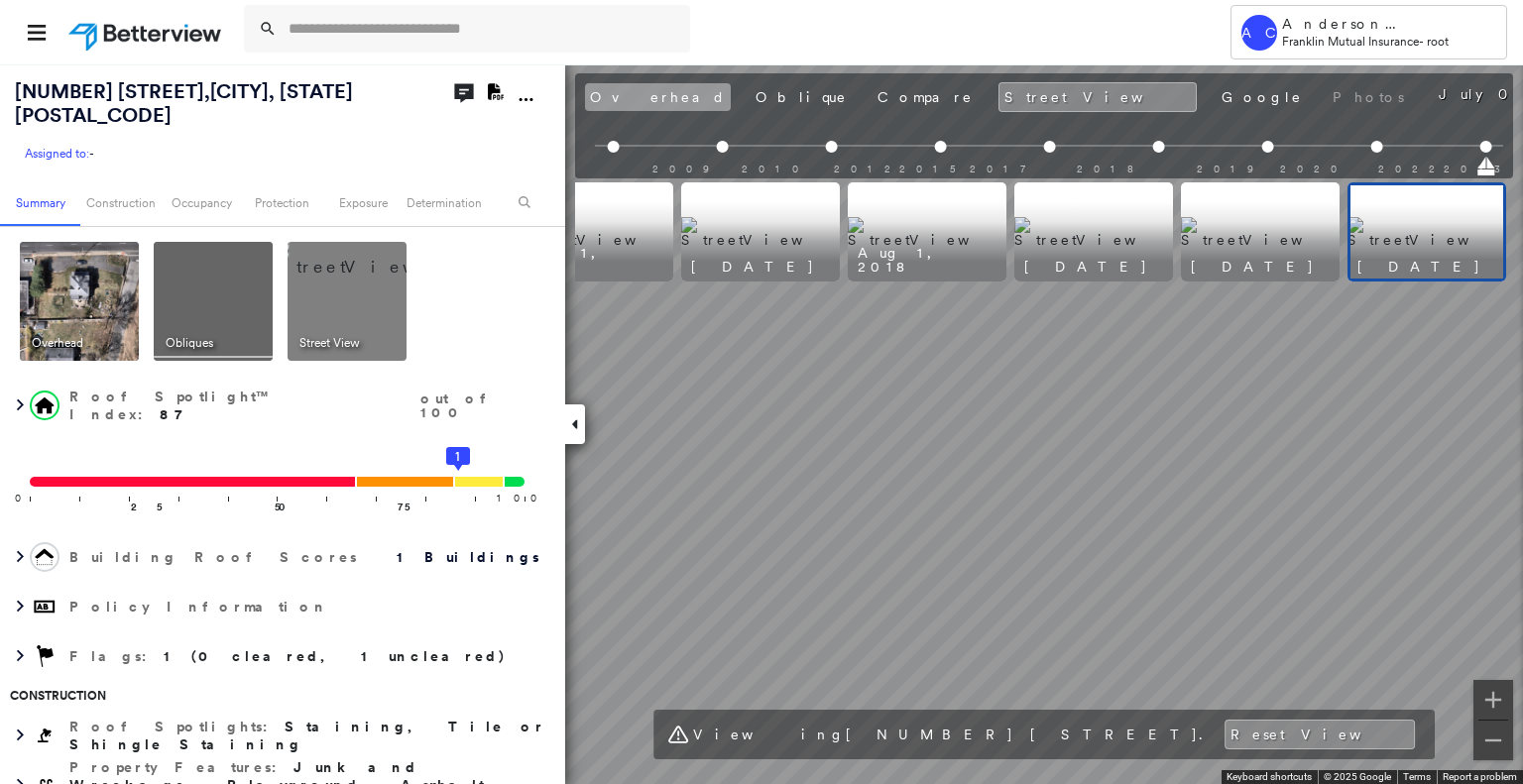 click on "Overhead" at bounding box center (657, 97) 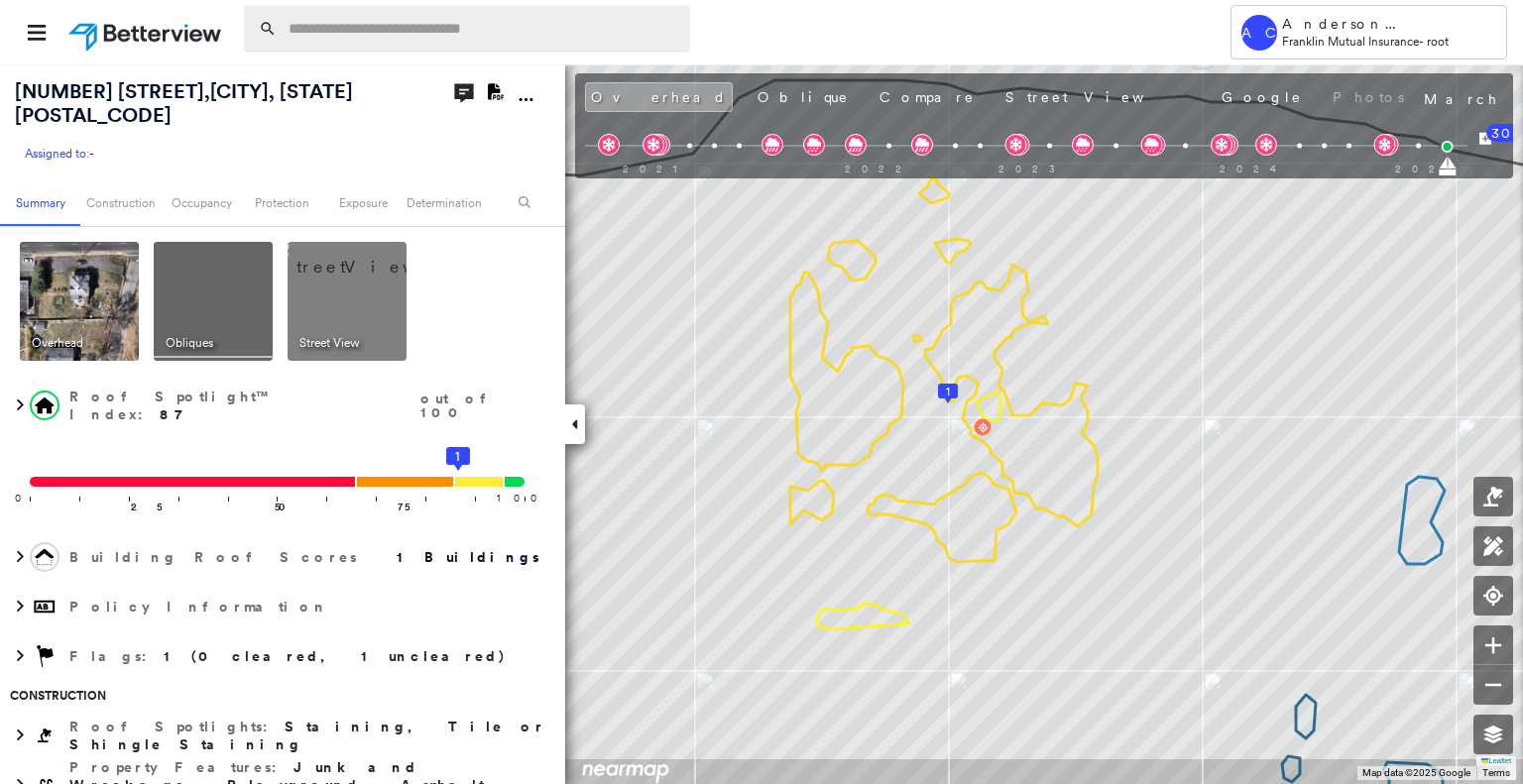 click at bounding box center [483, 29] 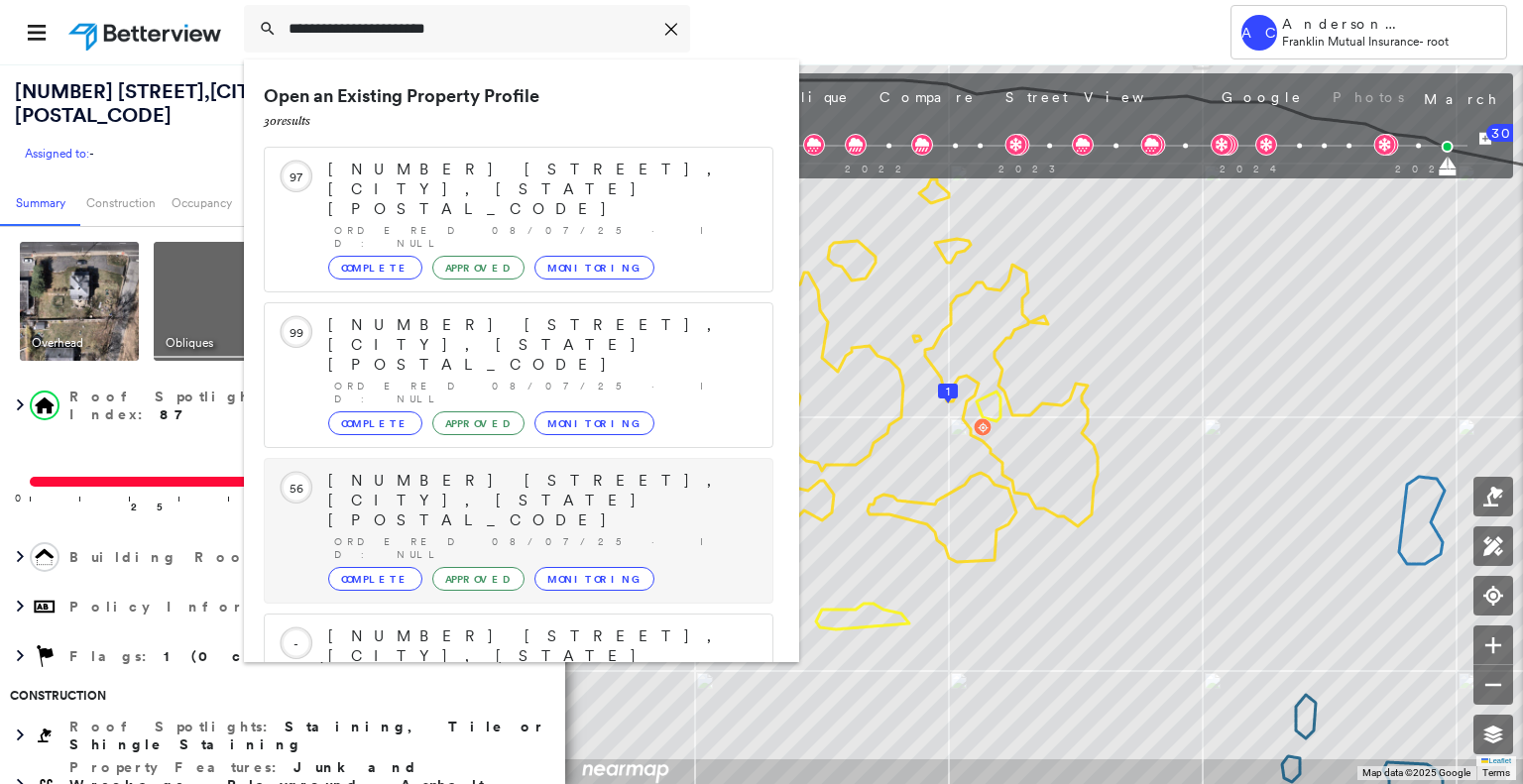 scroll, scrollTop: 206, scrollLeft: 0, axis: vertical 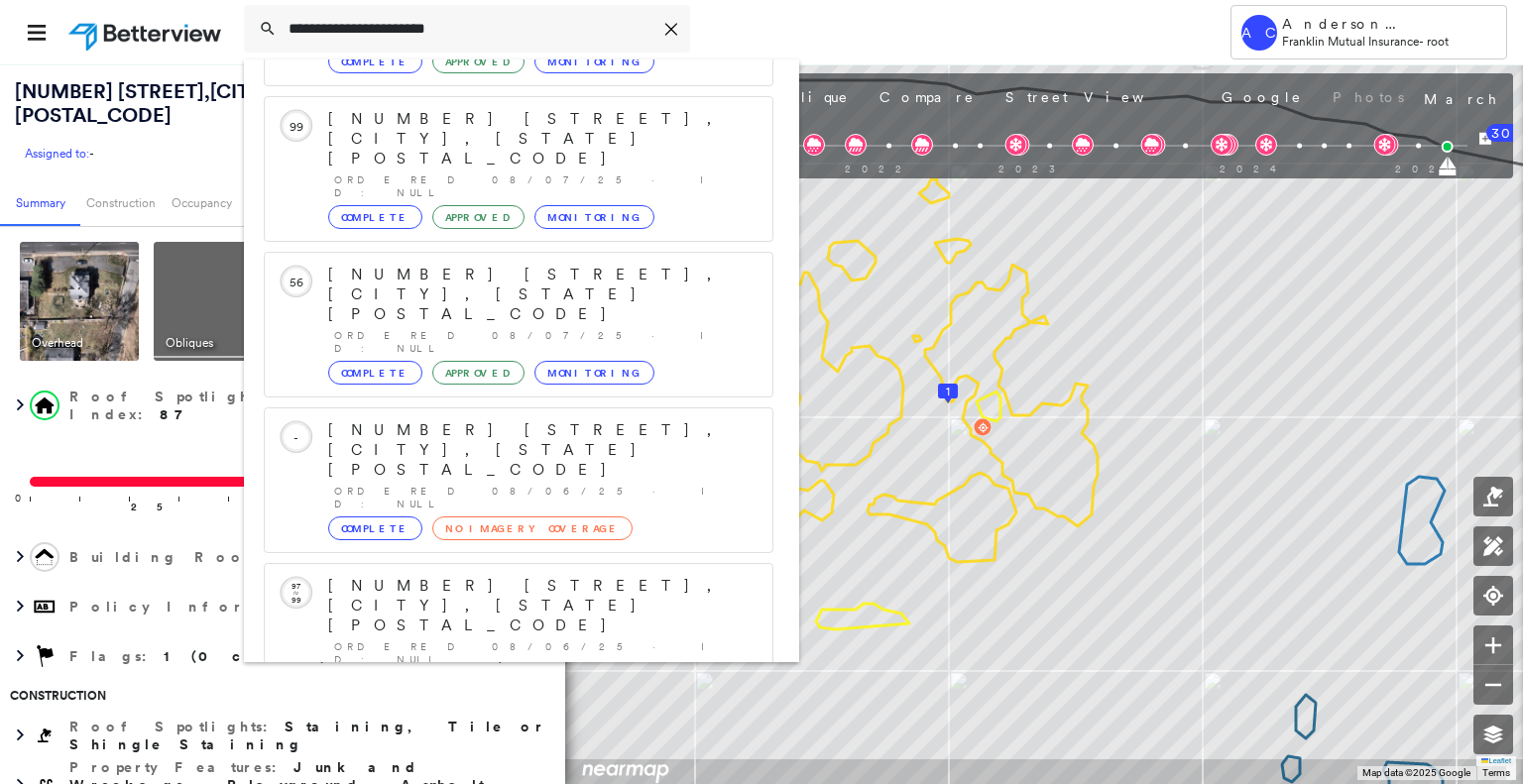 type on "**********" 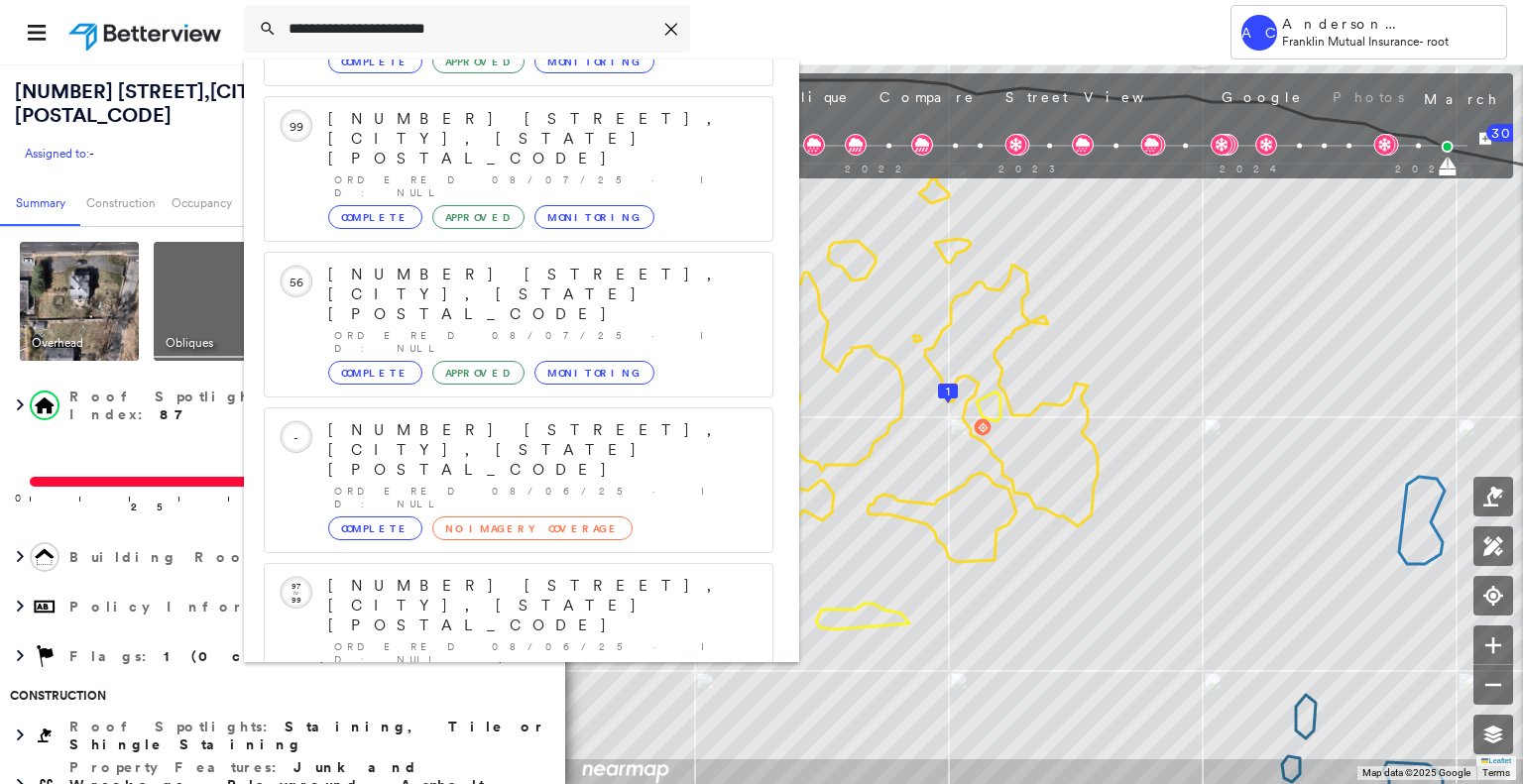 click on "16 Wagner St, Fords, NJ 08863" at bounding box center (497, 895) 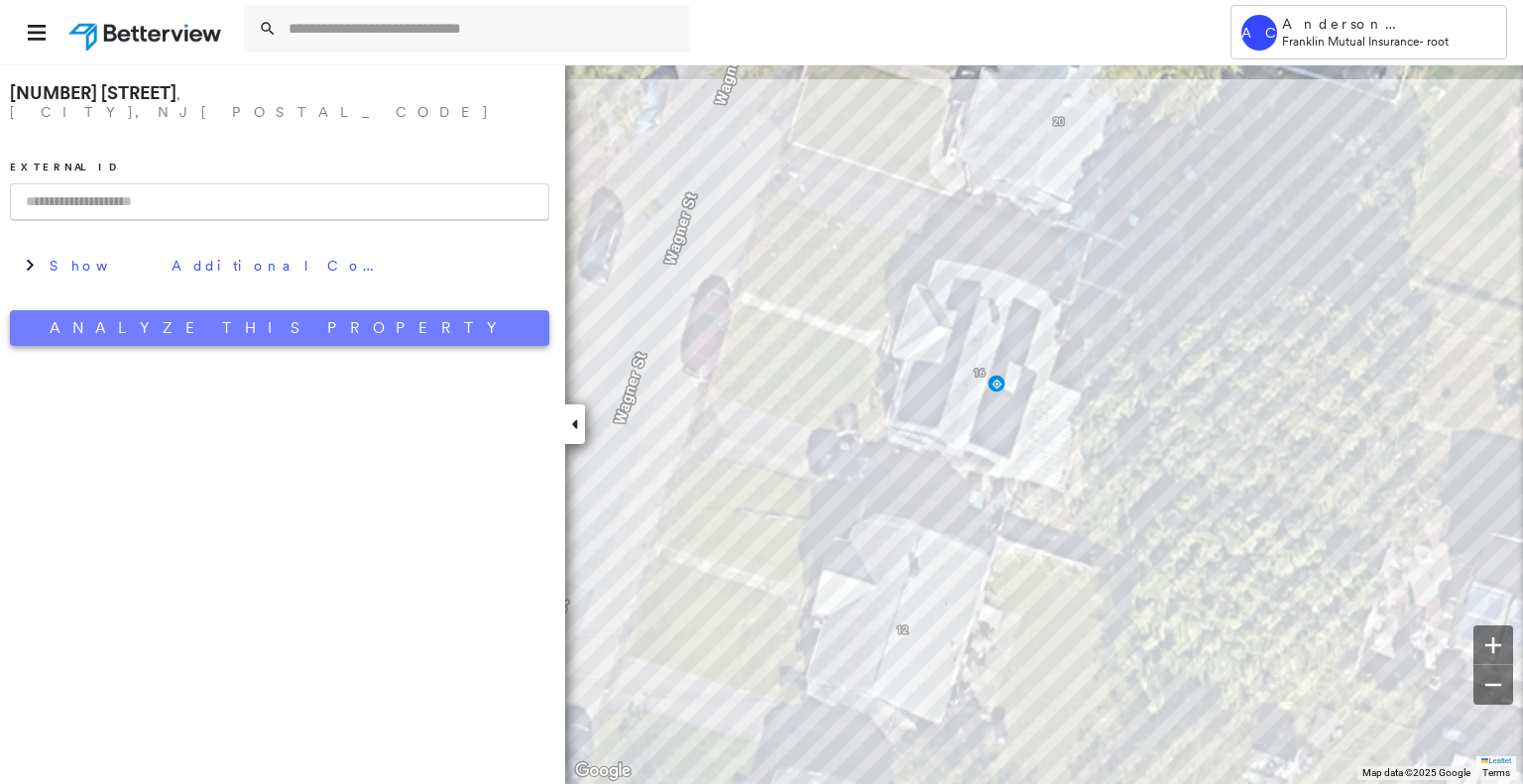 click on "Analyze This Property" at bounding box center (280, 328) 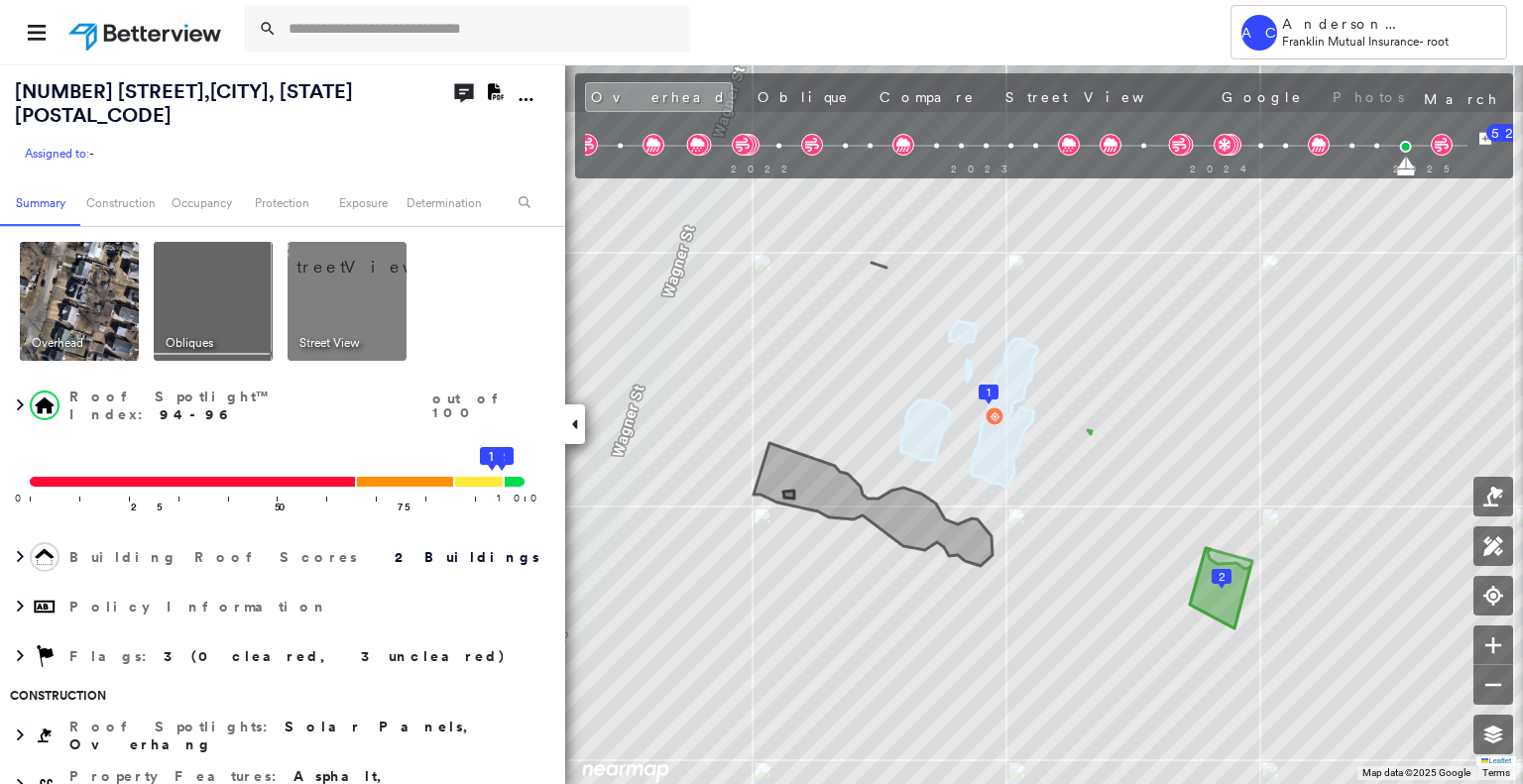 scroll, scrollTop: 0, scrollLeft: 0, axis: both 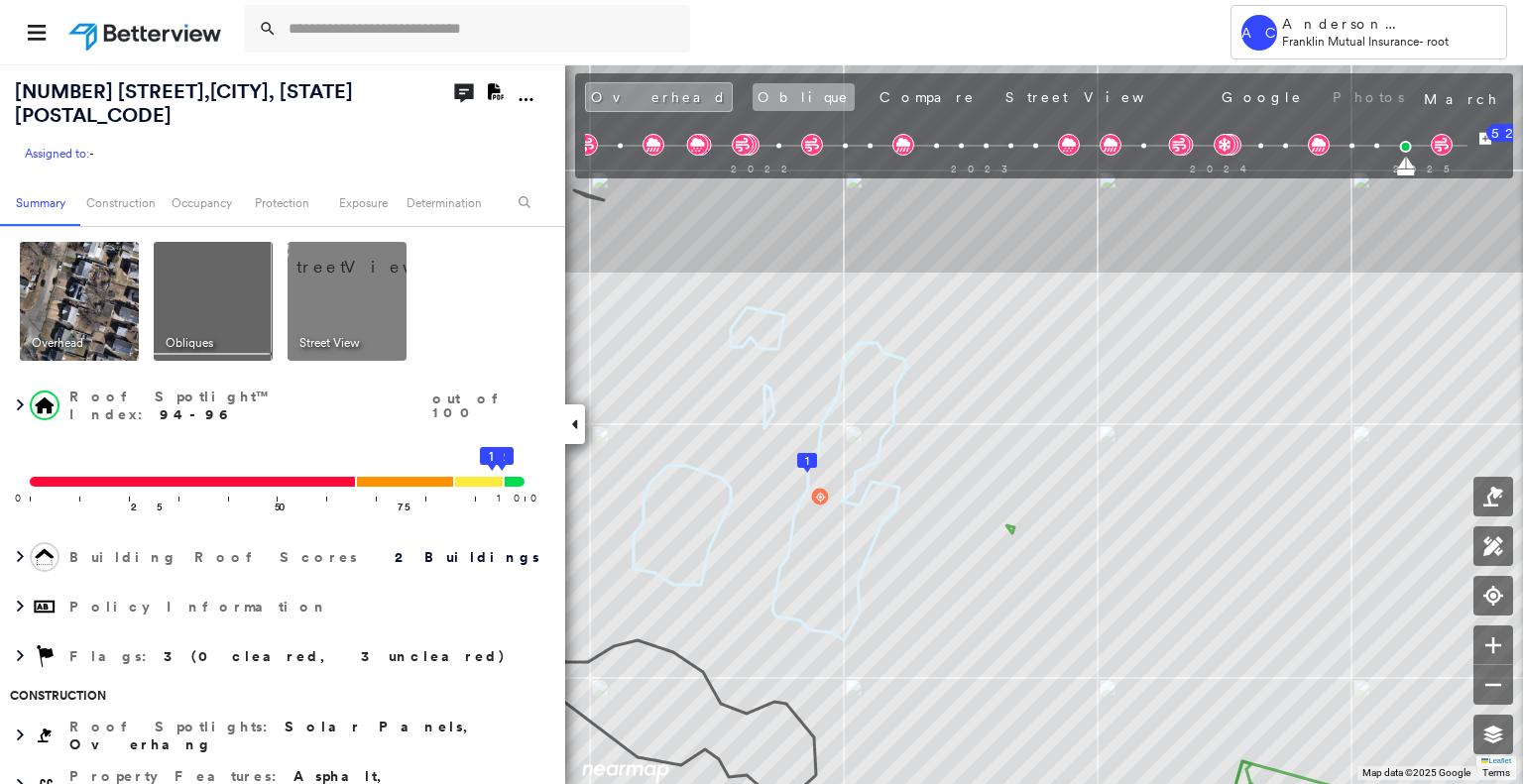 click on "Oblique" at bounding box center [803, 97] 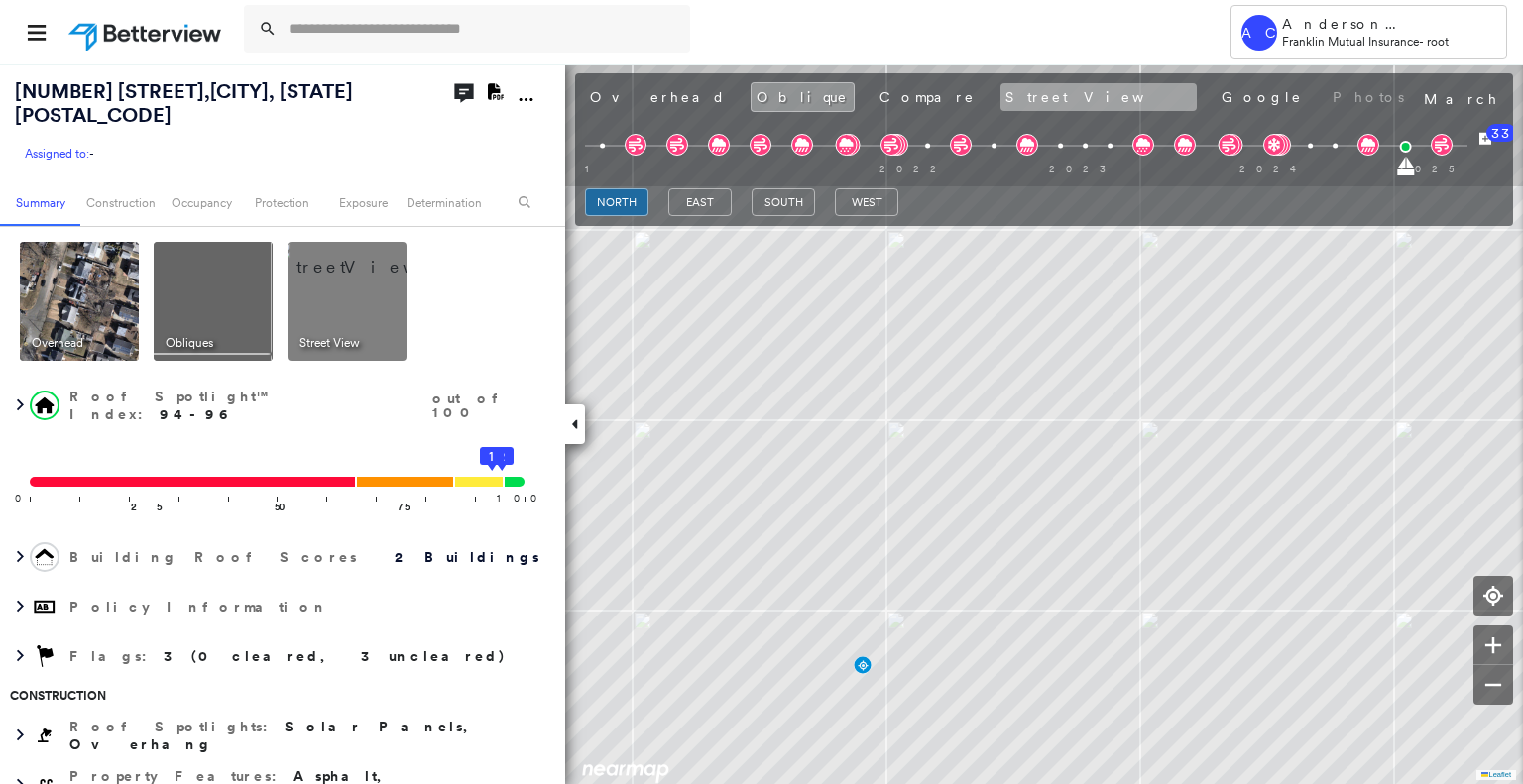 click on "Street View" at bounding box center (1099, 97) 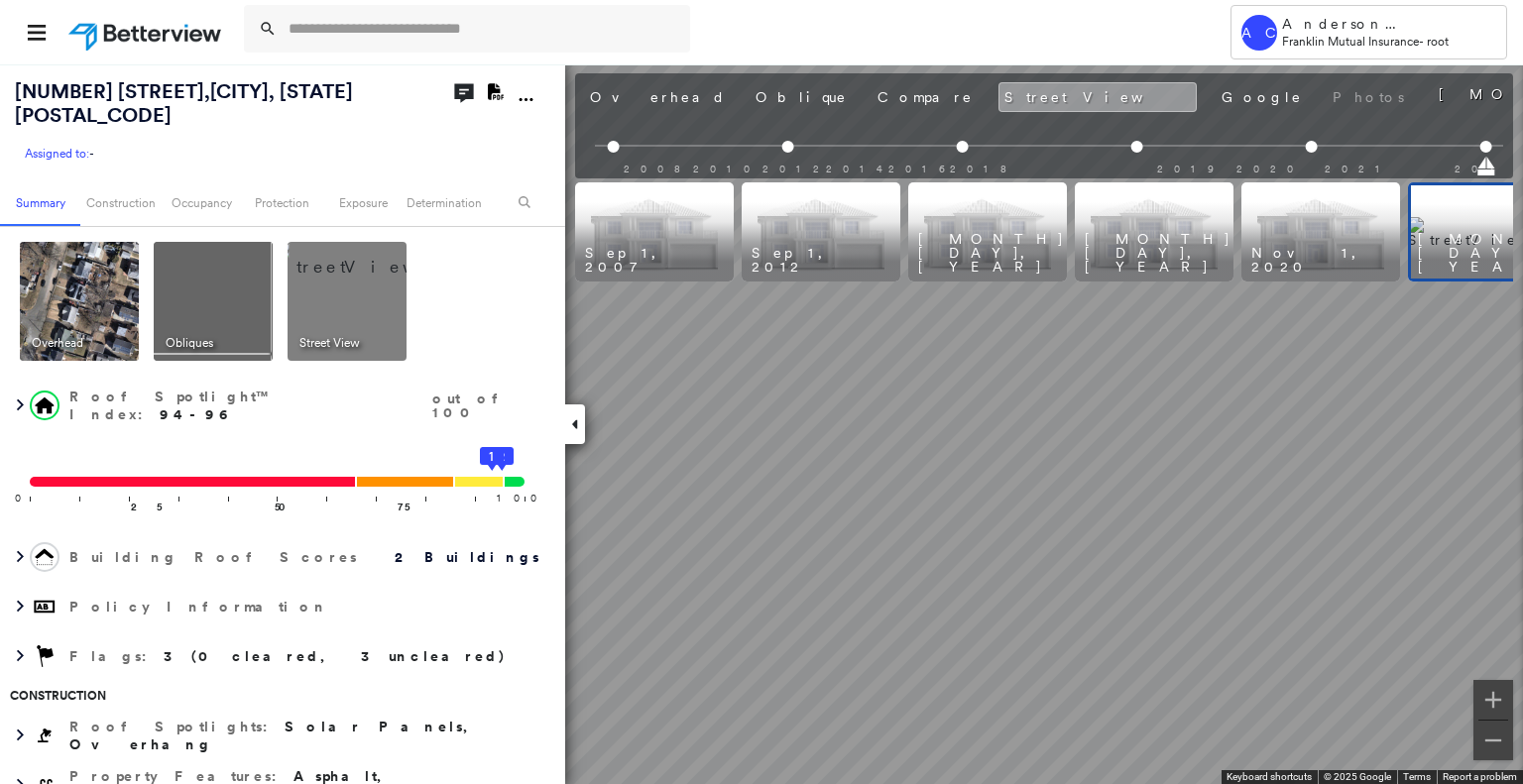 scroll, scrollTop: 0, scrollLeft: 60, axis: horizontal 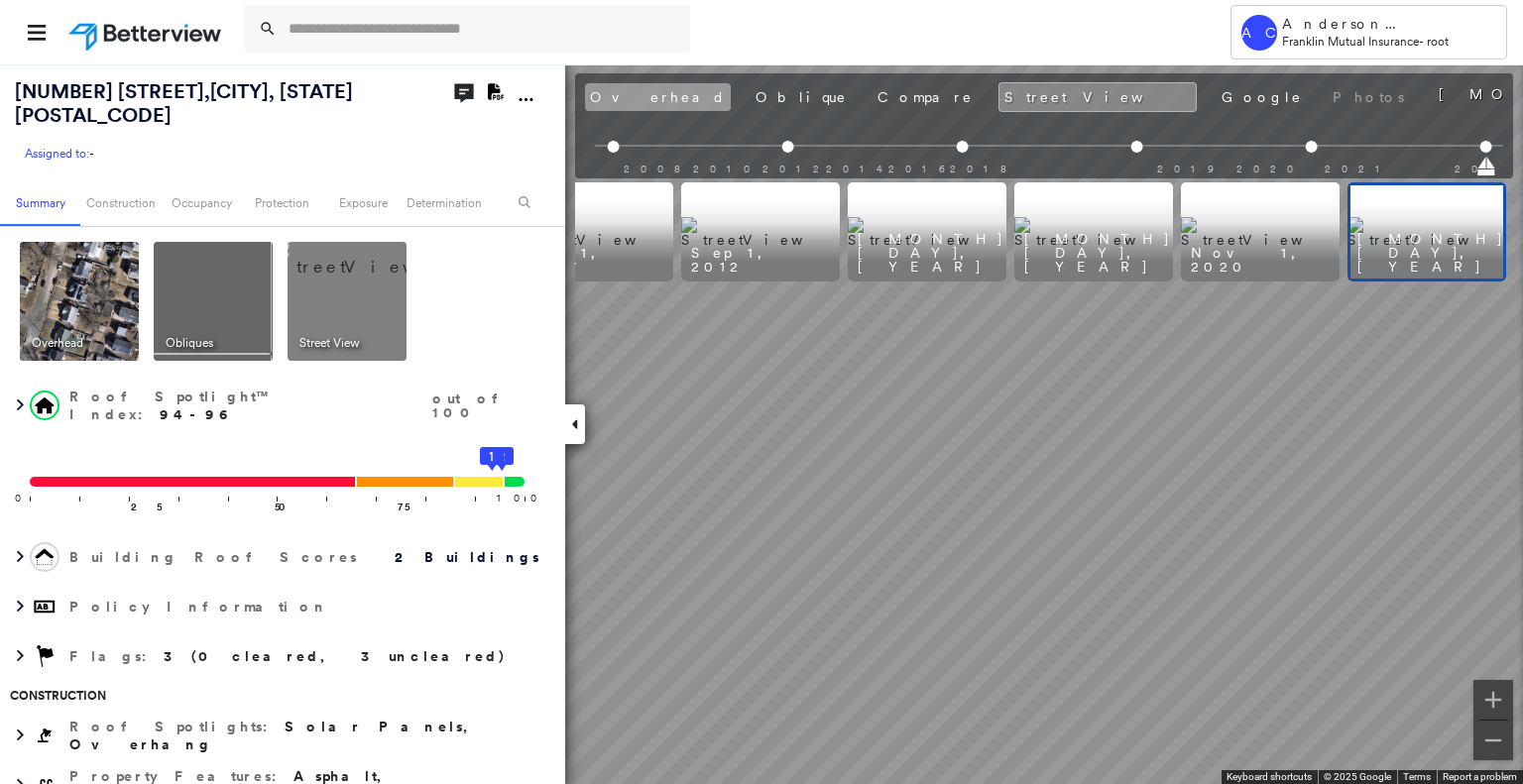 click on "Overhead" at bounding box center (657, 97) 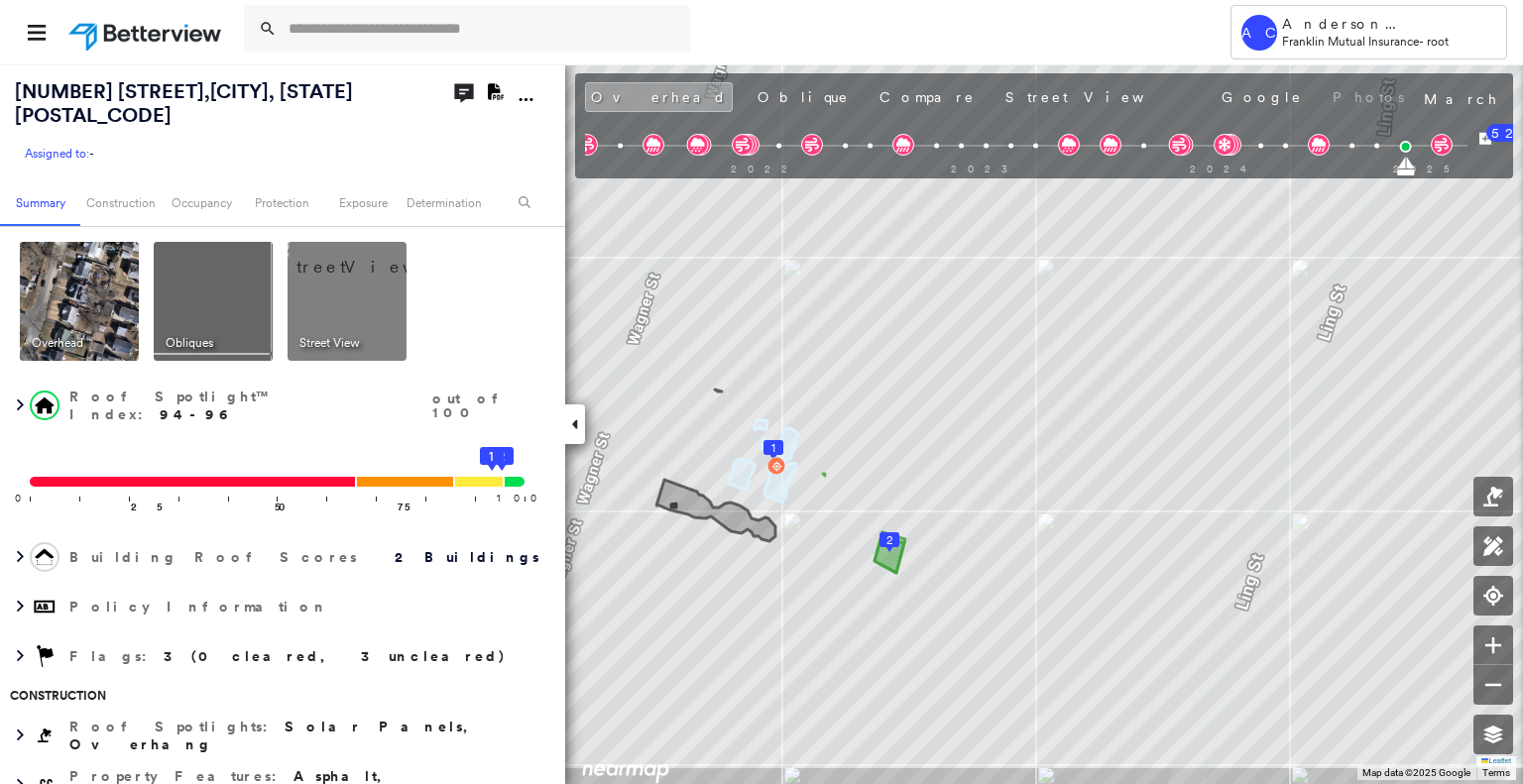 scroll, scrollTop: 0, scrollLeft: 0, axis: both 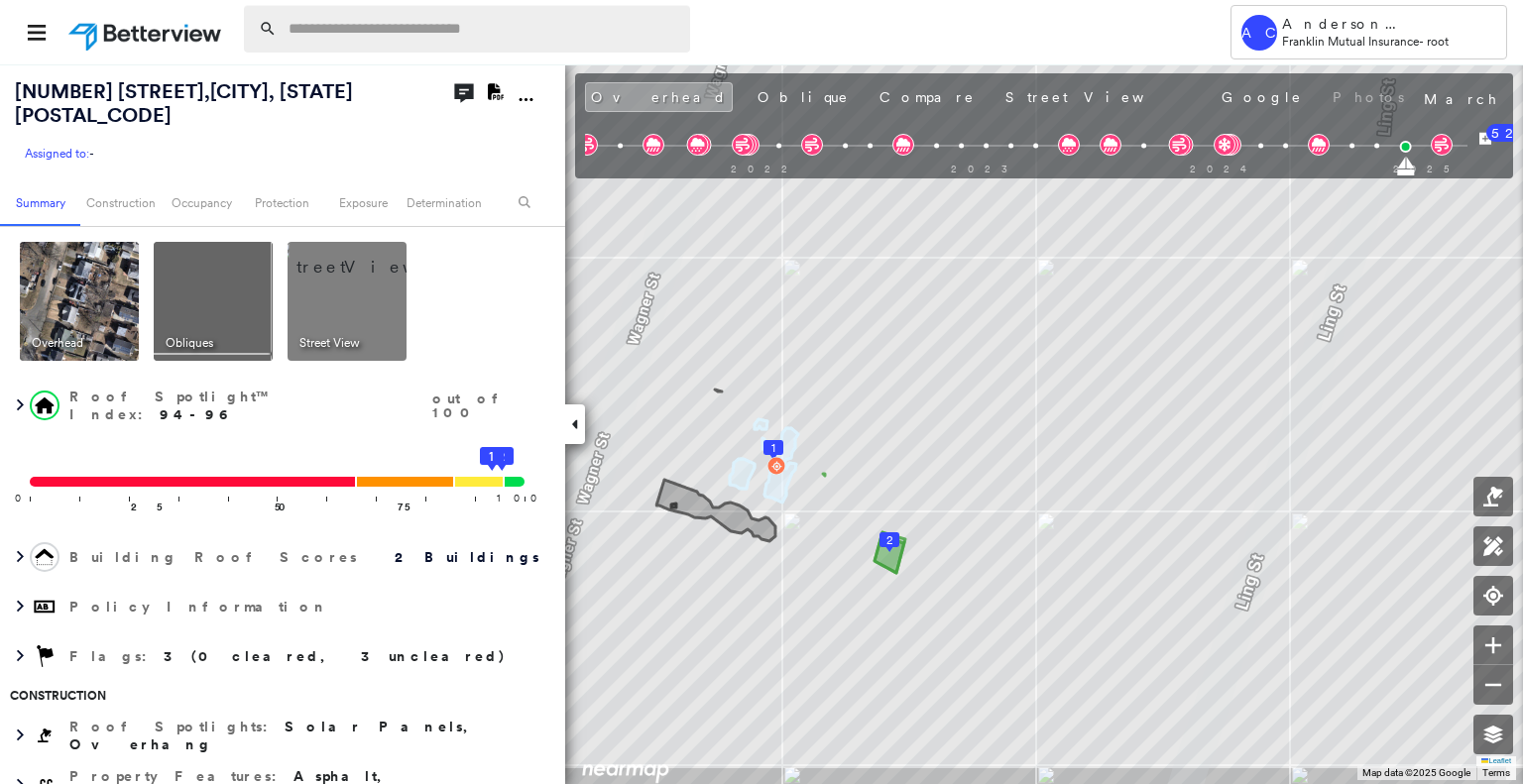 click at bounding box center [483, 29] 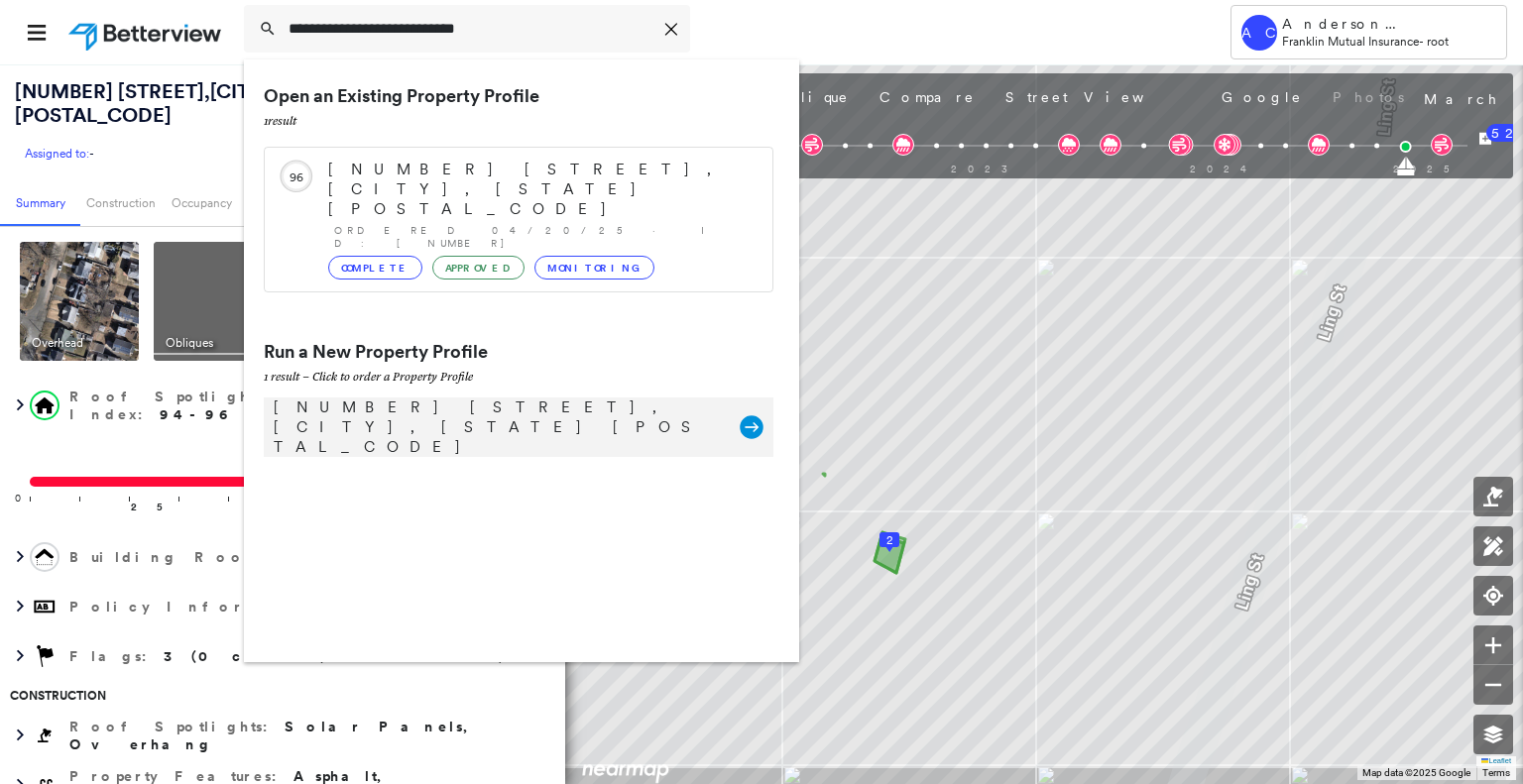 type on "**********" 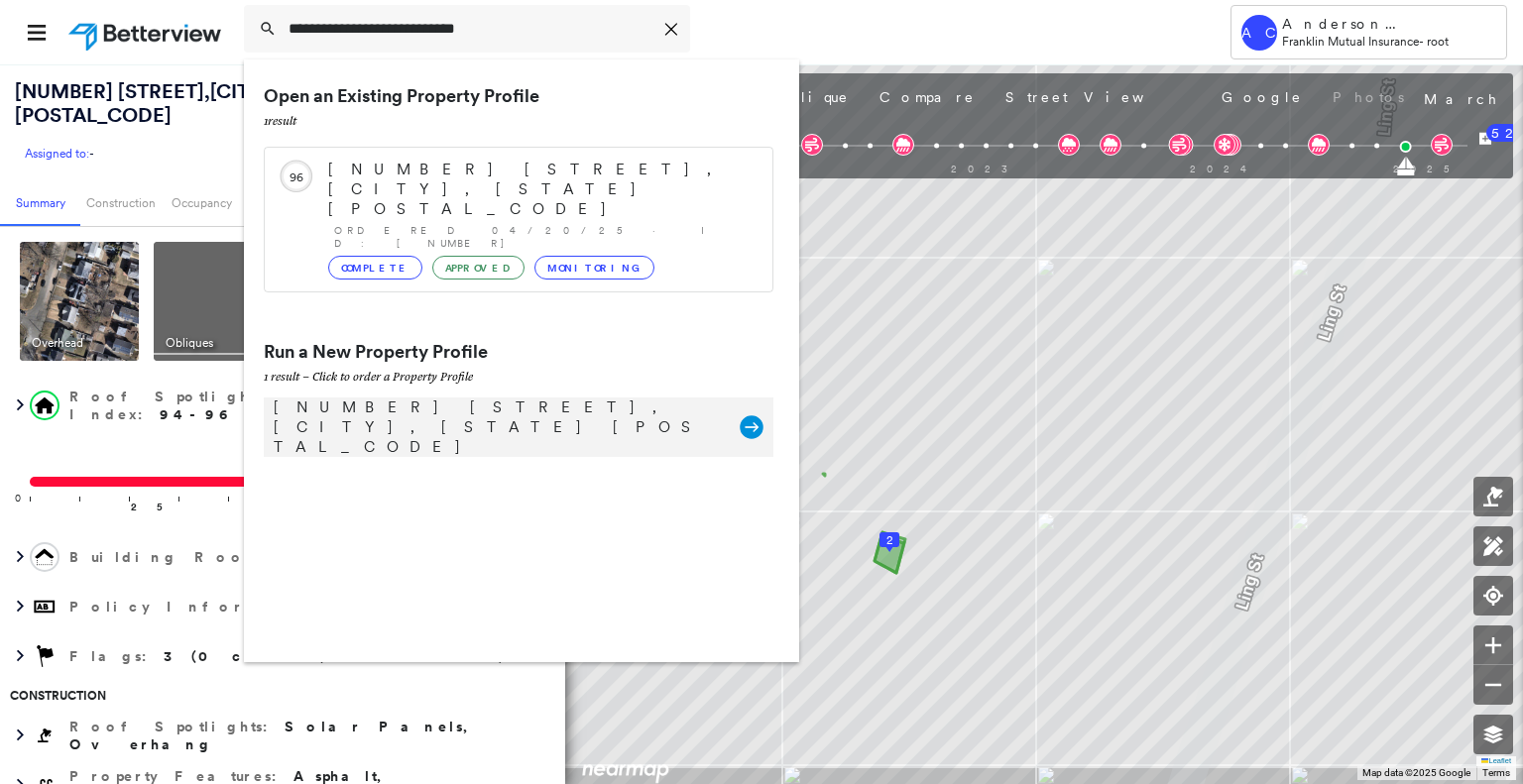 click on "736 E 7th St, Plainfield, NJ 07062" at bounding box center (497, 427) 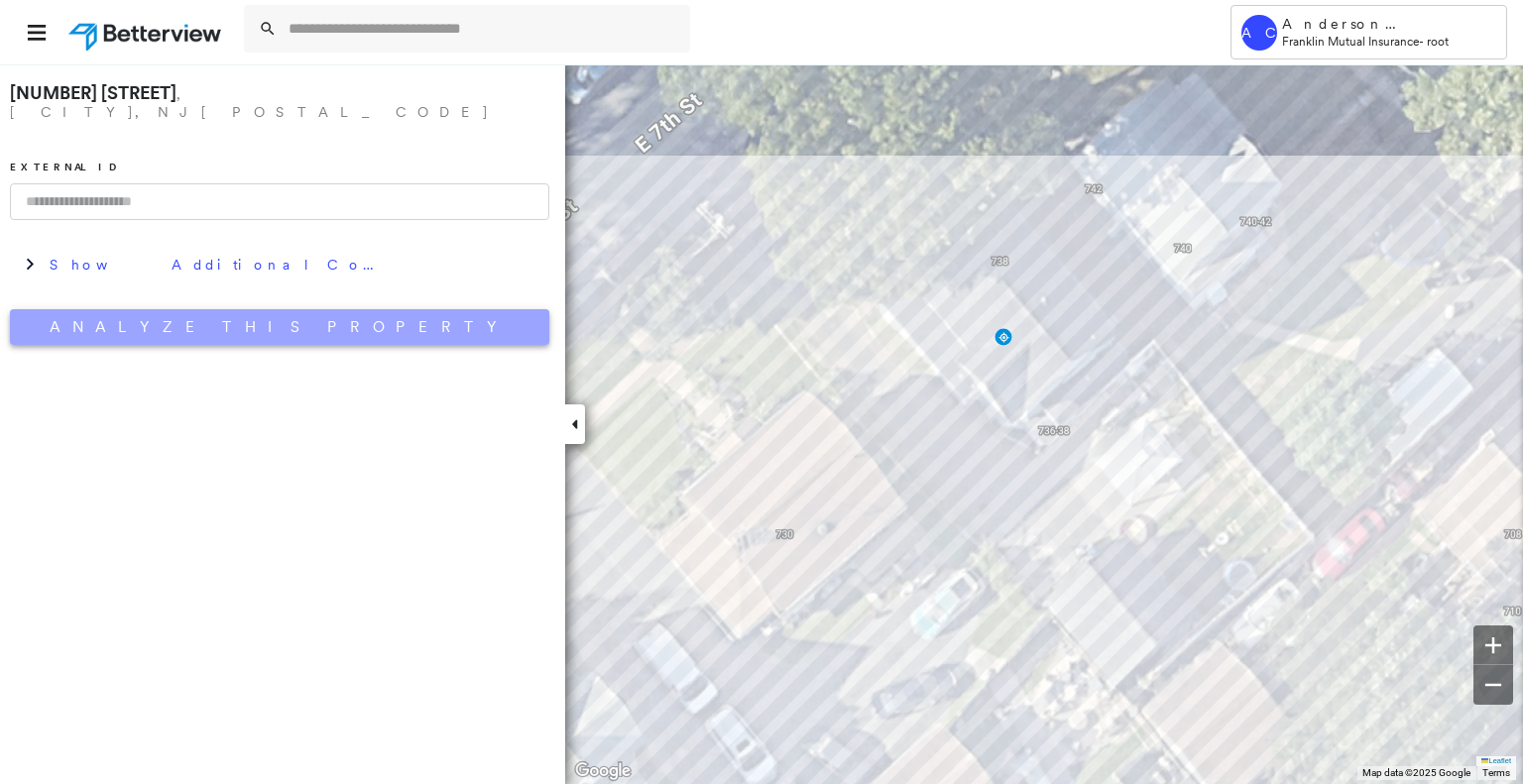 click on "Analyze This Property" at bounding box center (280, 327) 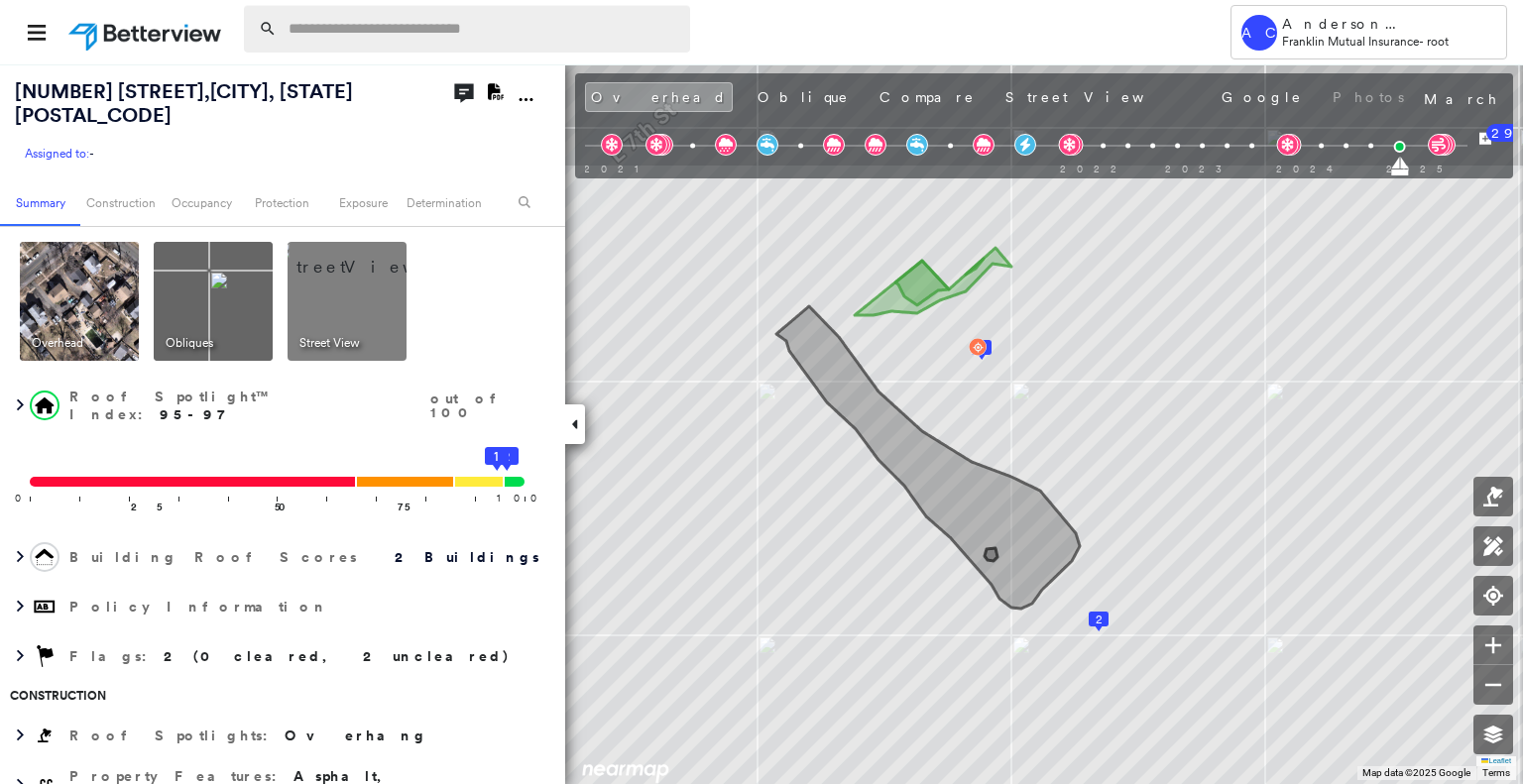 click at bounding box center [483, 29] 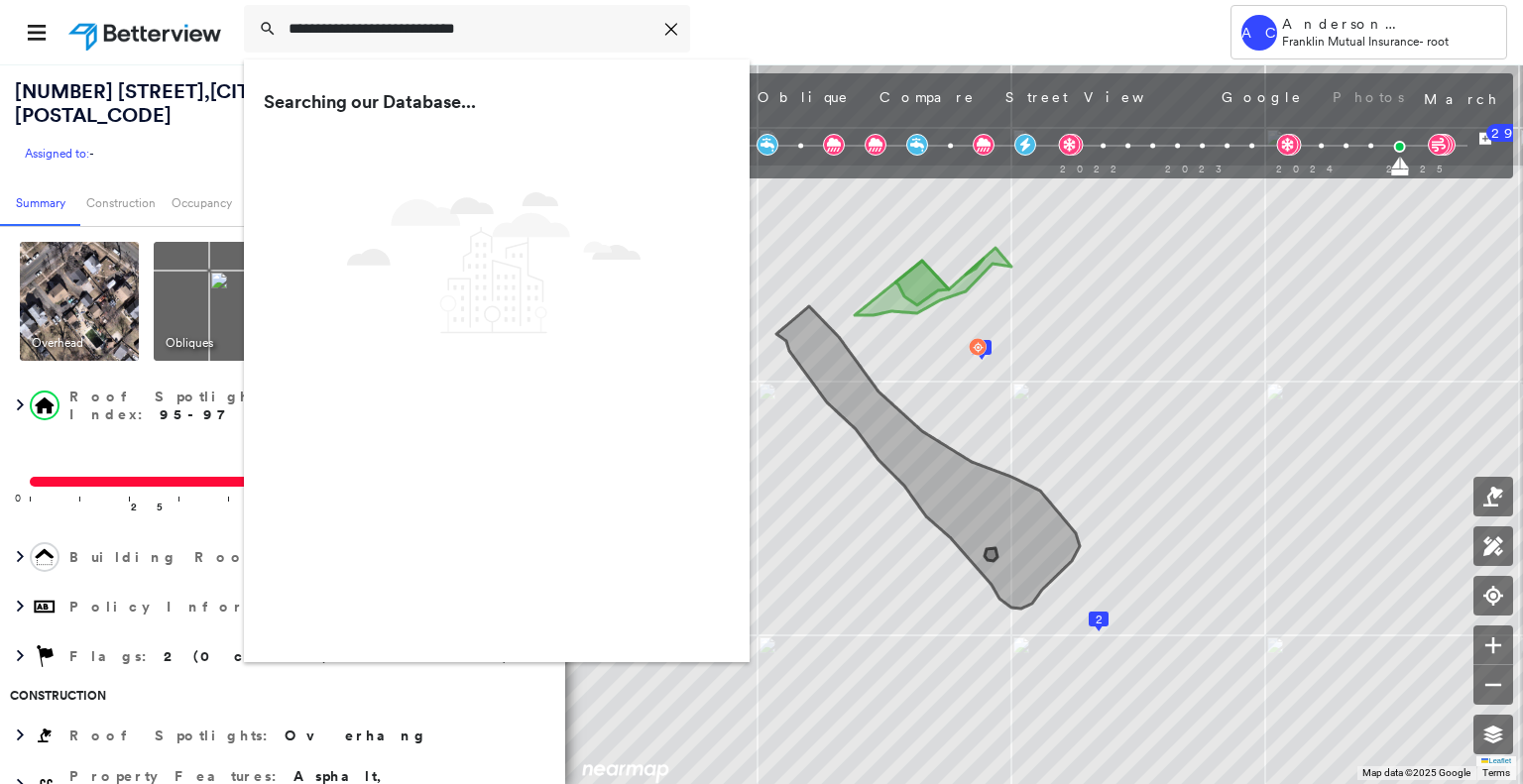 type on "**********" 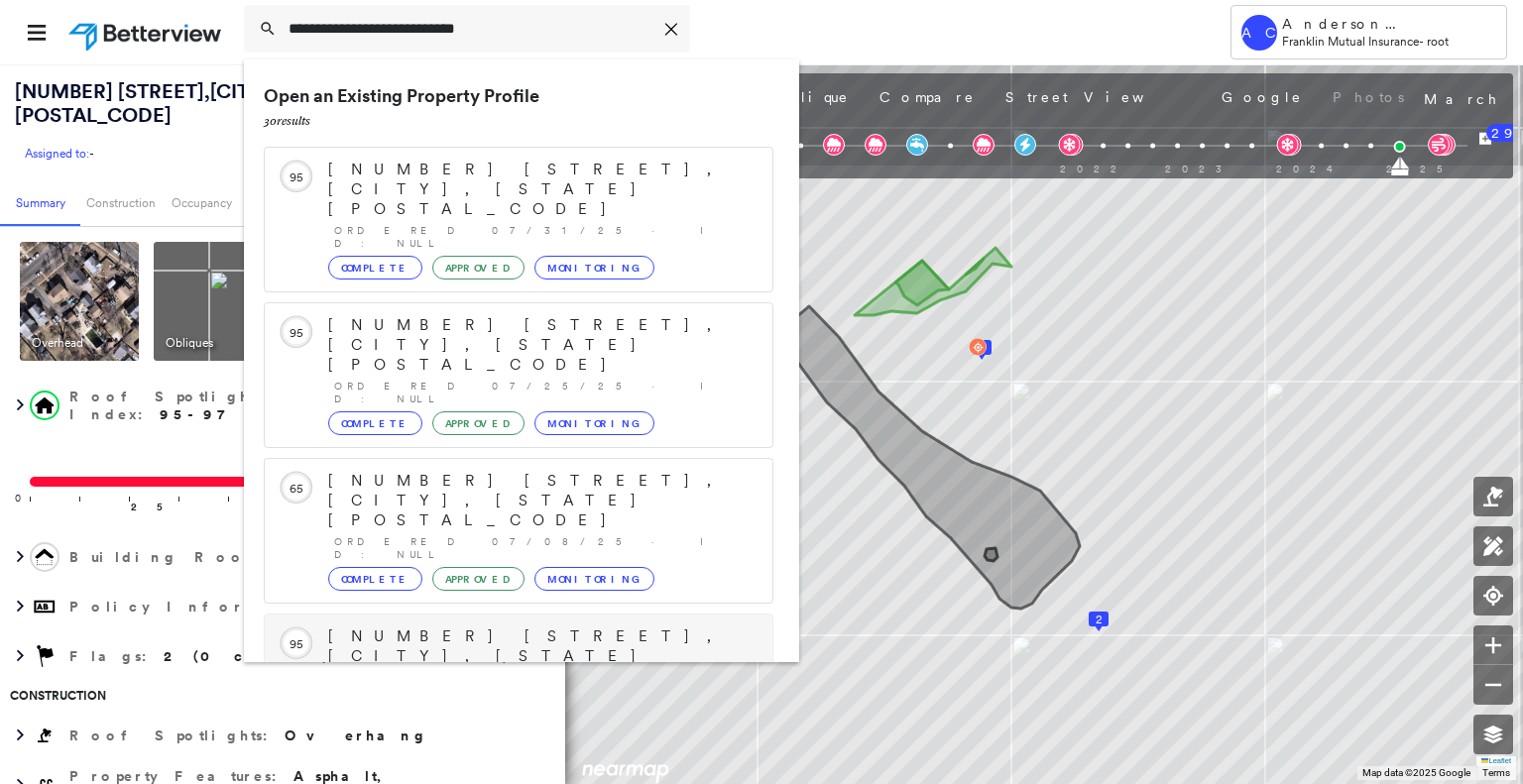 scroll, scrollTop: 206, scrollLeft: 0, axis: vertical 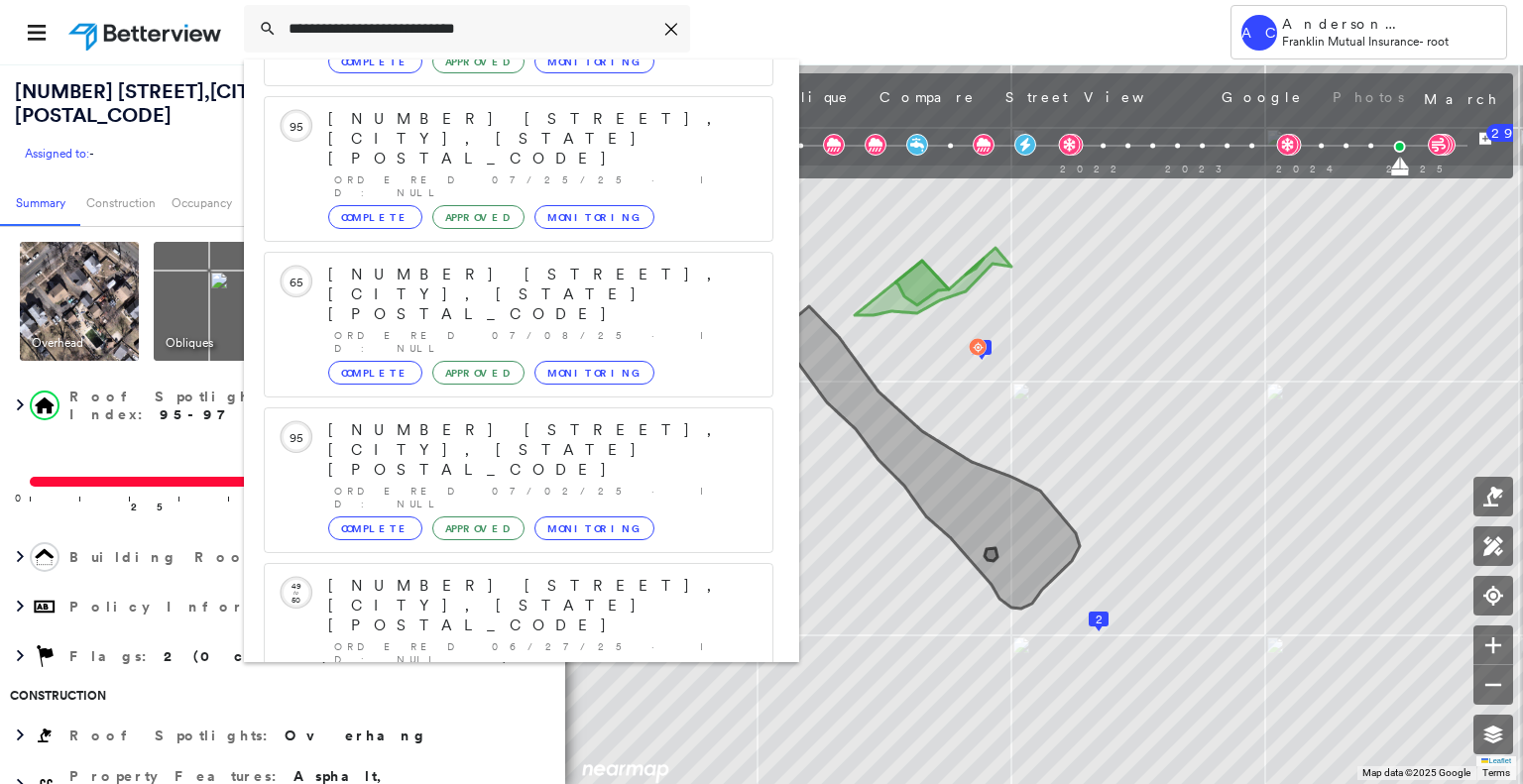 click on "141 Berkley Ave, Colonia, NJ 07067 Group Created with Sketch." at bounding box center (519, 887) 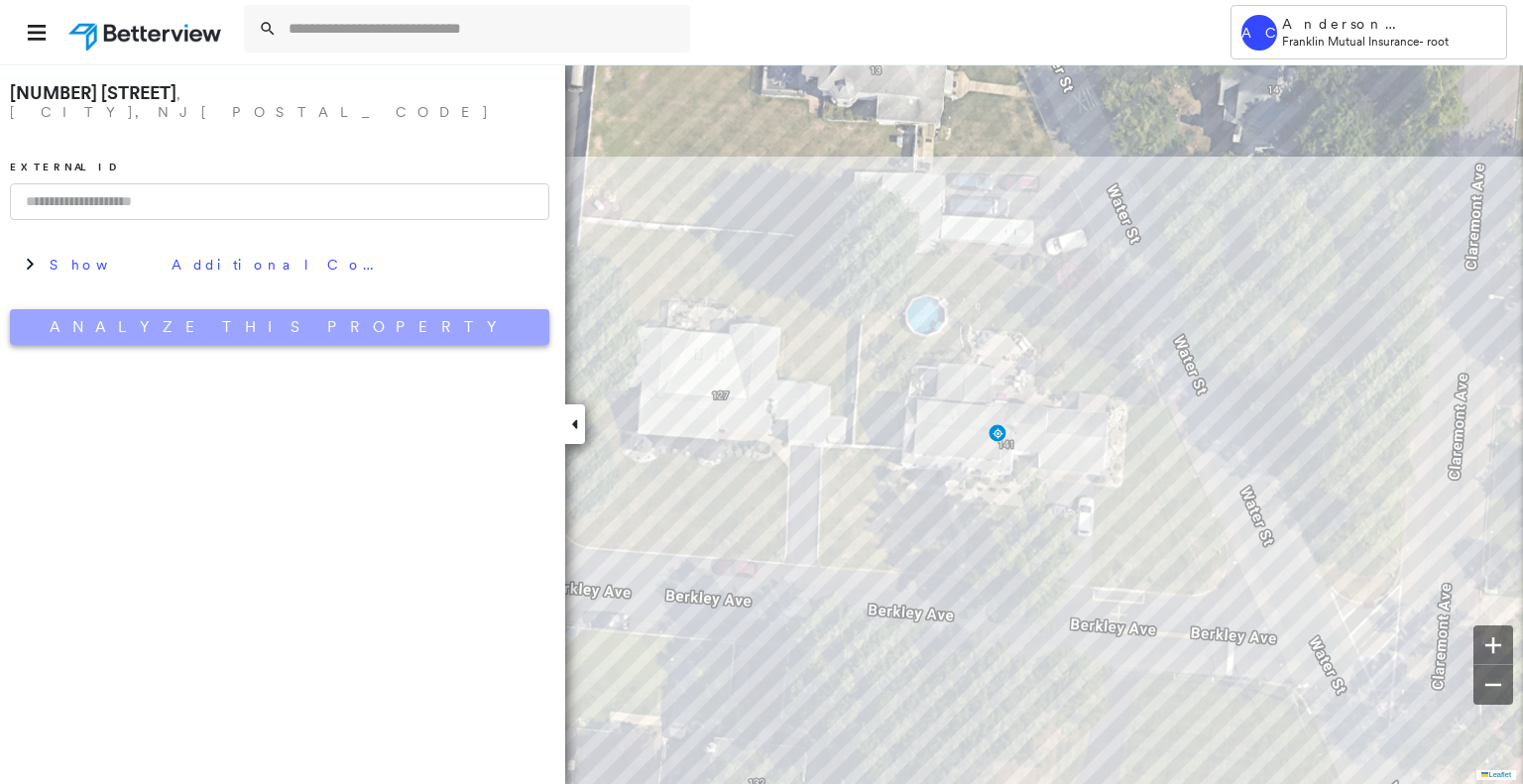 click on "Analyze This Property" at bounding box center [280, 327] 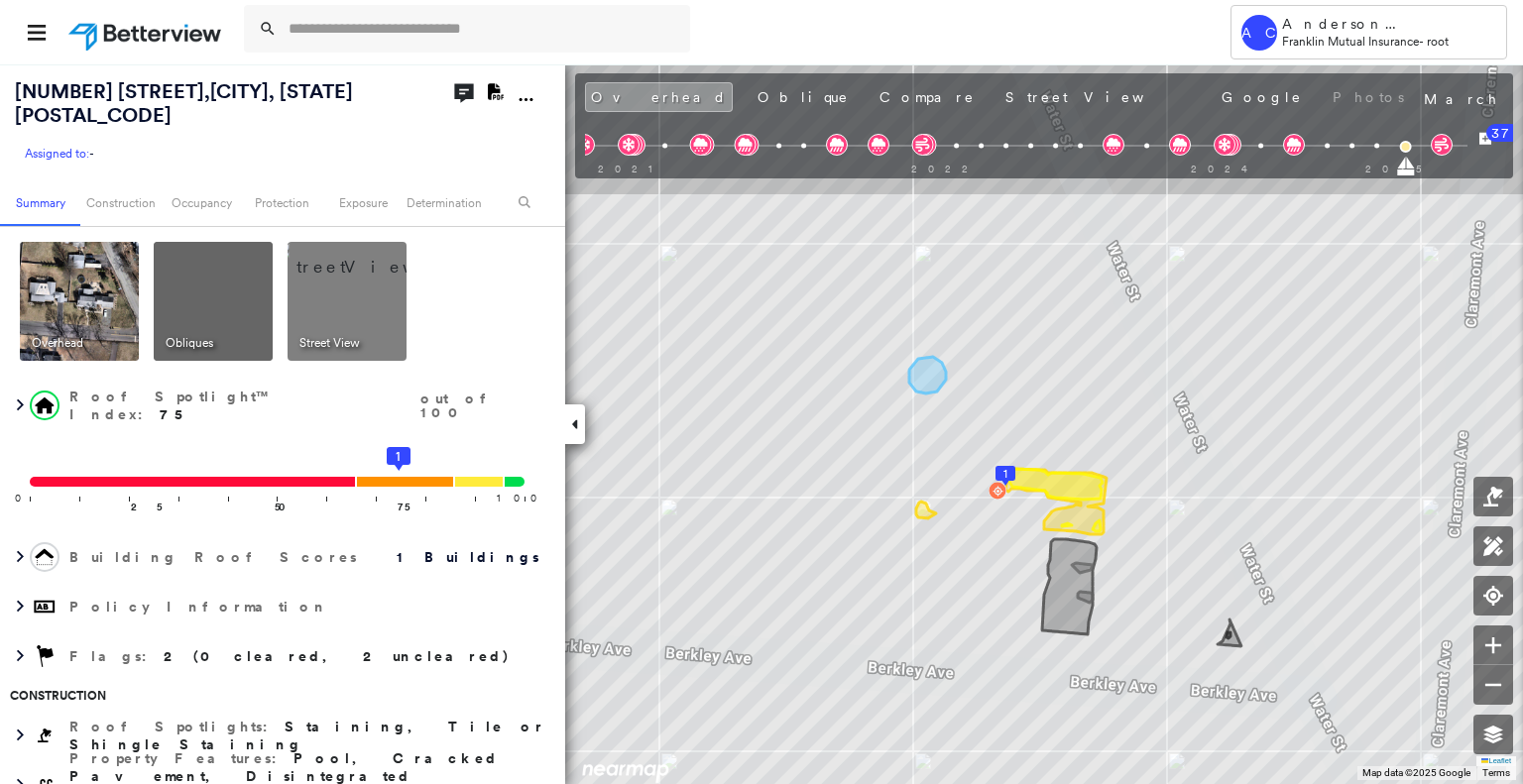 scroll, scrollTop: 0, scrollLeft: 0, axis: both 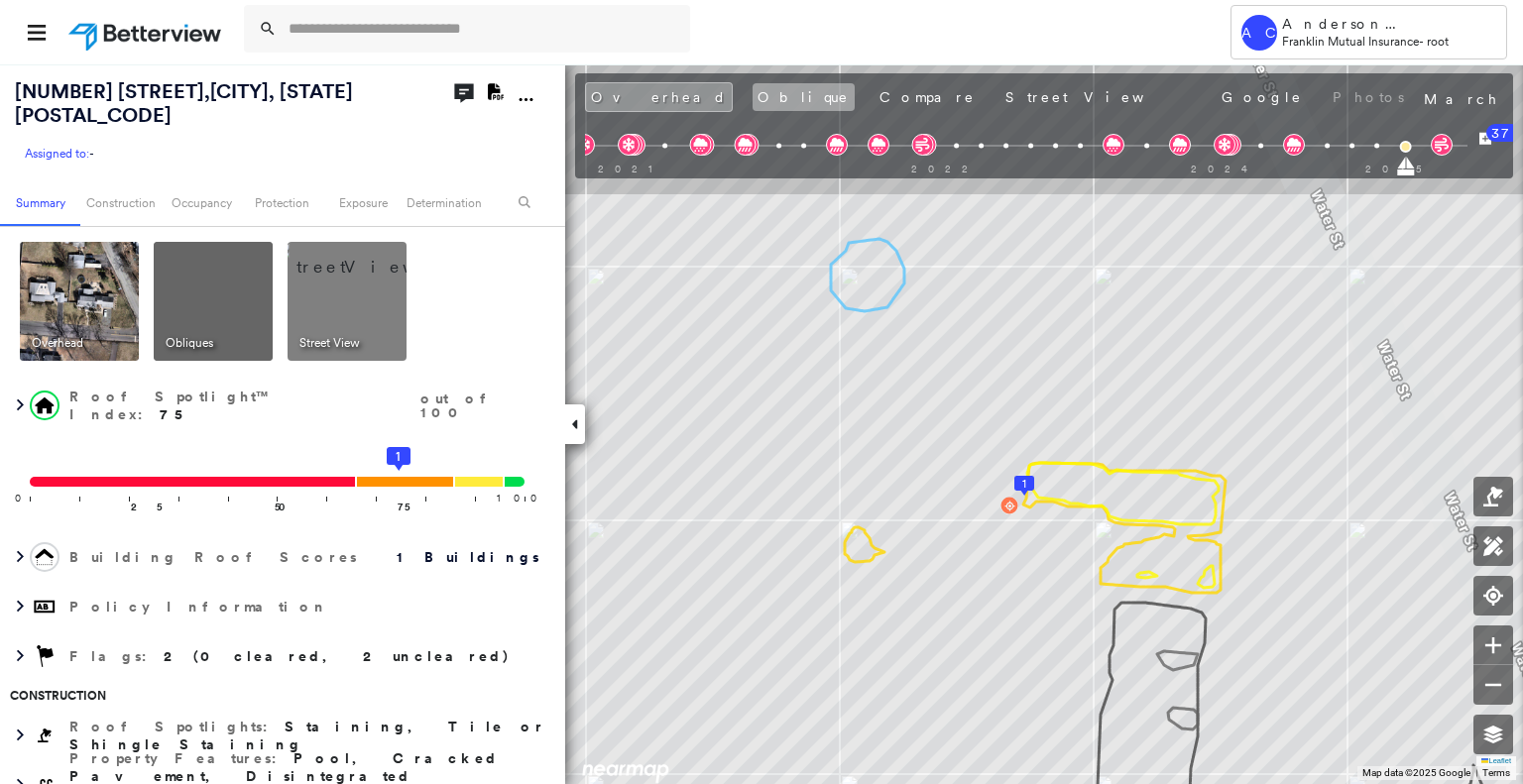 click on "Oblique" at bounding box center [803, 97] 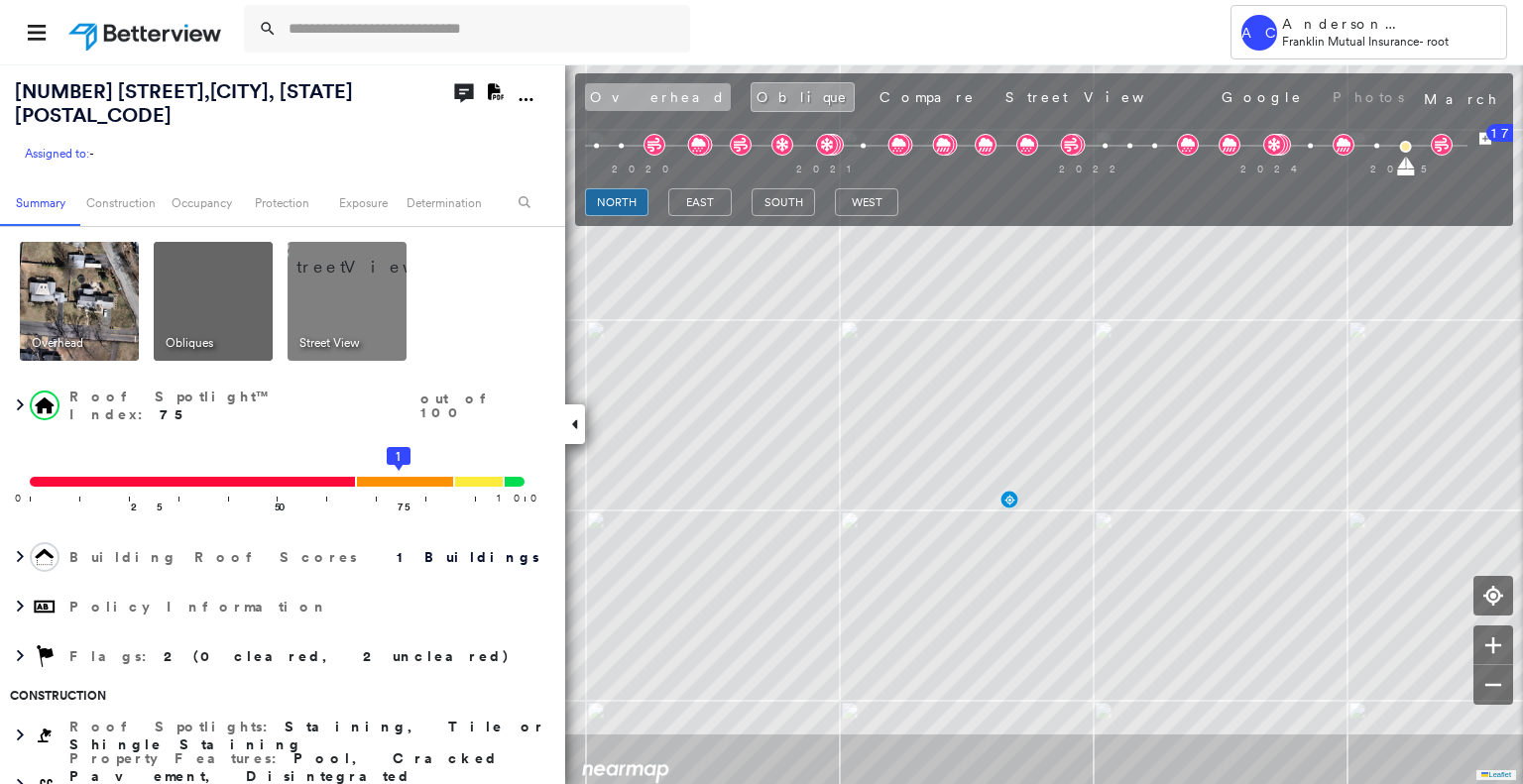 click on "Overhead" at bounding box center (657, 97) 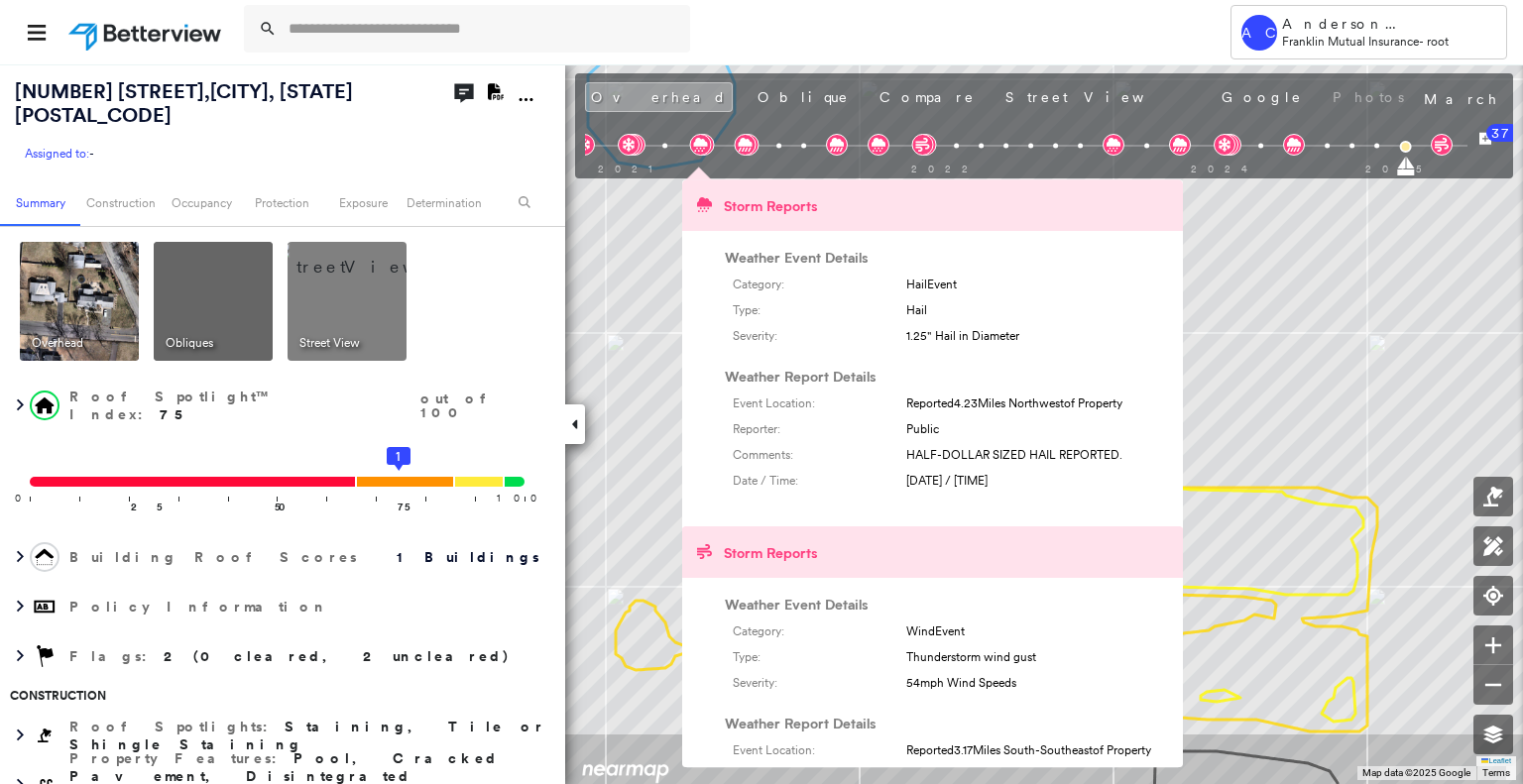 click on "[NUMBER] [STREET], [CITY], [STATE] [POSTAL_CODE] Assigned to: - Assigned to: - Assigned to: - Open Comments Download PDF Report Summary Construction Occupancy Protection Exposure Determination Overhead Obliques Street View Roof Spotlight™ Index : 75 out of 100 0 100 25 50 75 1 Building Roof Scores 1 Buildings Policy Information Flags : 2 (0 cleared, 2 uncleared) Construction Roof Spotlights : Staining, Tile or Shingle Staining Property Features : Pool, Cracked Pavement, Disintegrated Pavement, Asphalt, Significantly Stained Pavement Roof Size & Shape : 1 building - Gable | Asphalt Shingle BuildZoom - Building Permit Data and Analysis Occupancy Place Detail Protection Exposure FEMA Risk Index Wind Additional Perils Tree Fall Risk: Present Determination Flags : 2 (0 cleared, 2 uncleared) Uncleared Flags (2) Cleared Flags (0) Pool Flagged [DATE] Clear MED Medium Priority Flagged [DATE] Clear Action Taken New Entry History Quote/New Business Terms & Conditions Added ACV Endorsement General Save Renewal" at bounding box center [762, 423] 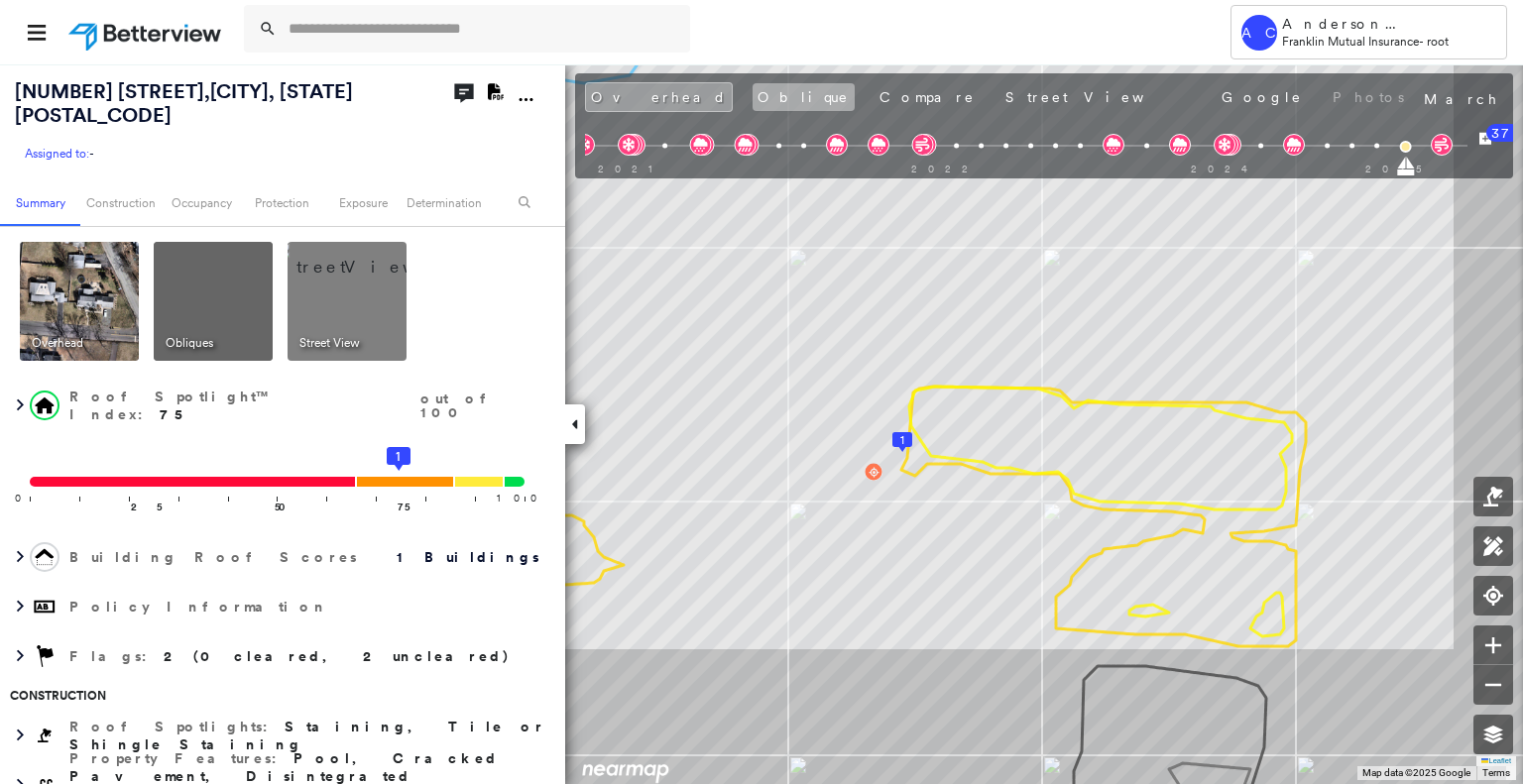 click on "Oblique" at bounding box center (803, 97) 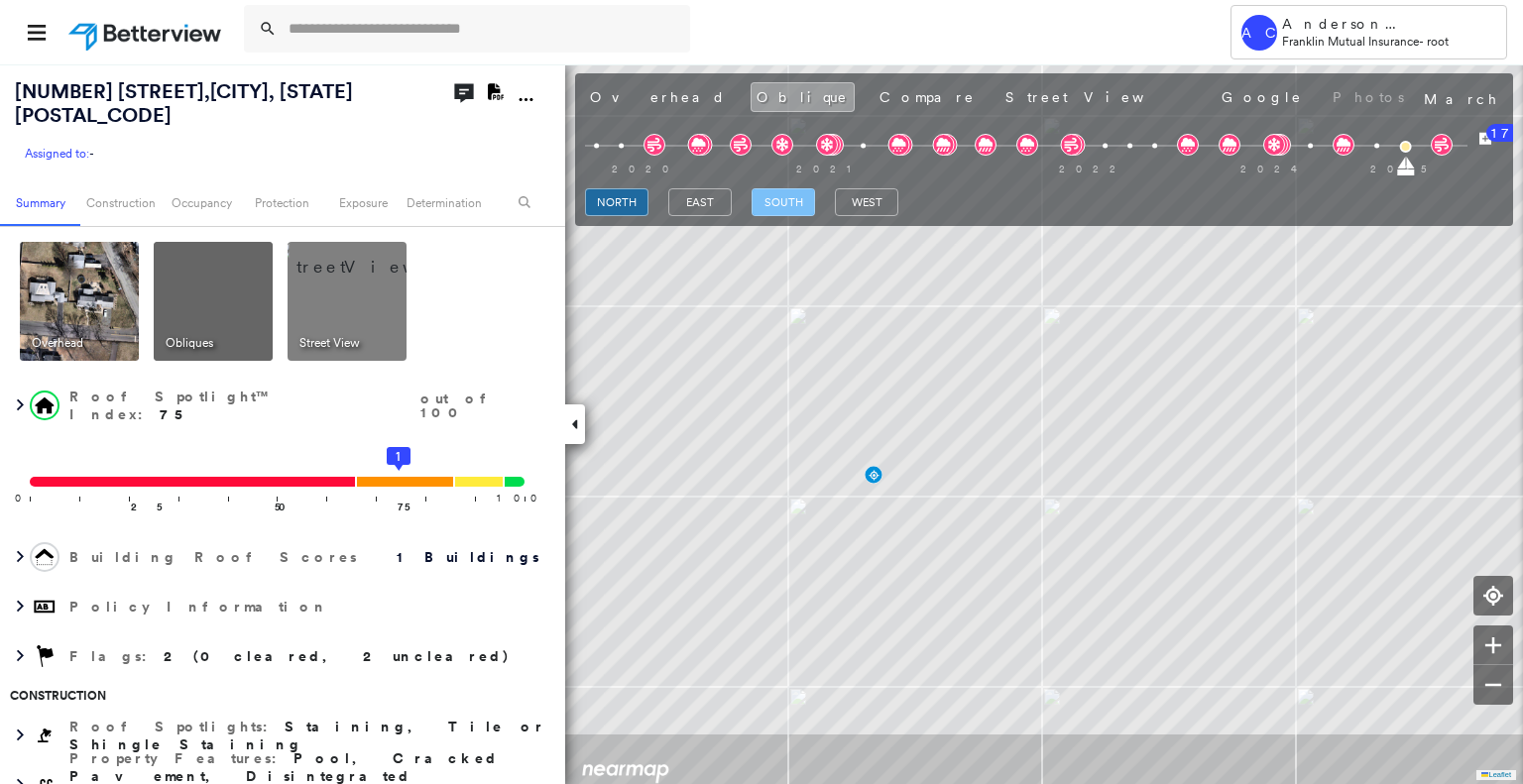 click on "south" at bounding box center (783, 202) 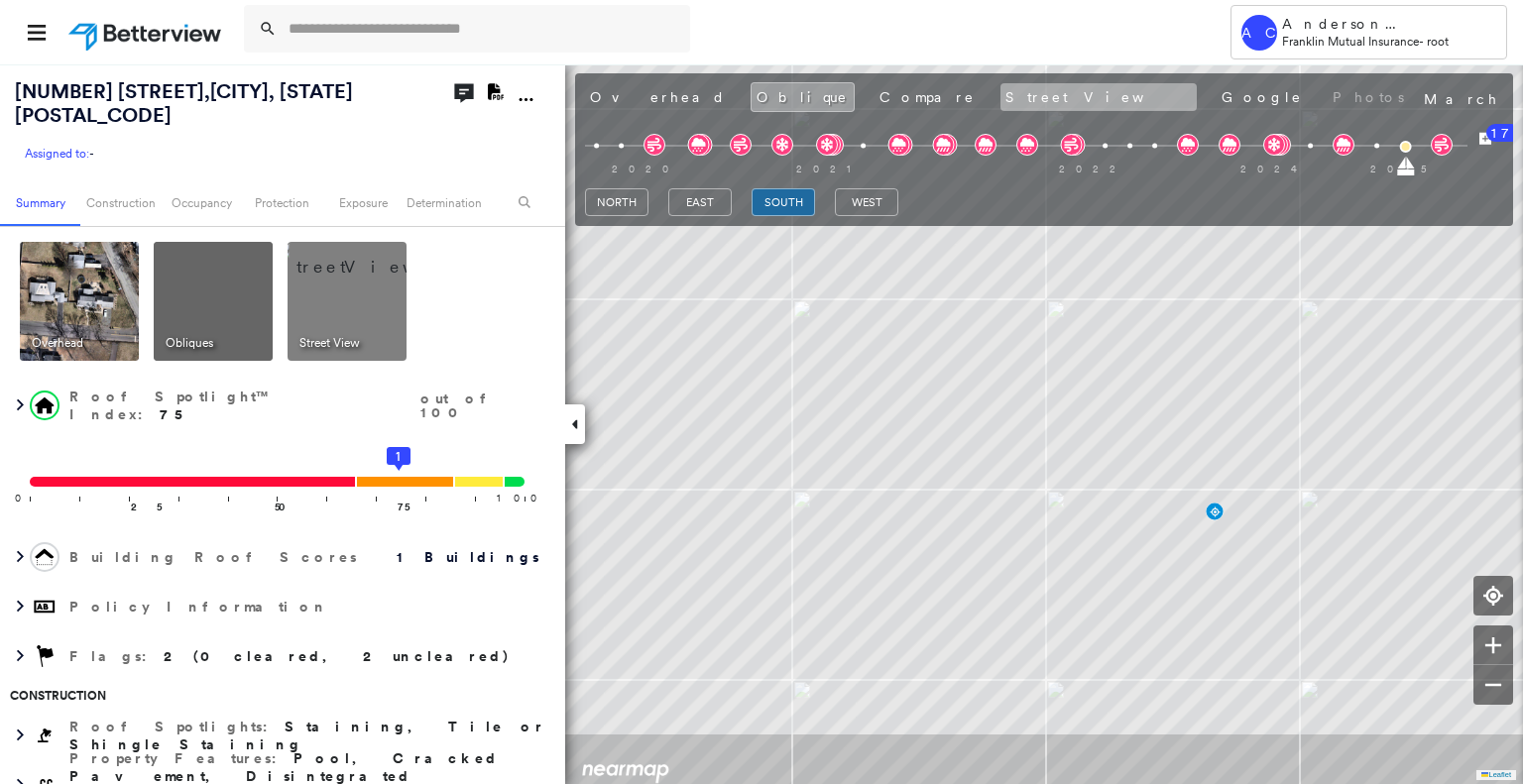 click on "Street View" at bounding box center [1099, 97] 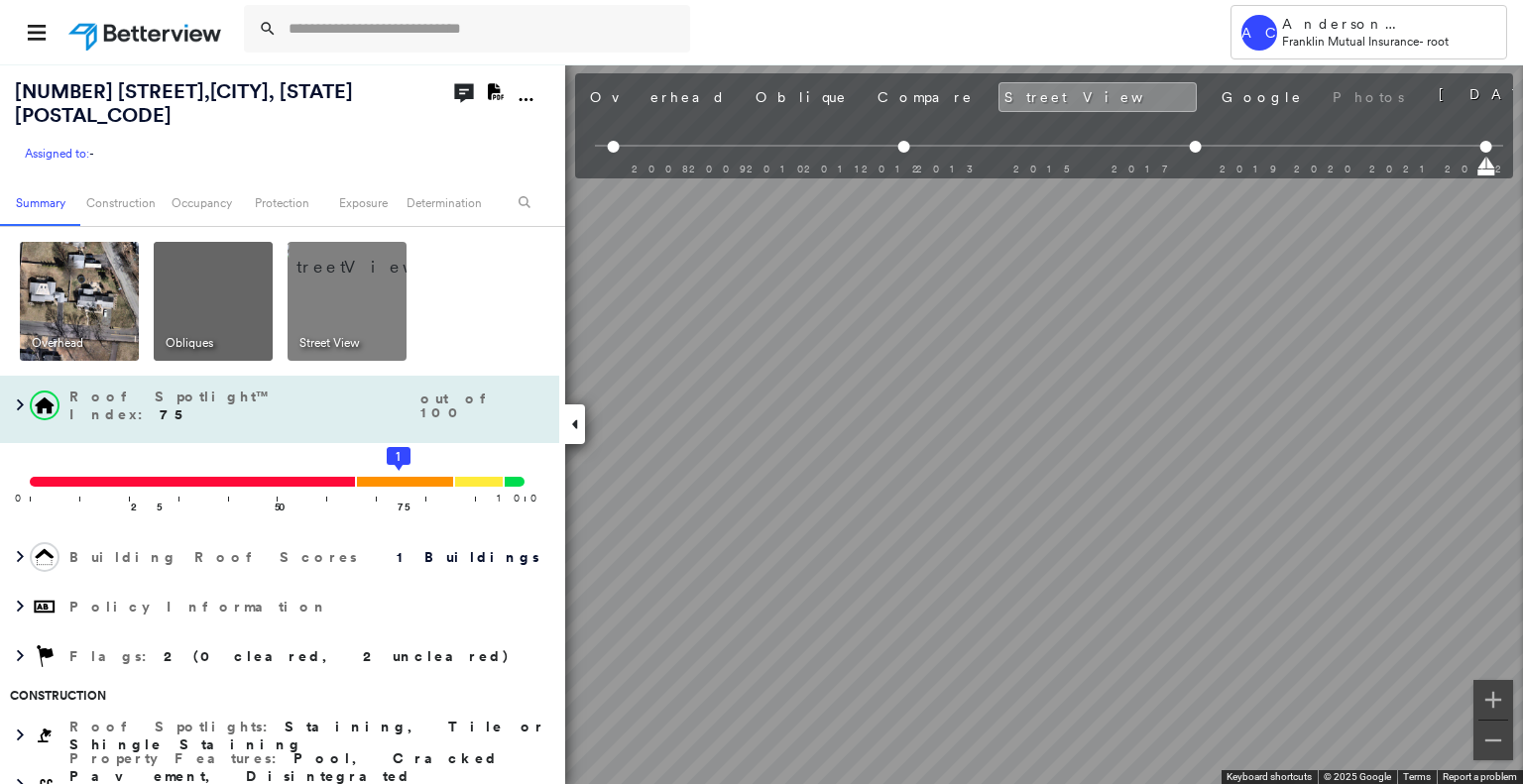 click on "[NUMBER] [STREET], [CITY], [STATE] [POSTAL_CODE] Assigned to: - Assigned to: - Assigned to: - Open Comments Download PDF Report Summary Construction Occupancy Protection Exposure Determination Overhead Obliques Street View Roof Spotlight™ Index : 75 out of 100 0 100 25 50 75 1 Building Roof Scores 1 Buildings Policy Information Flags : 2 (0 cleared, 2 uncleared) Construction Roof Spotlights : Staining, Tile or Shingle Staining Property Features : Pool, Cracked Pavement, Disintegrated Pavement, Asphalt, Significantly Stained Pavement Roof Size & Shape : 1 building - Gable | Asphalt Shingle BuildZoom - Building Permit Data and Analysis Occupancy Place Detail Protection Exposure FEMA Risk Index Wind Additional Perils Tree Fall Risk: Present Determination Flags : 2 (0 cleared, 2 uncleared) Uncleared Flags (2) Cleared Flags (0) Pool Flagged [DATE] Clear MED Medium Priority Flagged [DATE] Clear Action Taken New Entry History Quote/New Business Terms & Conditions Added ACV Endorsement General Save Renewal" at bounding box center [762, 423] 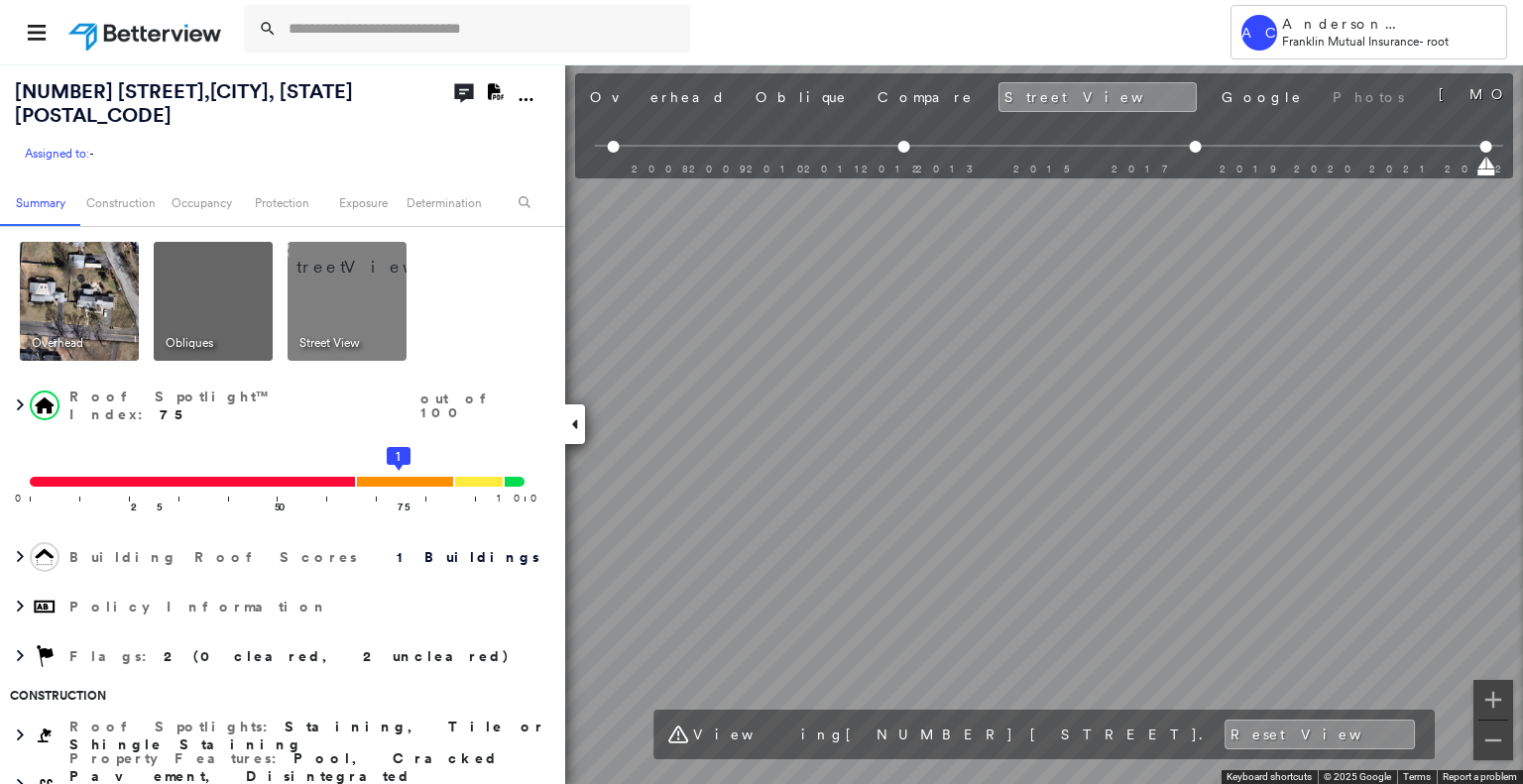 scroll, scrollTop: 0, scrollLeft: 0, axis: both 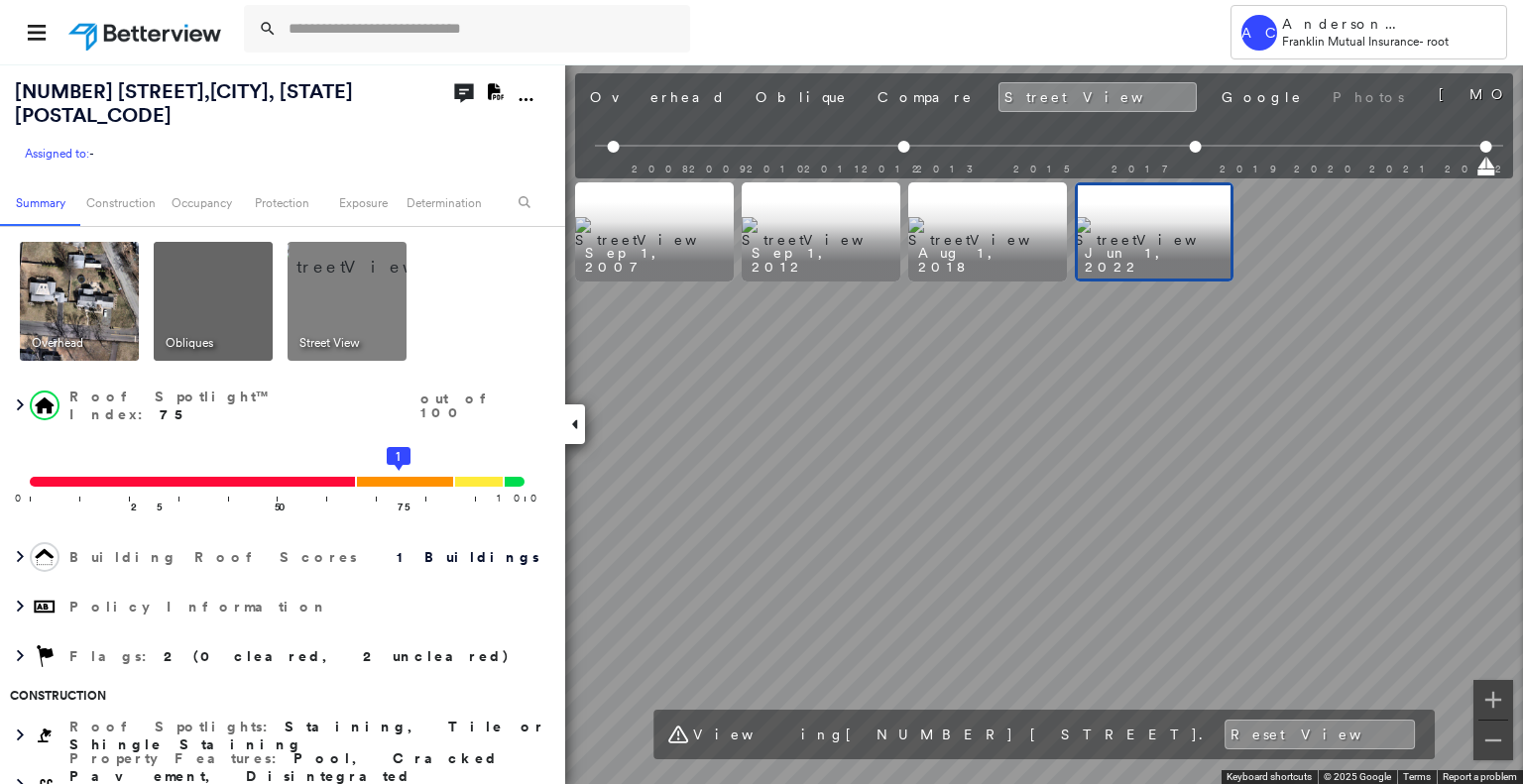 click on "Overhead" at bounding box center (657, 97) 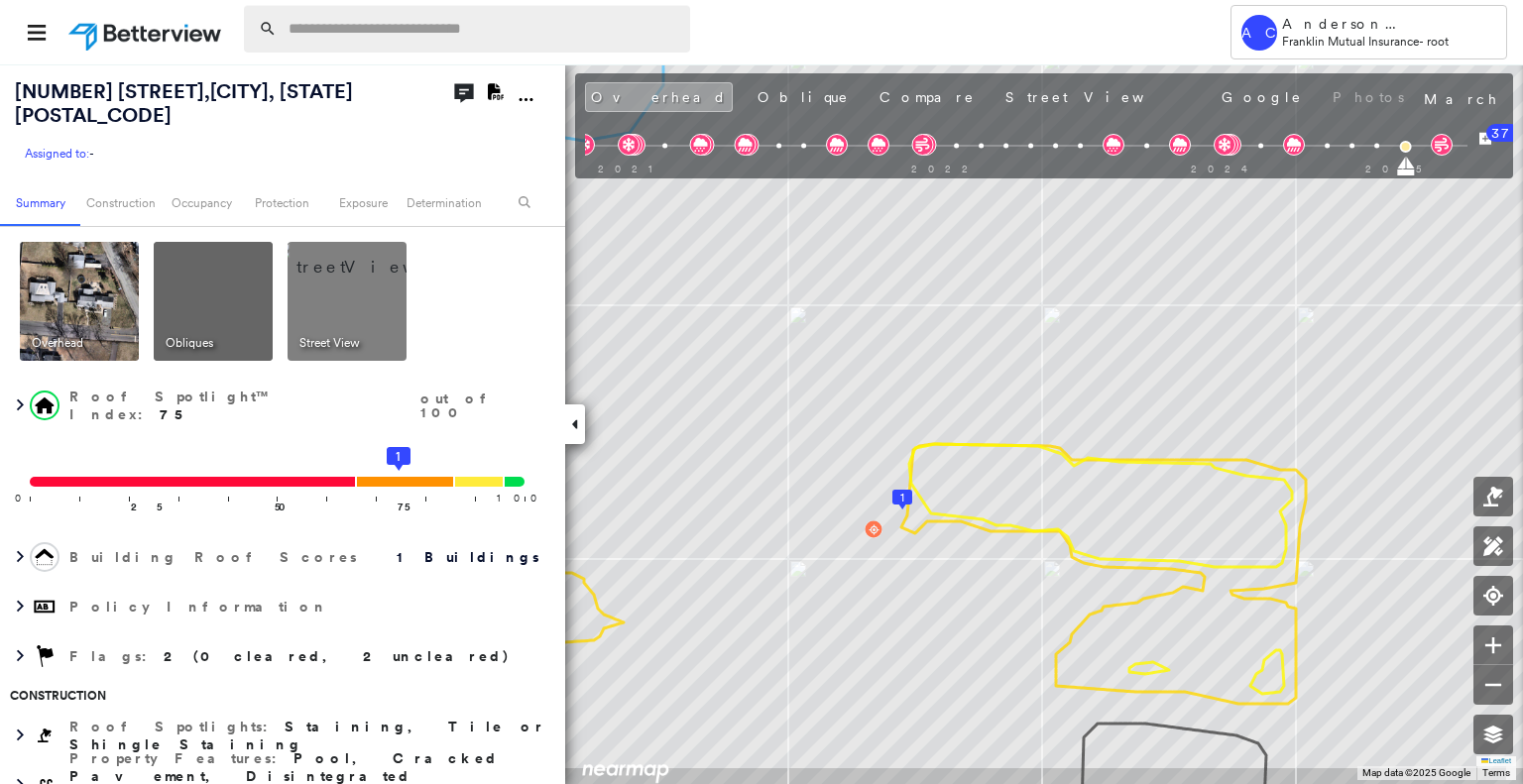 click at bounding box center [483, 29] 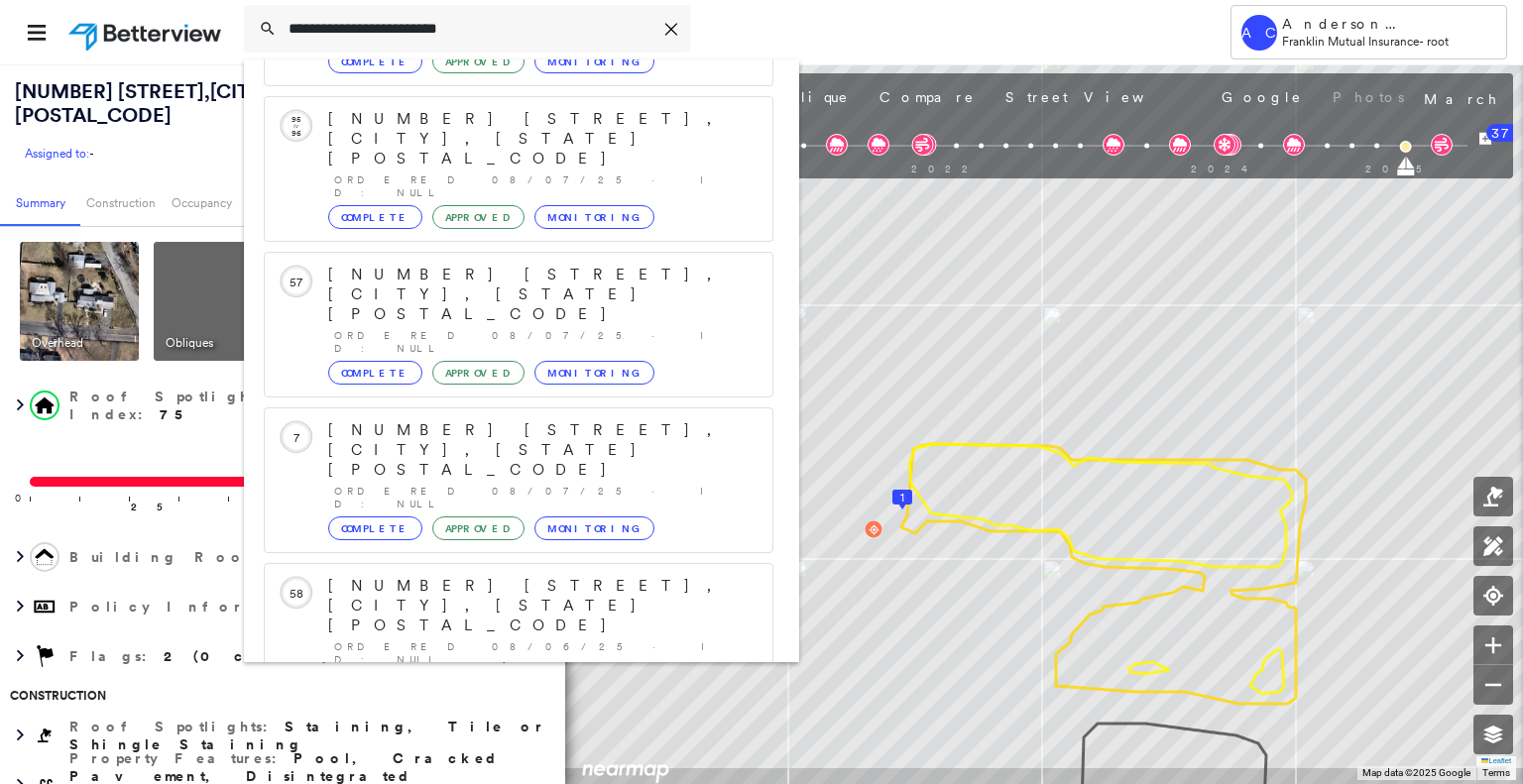 scroll, scrollTop: 205, scrollLeft: 0, axis: vertical 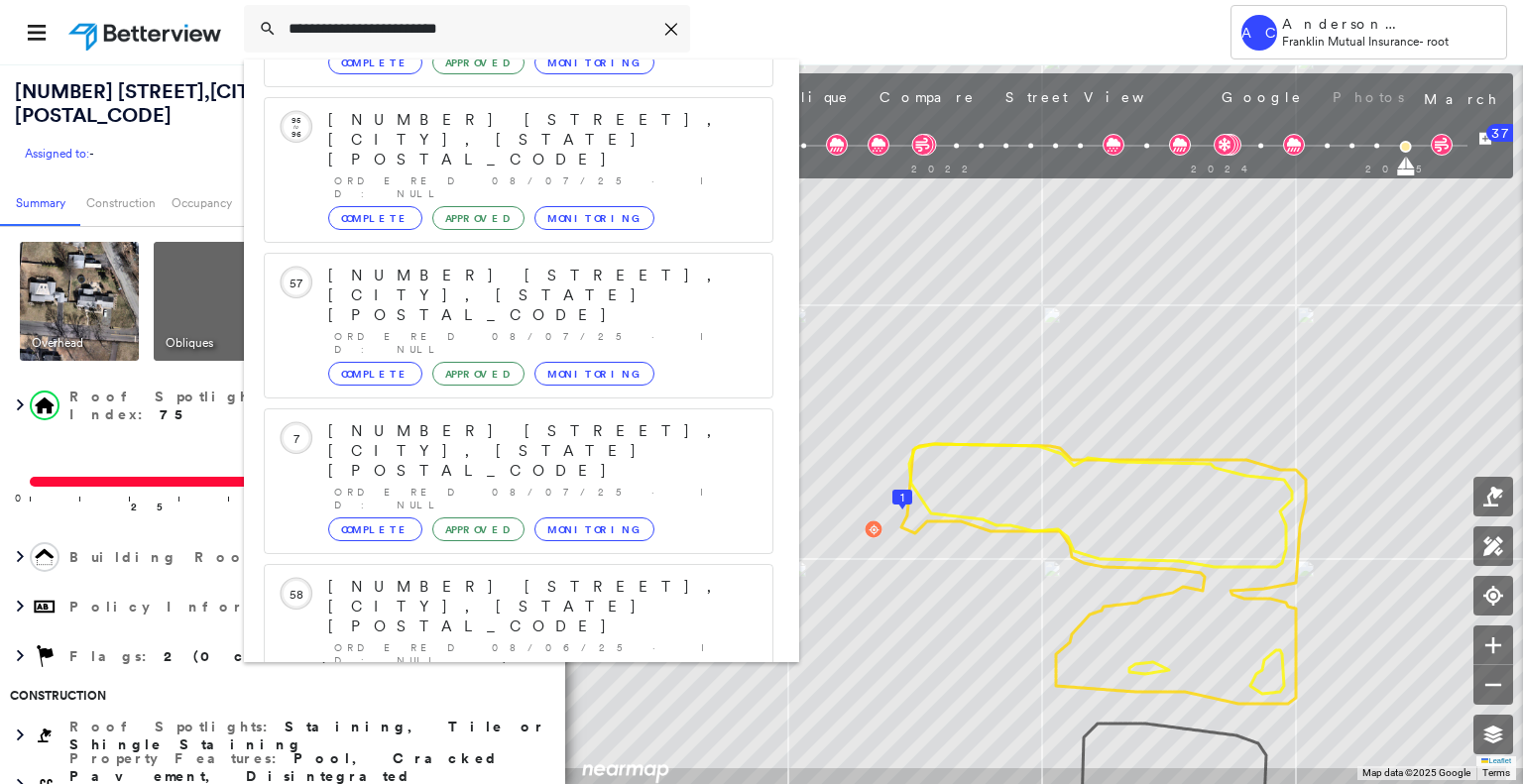 type on "**********" 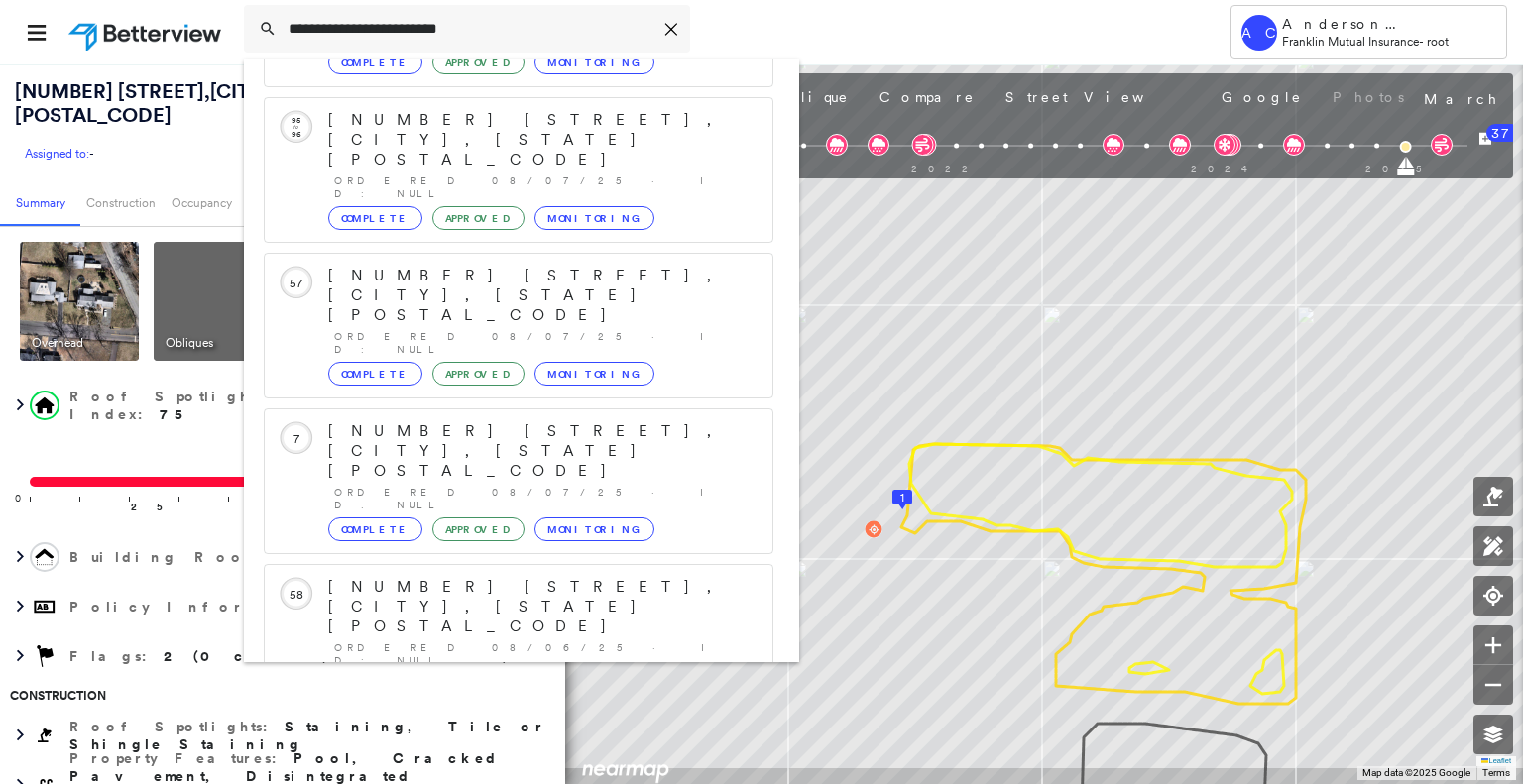click on "[NUMBER] [STREET], [CITY], [STATE] [POSTAL_CODE]" at bounding box center (497, 896) 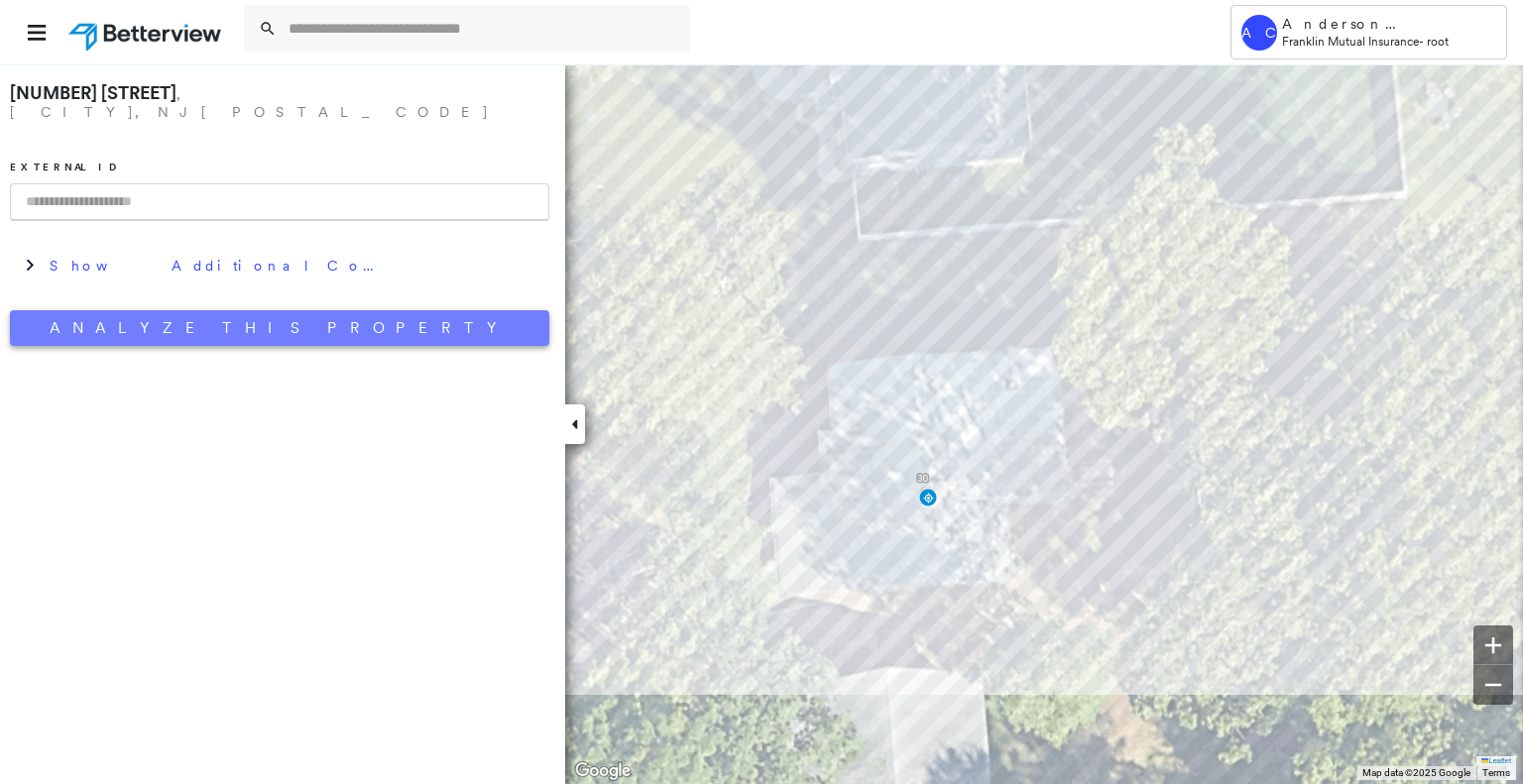 click on "Analyze This Property" at bounding box center (280, 328) 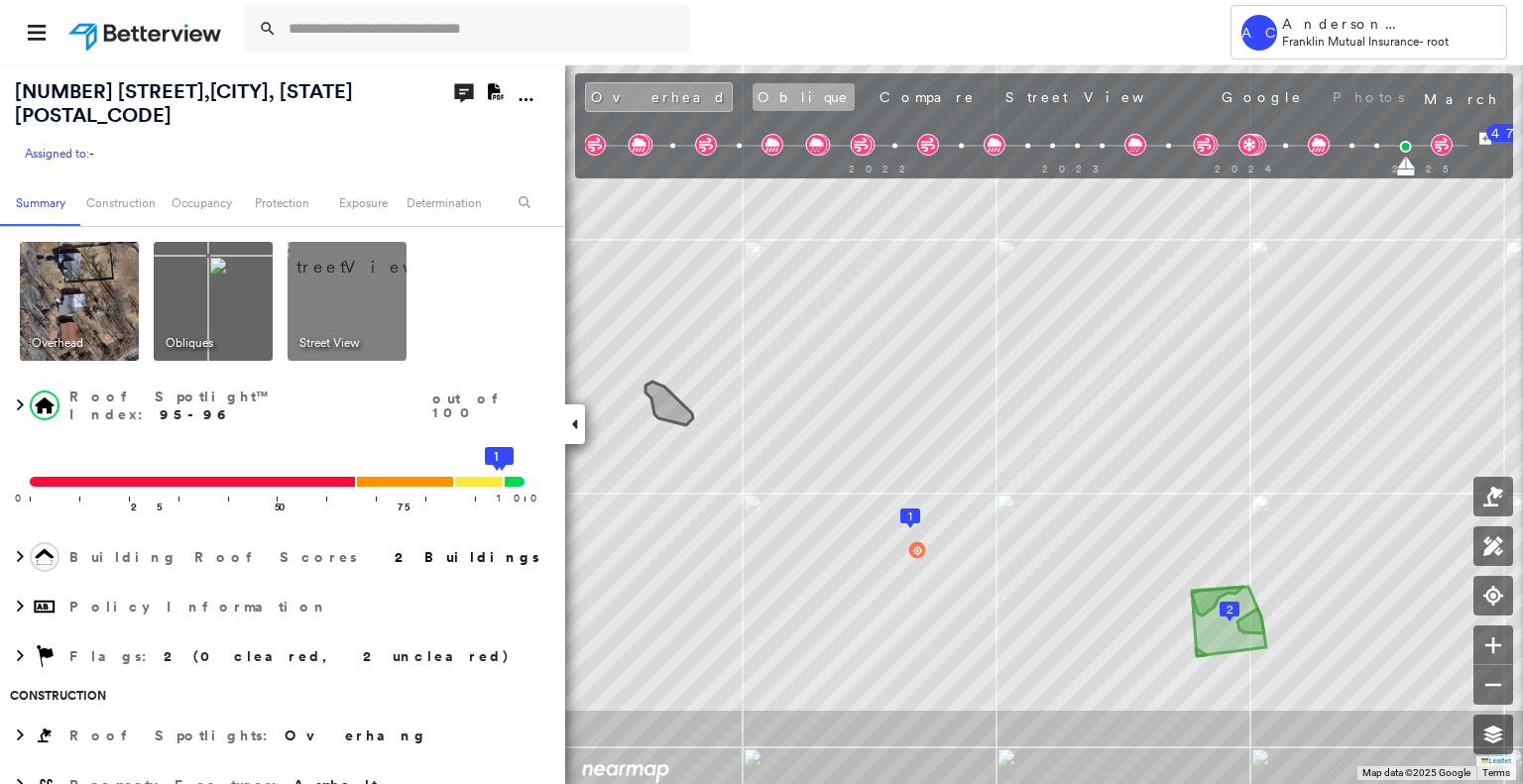 click on "Oblique" at bounding box center (803, 97) 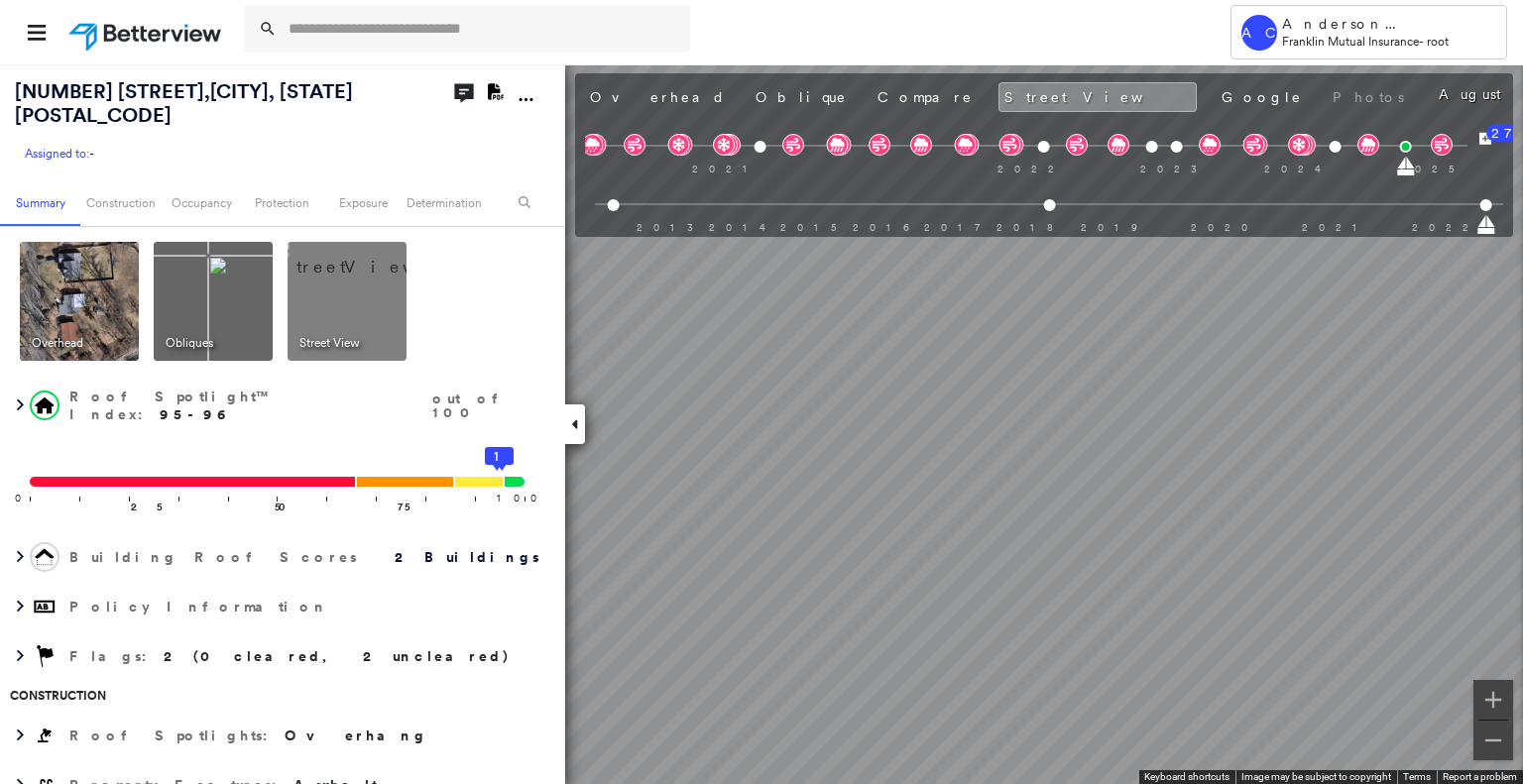 scroll, scrollTop: 0, scrollLeft: 0, axis: both 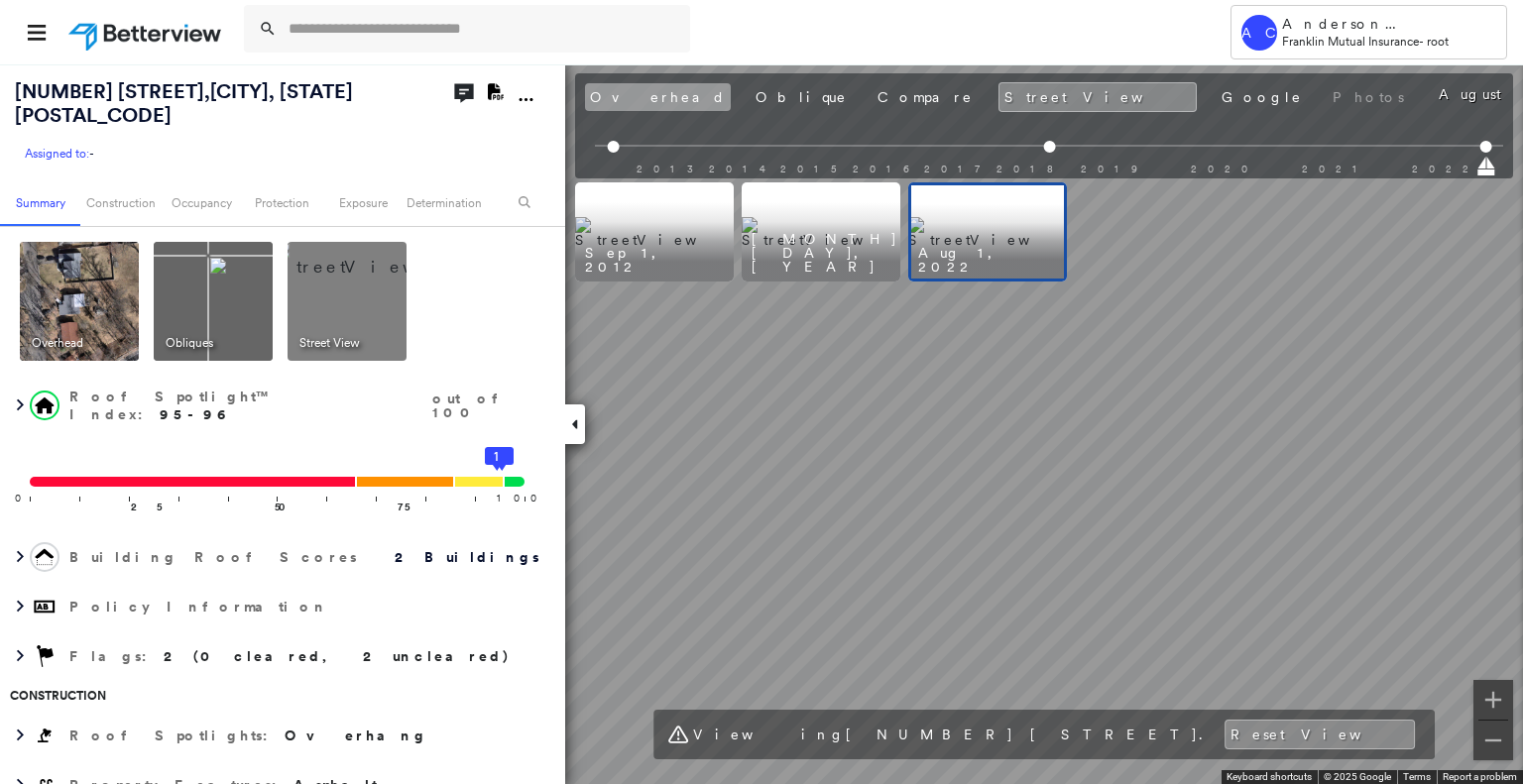 click on "Overhead" at bounding box center [657, 97] 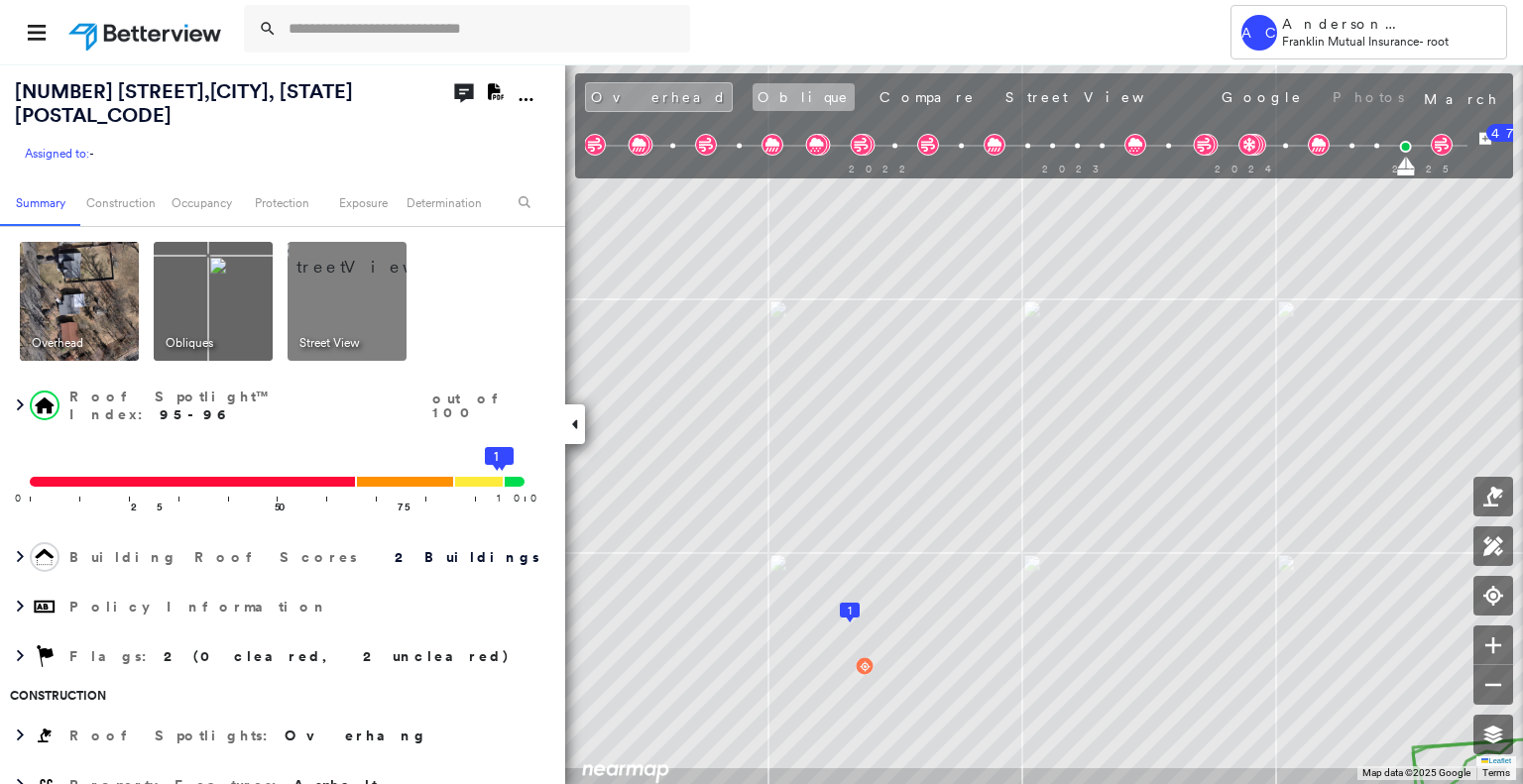 click on "Oblique" at bounding box center [803, 97] 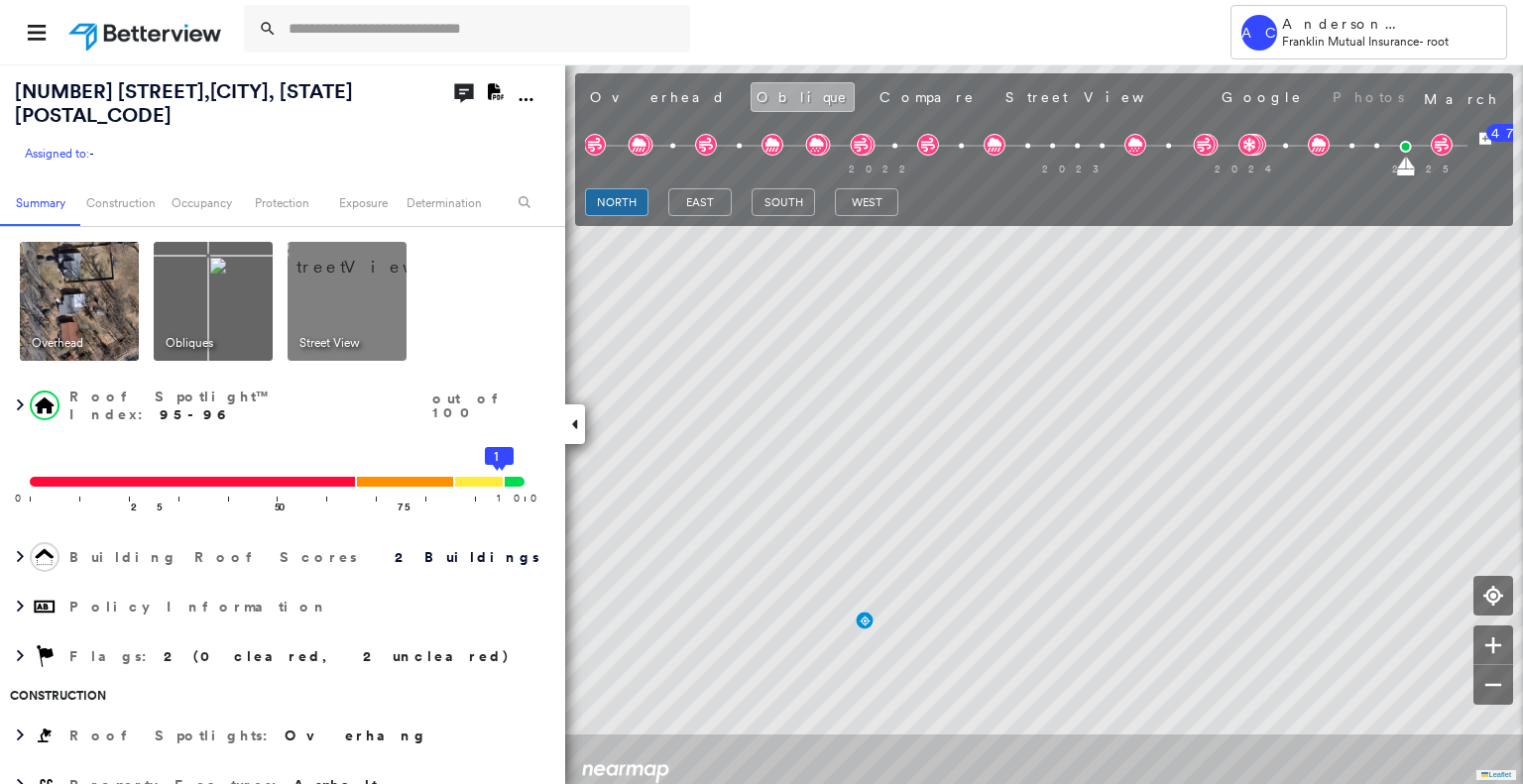 click on "Oblique" at bounding box center (802, 97) 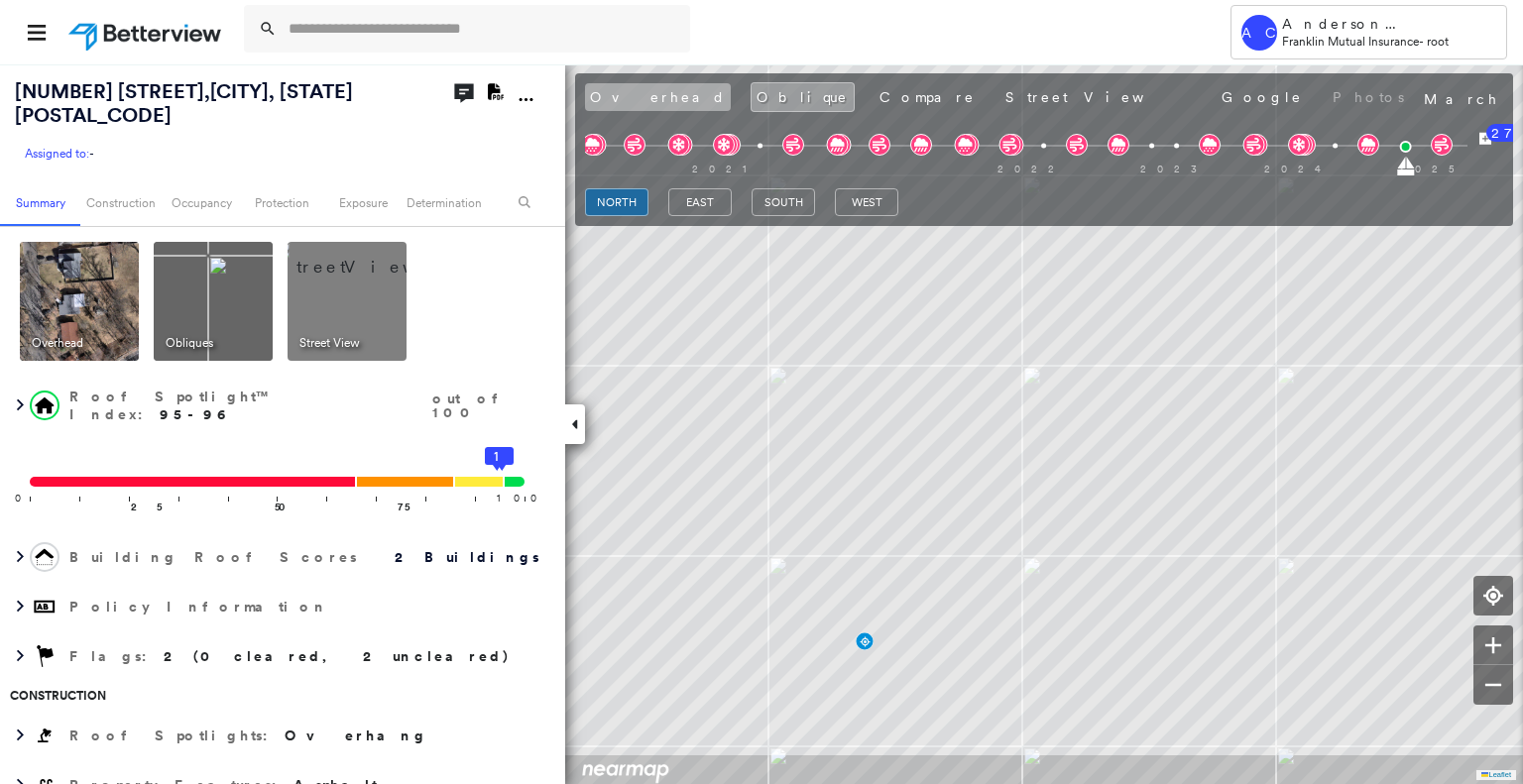 click on "Overhead" at bounding box center (657, 97) 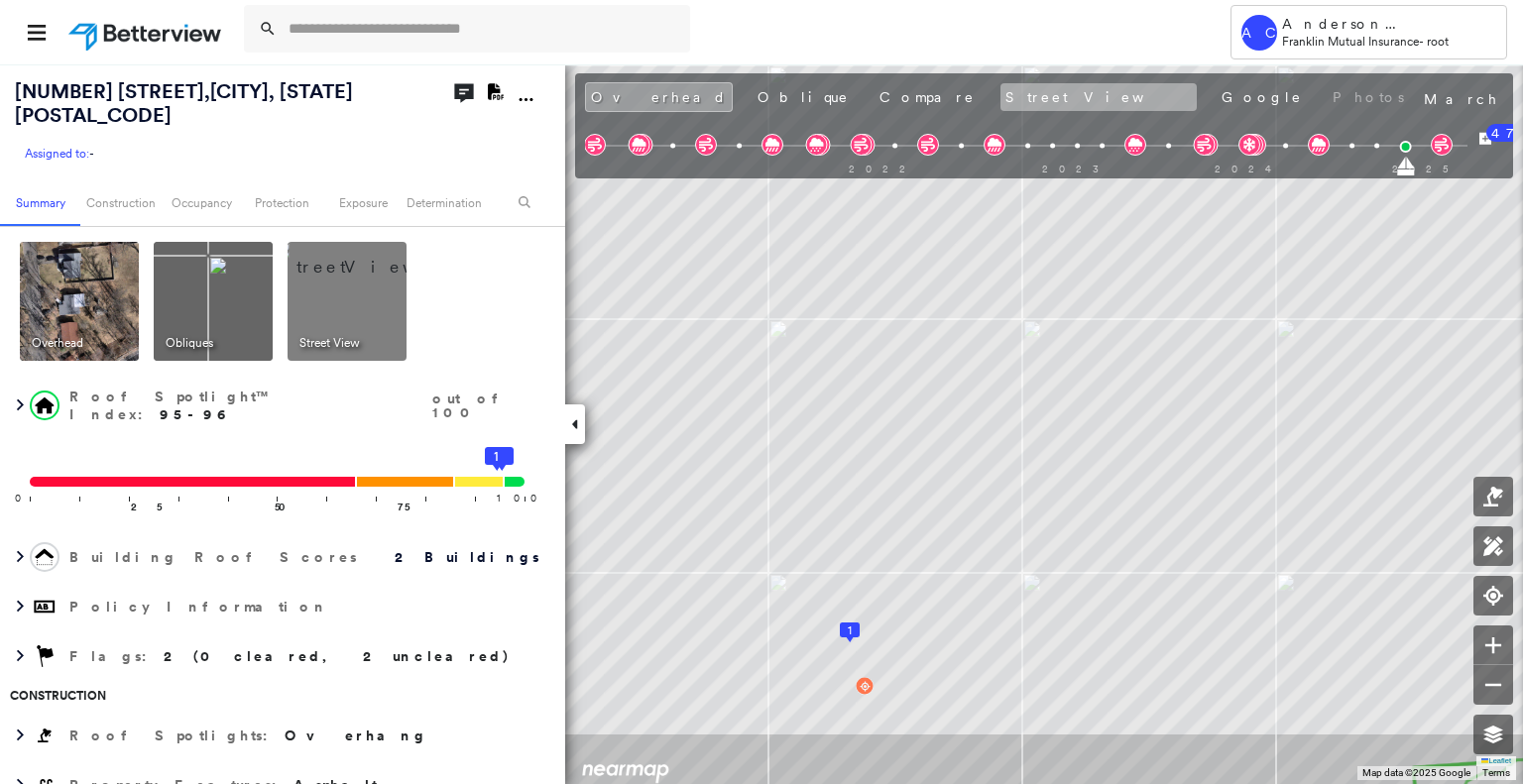 click on "Street View" at bounding box center [1099, 97] 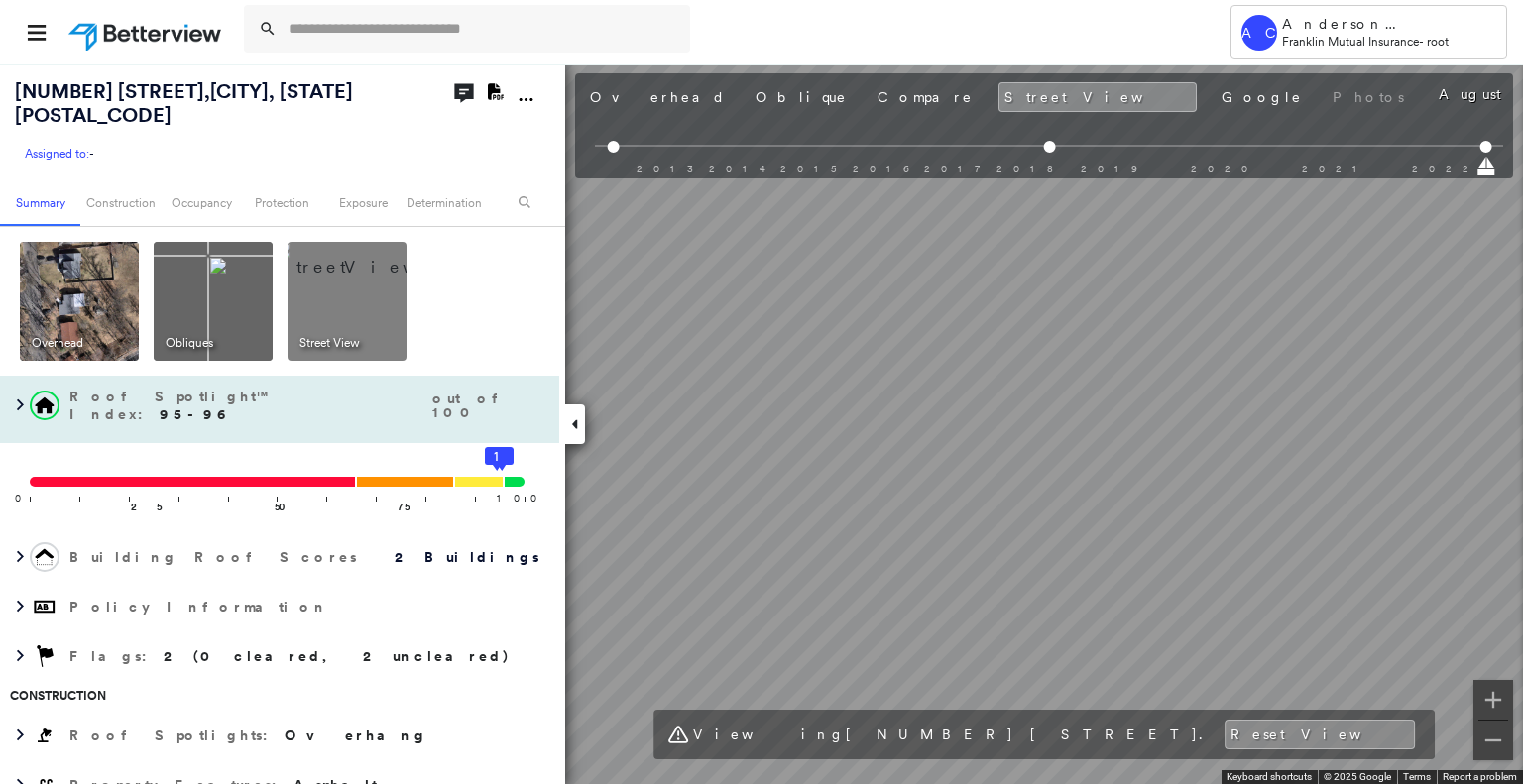 click on "30  Caswell Ave ,  Fords, NJ 08863 Assigned to:  - Assigned to:  - Assigned to:  - Open Comments Download PDF Report Summary Construction Occupancy Protection Exposure Determination Overhead Obliques Street View Roof Spotlight™ Index :  95-96 out of 100 0 100 25 50 75 2 1 Building Roof Scores 2 Buildings Policy Information Flags :  2 (0 cleared, 2 uncleared) Construction Roof Spotlights :  Overhang Property Features :  Asphalt Roof Size & Shape :  2 buildings  BuildZoom - Building Permit Data and Analysis Occupancy Place Detail Protection Exposure FEMA Risk Index Wind Additional Perils Tree Fall Risk:  Present   Determination Flags :  2 (0 cleared, 2 uncleared) Uncleared Flags (2) Cleared Flags  (0) LOW Low Priority Flagged 08/07/25 Clear Tree Overhang Flagged 08/07/25 Clear Action Taken New Entry History Quote/New Business Terms & Conditions Added ACV Endorsement Added Cosmetic Endorsement Inspection/Loss Control Report Information Added to Inspection Survey Onsite Inspection Ordered General Save Renewal" at bounding box center (762, 423) 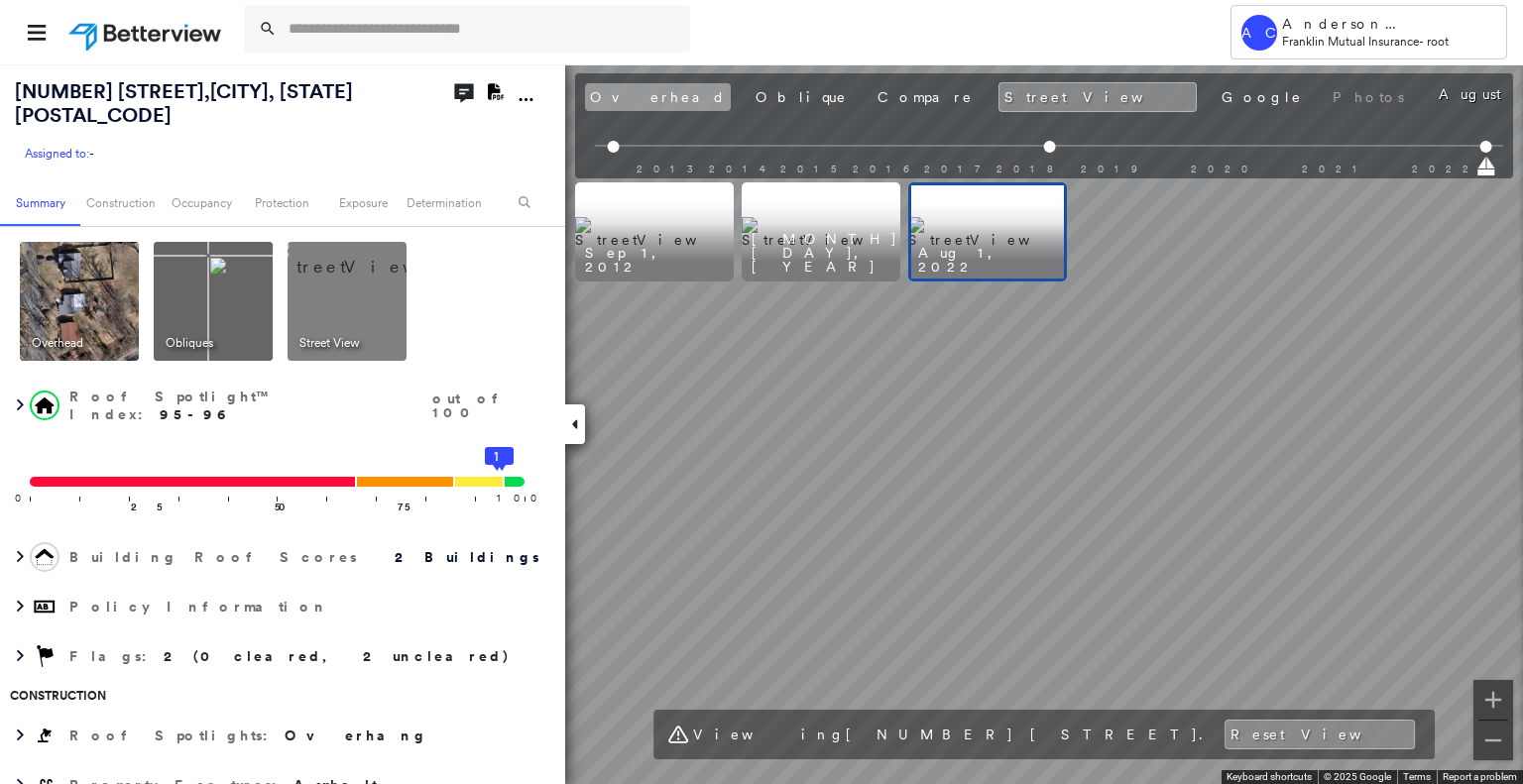 click on "Overhead" at bounding box center [657, 97] 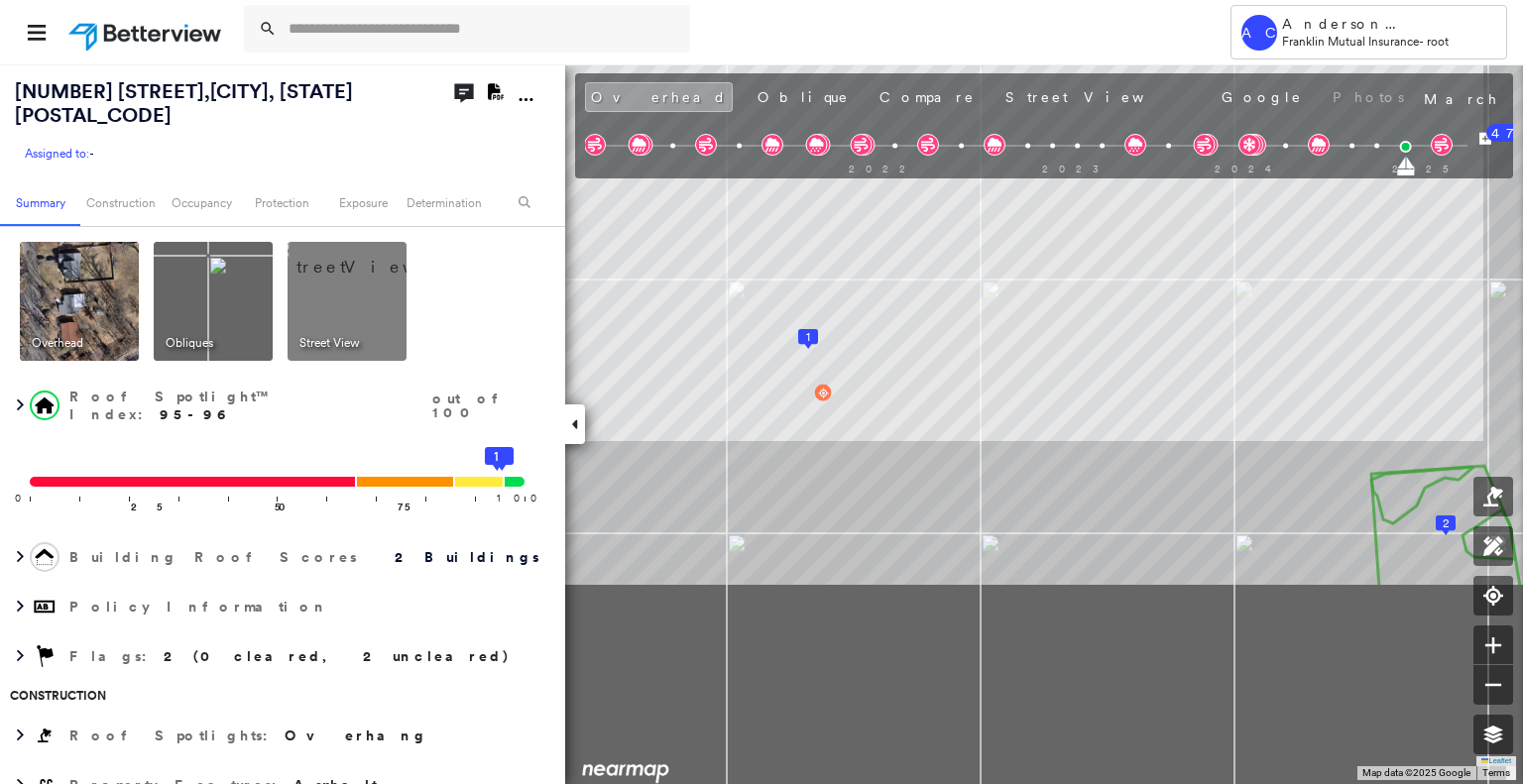 click on "30  Caswell Ave ,  Fords, NJ 08863 Assigned to:  - Assigned to:  - Assigned to:  - Open Comments Download PDF Report Summary Construction Occupancy Protection Exposure Determination Overhead Obliques Street View Roof Spotlight™ Index :  95-96 out of 100 0 100 25 50 75 2 1 Building Roof Scores 2 Buildings Policy Information Flags :  2 (0 cleared, 2 uncleared) Construction Roof Spotlights :  Overhang Property Features :  Asphalt Roof Size & Shape :  2 buildings  BuildZoom - Building Permit Data and Analysis Occupancy Place Detail Protection Exposure FEMA Risk Index Wind Additional Perils Tree Fall Risk:  Present   Determination Flags :  2 (0 cleared, 2 uncleared) Uncleared Flags (2) Cleared Flags  (0) LOW Low Priority Flagged 08/07/25 Clear Tree Overhang Flagged 08/07/25 Clear Action Taken New Entry History Quote/New Business Terms & Conditions Added ACV Endorsement Added Cosmetic Endorsement Inspection/Loss Control Report Information Added to Inspection Survey Onsite Inspection Ordered General Save Renewal" at bounding box center (762, 423) 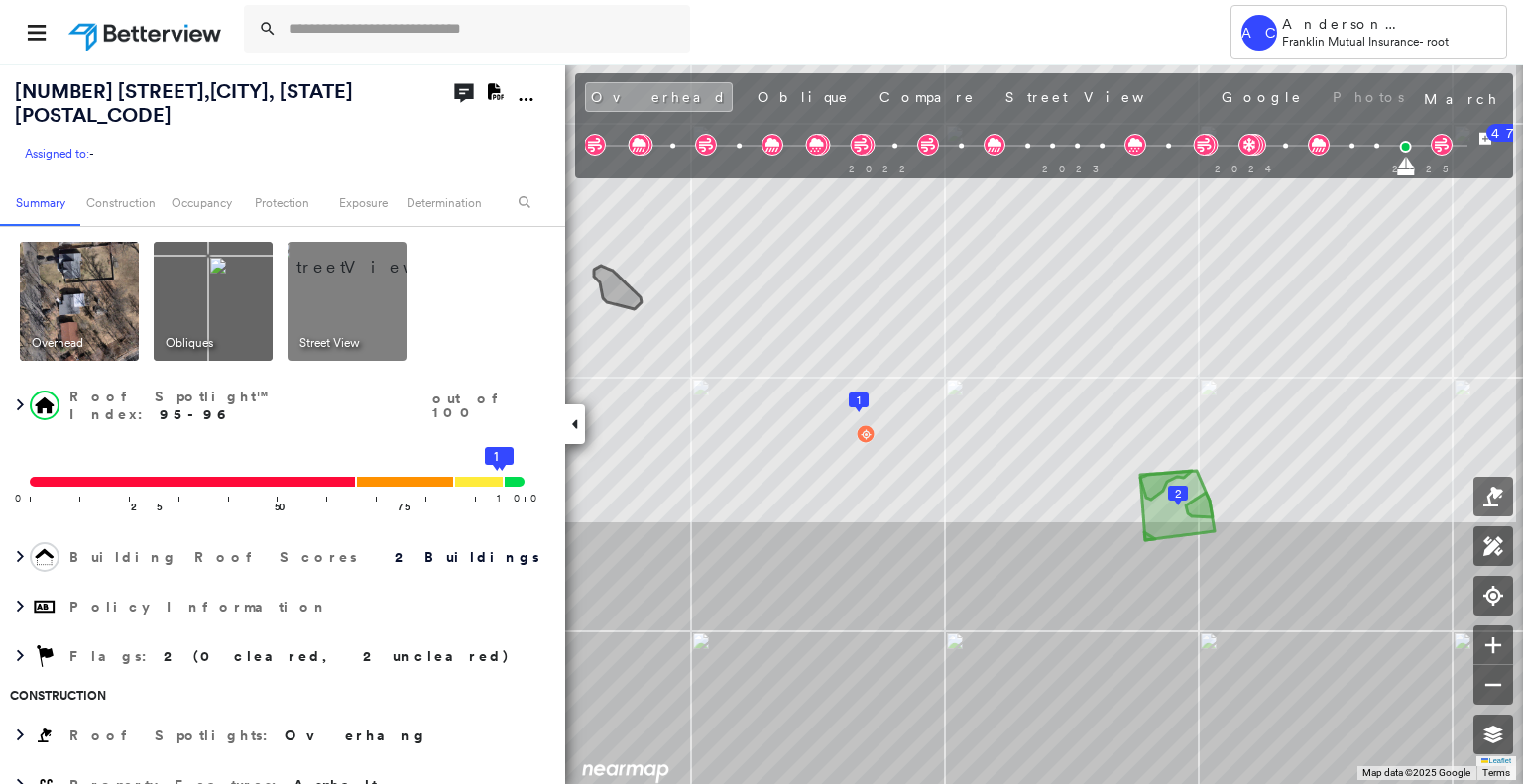 scroll, scrollTop: 0, scrollLeft: 0, axis: both 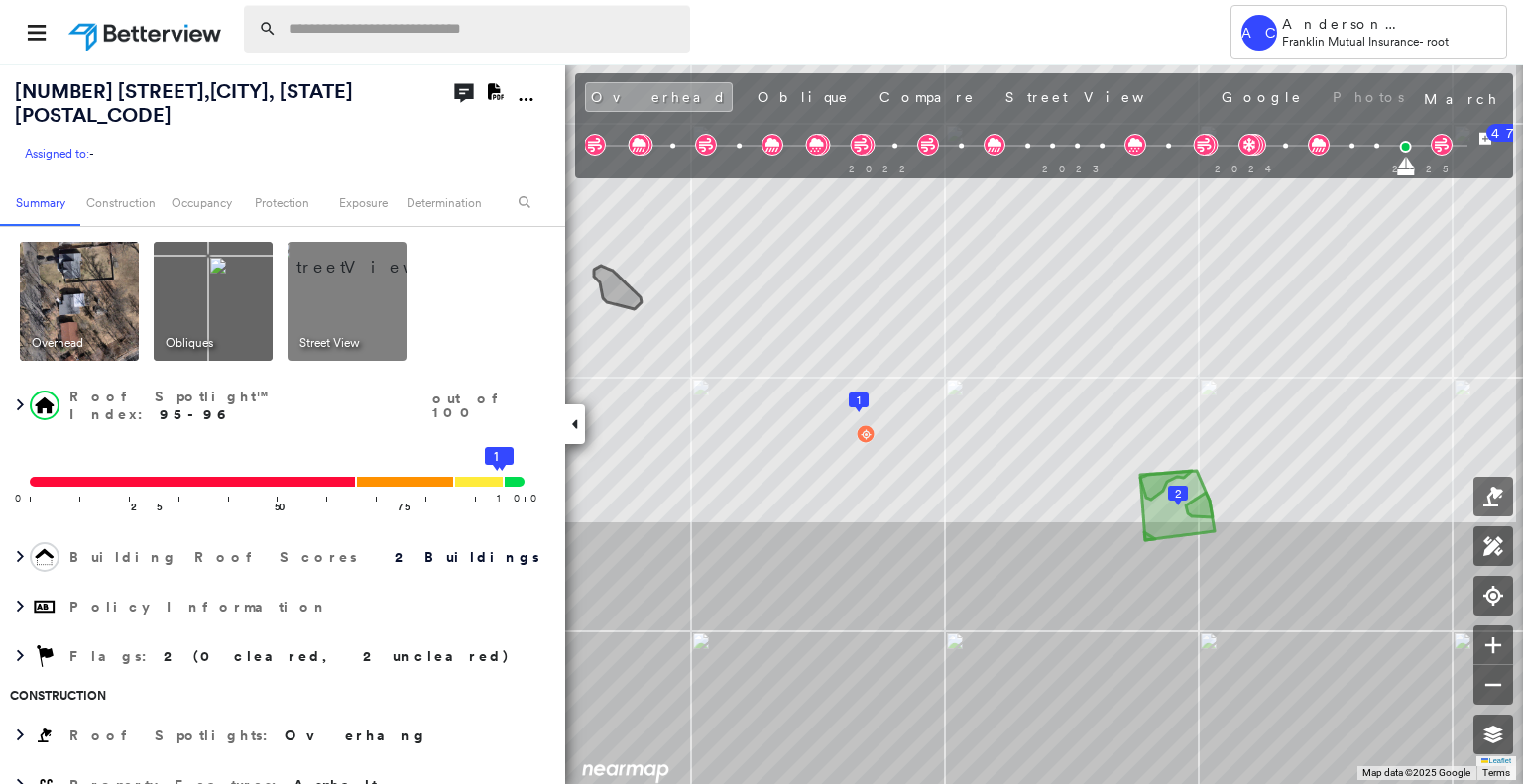 click at bounding box center (483, 29) 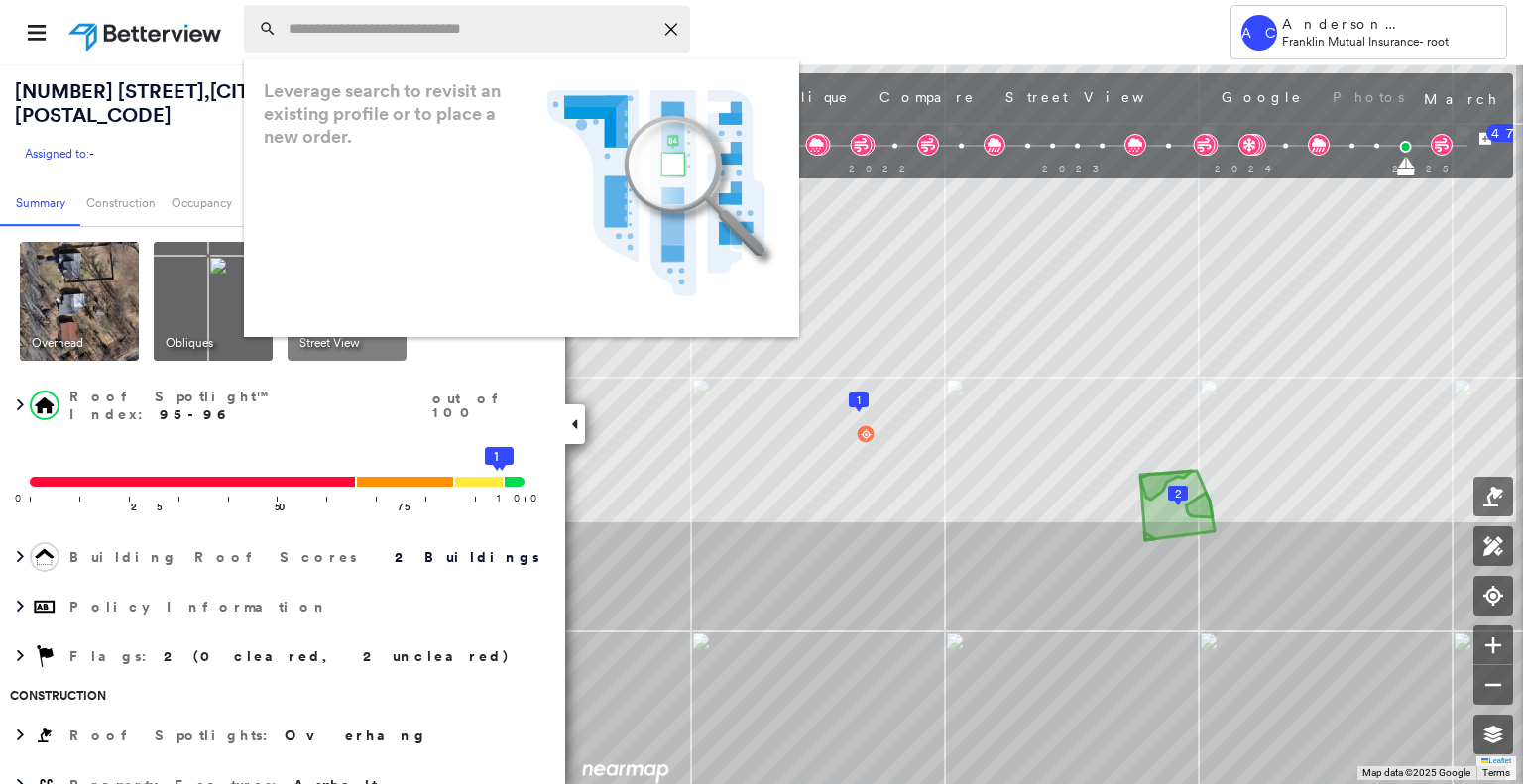 paste on "**********" 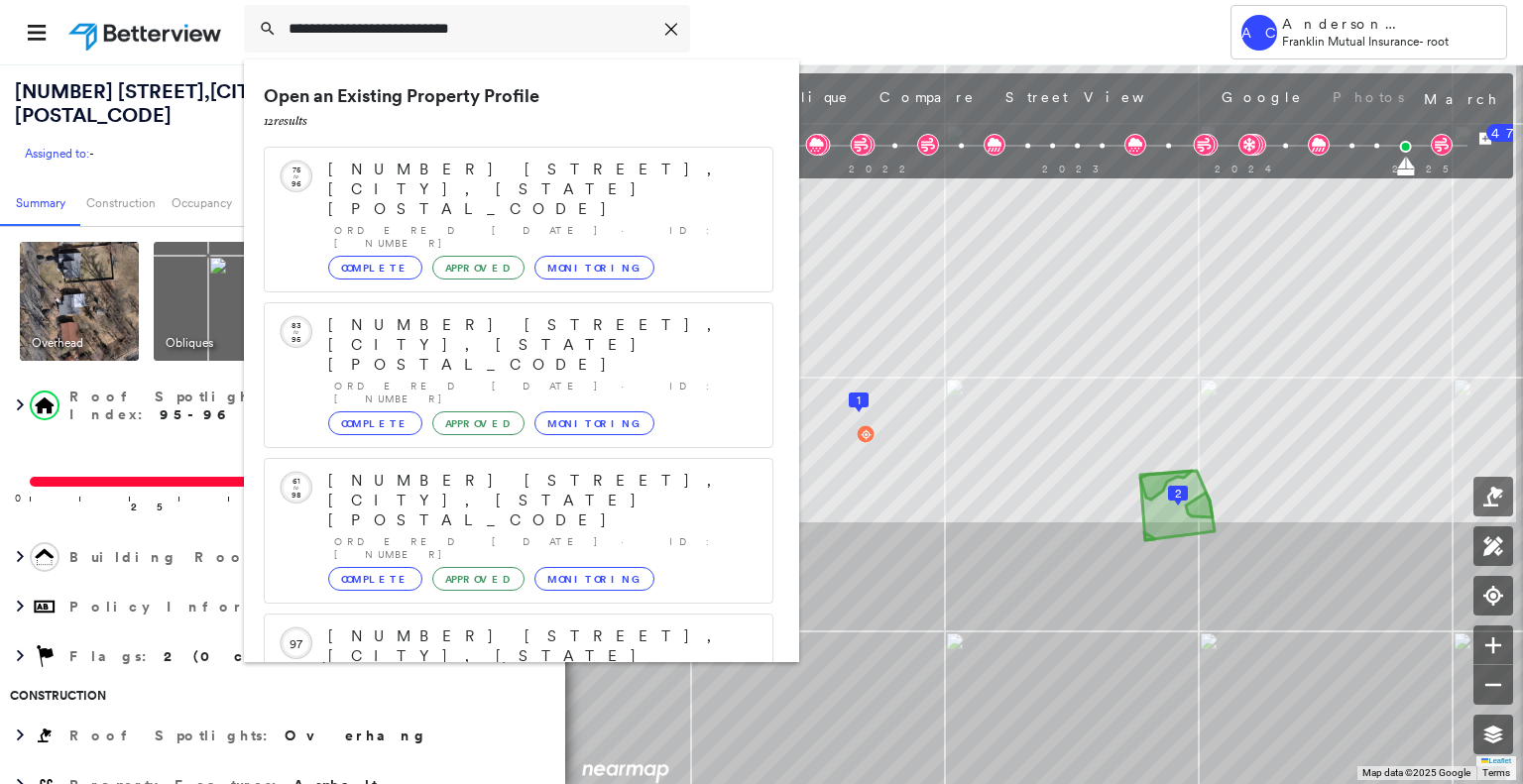 scroll, scrollTop: 206, scrollLeft: 0, axis: vertical 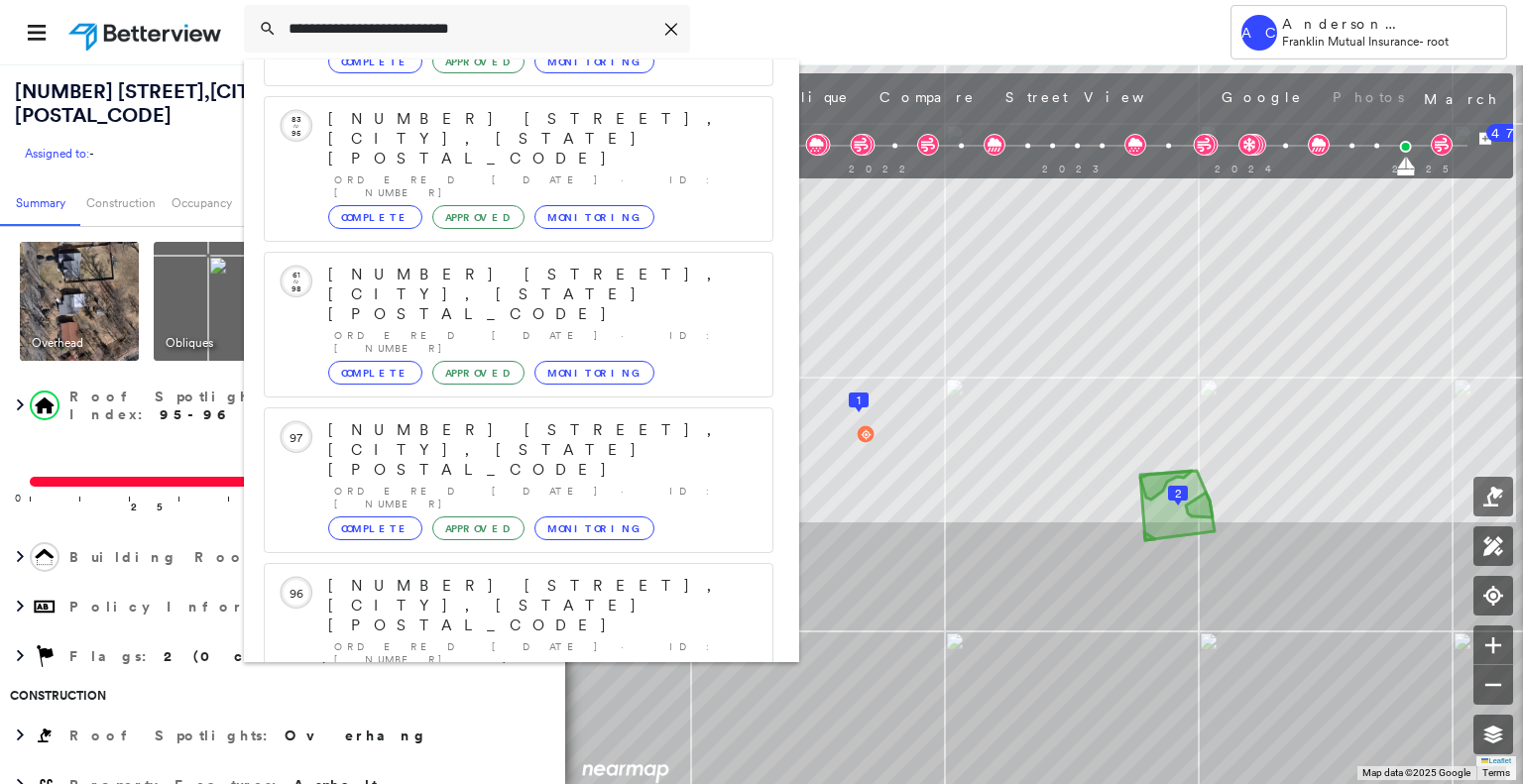 type on "**********" 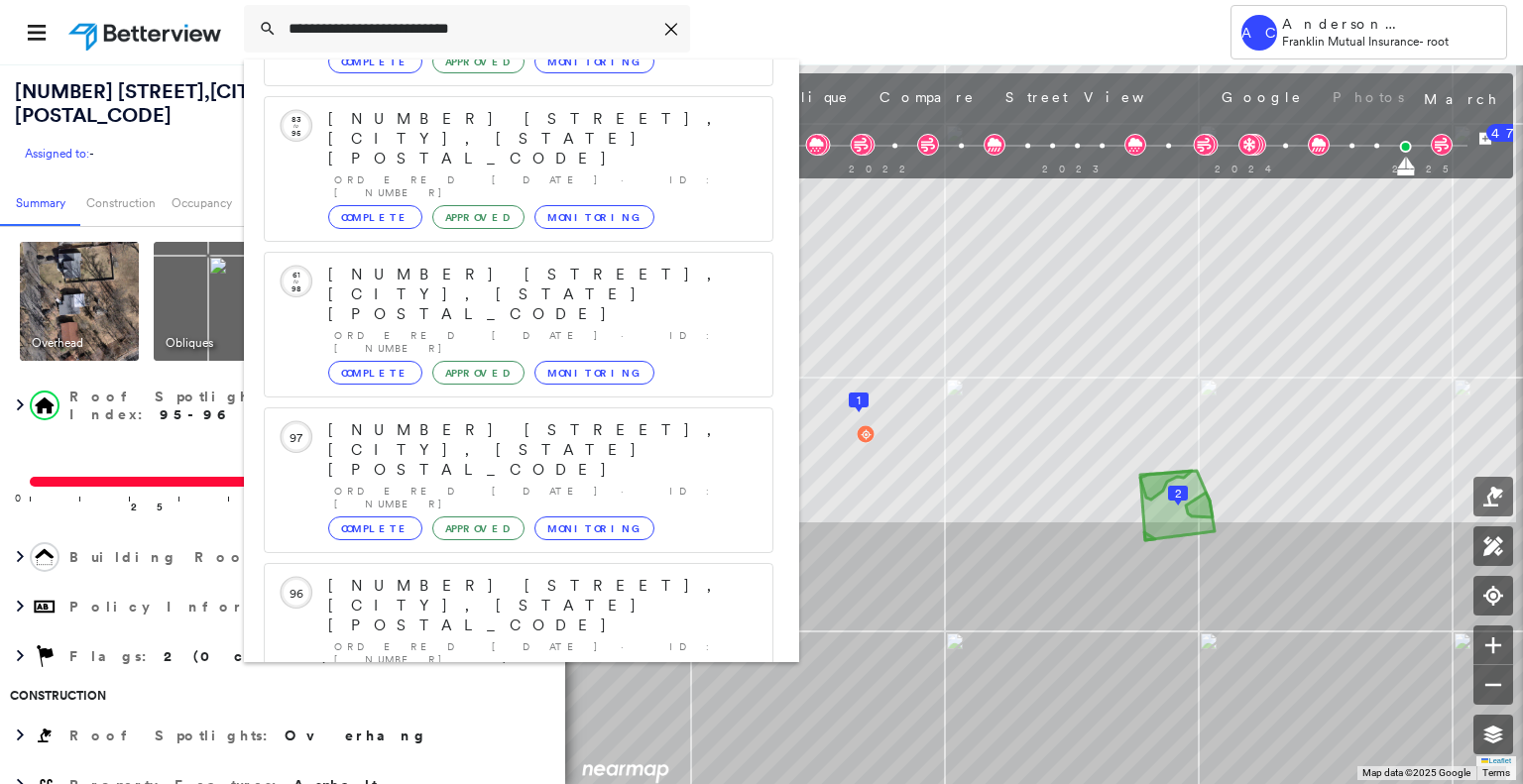 click on "26 N 8th St, Kenilworth, NJ 07033" at bounding box center [497, 895] 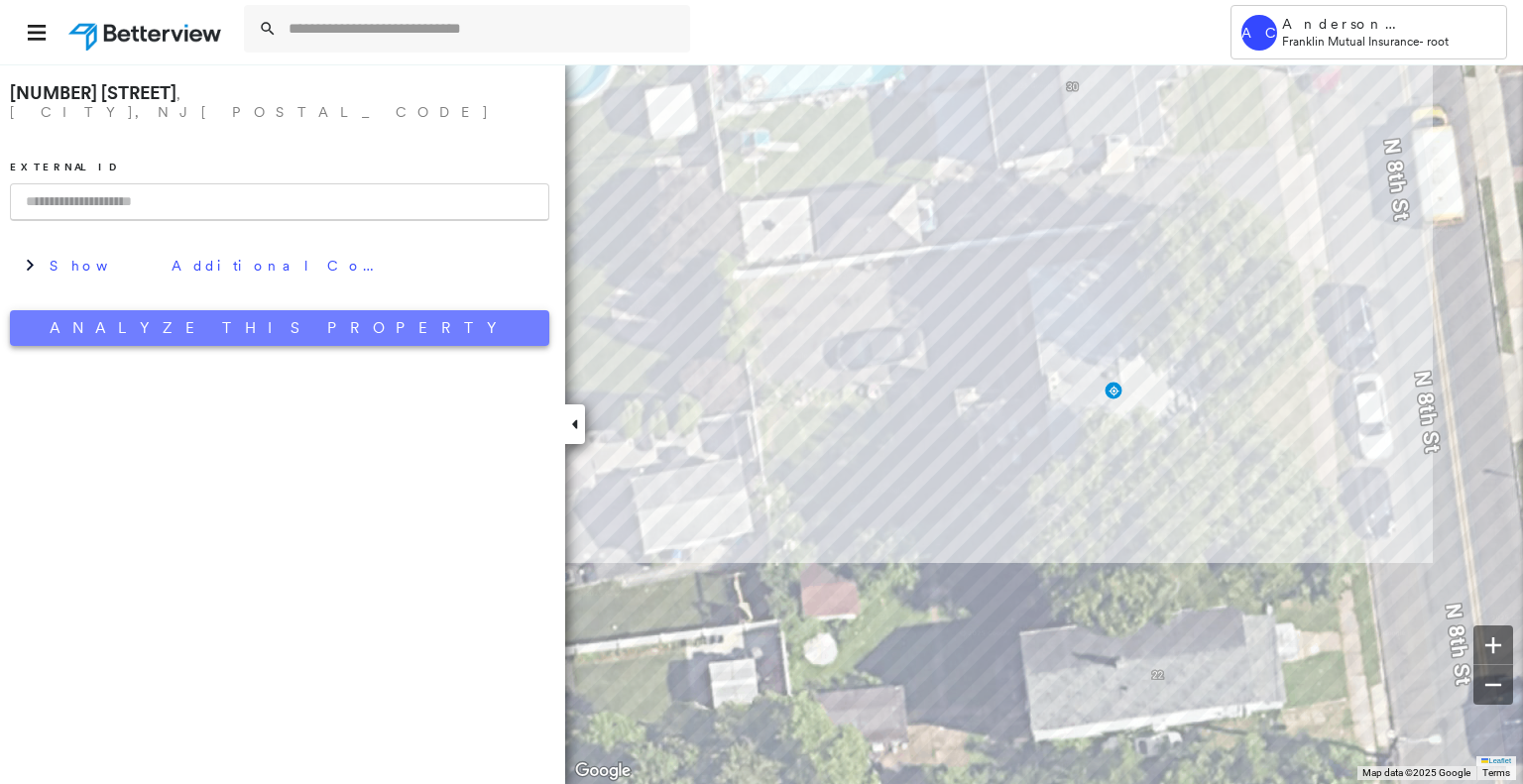 click on "Analyze This Property" at bounding box center [280, 328] 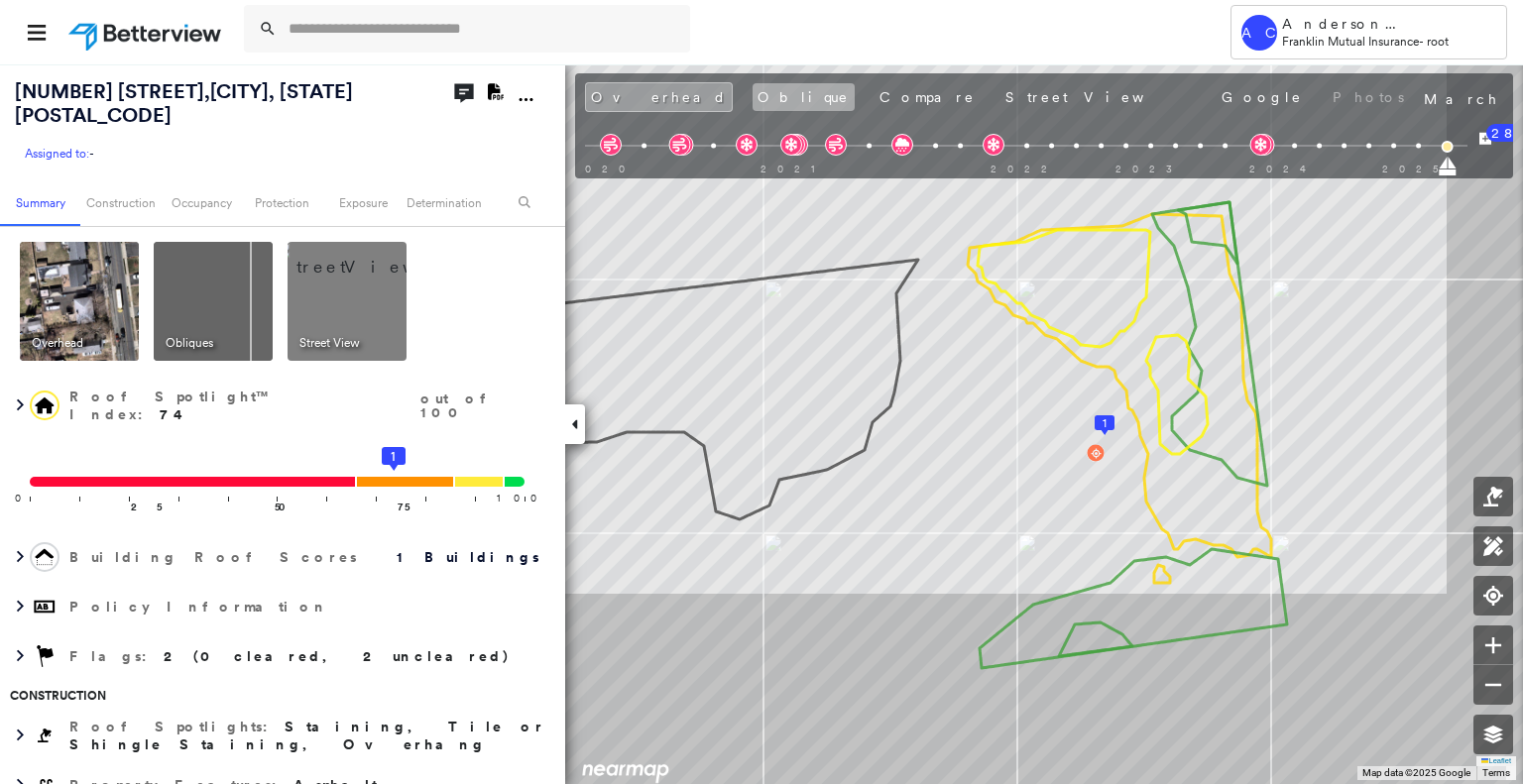 click on "Oblique" at bounding box center (803, 97) 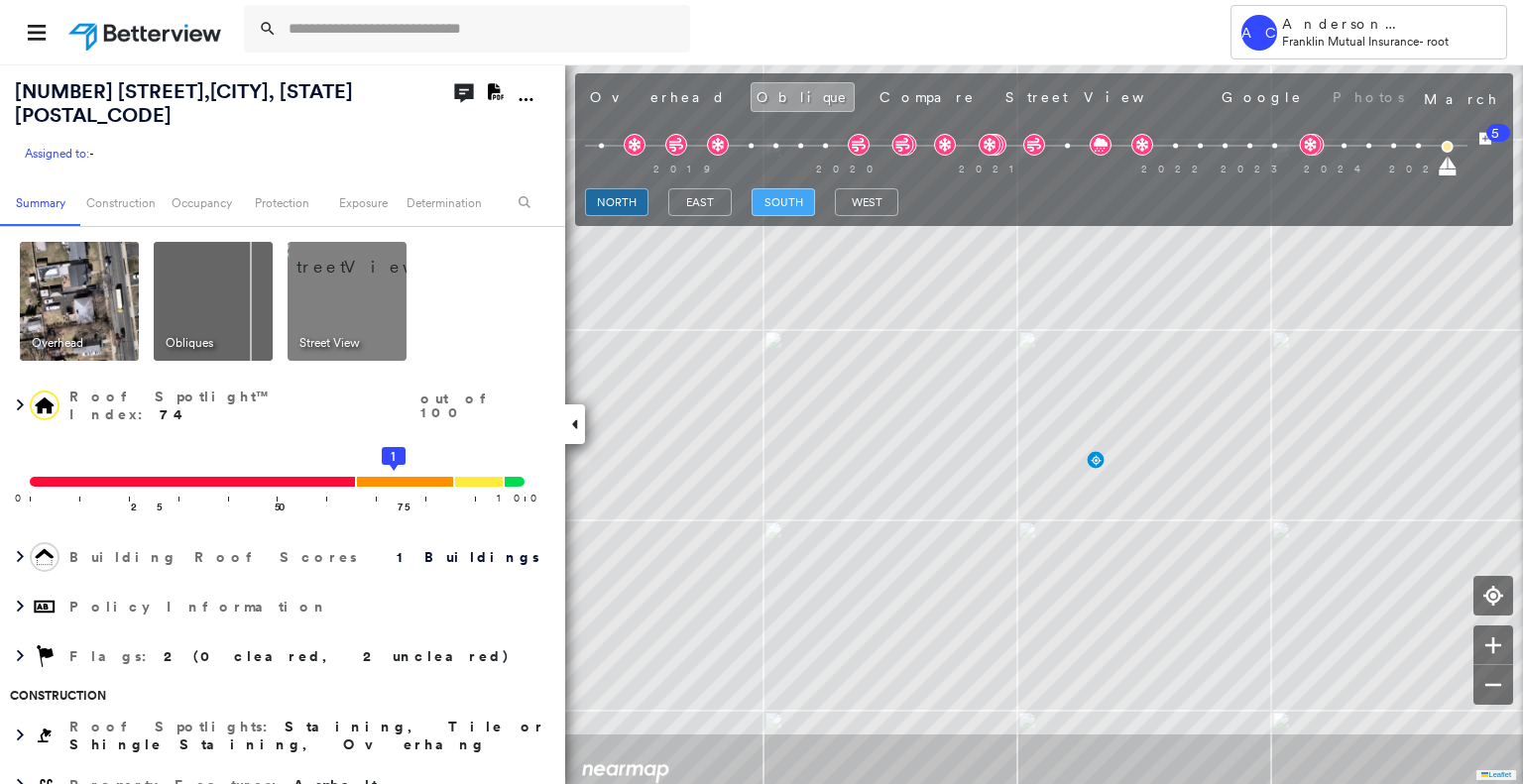 click on "south" at bounding box center (783, 202) 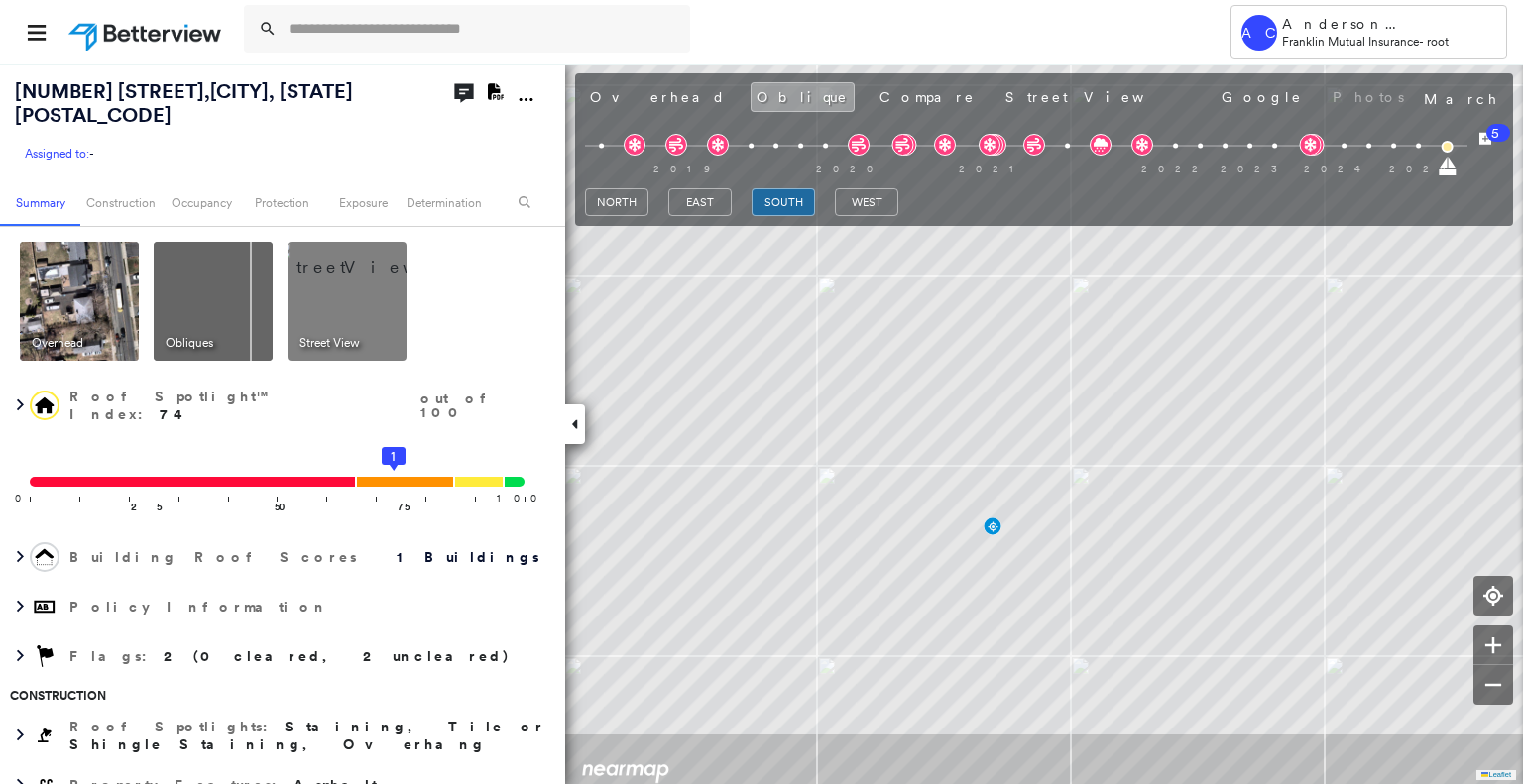scroll, scrollTop: 0, scrollLeft: 0, axis: both 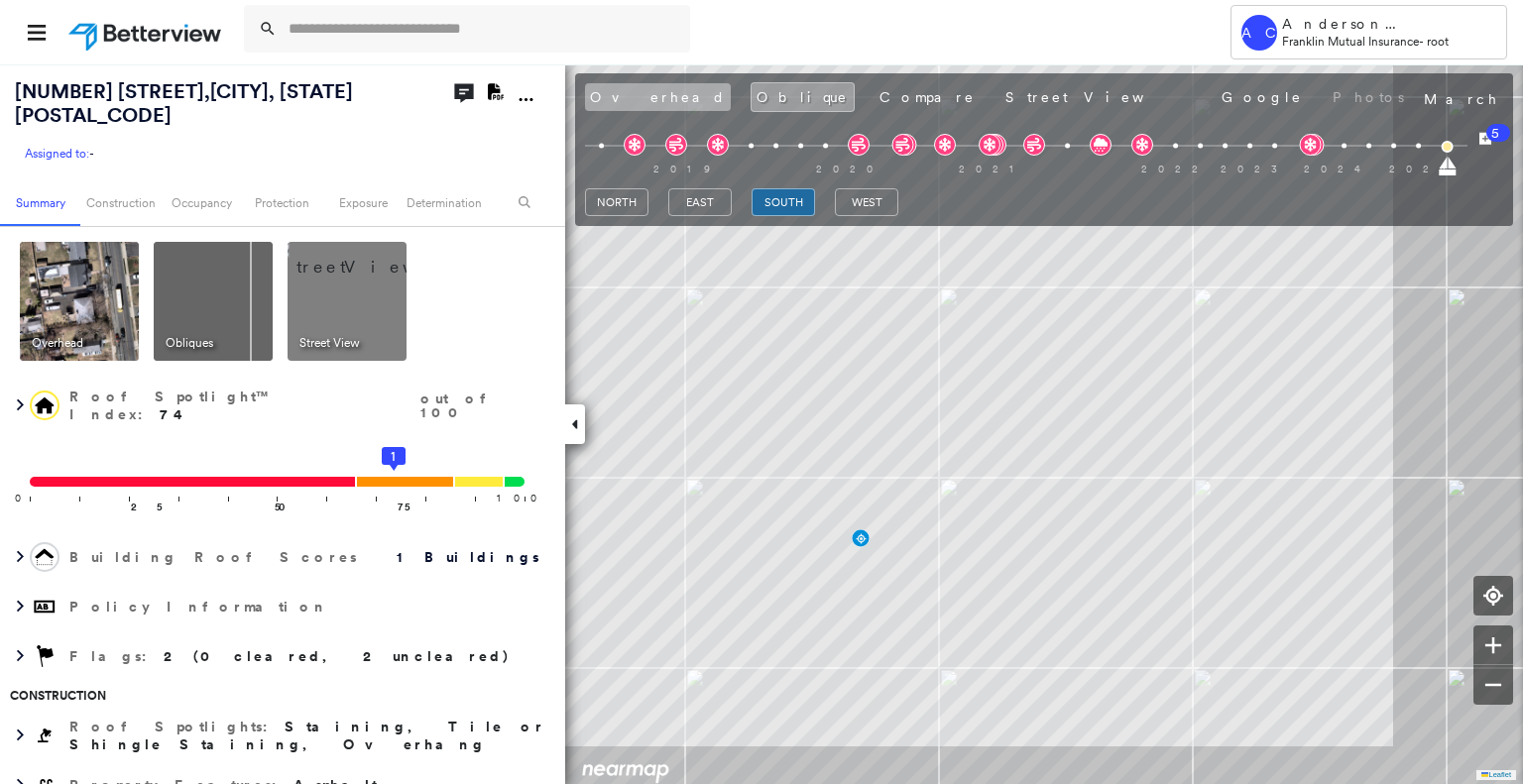 click on "Overhead" at bounding box center (657, 97) 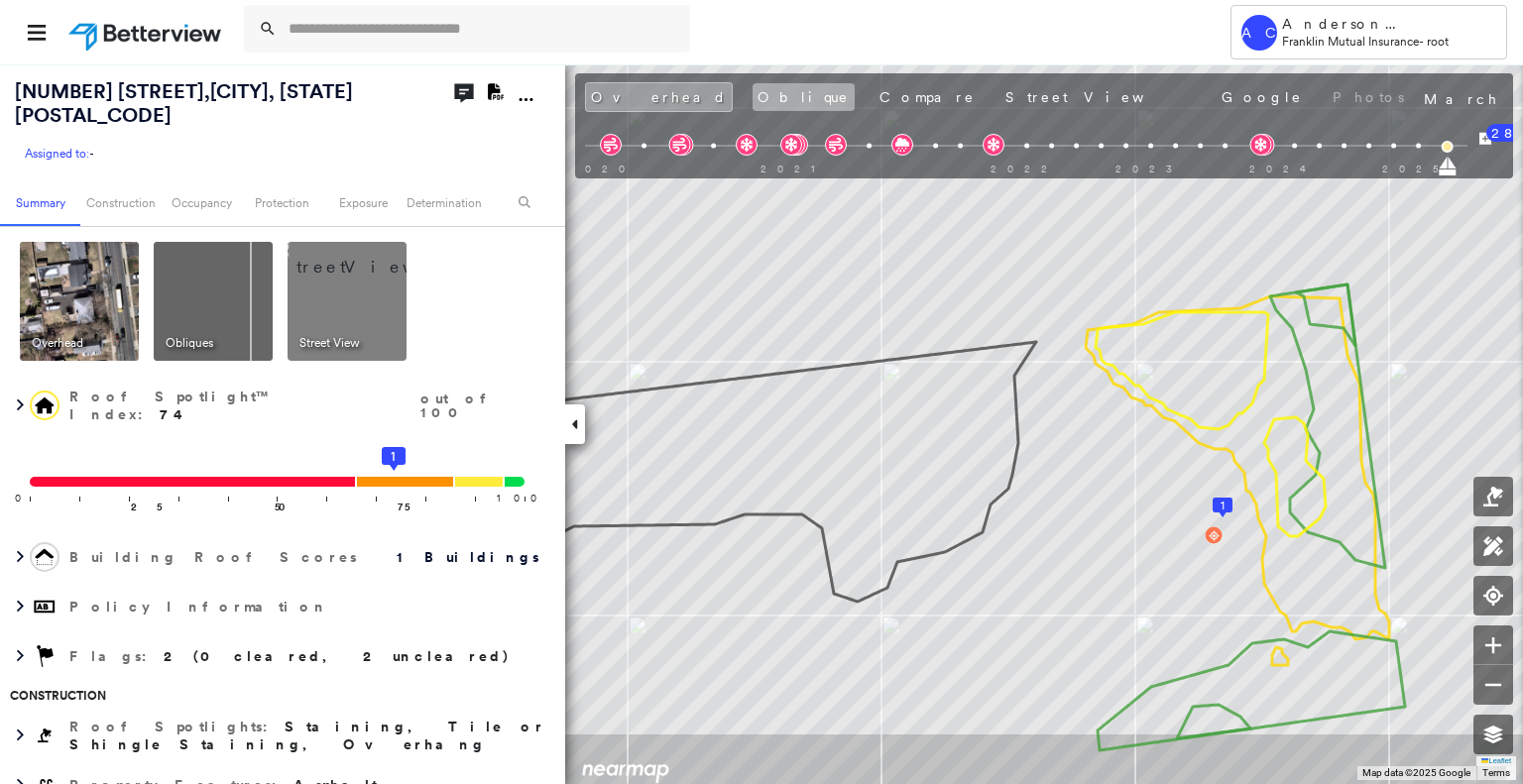 click on "Oblique" at bounding box center [803, 97] 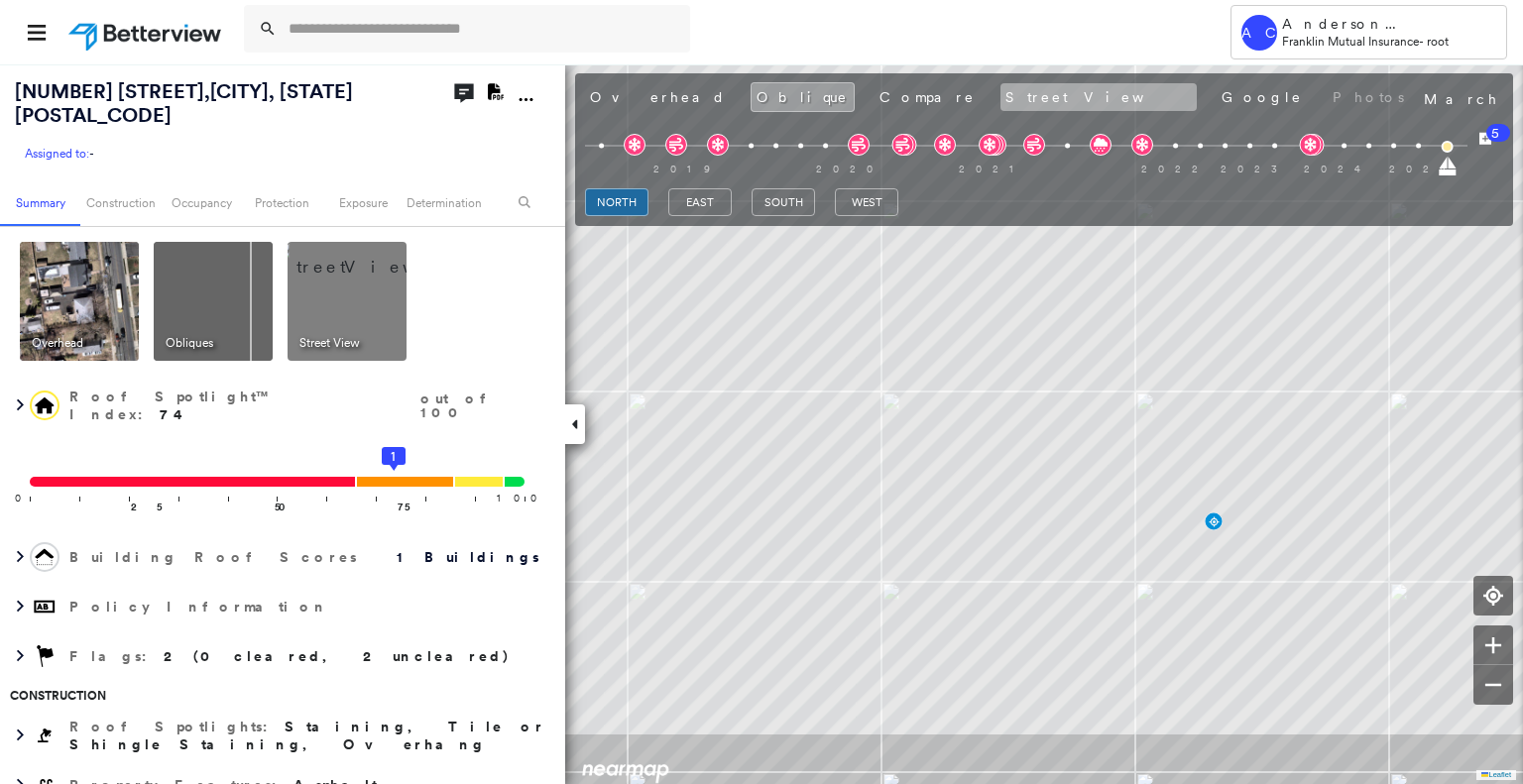 click on "Street View" at bounding box center [1099, 97] 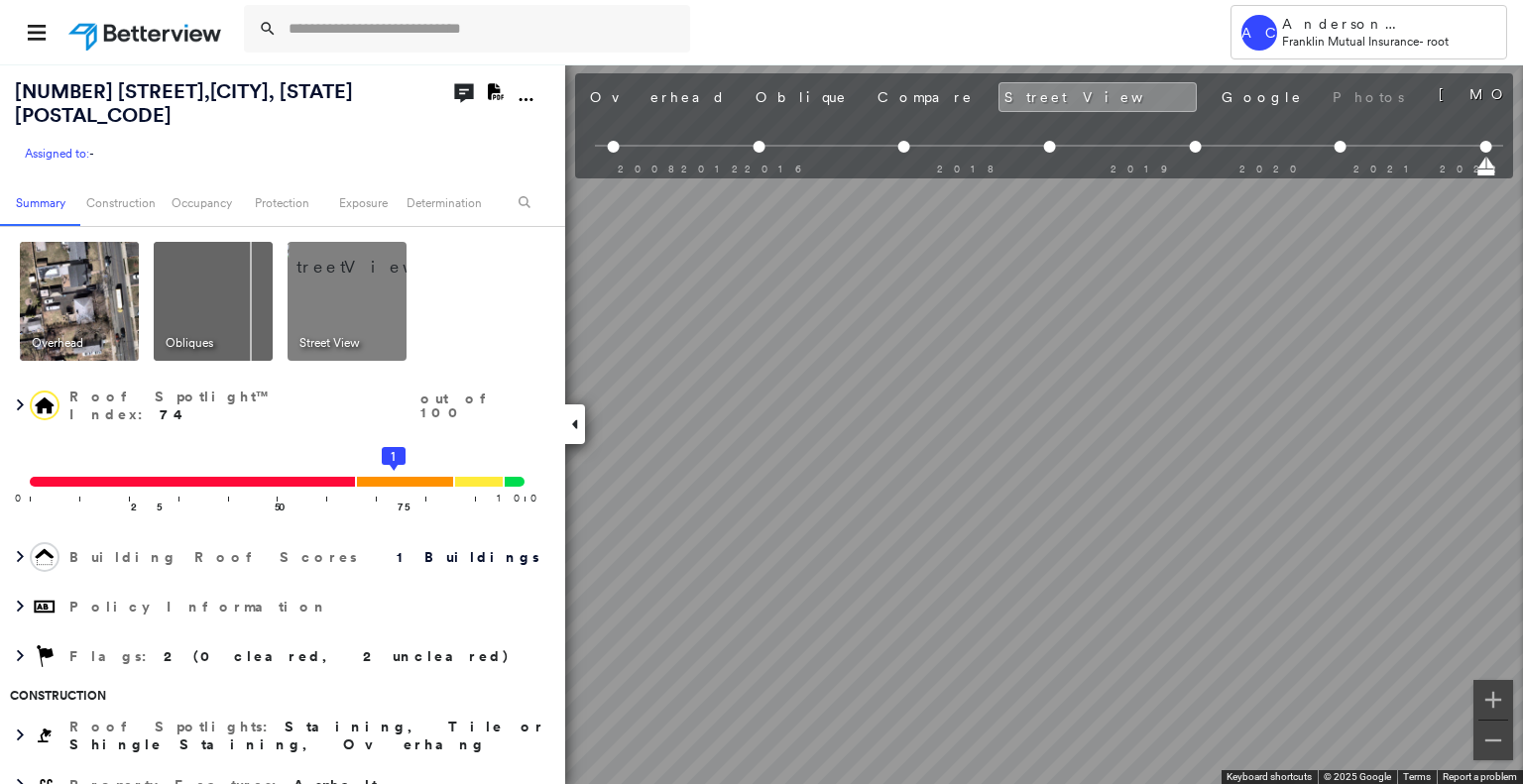 scroll, scrollTop: 0, scrollLeft: 227, axis: horizontal 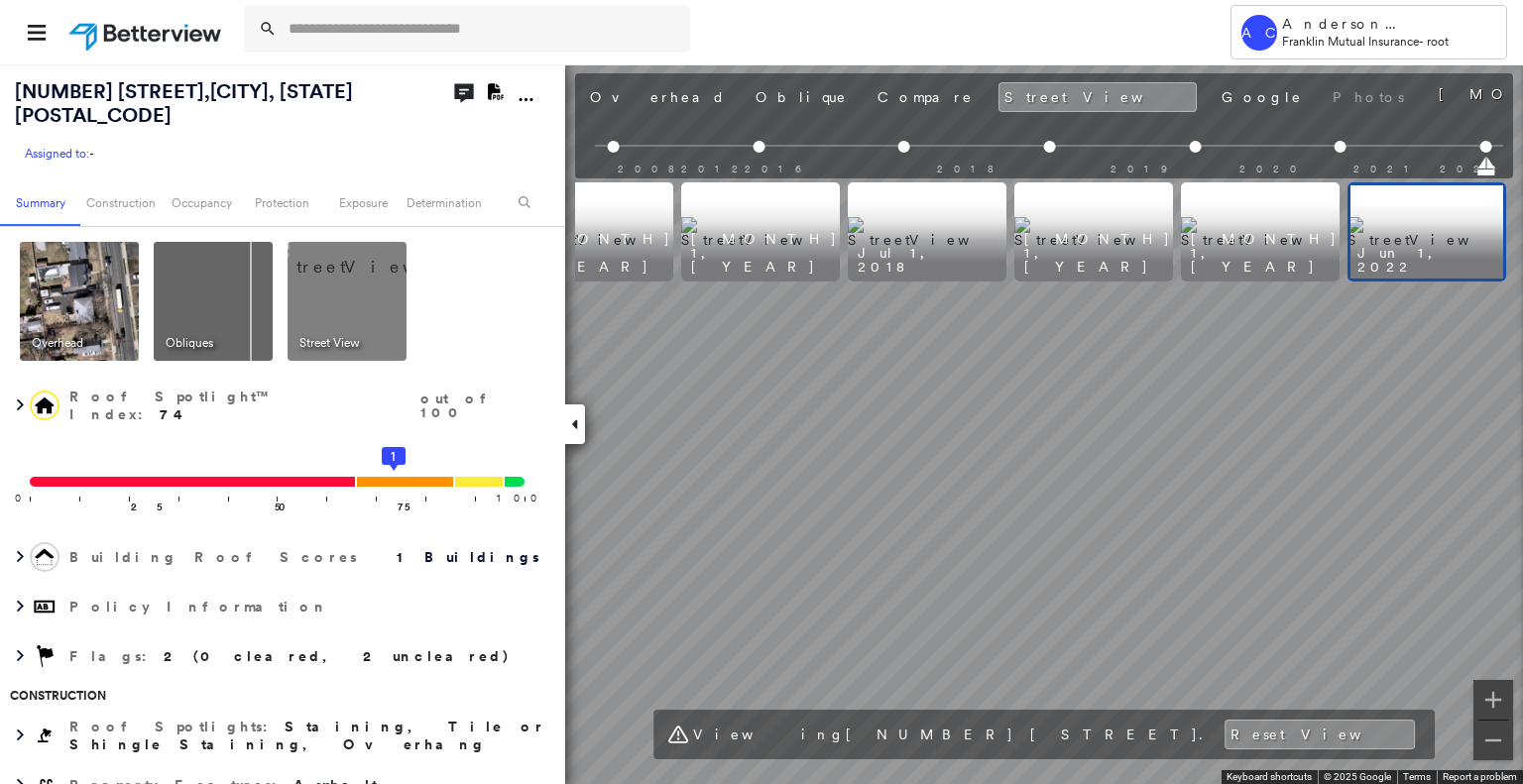 click on "Overhead Oblique Compare Street View Google Photos" at bounding box center [996, 97] 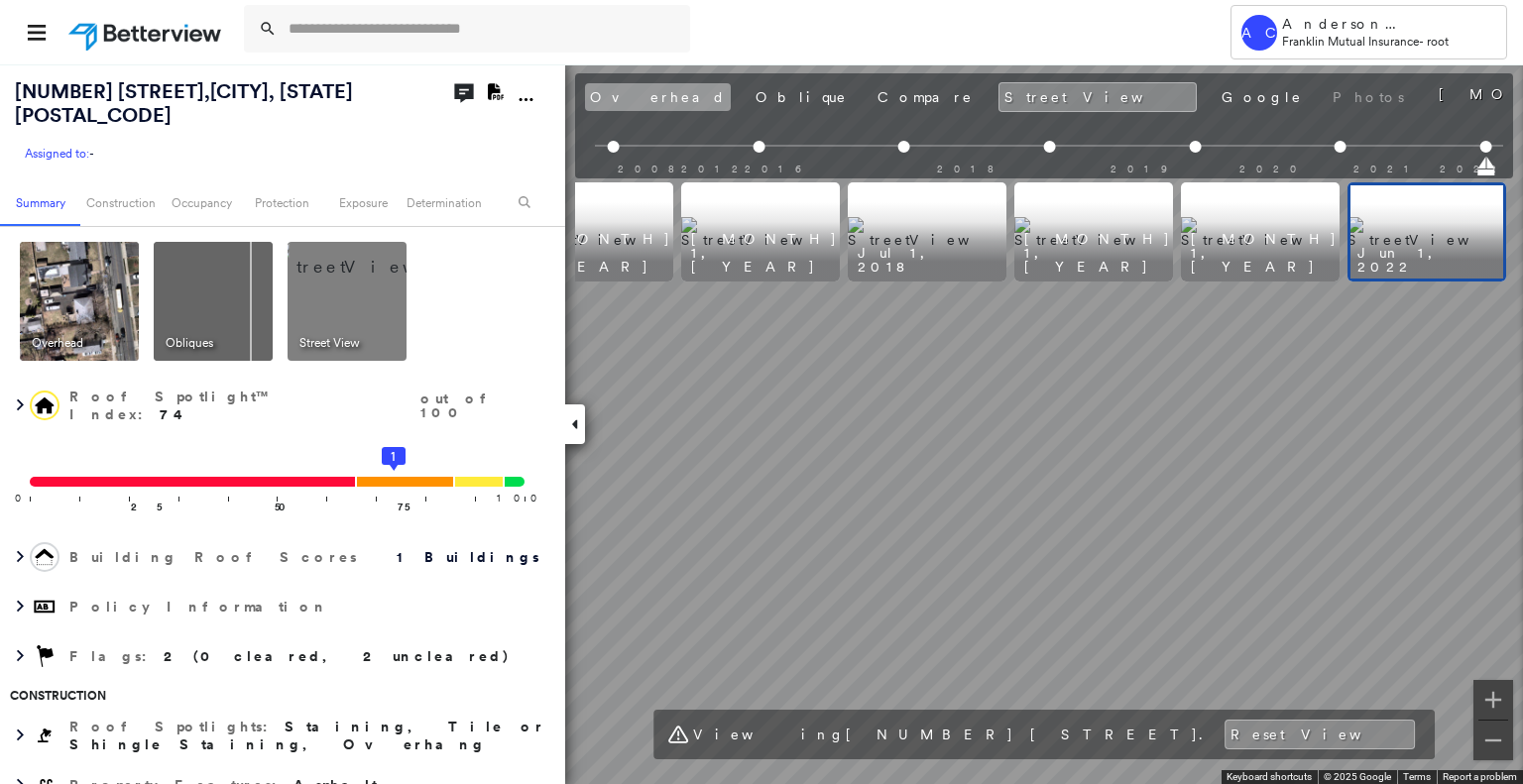 click on "Overhead" at bounding box center [657, 97] 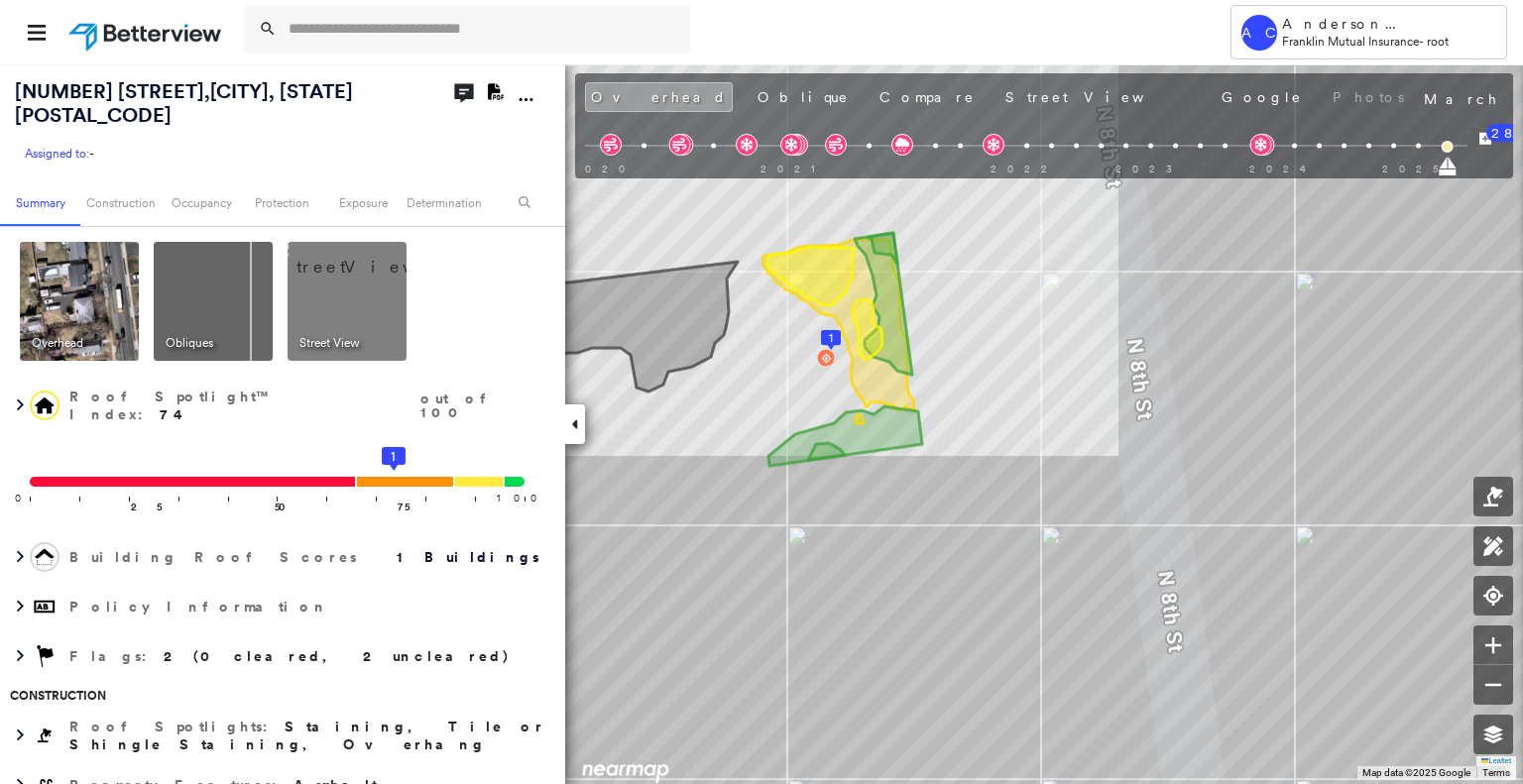 scroll, scrollTop: 0, scrollLeft: 0, axis: both 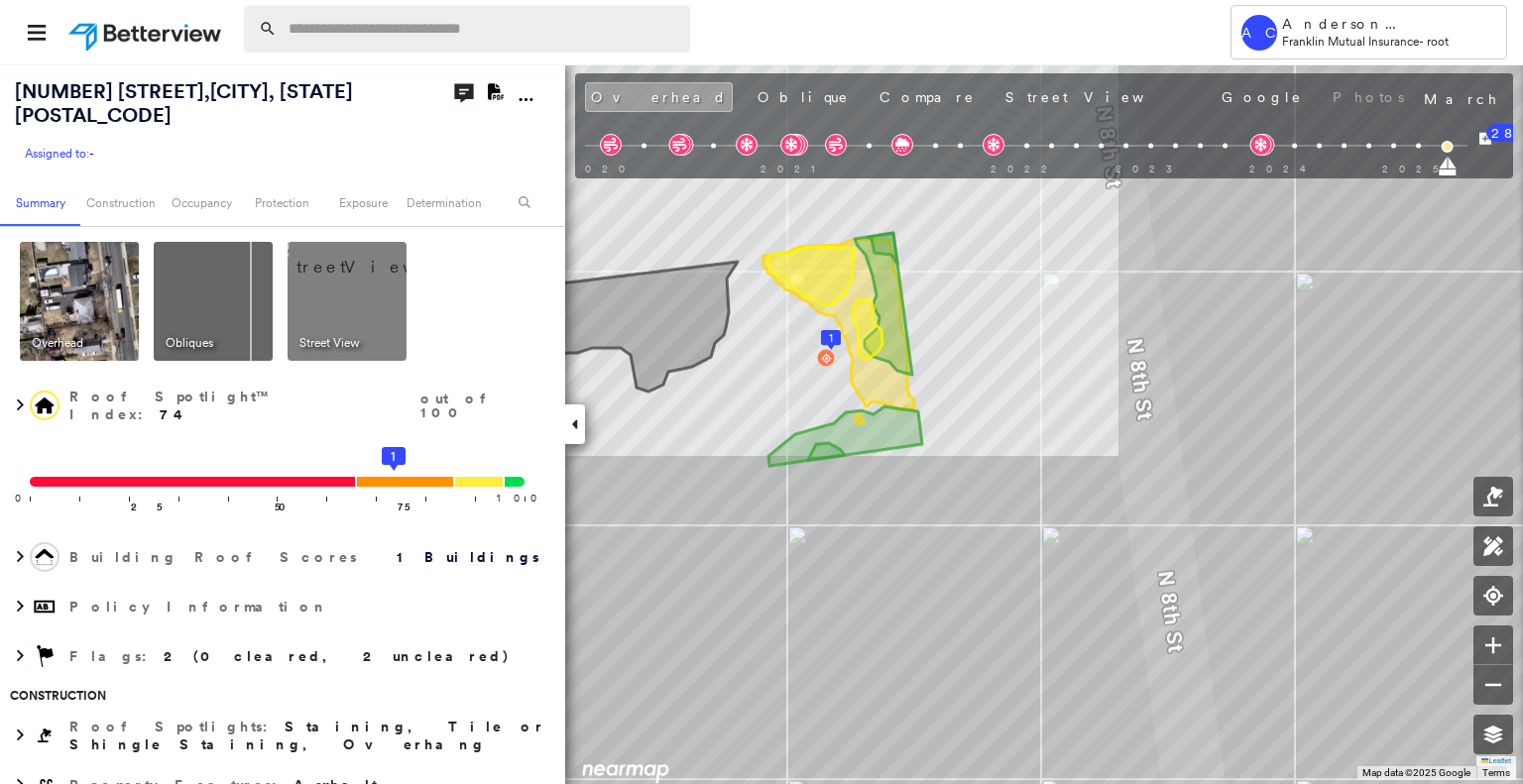 click at bounding box center [483, 29] 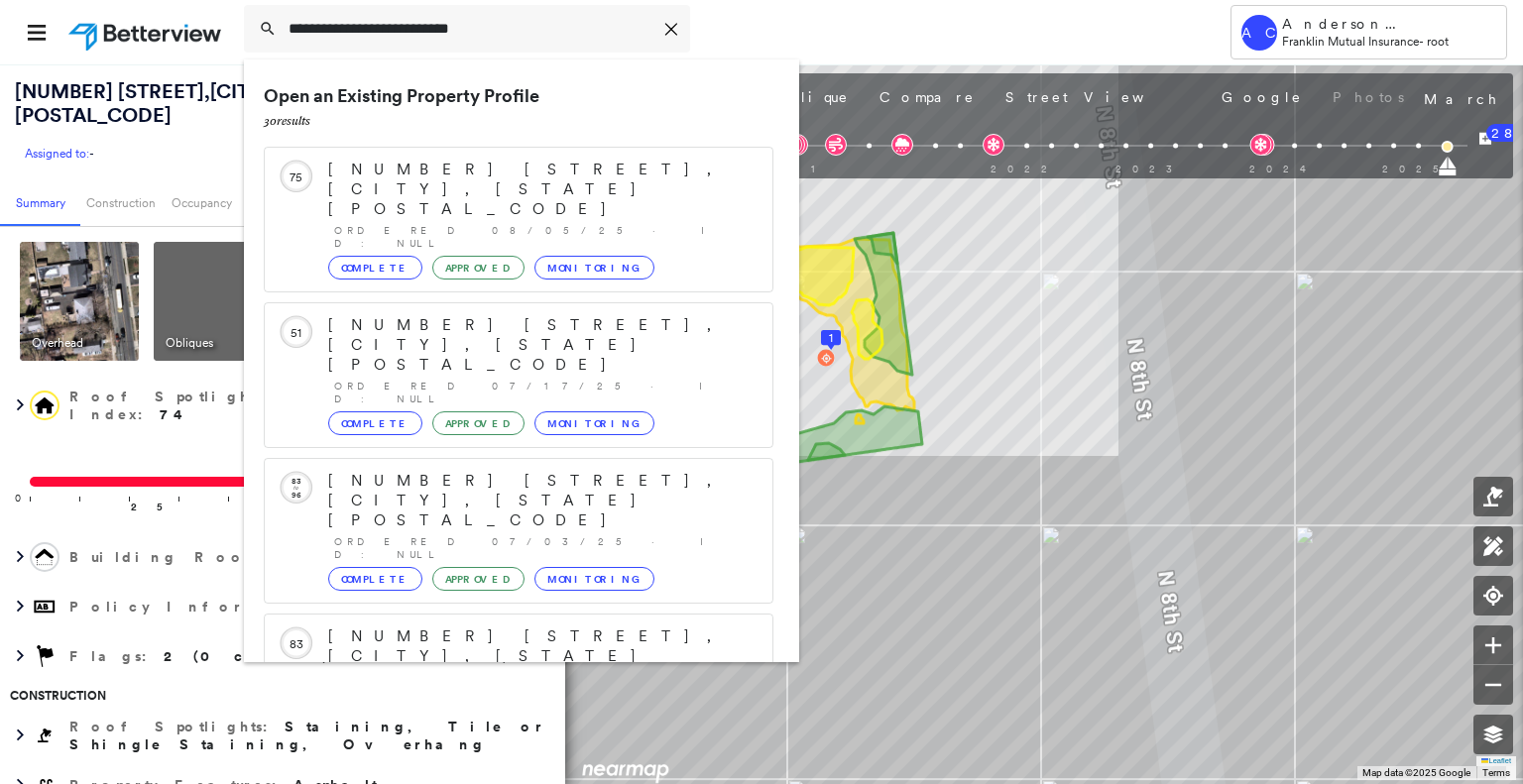 type on "**********" 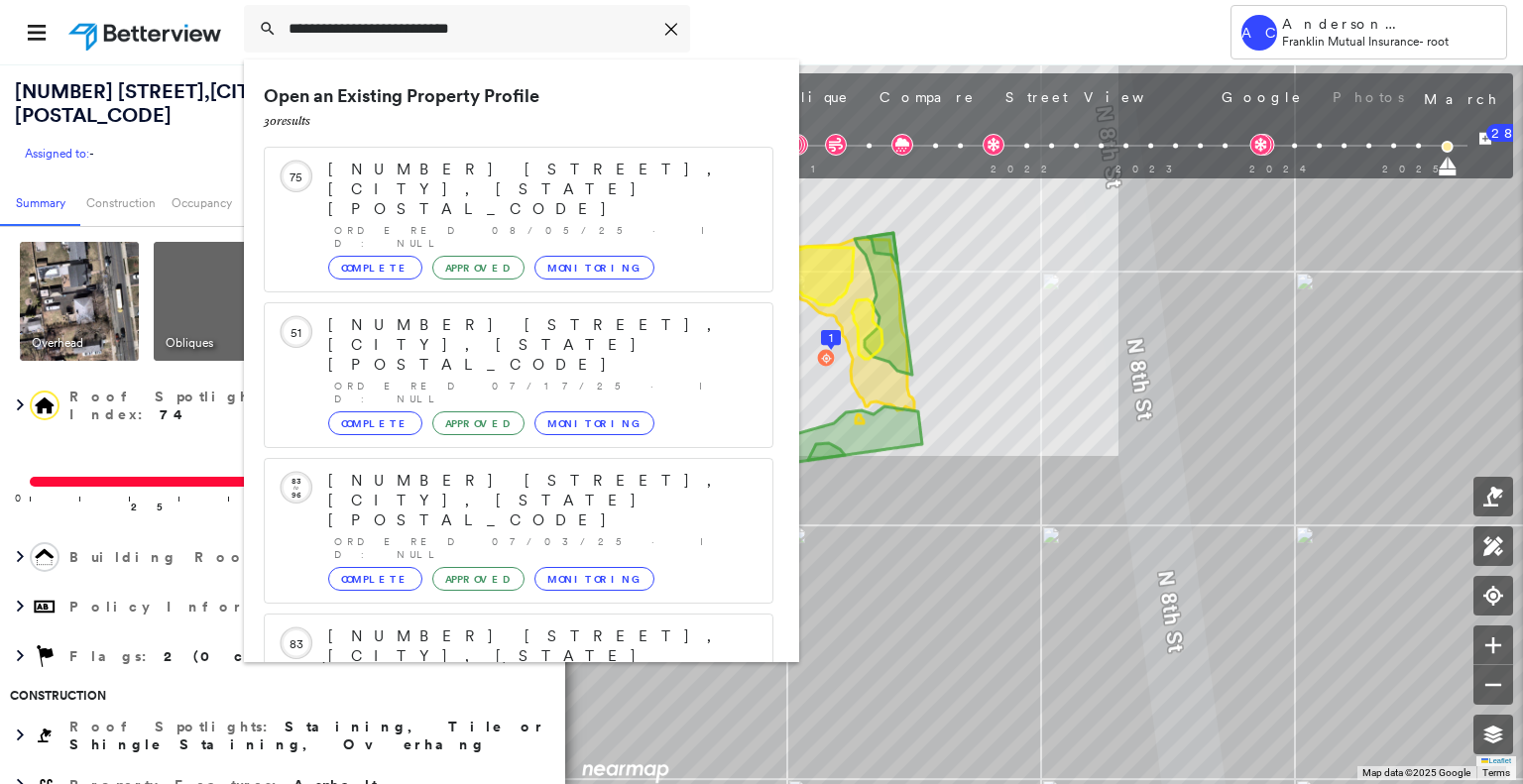 click on "Circled Text Icon 51 121  3rd St, South Orange, NJ 07079 Ordered 07/17/25 · ID: null Complete Approved Monitoring" at bounding box center [519, 375] 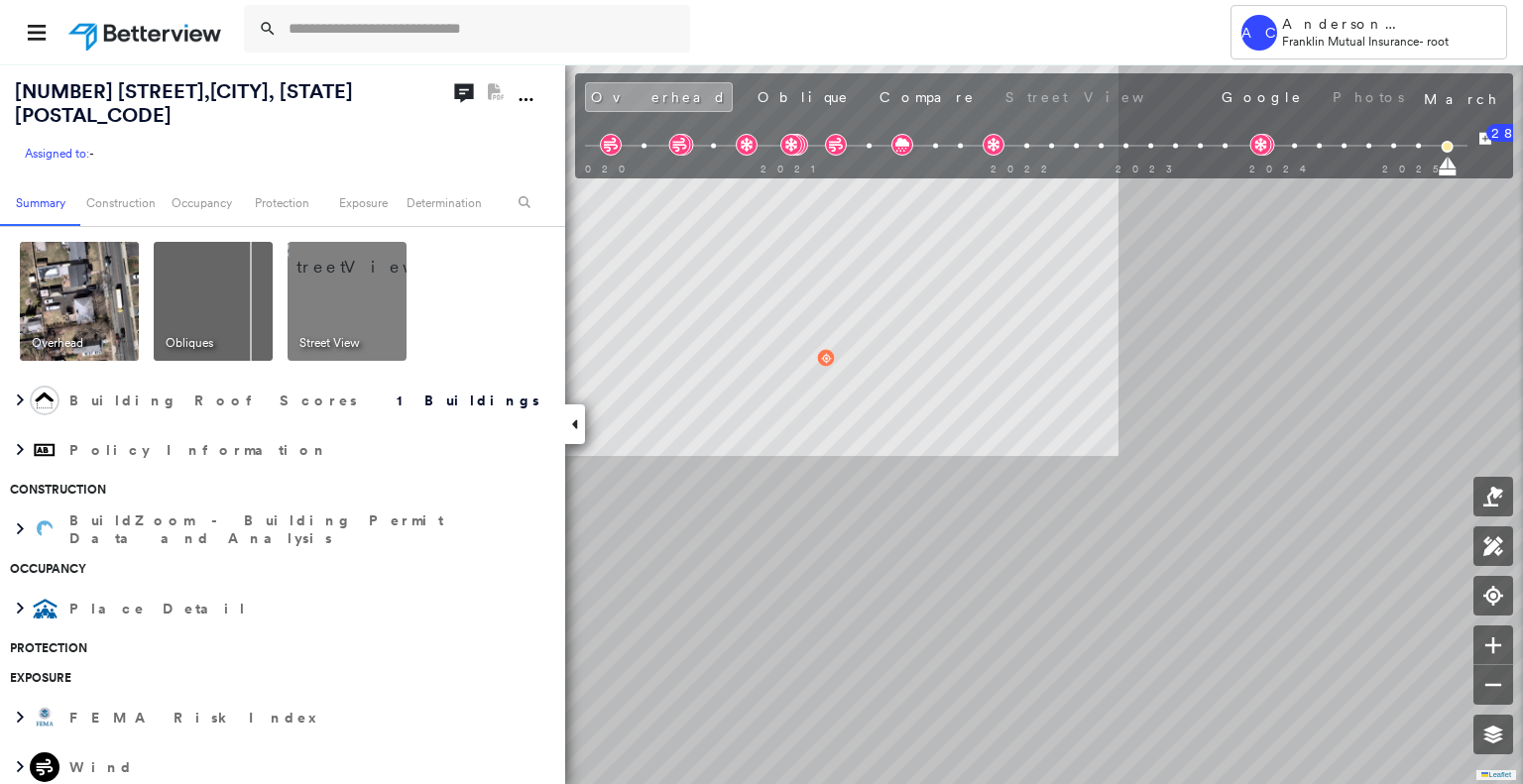 scroll, scrollTop: 114, scrollLeft: 0, axis: vertical 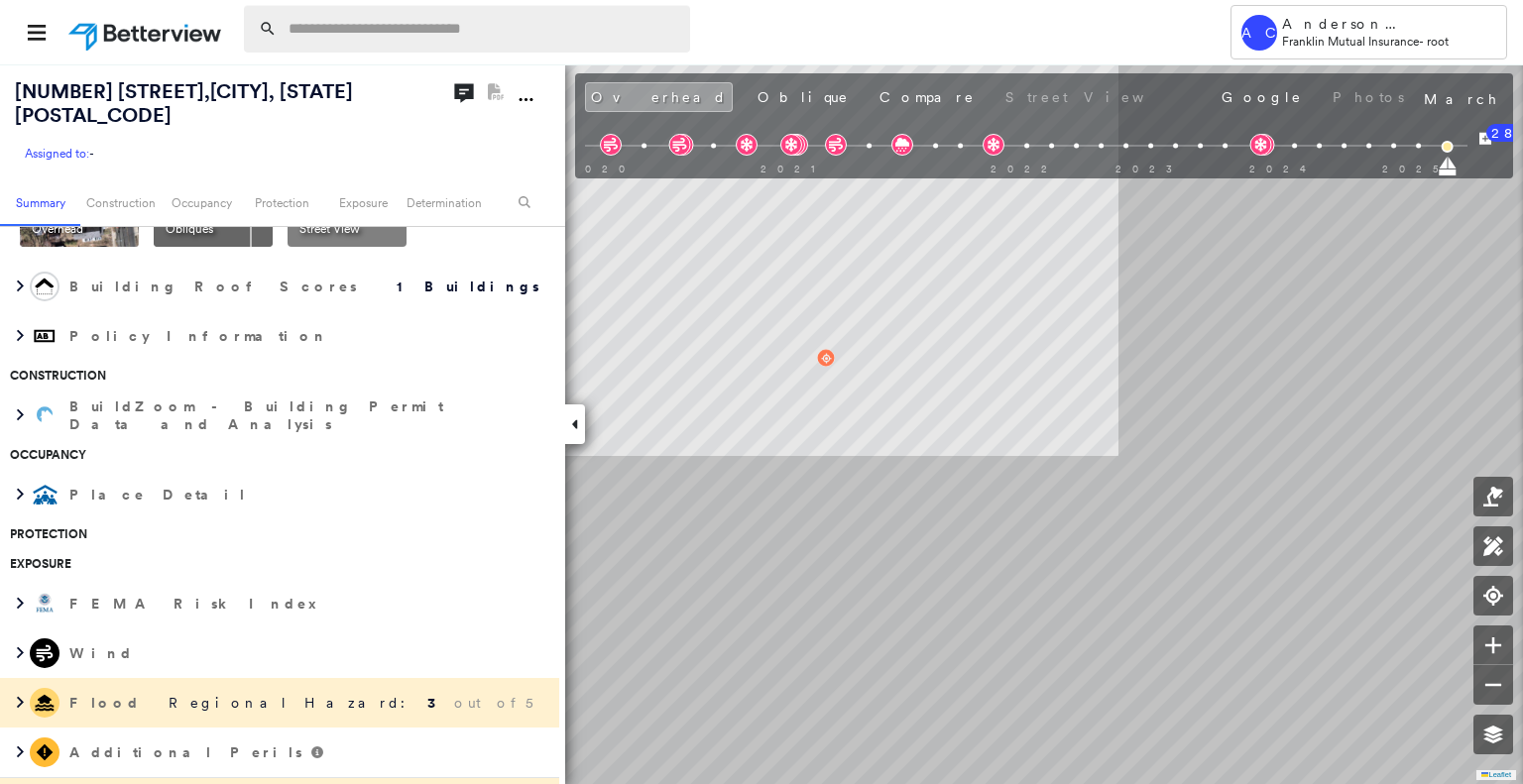 click at bounding box center [483, 29] 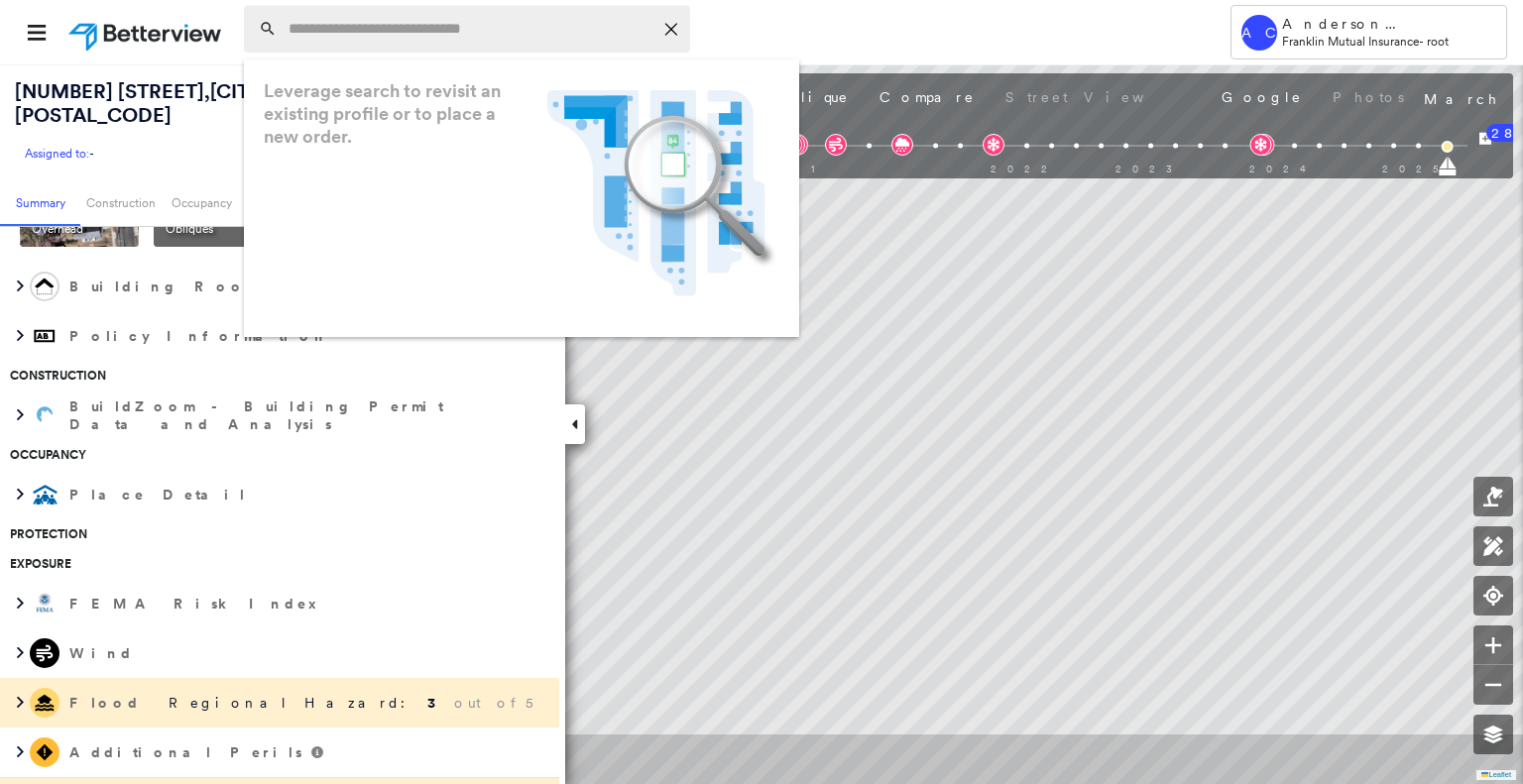 paste on "**********" 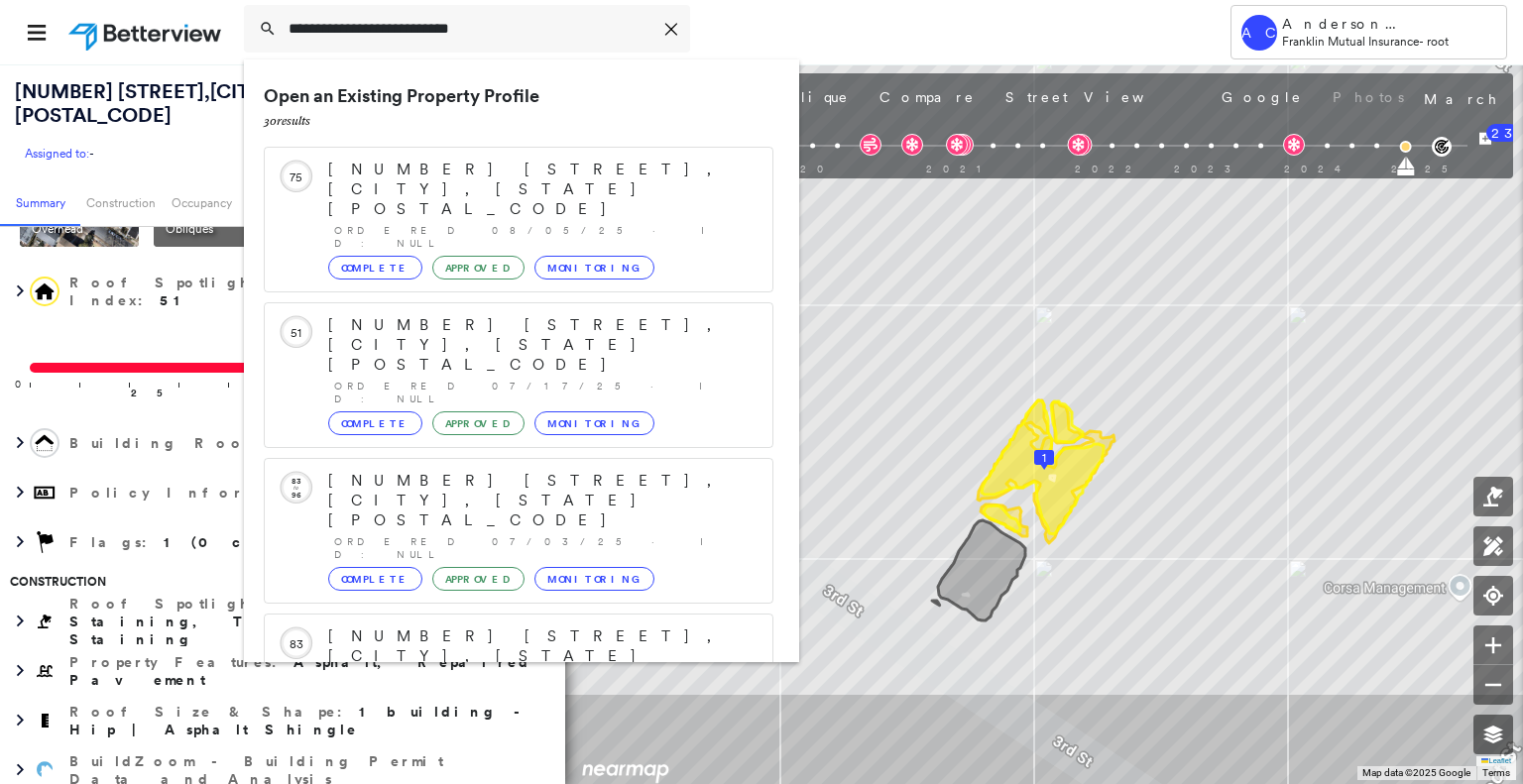 scroll, scrollTop: 206, scrollLeft: 0, axis: vertical 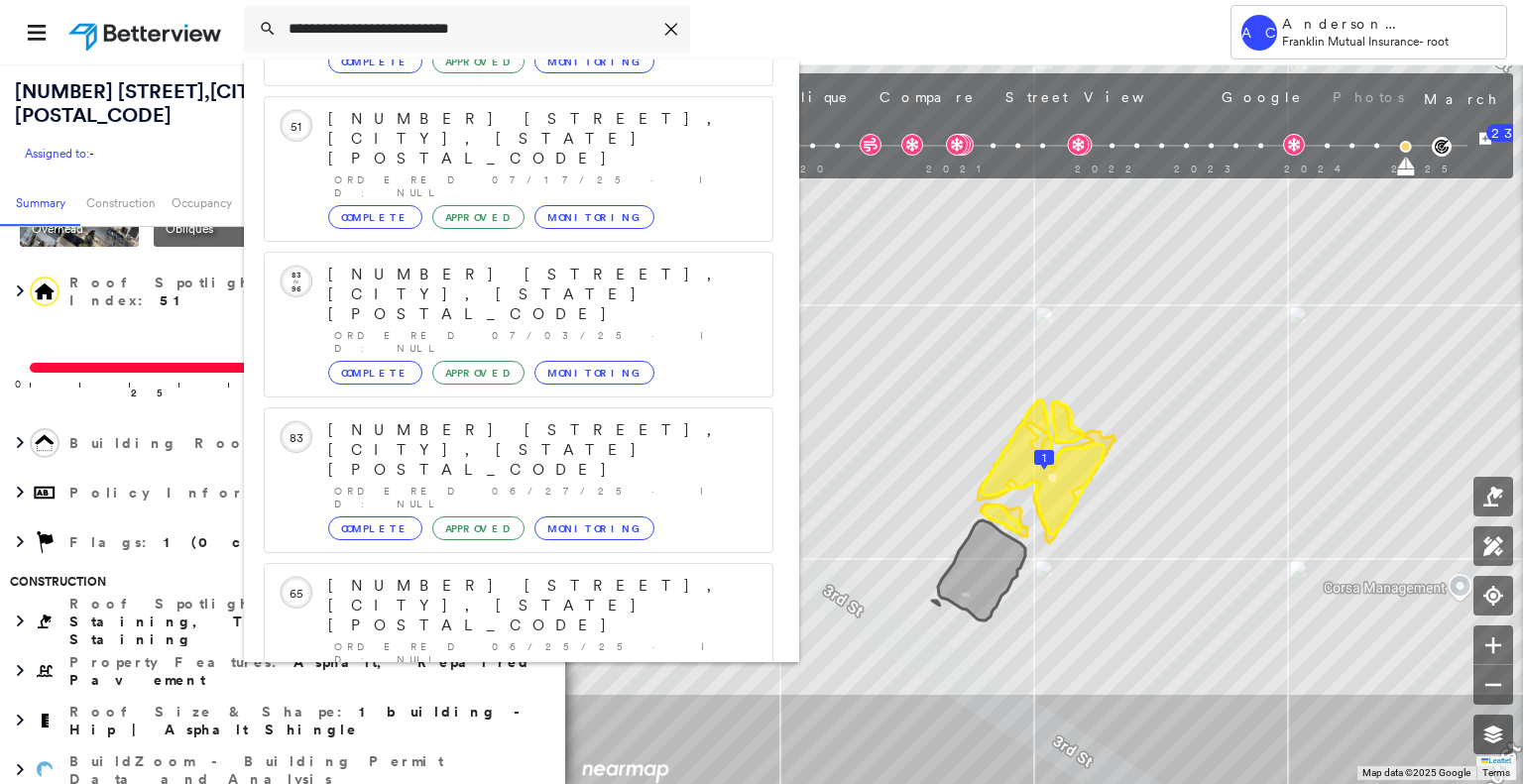 type on "**********" 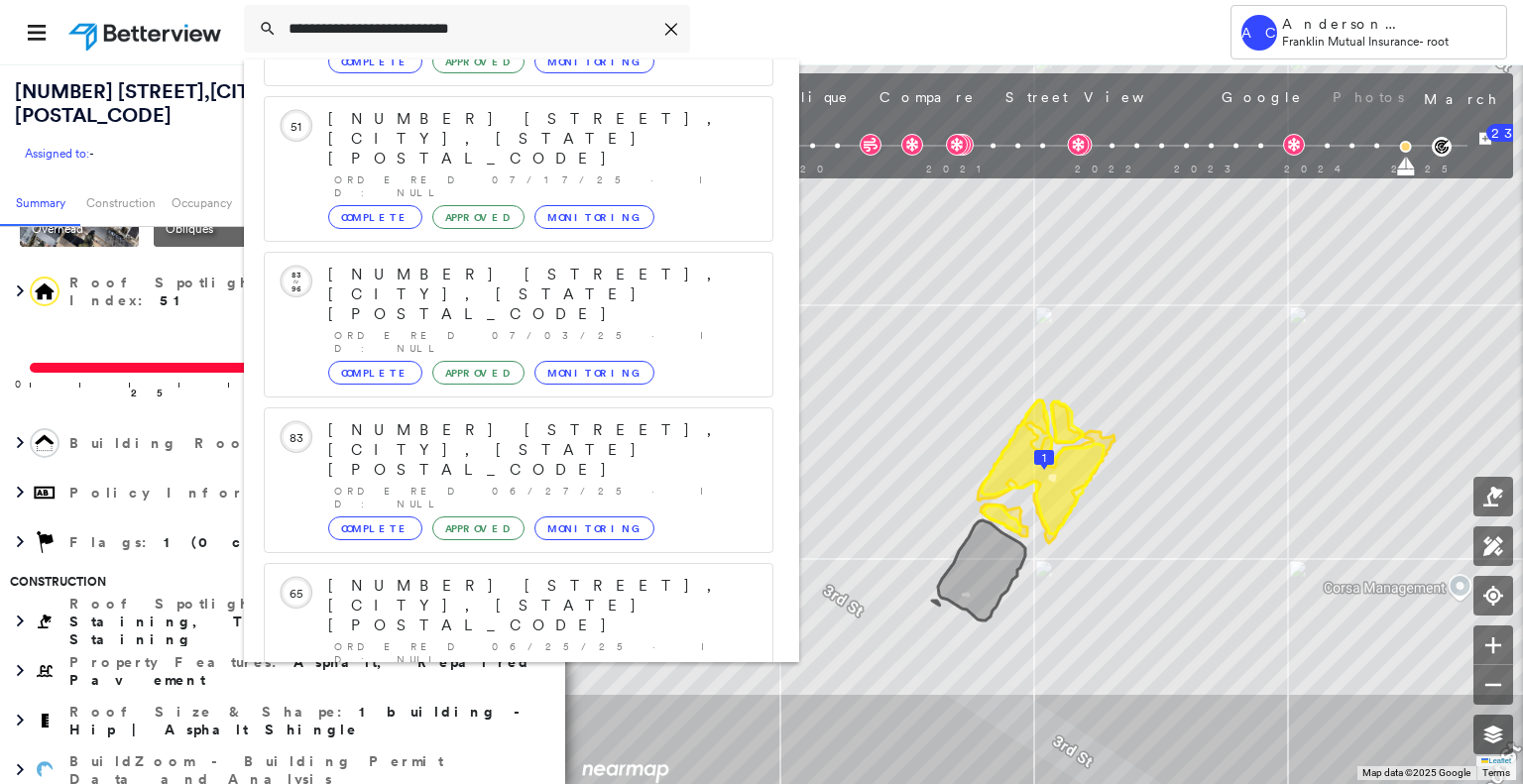 click on "213 Dorer Ave, Hillside, NJ 07205" at bounding box center (497, 895) 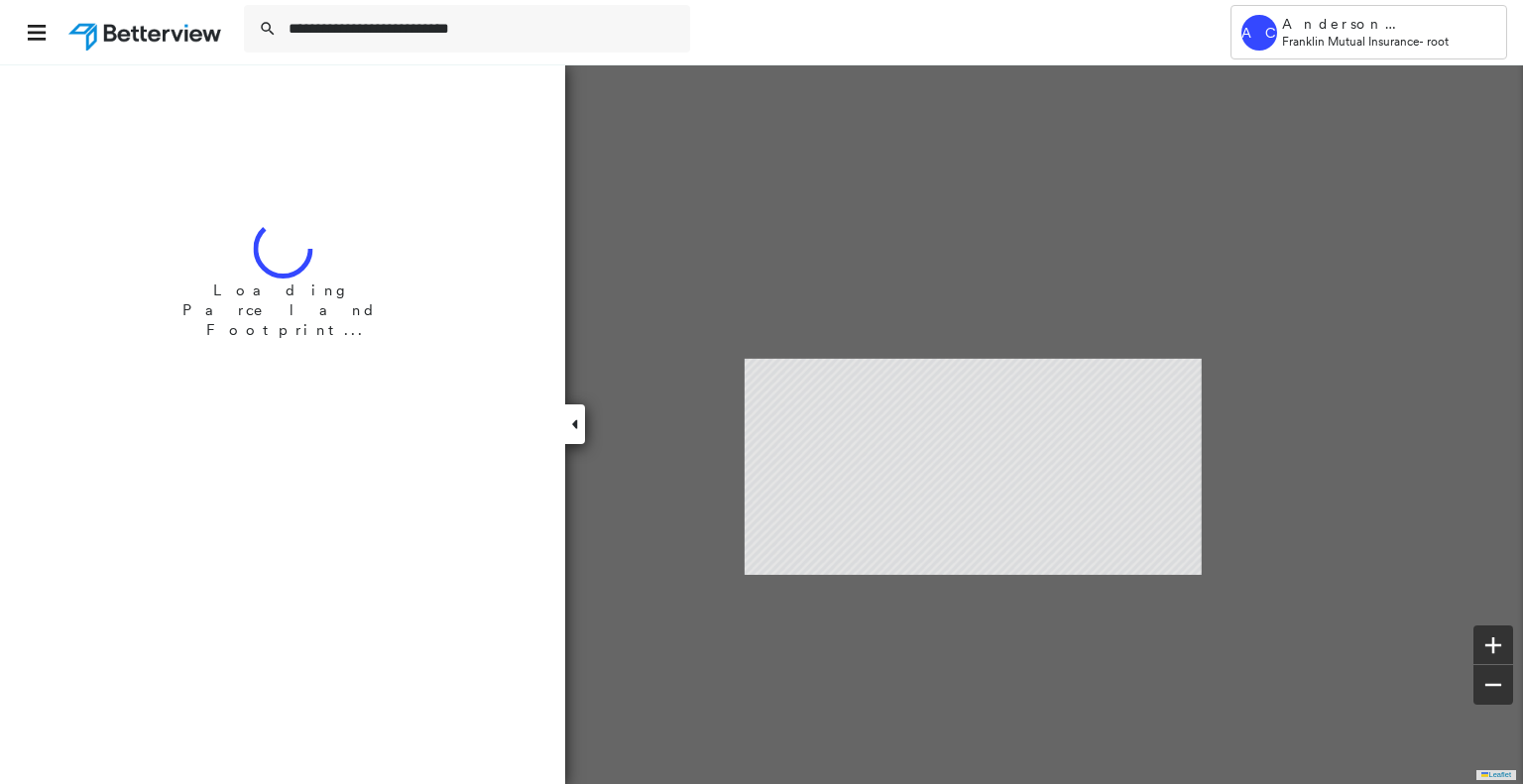 type 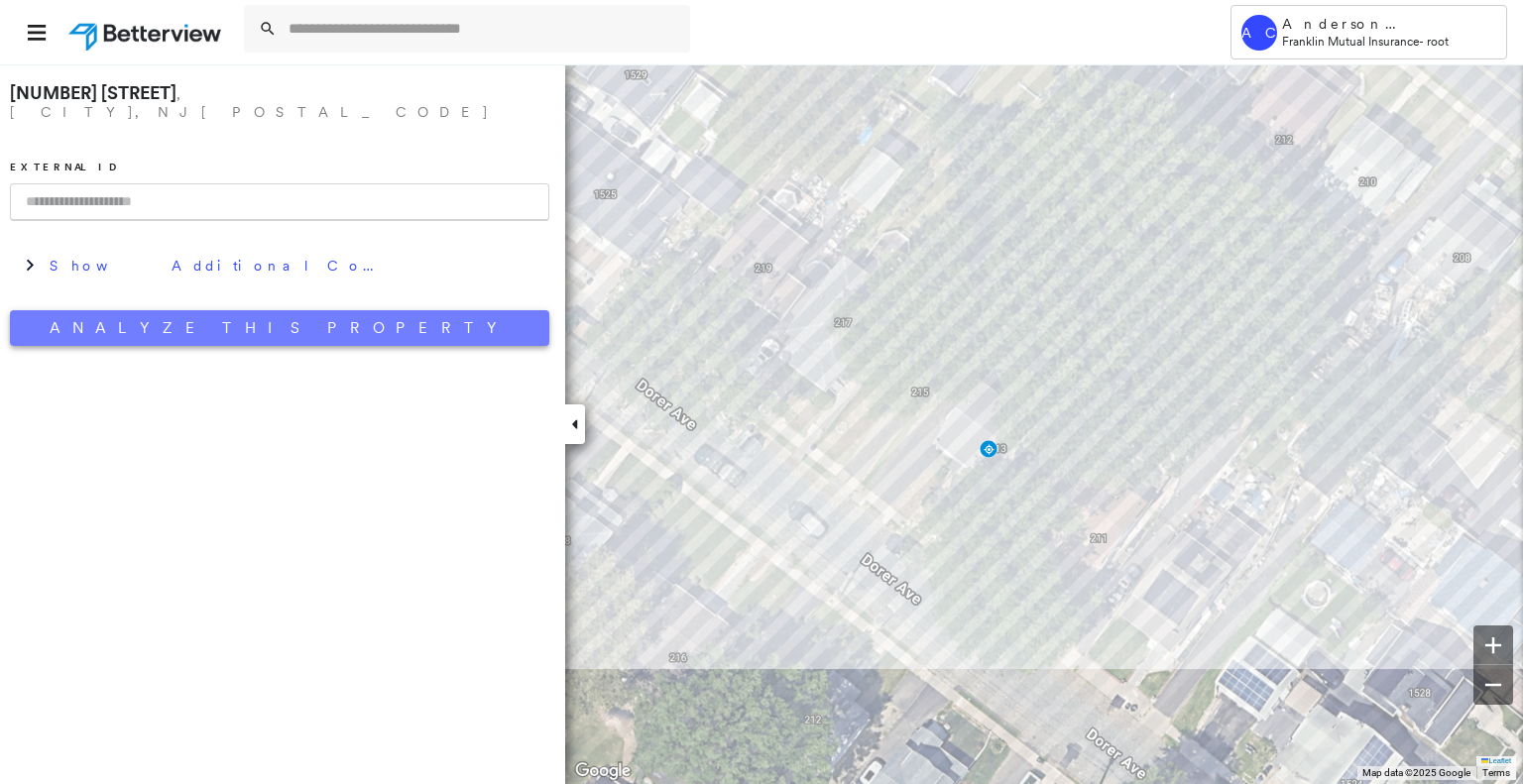 click on "Analyze This Property" at bounding box center [280, 328] 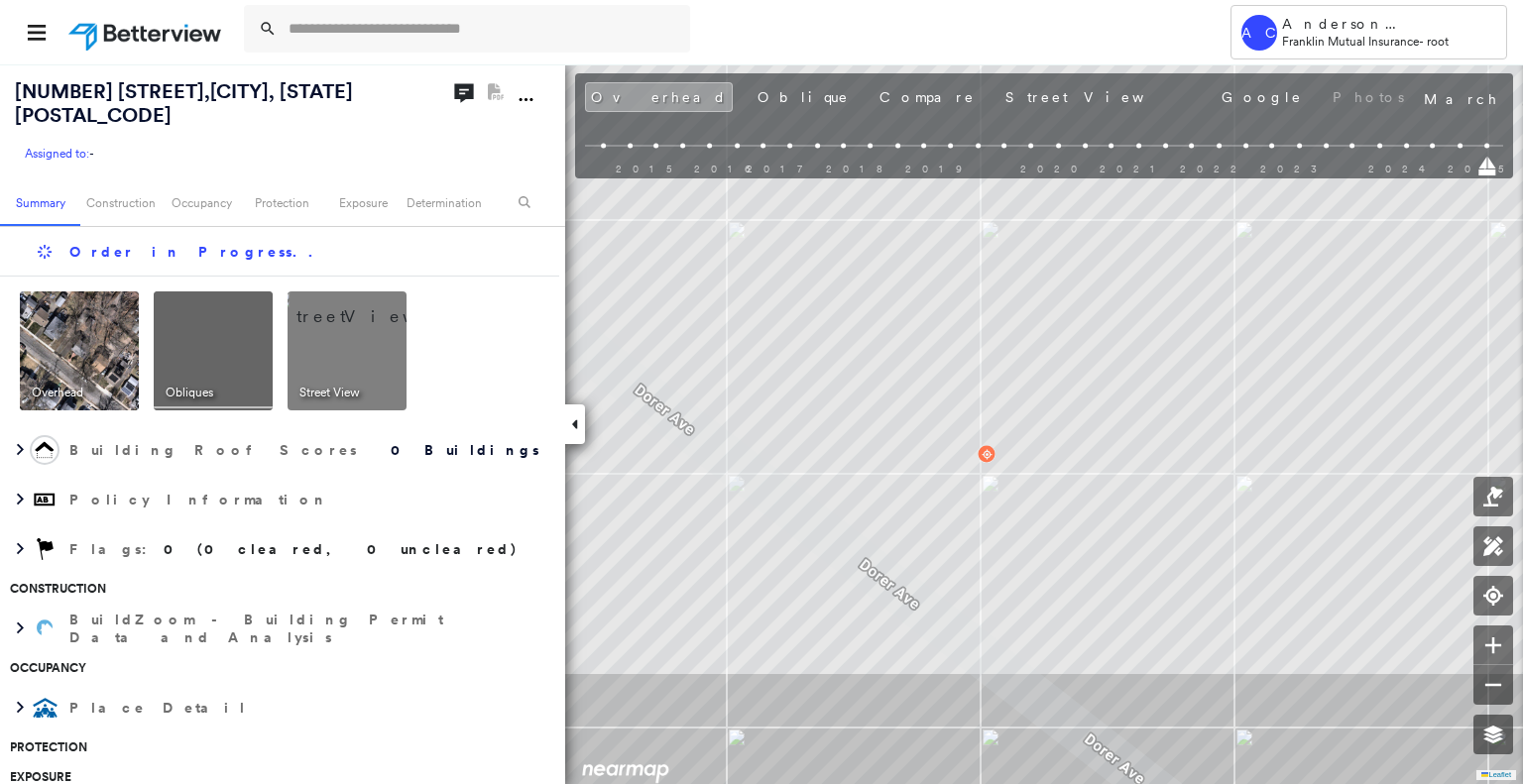 scroll, scrollTop: 0, scrollLeft: 0, axis: both 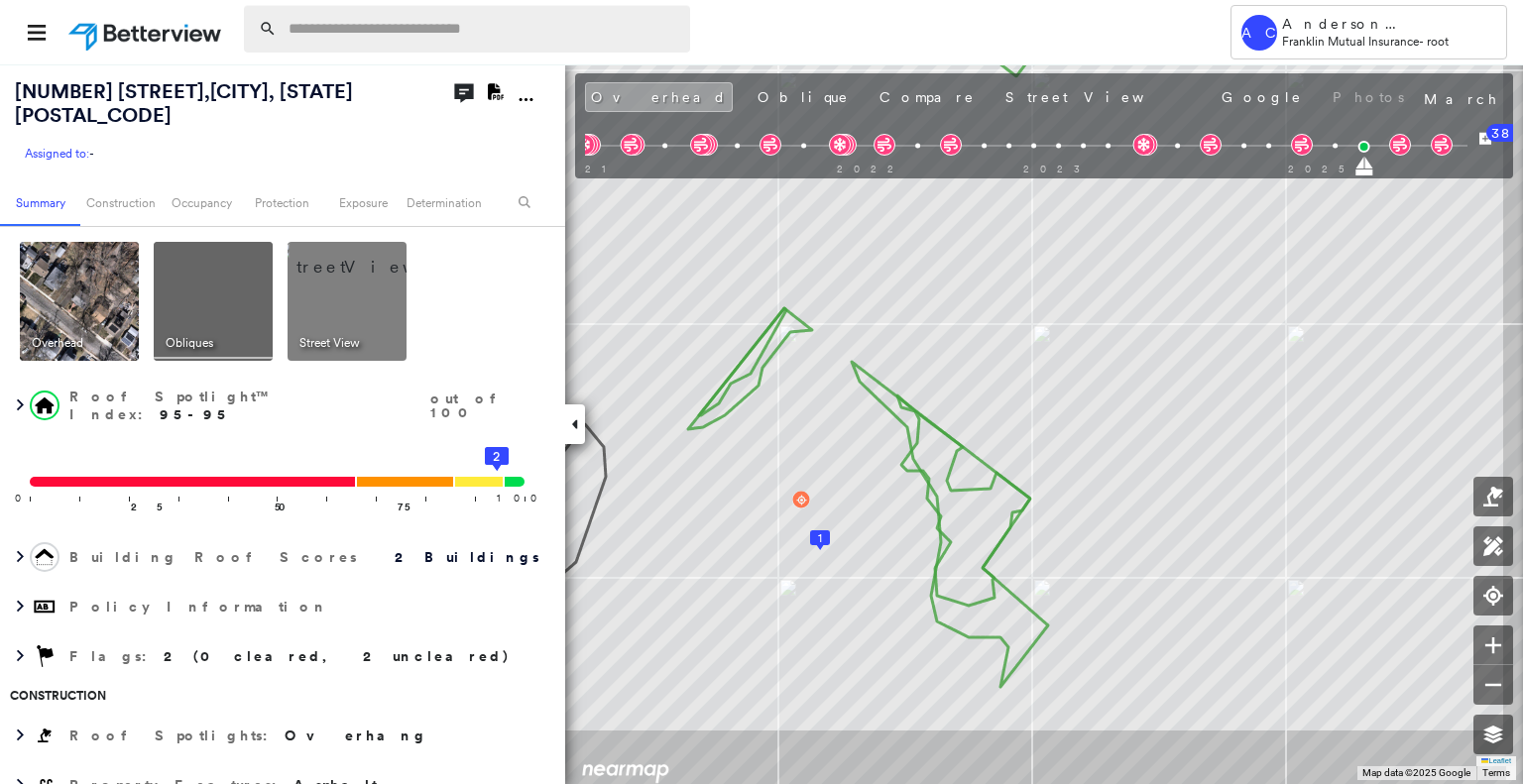 click at bounding box center (483, 29) 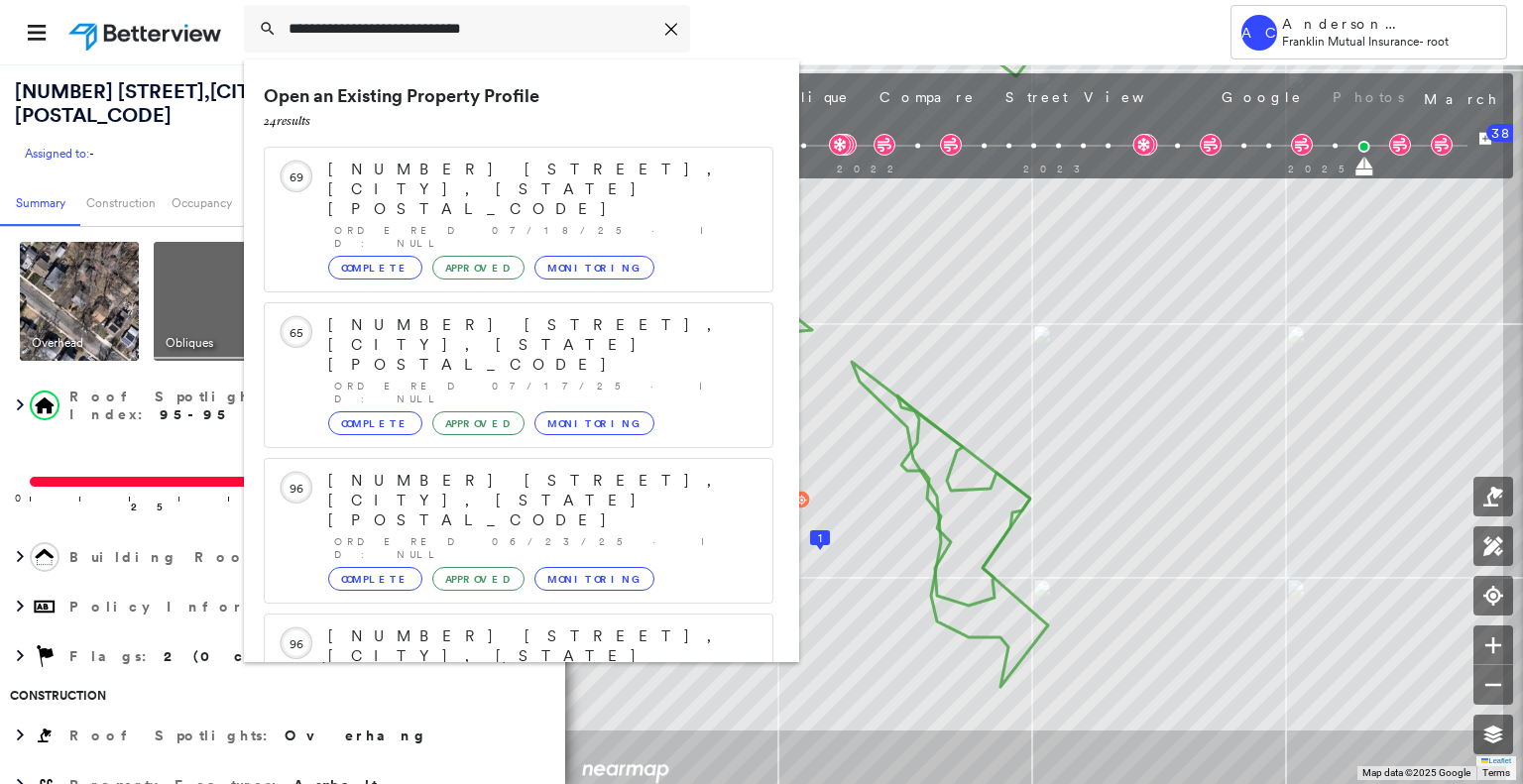 scroll, scrollTop: 206, scrollLeft: 0, axis: vertical 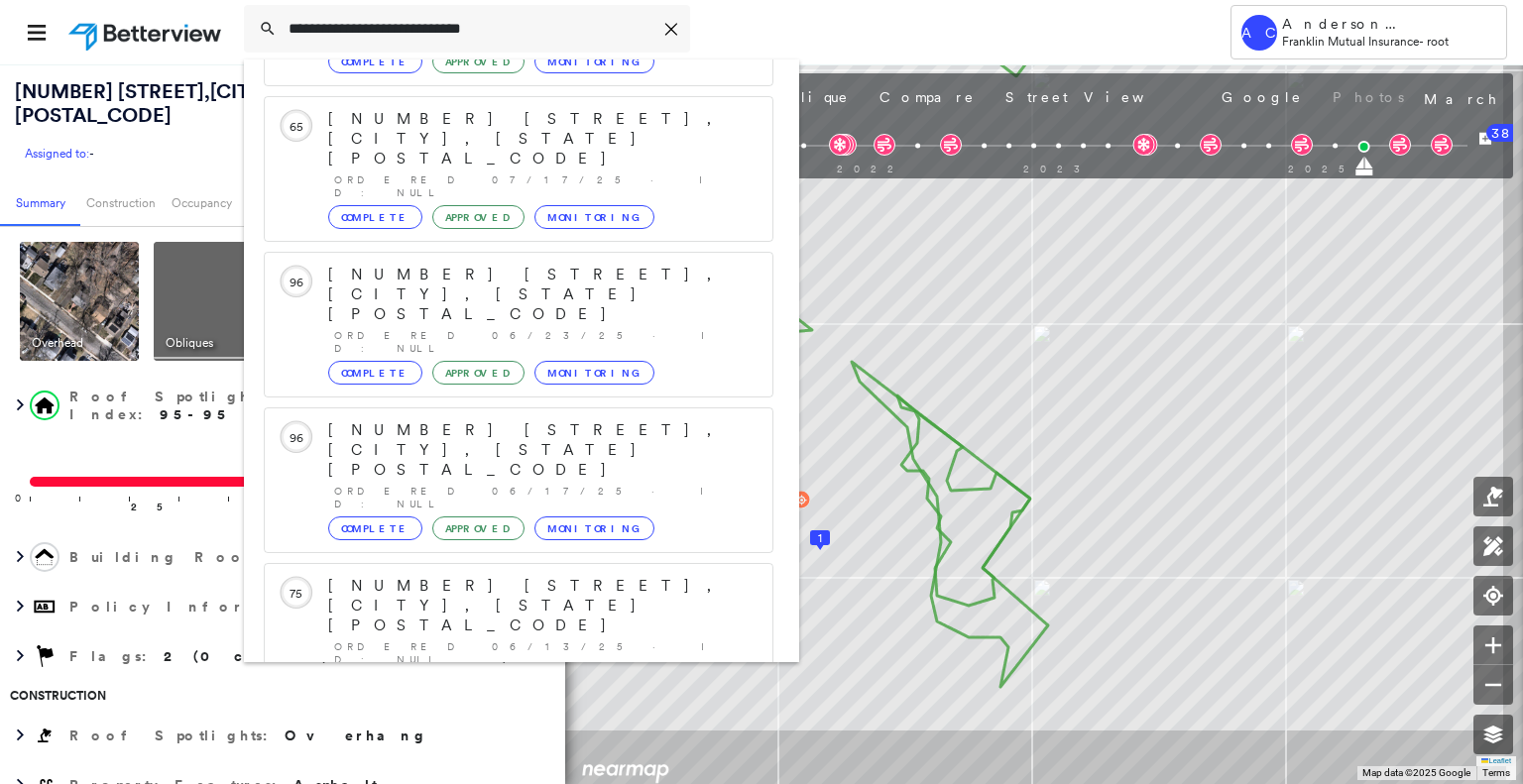 type on "**********" 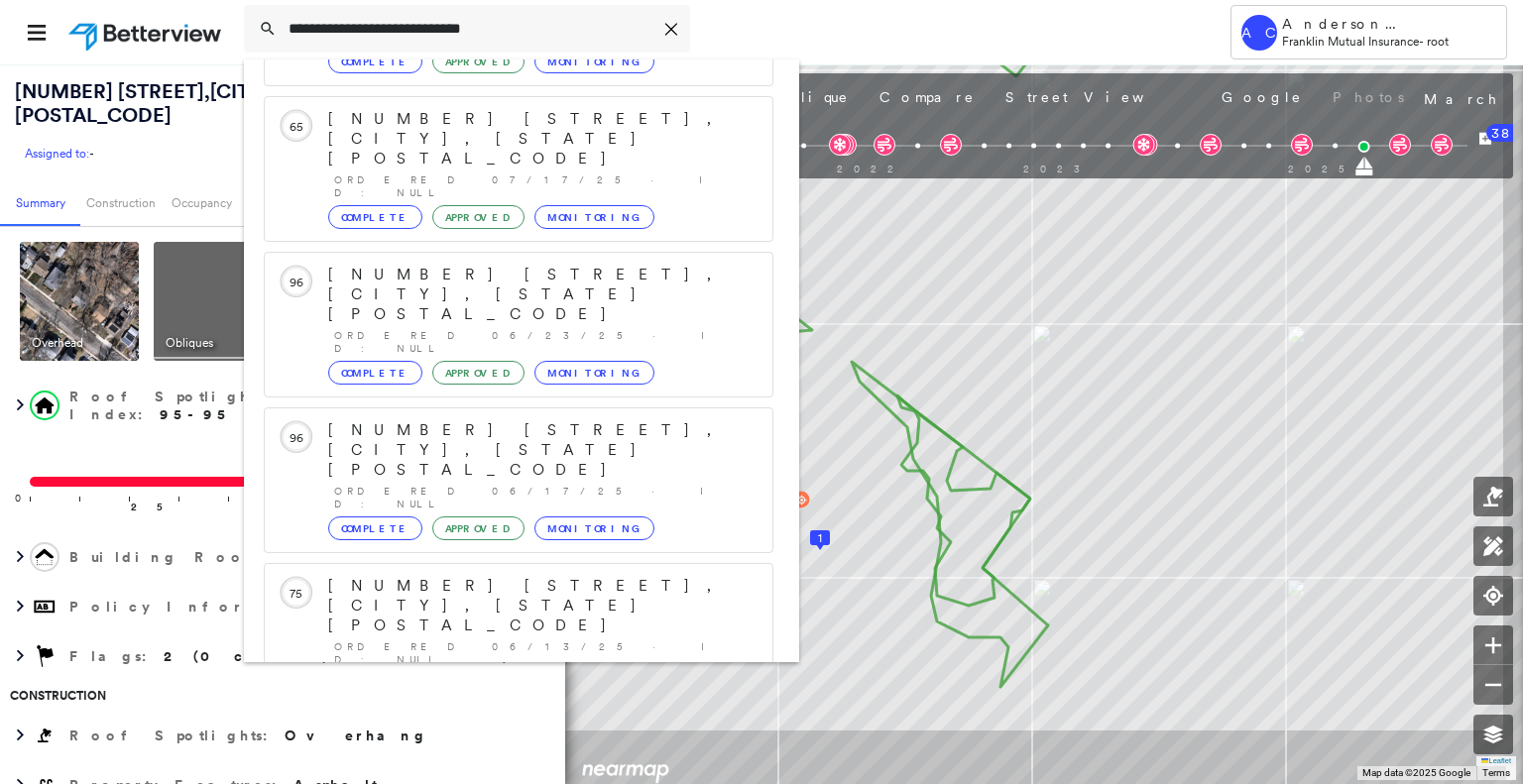 click on "1902 W 5th St, Piscataway, NJ 08854" at bounding box center (497, 895) 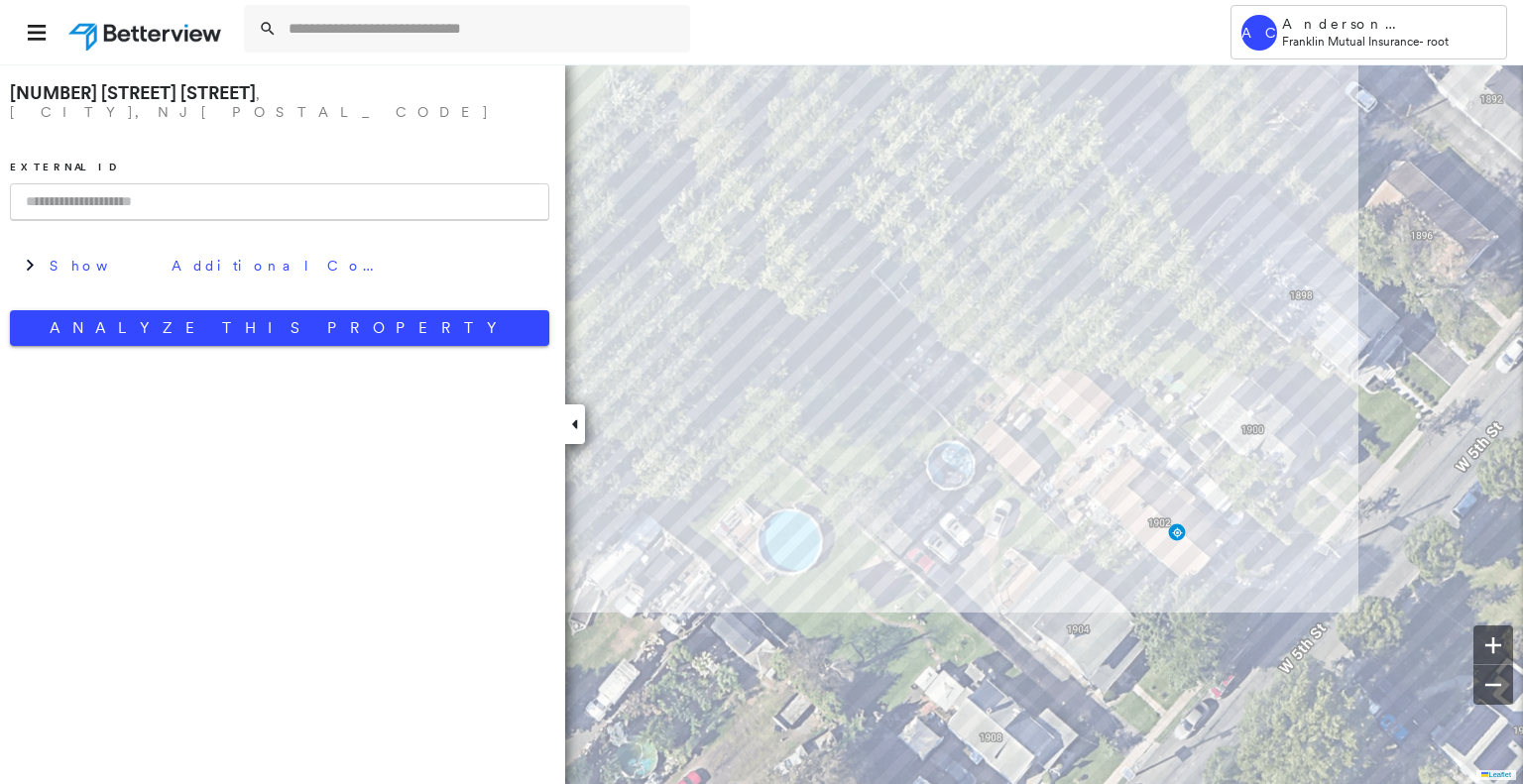 scroll, scrollTop: 0, scrollLeft: 0, axis: both 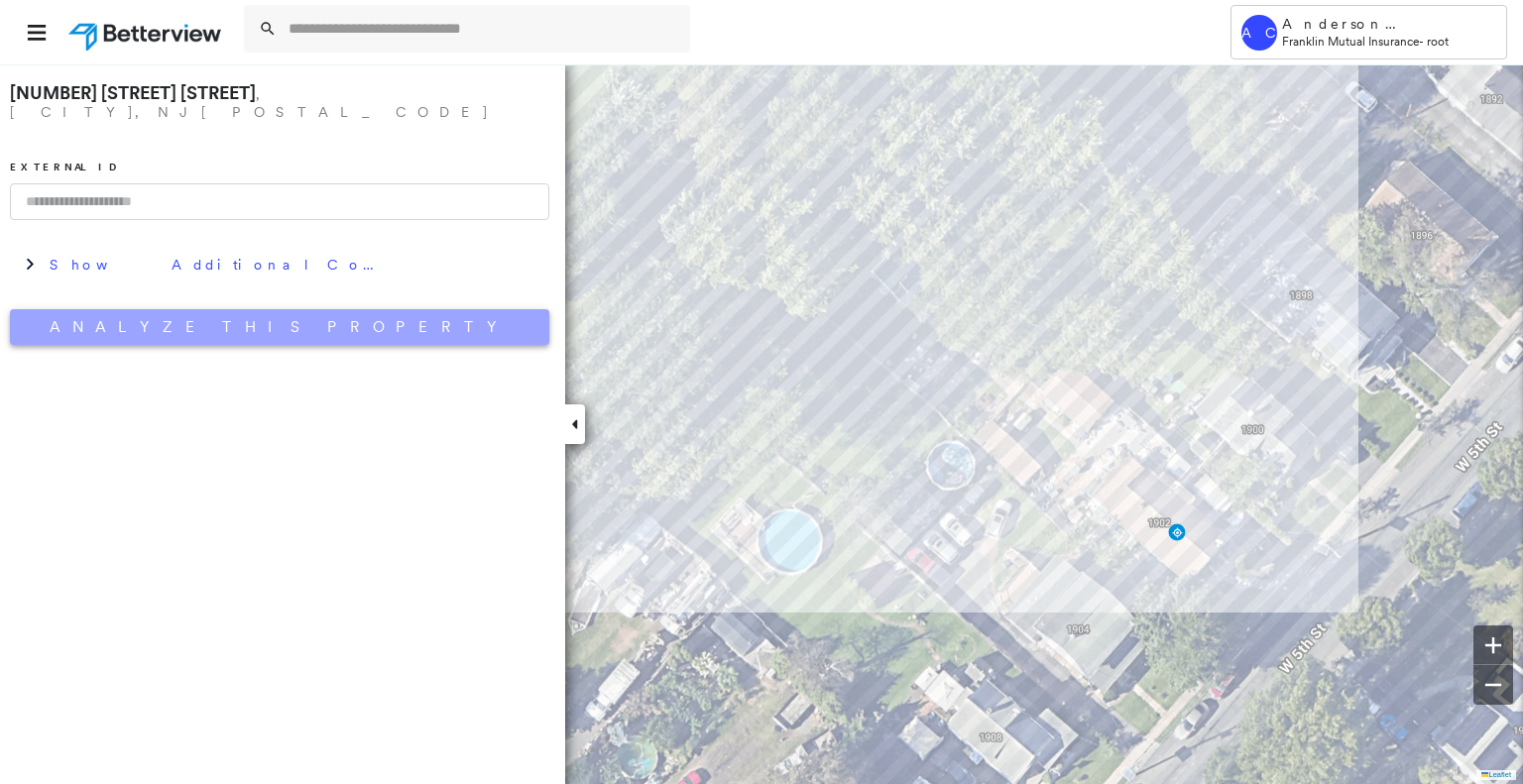 click on "Analyze This Property" at bounding box center [280, 327] 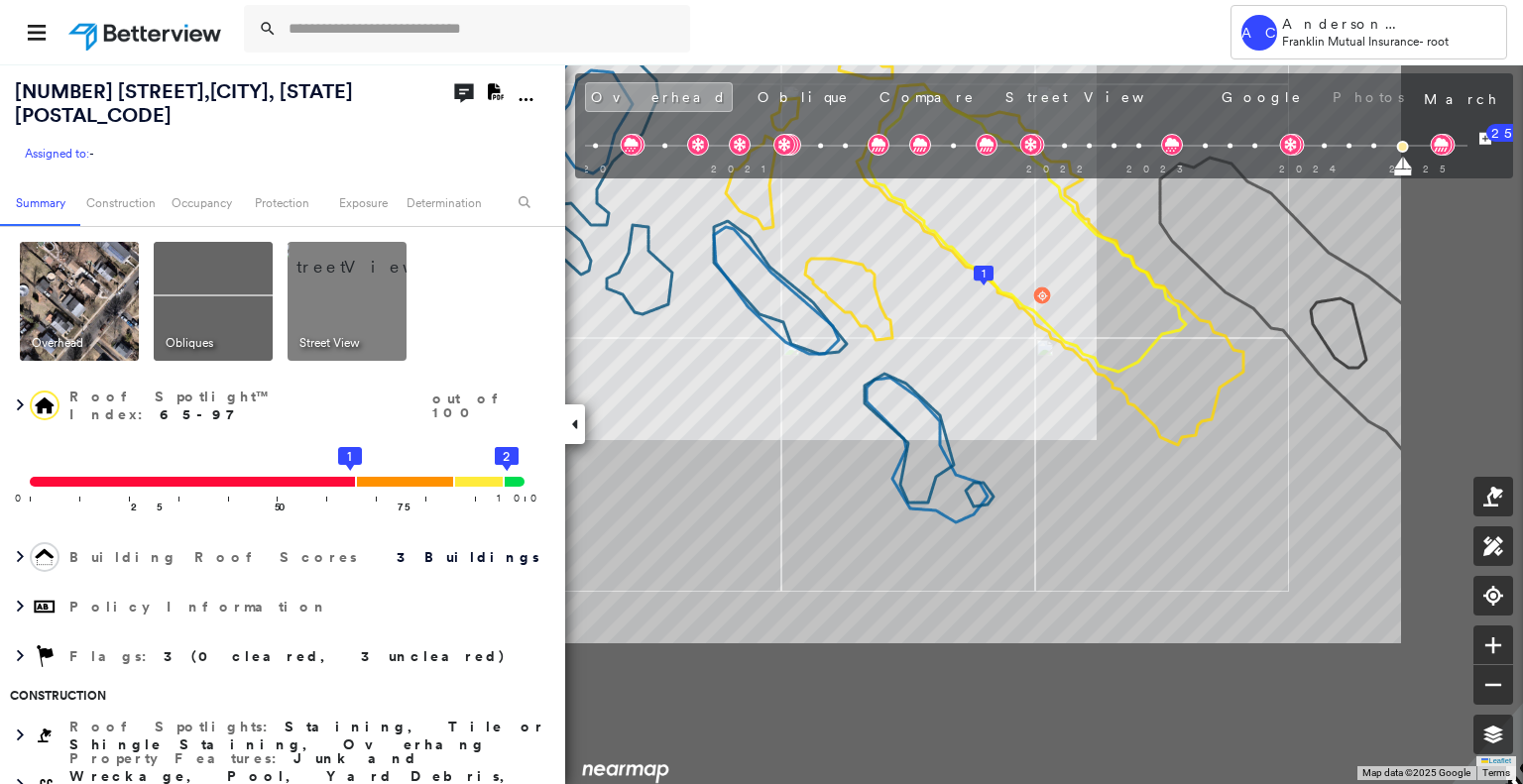 scroll, scrollTop: 0, scrollLeft: 0, axis: both 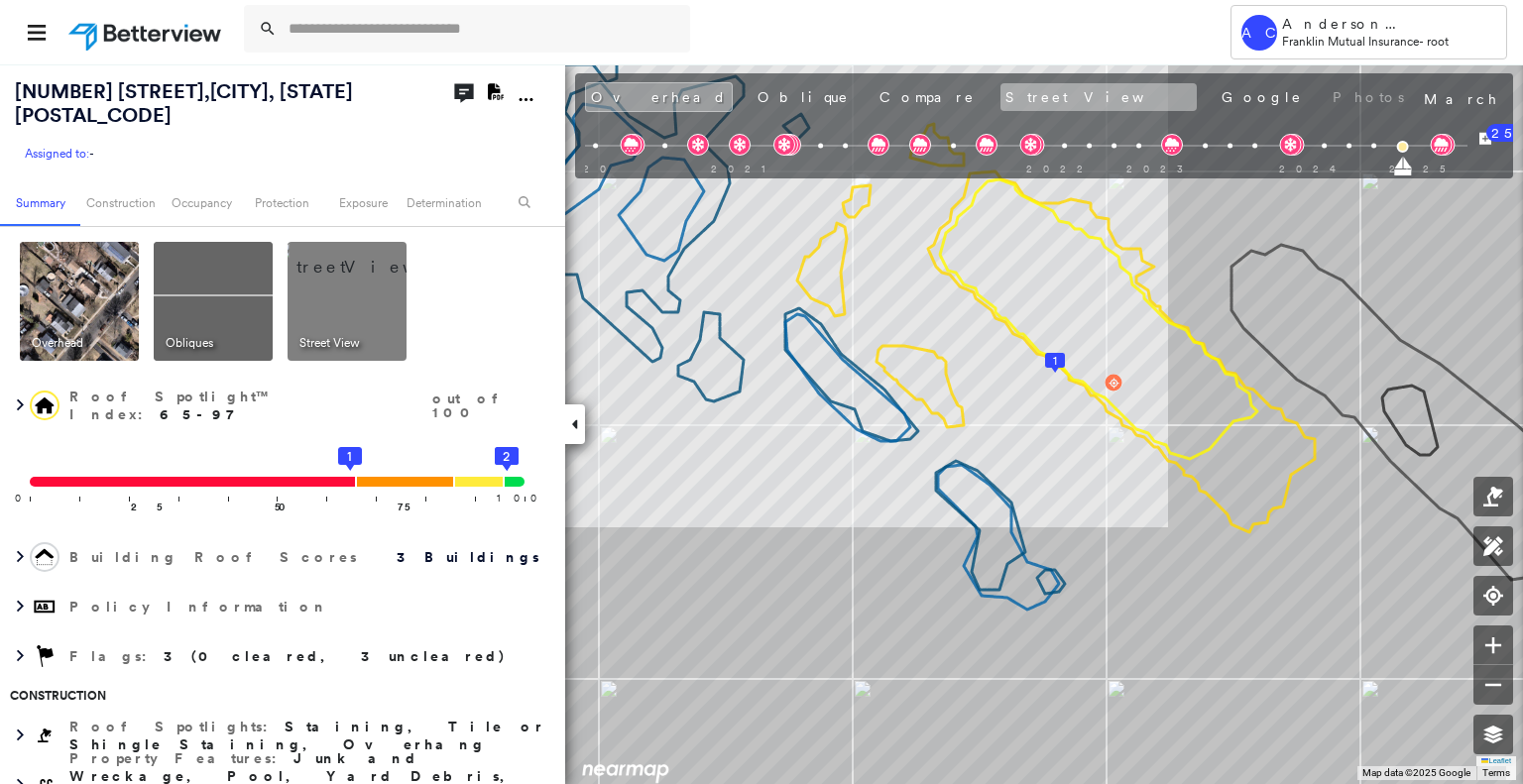 click on "Street View" at bounding box center (1099, 97) 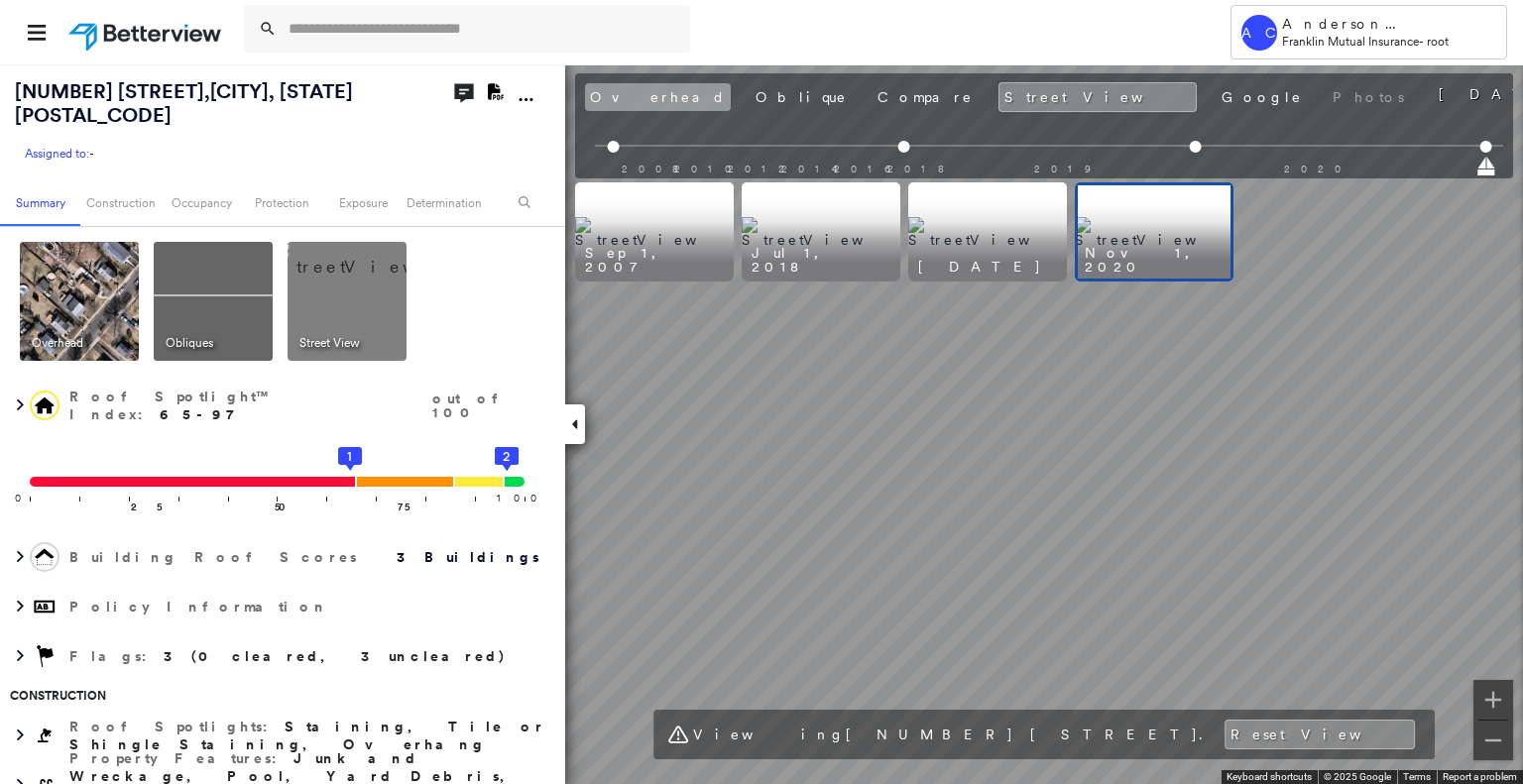 click on "Overhead" at bounding box center (657, 97) 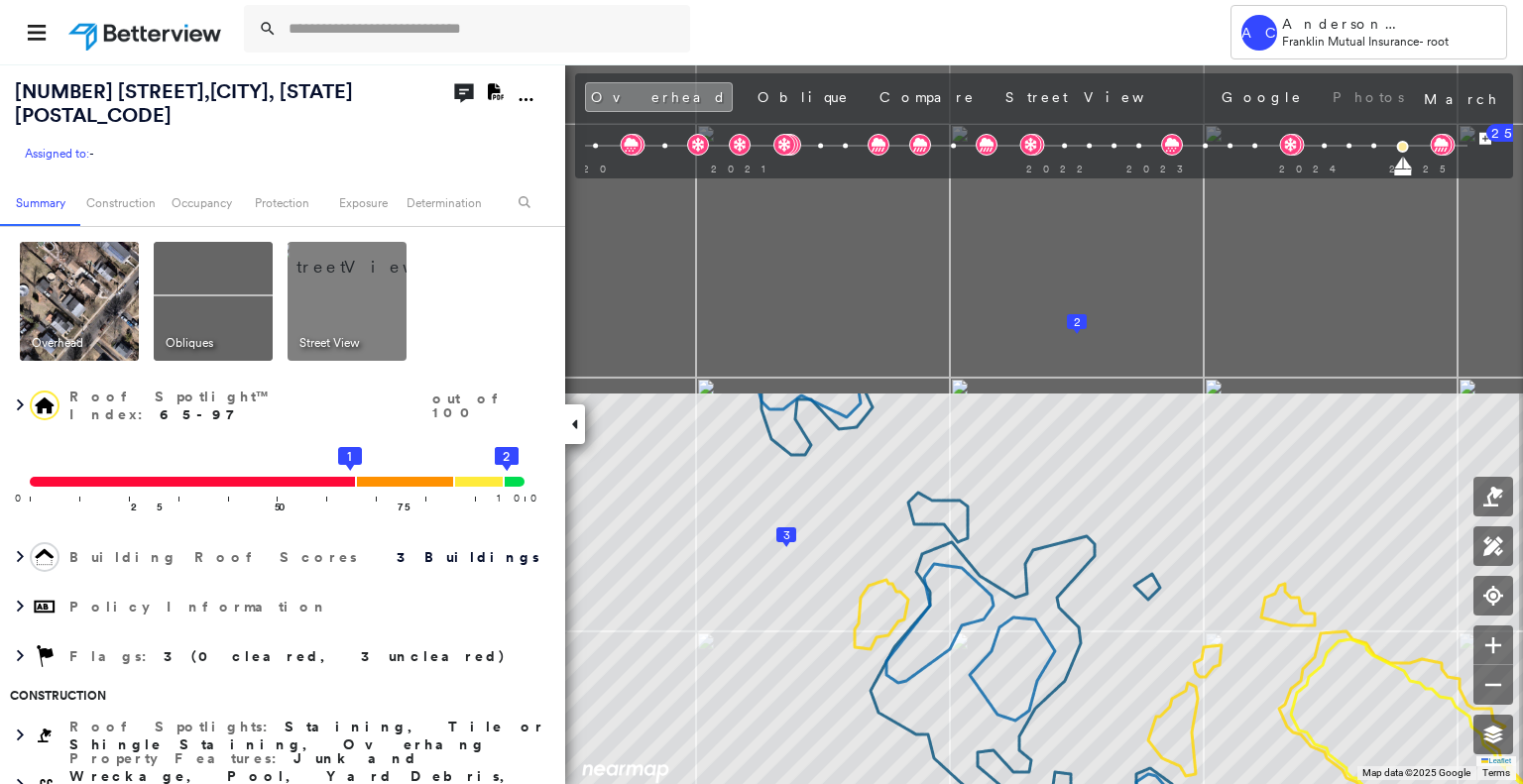 click on "Tower AC Anderson Cardona Franklin Mutual Insurance - root [NUMBER] [STREET] , [CITY], [STATE] [POSTAL_CODE] Assigned to: - Assigned to: - Assigned to: - Open Comments Download PDF Report Summary Construction Occupancy Protection Exposure Determination Overhead Obliques Street View Roof Spotlight™ Index : 65-97 out of 100 0 100 25 50 75 1 3 2 Building Roof Scores 3 Buildings Policy Information Flags : 3 (0 cleared, 3 uncleared) Construction Roof Spotlights : Staining, Tile or Shingle Staining, Overhang Property Features : Junk and Wreckage, Pool, Yard Debris, Asphalt, Significantly Stained Pavement Roof Size & Shape : 3 buildings BuildZoom - Building Permit Data and Analysis Occupancy Place Detail Protection Exposure FEMA Risk Index Wind Flood Regional Hazard: 3 out of 5 Additional Perils Proximity Alerts : Yard Debris Tree Fall Risk: Present Determination Flags : 3 (0 cleared, 3 uncleared) Uncleared Flags (3) Cleared Flags (0) LOW Low Priority Flagged [DATE] Clear Pool Flagged [DATE] Clear MED" at bounding box center (762, 392) 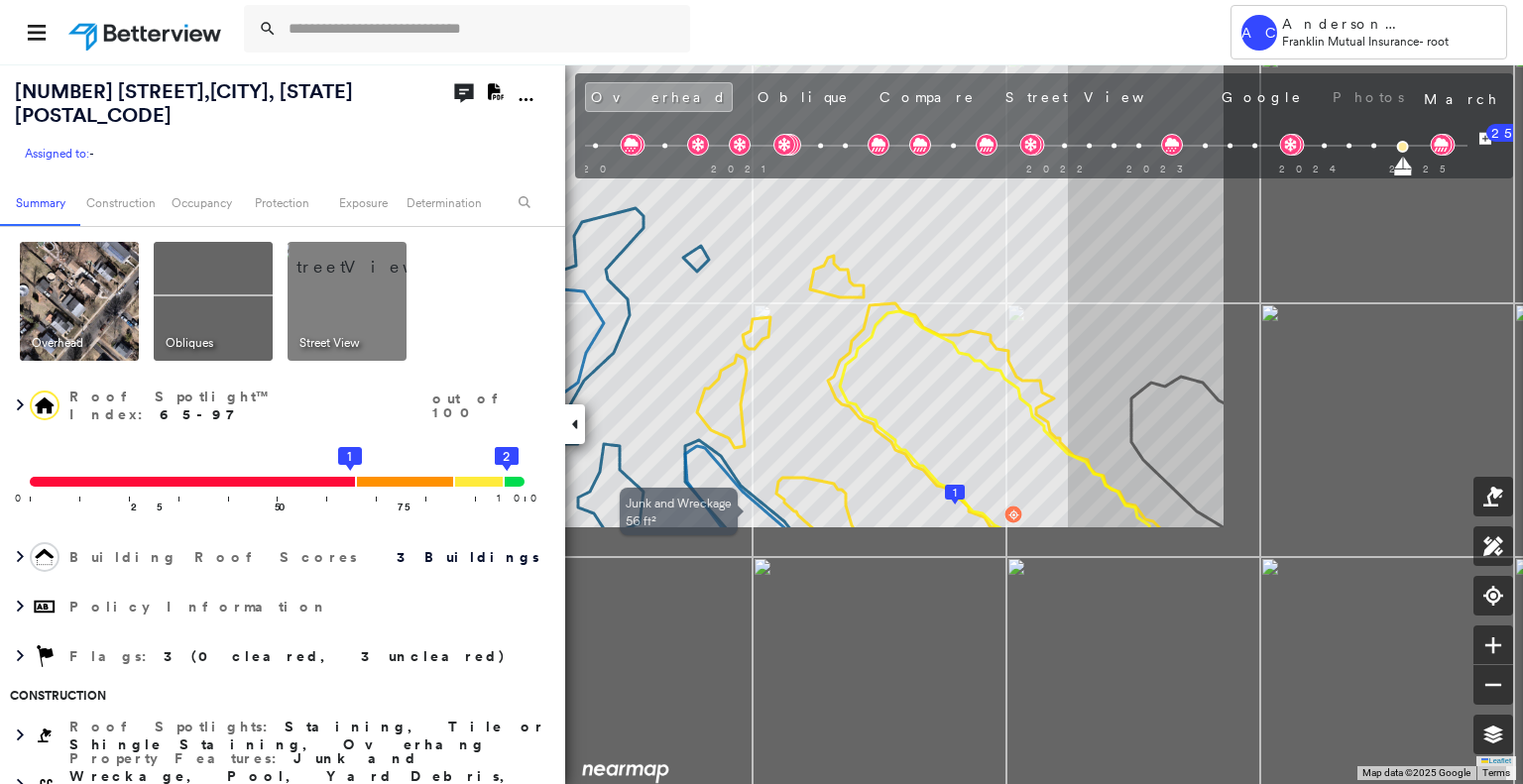 click on "[NUMBER] [STREET] , [CITY], [STATE] [POSTAL_CODE] Assigned to: - Assigned to: - Assigned to: - Open Comments Download PDF Report Summary Construction Occupancy Protection Exposure Determination Overhead Obliques Street View Roof Spotlight™ Index : 65-97 out of 100 0 100 25 50 75 1 3 2 Building Roof Scores 3 Buildings Policy Information Flags : 3 (0 cleared, 3 uncleared) Construction Roof Spotlights : Staining, Tile or Shingle Staining, Overhang Property Features : Junk and Wreckage, Pool, Yard Debris, Asphalt, Significantly Stained Pavement Roof Size & Shape : 3 buildings BuildZoom - Building Permit Data and Analysis Occupancy Place Detail Protection Exposure FEMA Risk Index Wind Flood Regional Hazard: 3 out of 5 Additional Perils Proximity Alerts : Yard Debris Tree Fall Risk: Present Determination Flags : 3 (0 cleared, 3 uncleared) Uncleared Flags (3) Cleared Flags (0) LOW Low Priority Flagged [DATE] Clear Pool Flagged [DATE] Clear MED Medium Priority Flagged [DATE] Clear Action Taken New Entry" at bounding box center [762, 423] 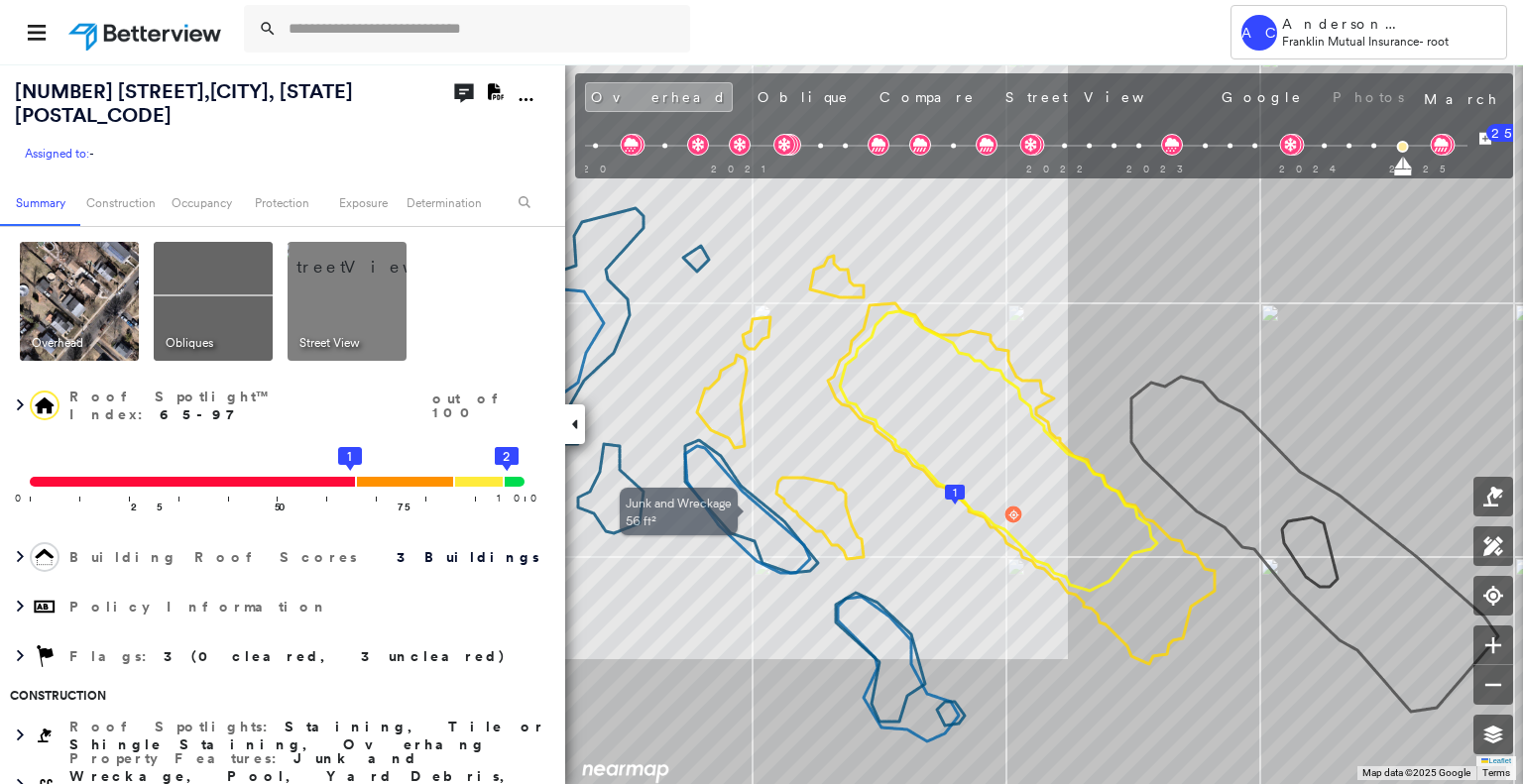 scroll, scrollTop: 0, scrollLeft: 0, axis: both 